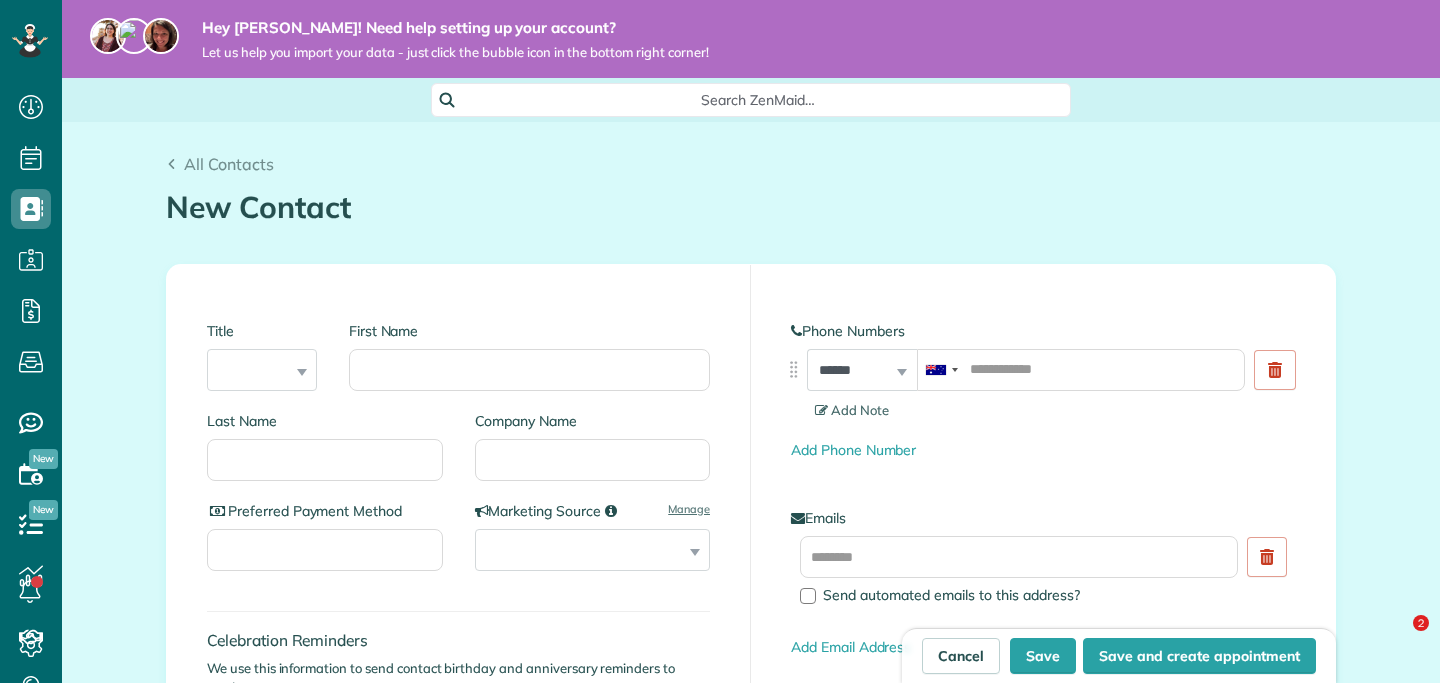 scroll, scrollTop: 0, scrollLeft: 0, axis: both 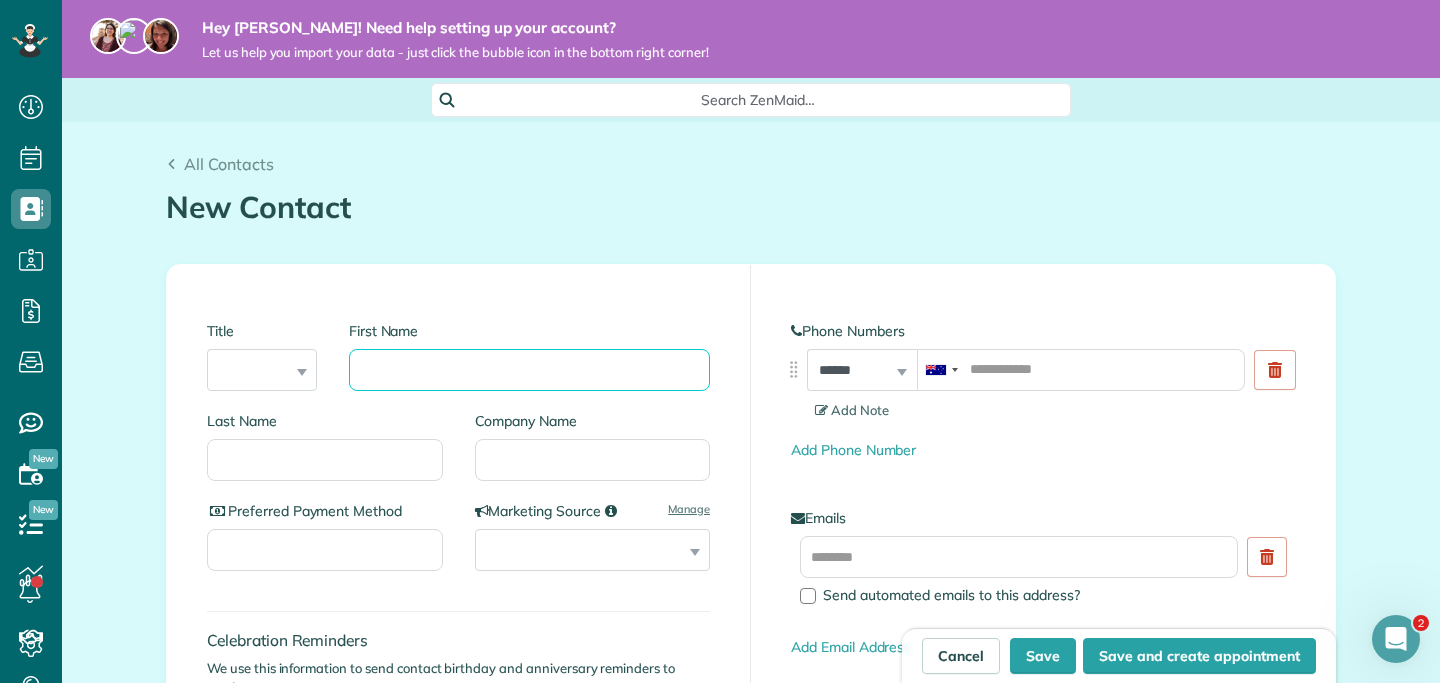 click on "First Name" at bounding box center (529, 370) 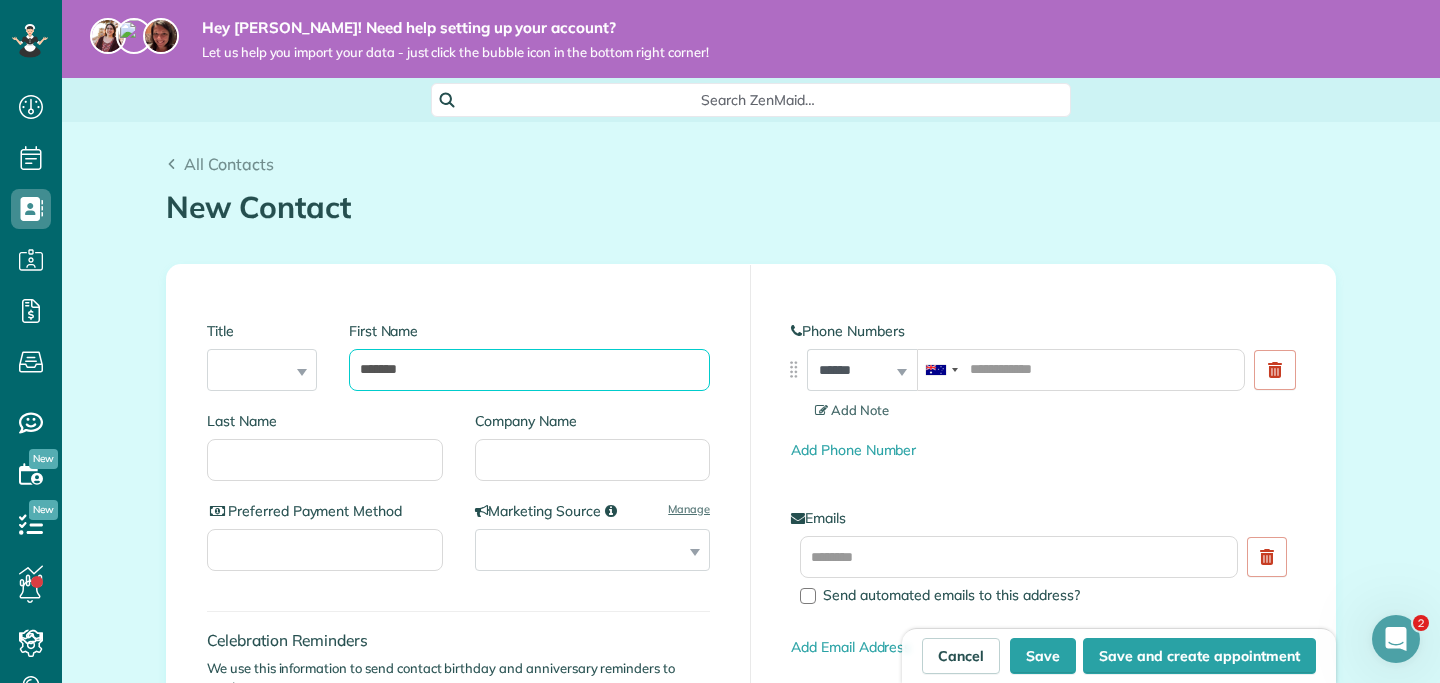 type on "******" 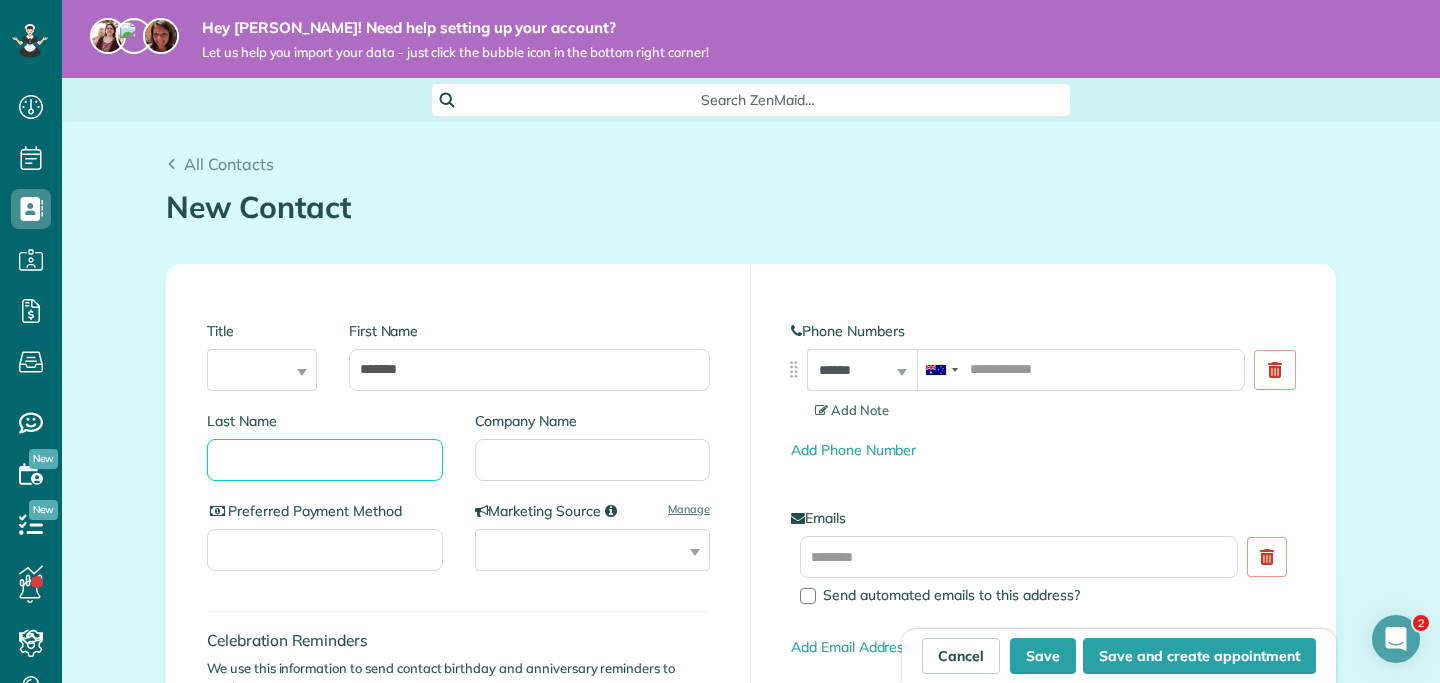 click on "Last Name" at bounding box center [325, 460] 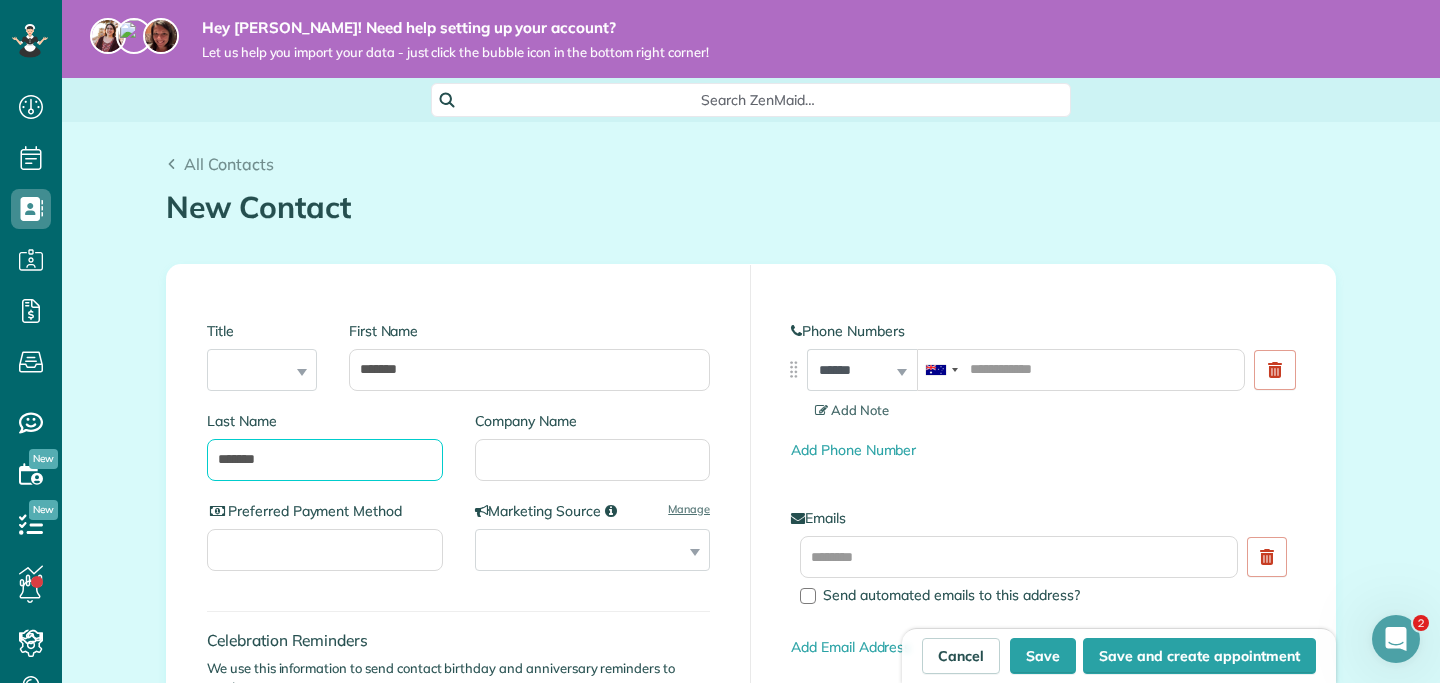 type on "*******" 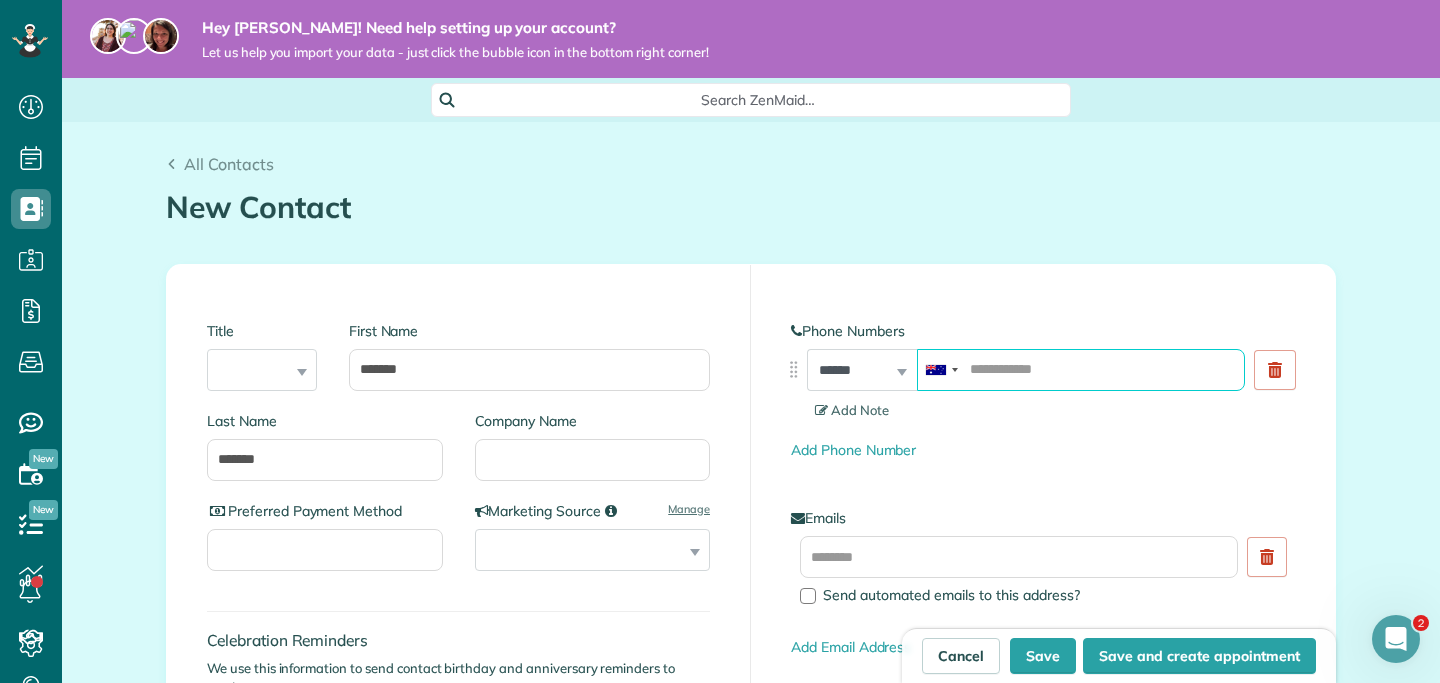 click at bounding box center [1081, 370] 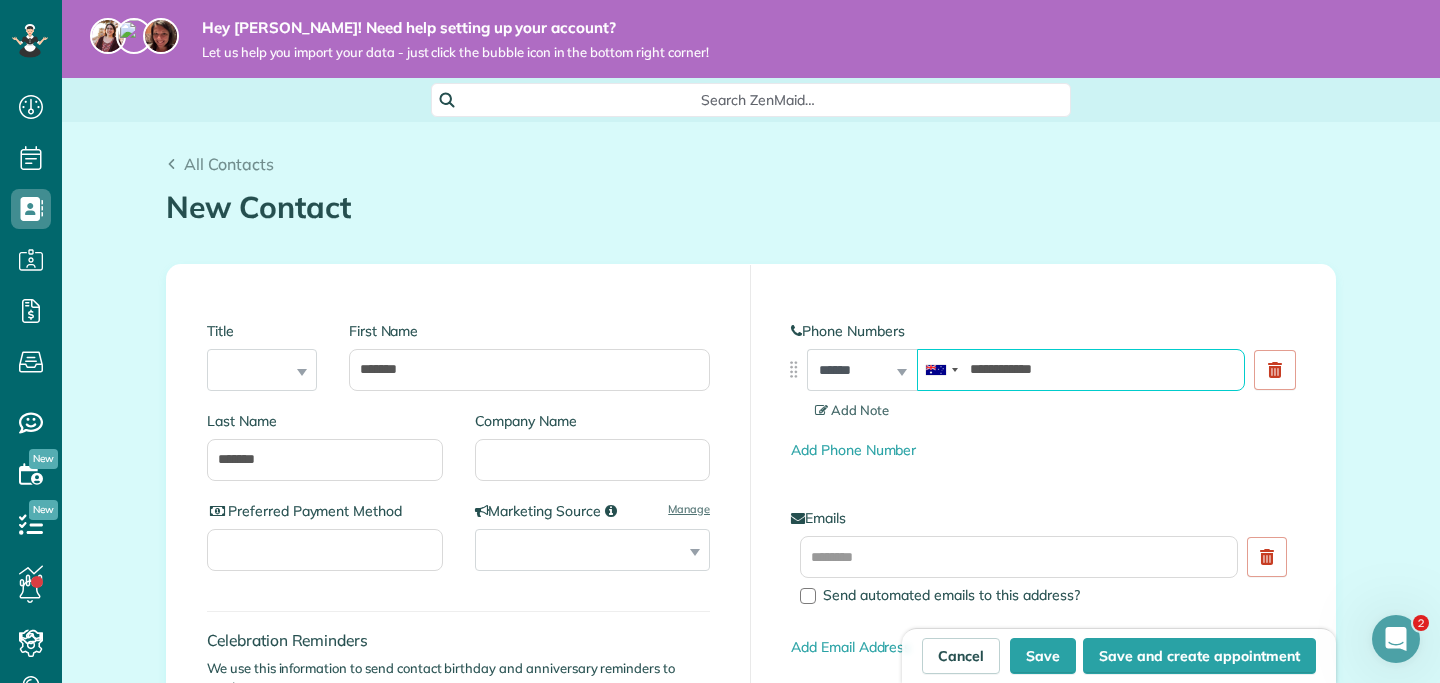 type on "**********" 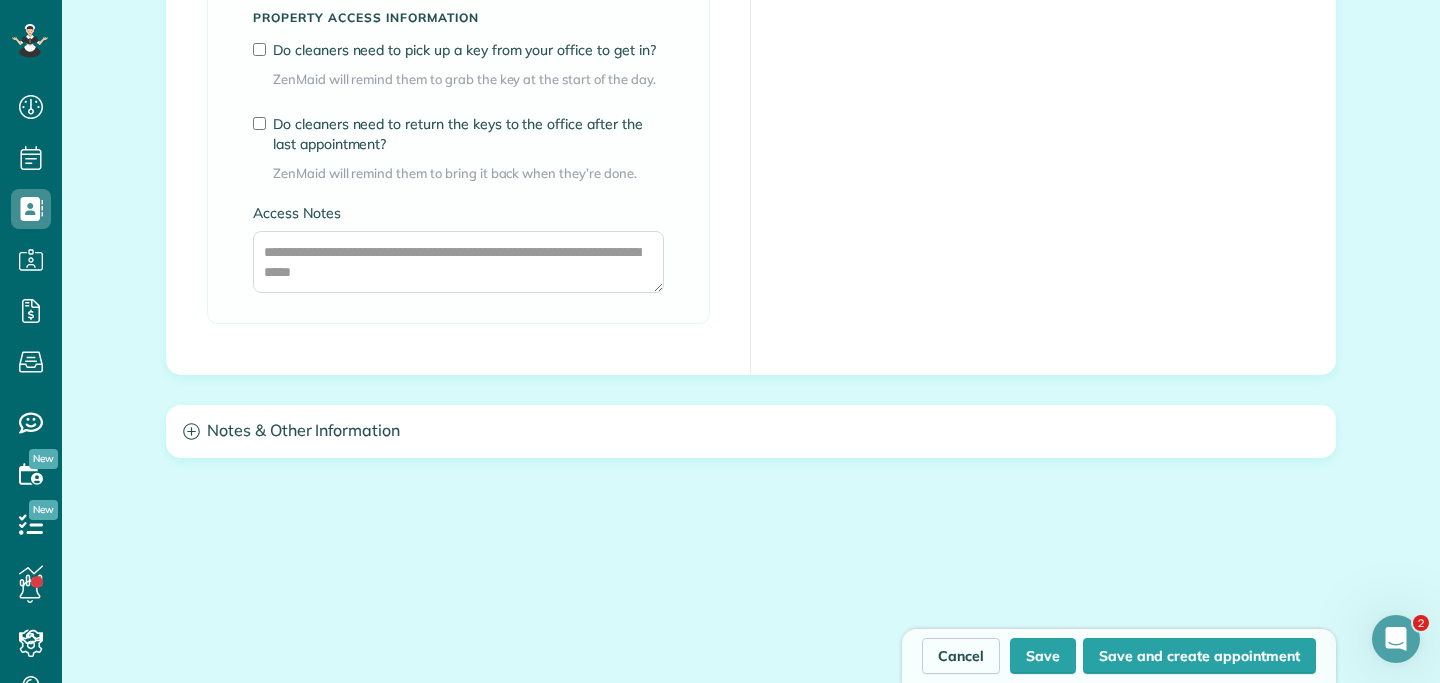 scroll, scrollTop: 1803, scrollLeft: 0, axis: vertical 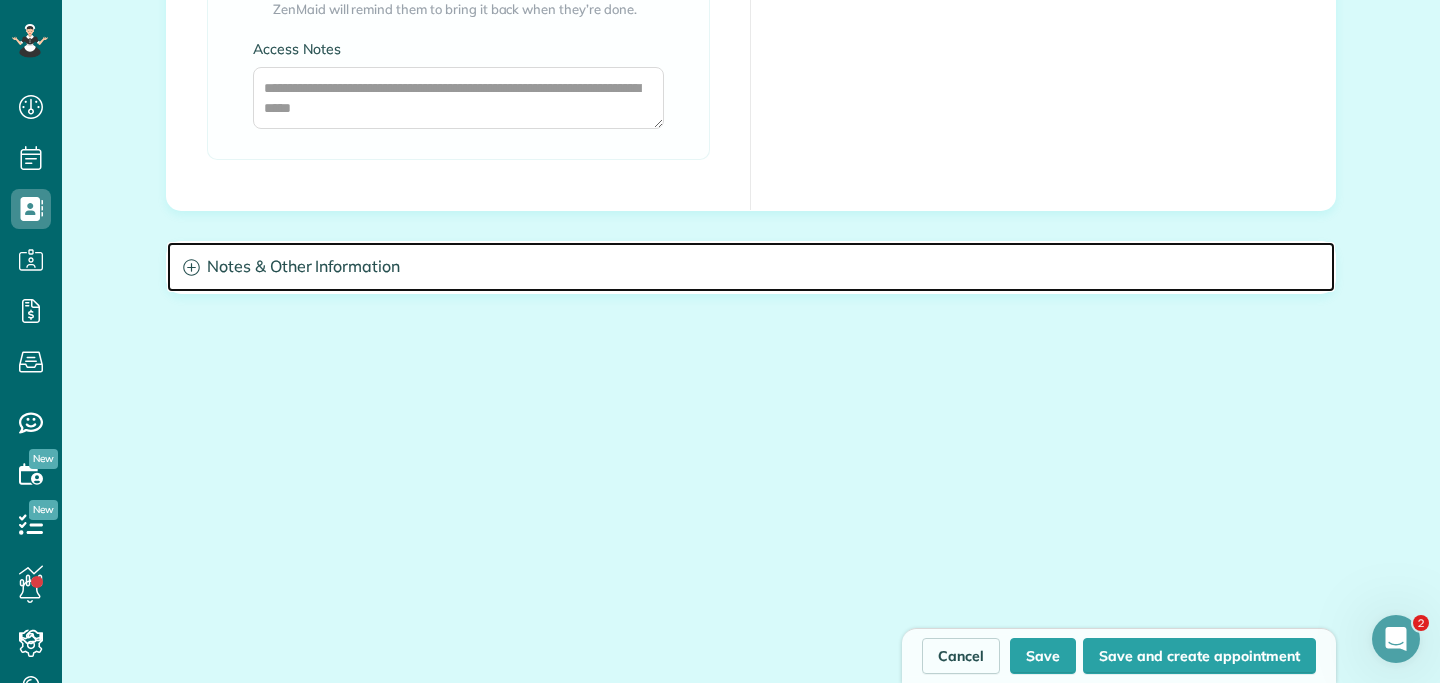 click on "Notes & Other Information" at bounding box center [751, 267] 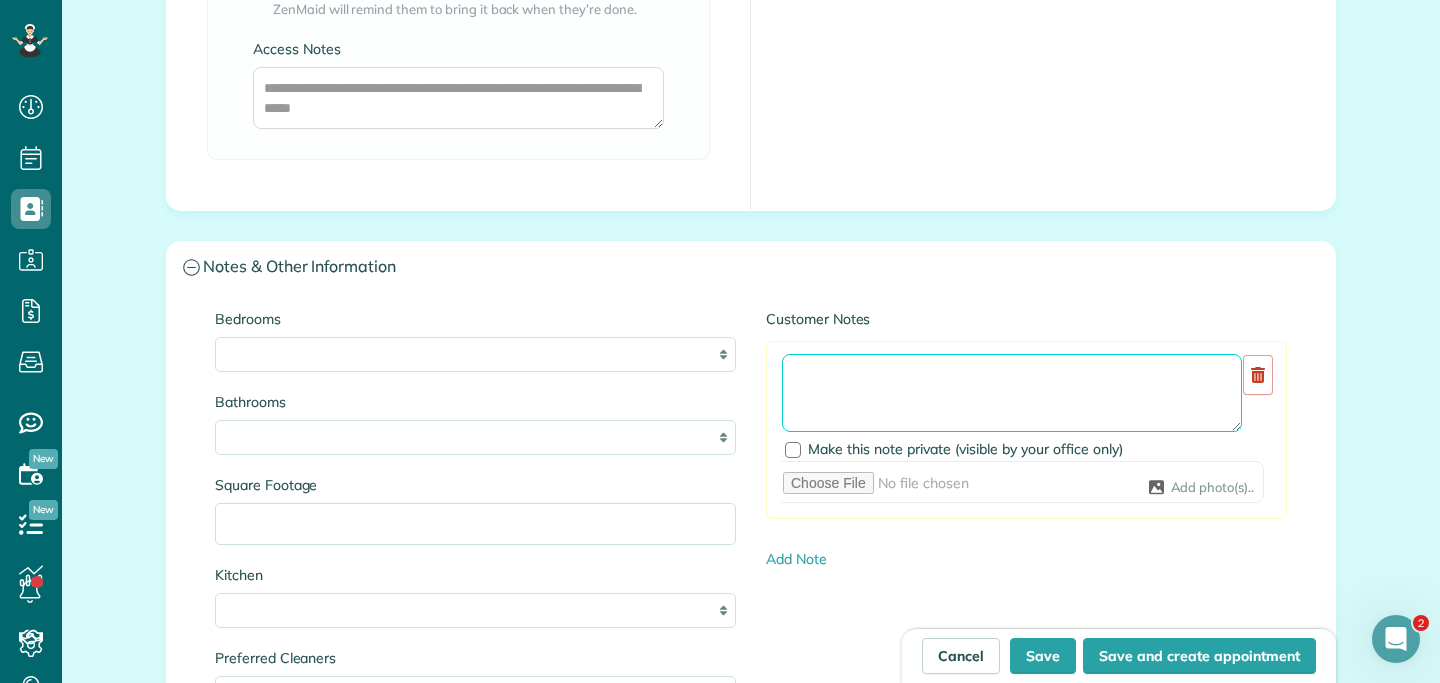 click at bounding box center (1012, 393) 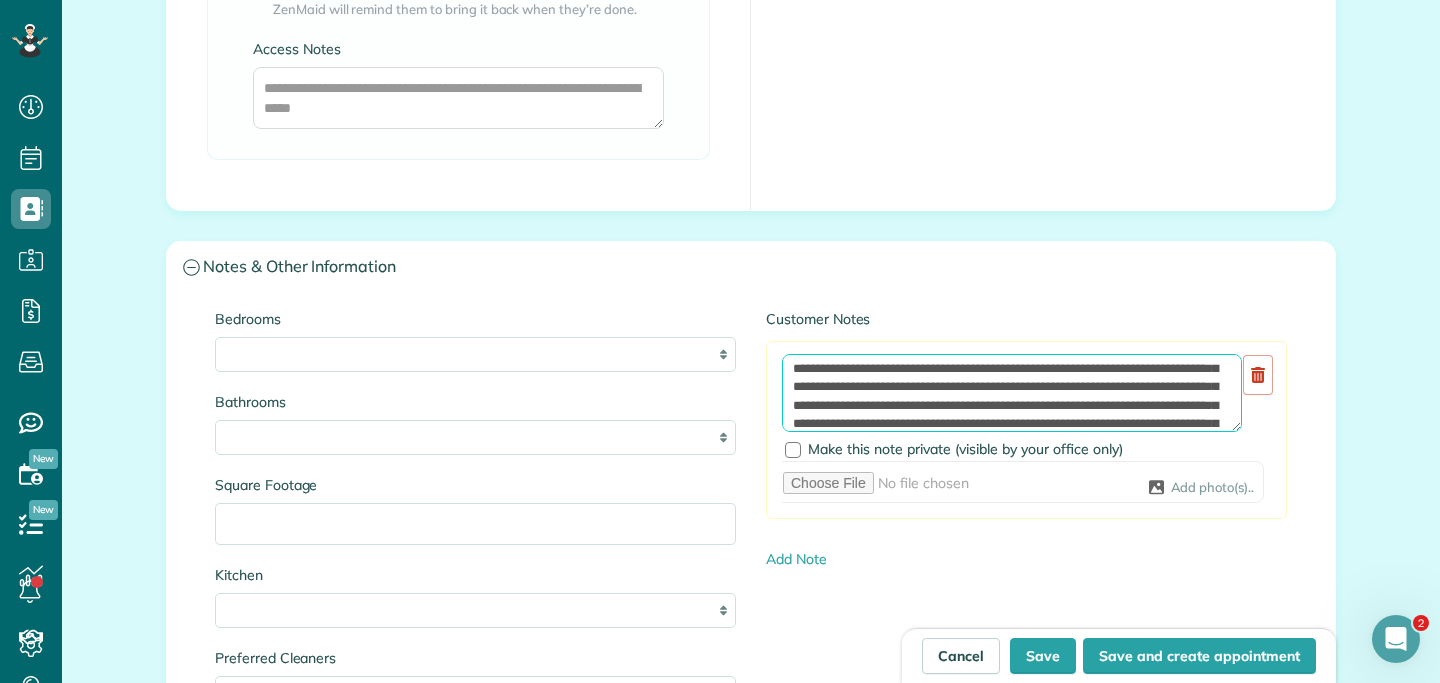 scroll, scrollTop: 0, scrollLeft: 0, axis: both 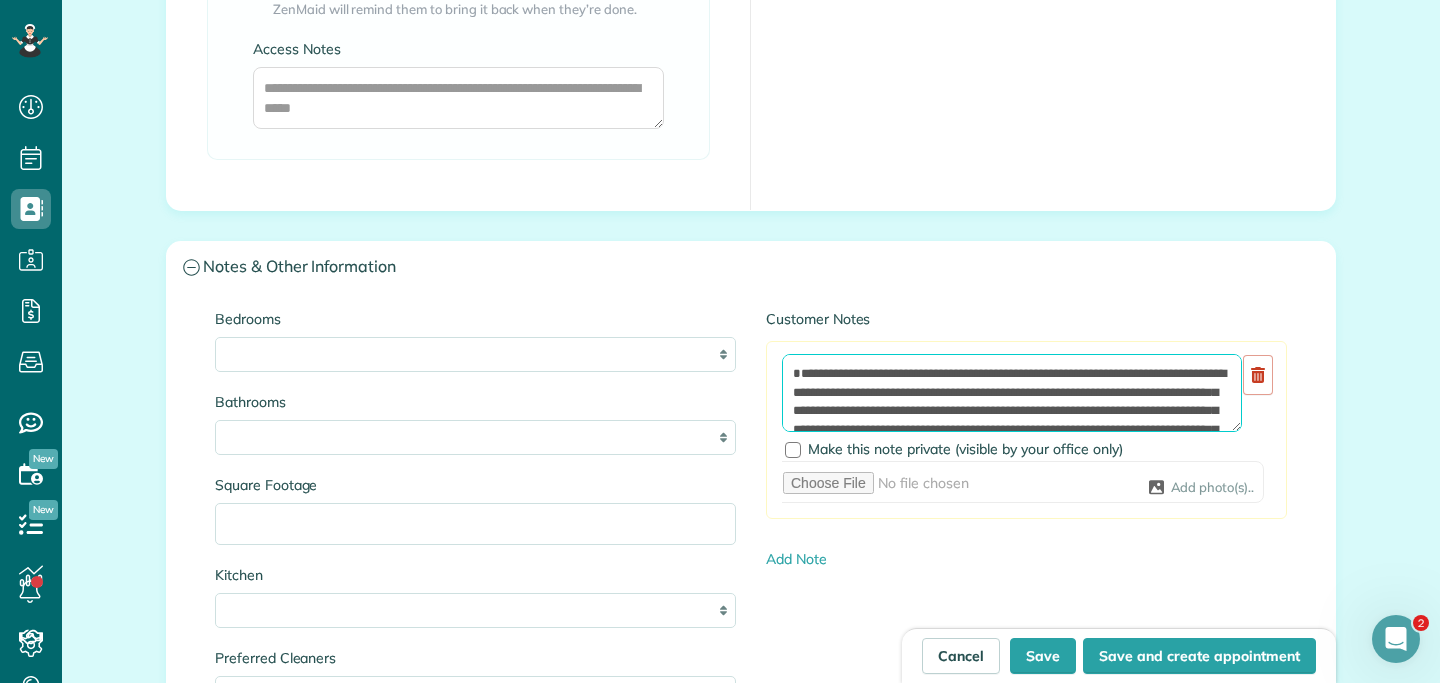 type on "**********" 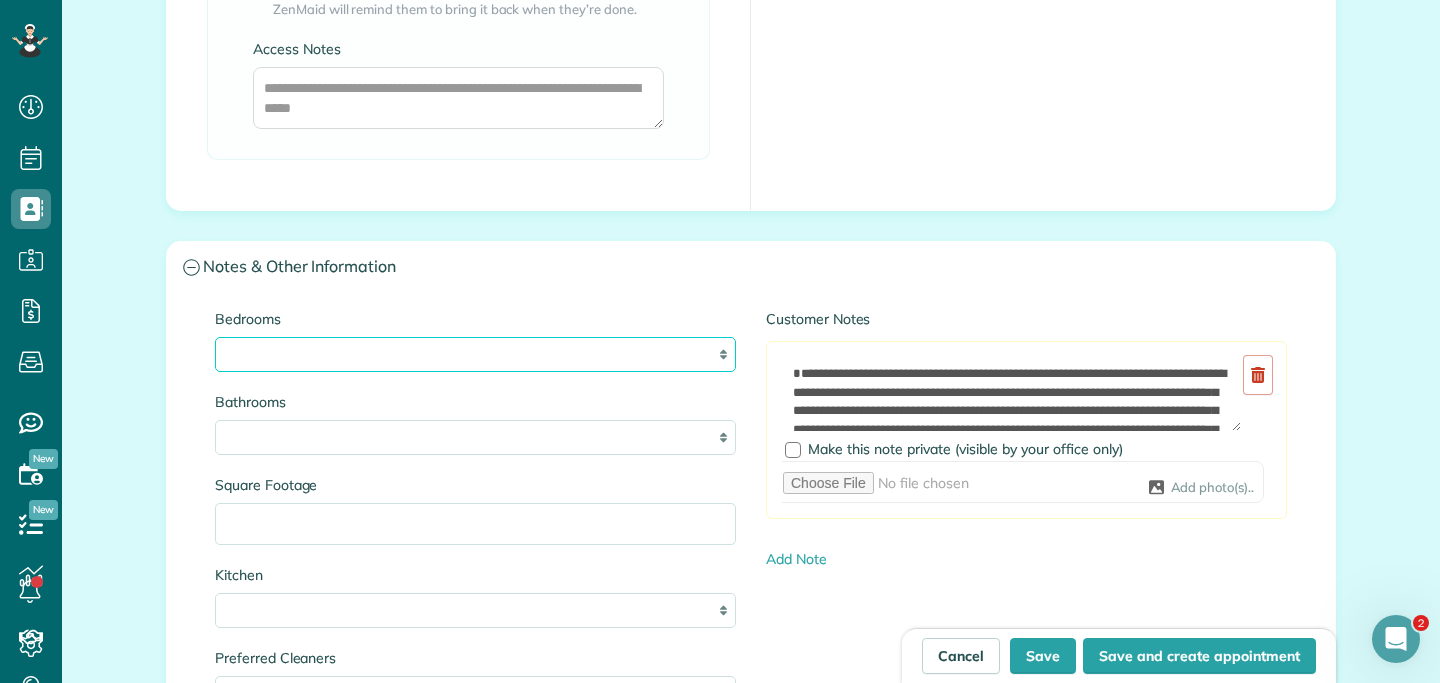 click on "*
*
*
*
**" at bounding box center (475, 354) 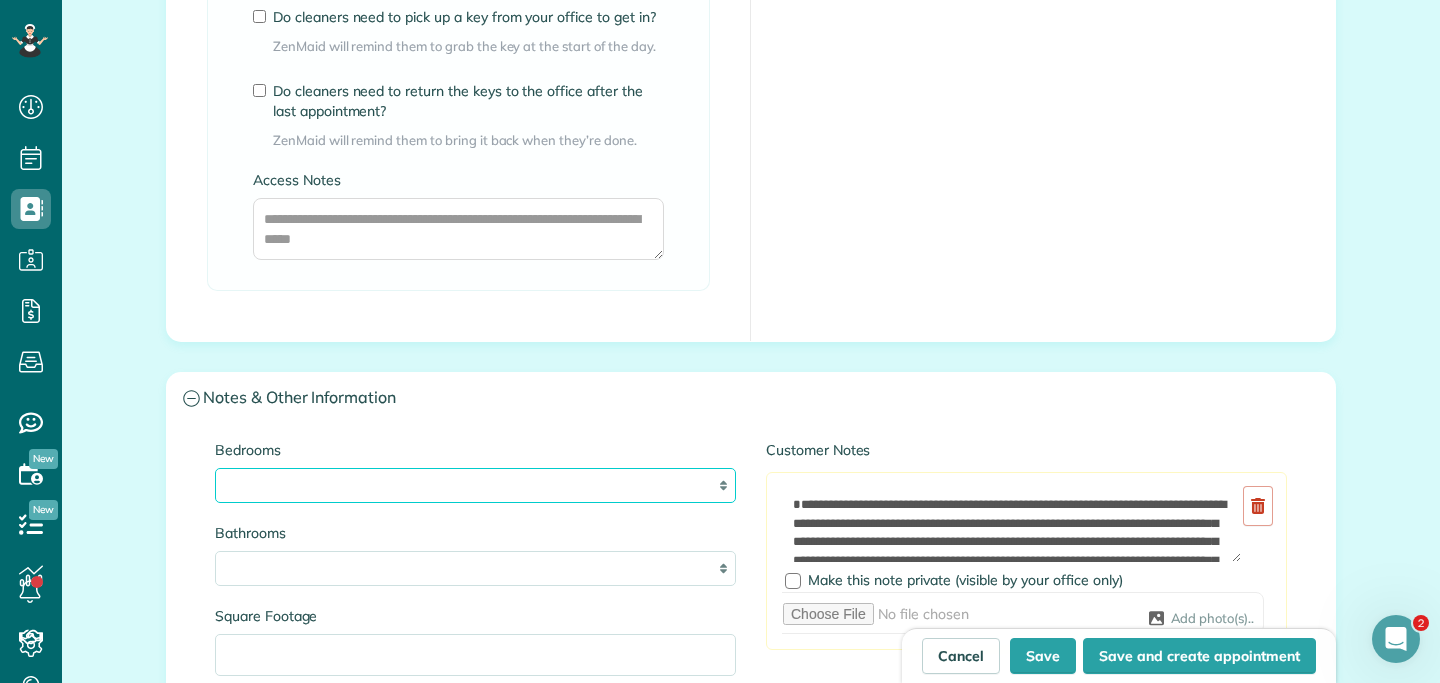 scroll, scrollTop: 1640, scrollLeft: 0, axis: vertical 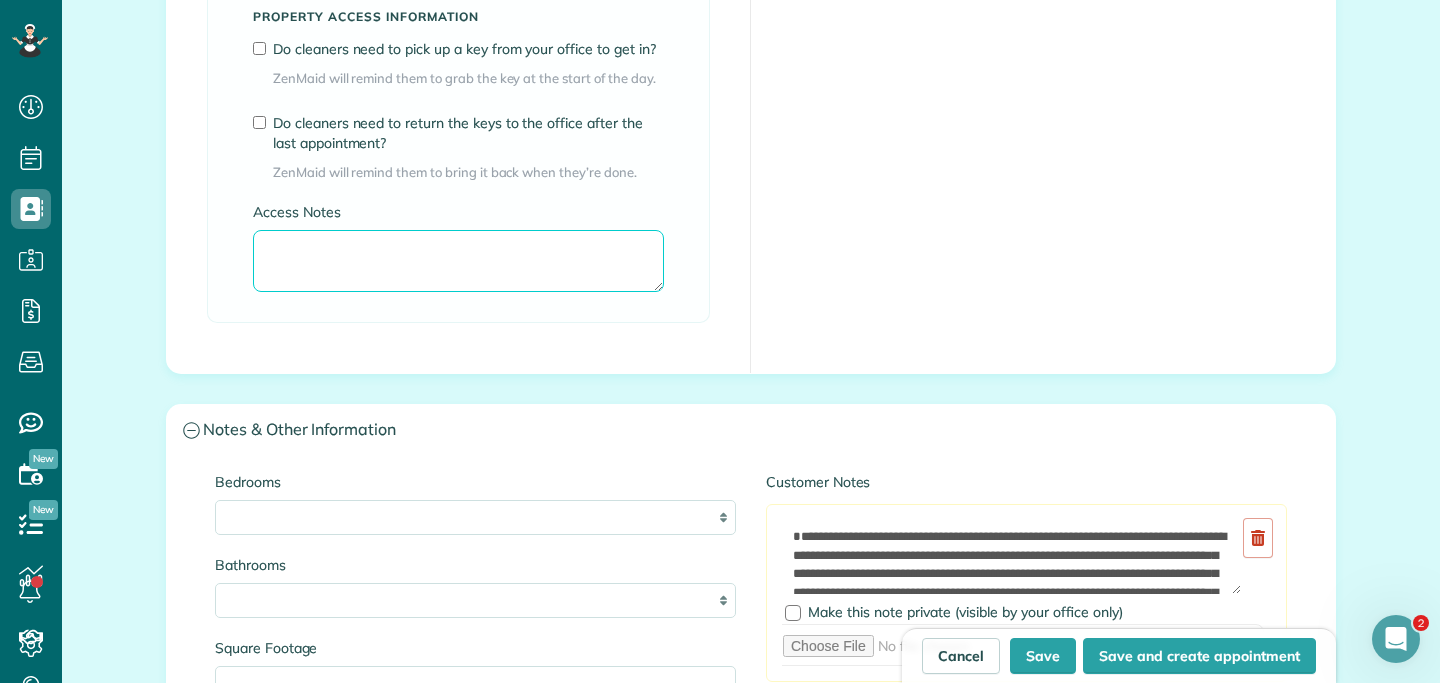 click on "Access Notes" at bounding box center [458, 261] 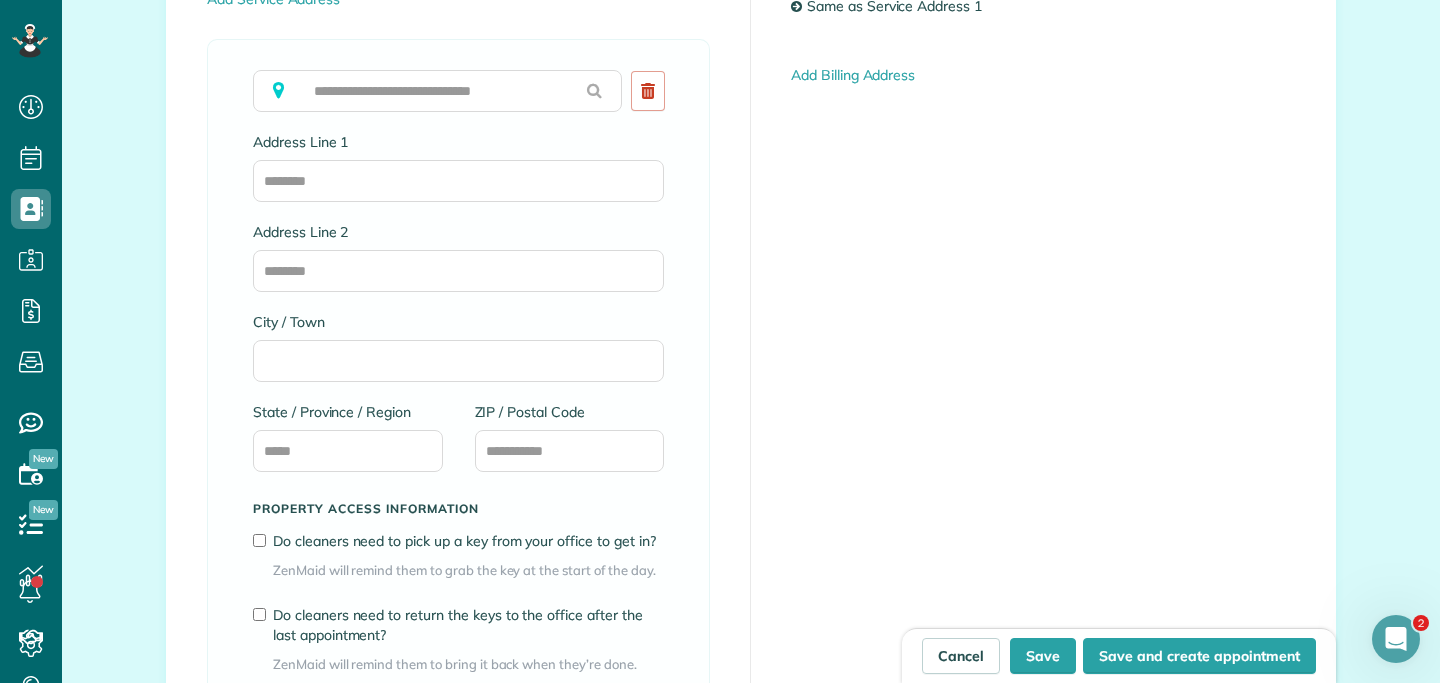 scroll, scrollTop: 1126, scrollLeft: 0, axis: vertical 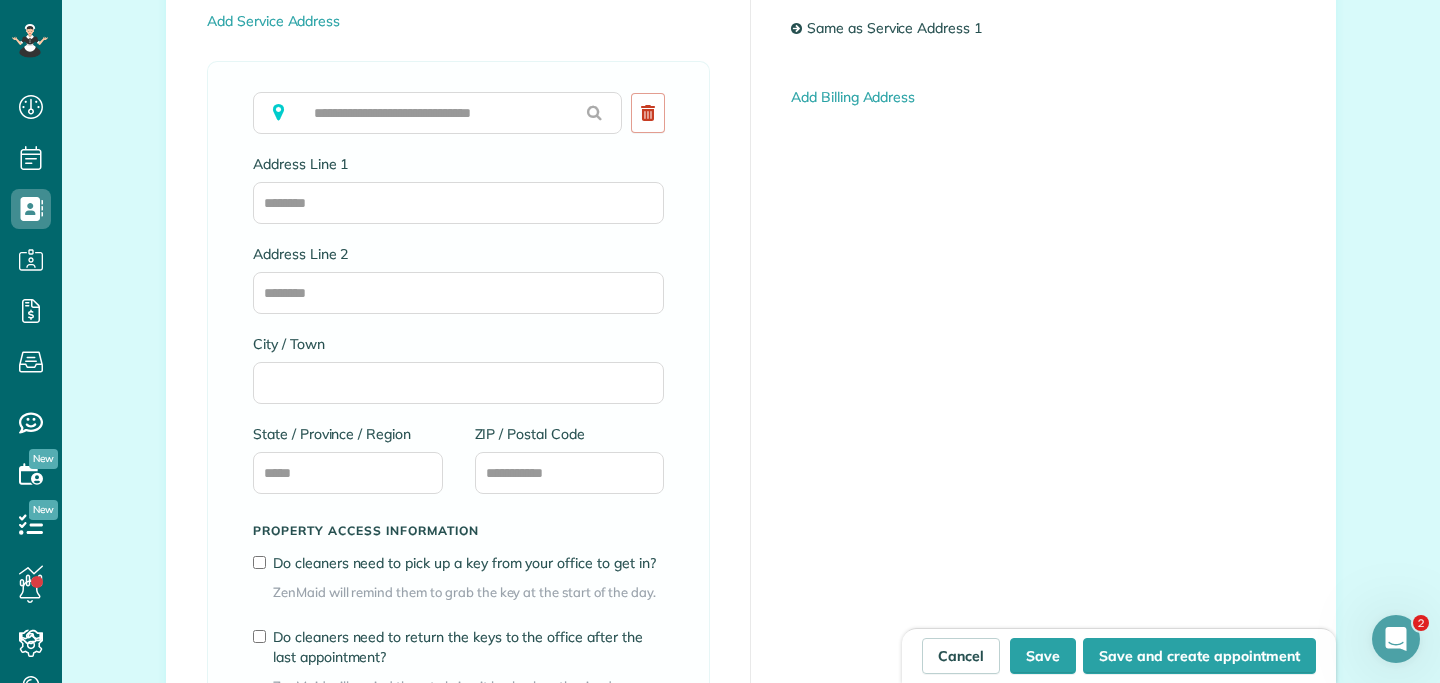 type on "**********" 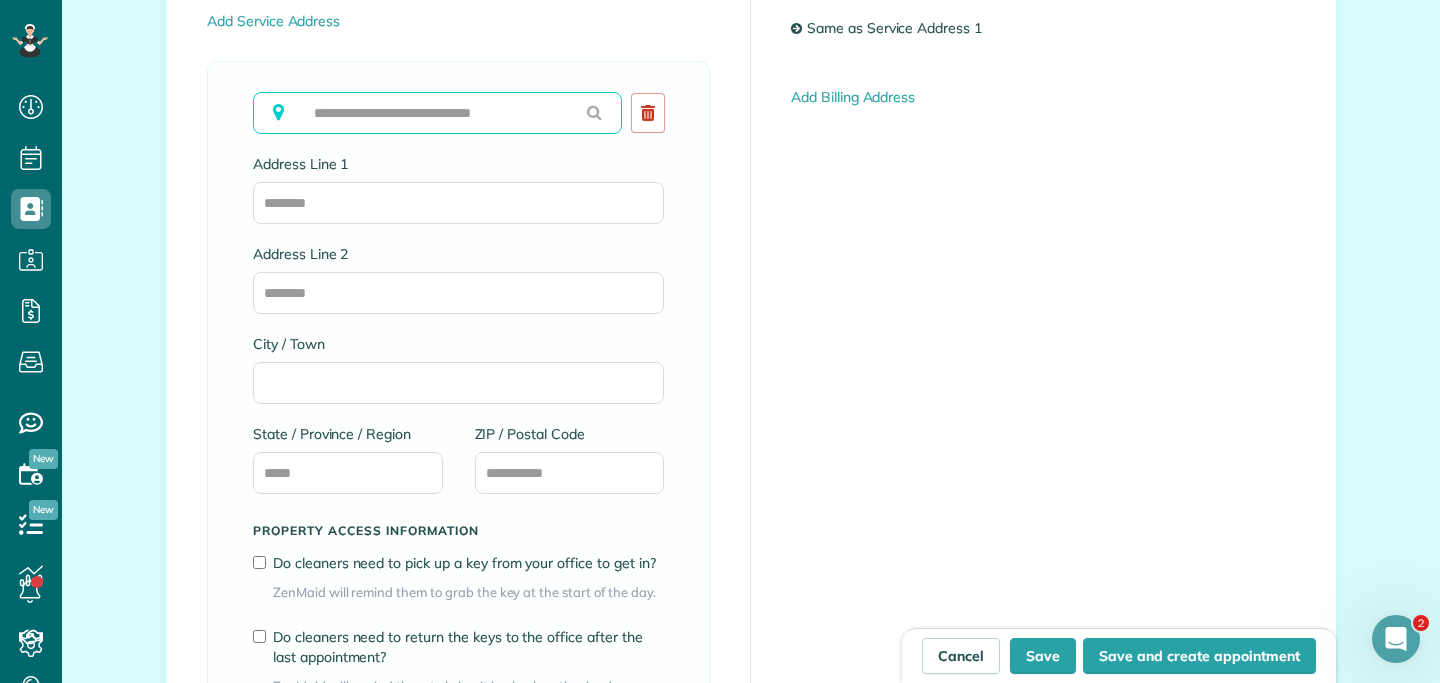 click at bounding box center [437, 113] 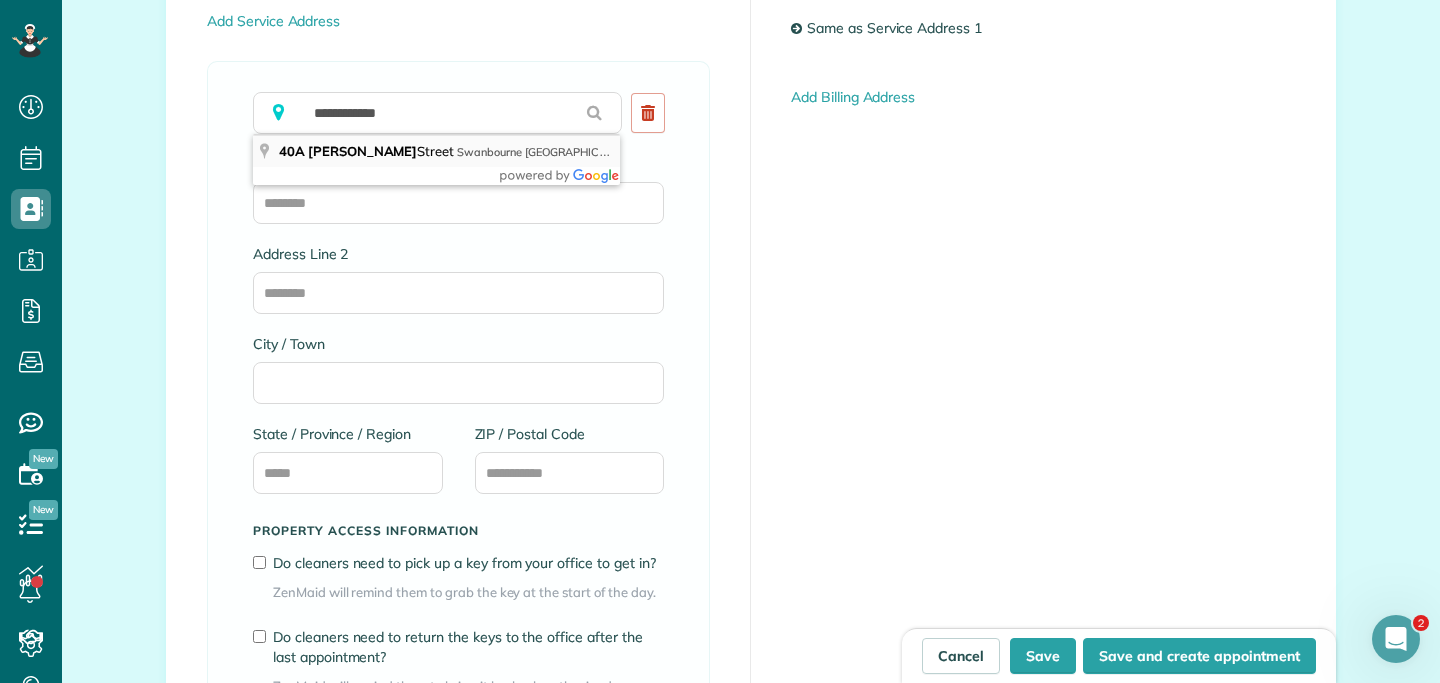 type on "**********" 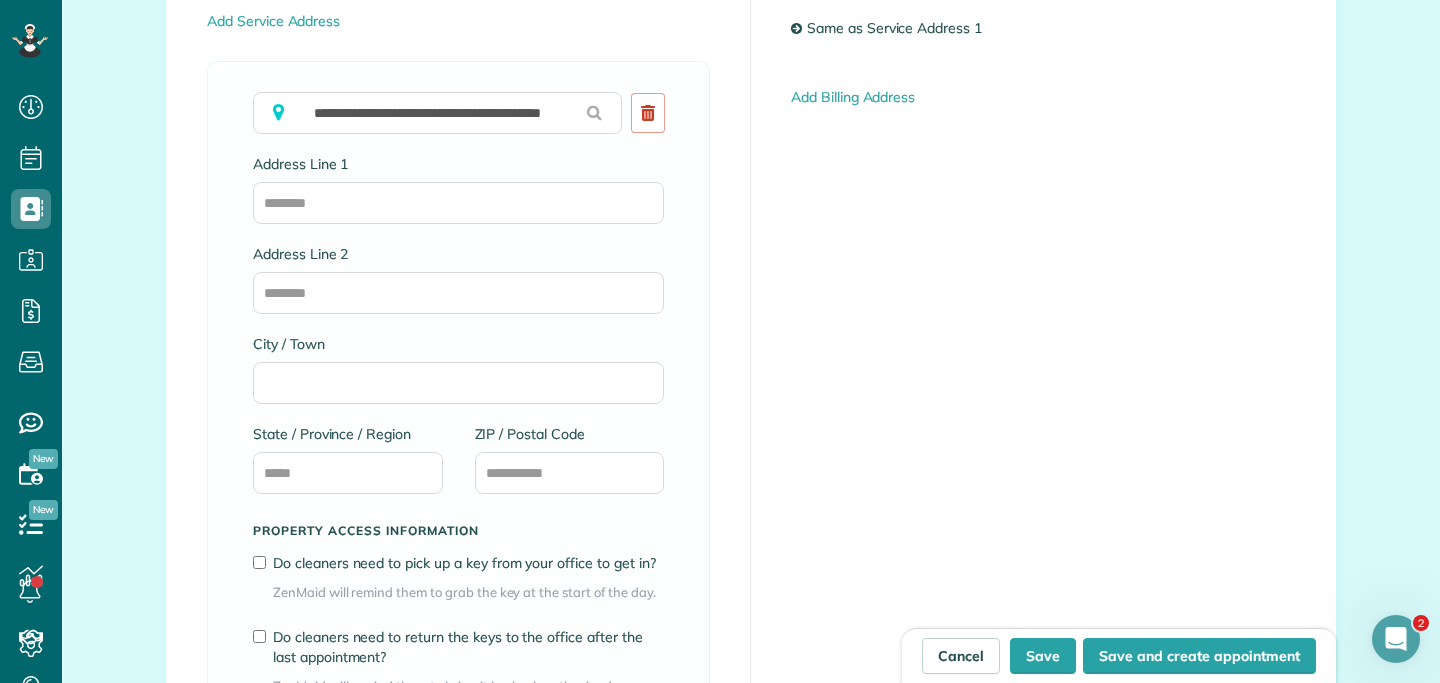 type on "**********" 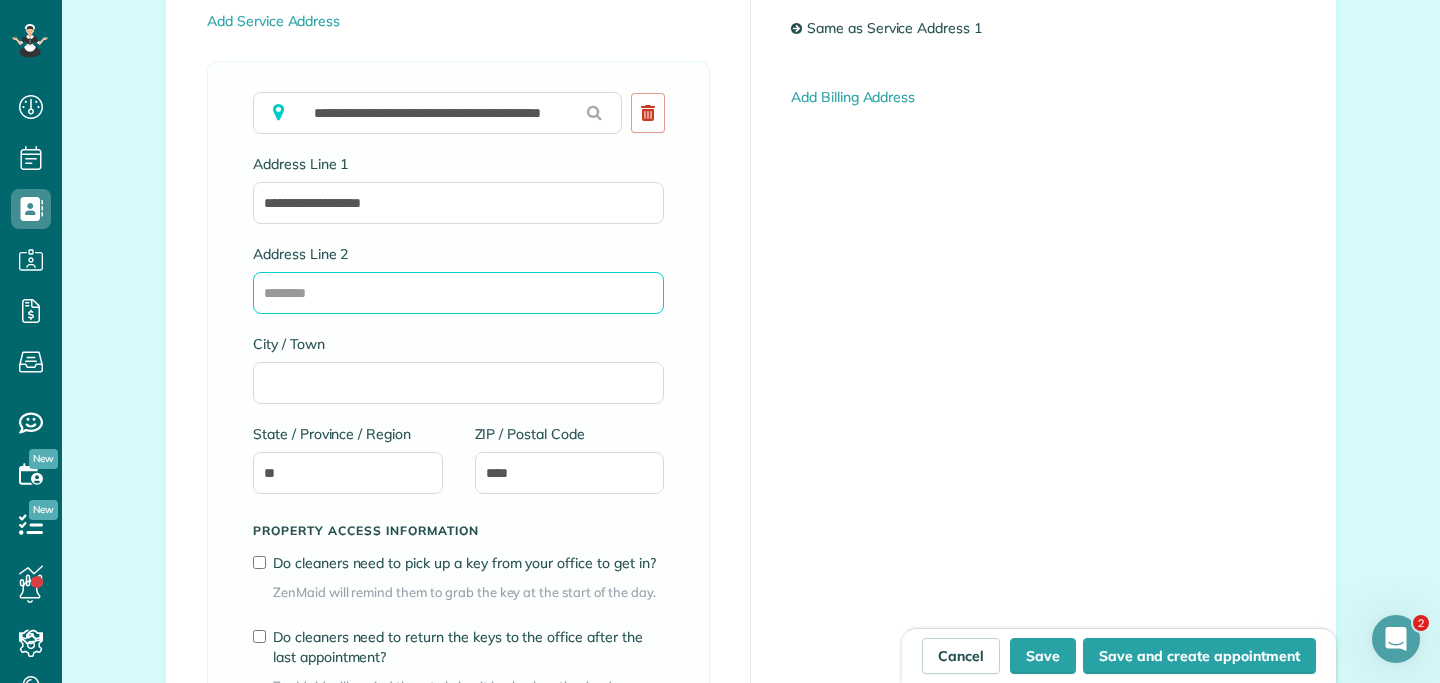 click on "Address Line 2" at bounding box center (458, 293) 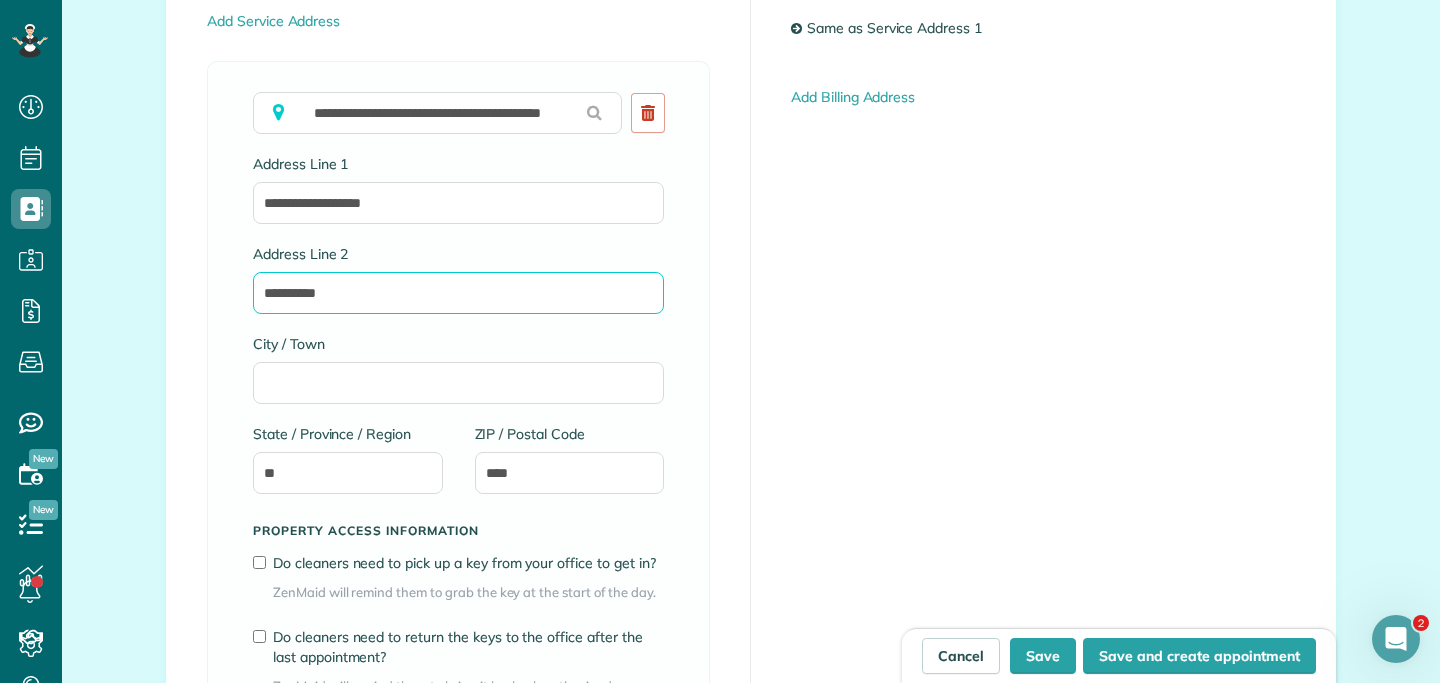 type on "**********" 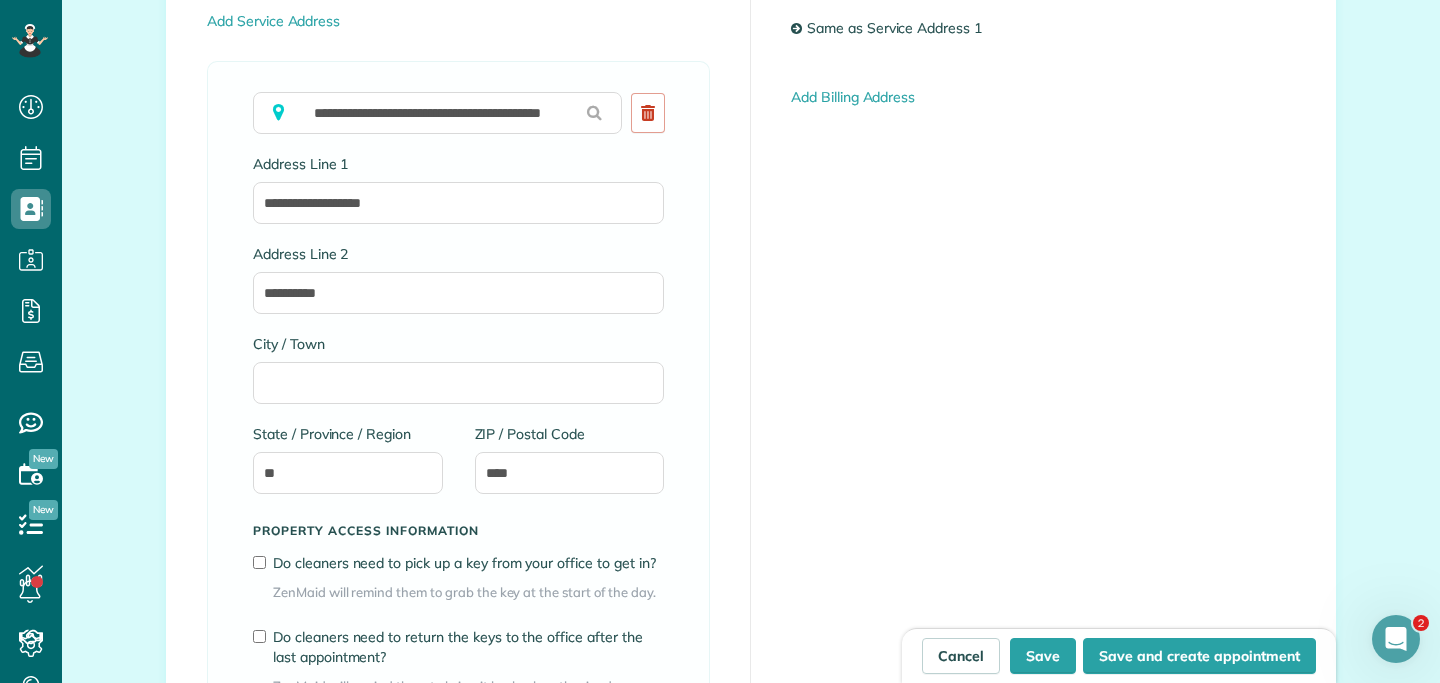 click on "**********" at bounding box center (459, 400) 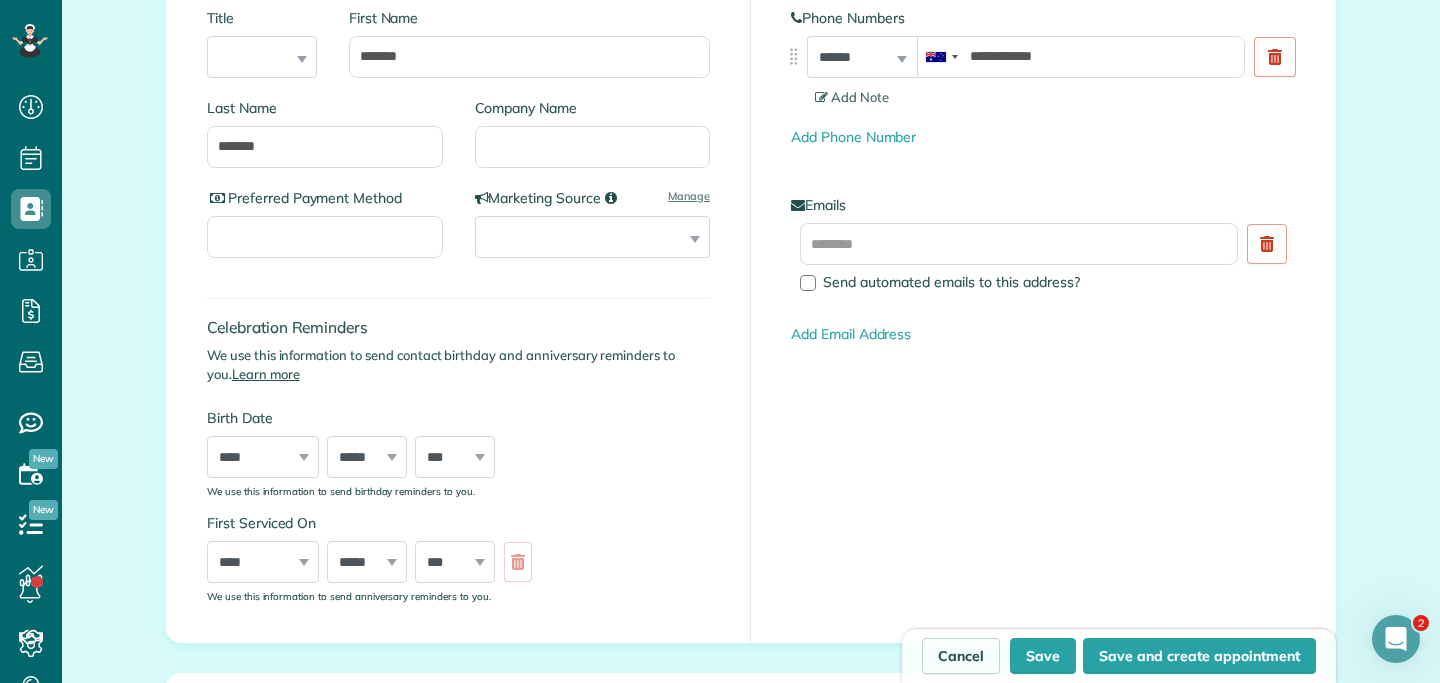 scroll, scrollTop: 258, scrollLeft: 0, axis: vertical 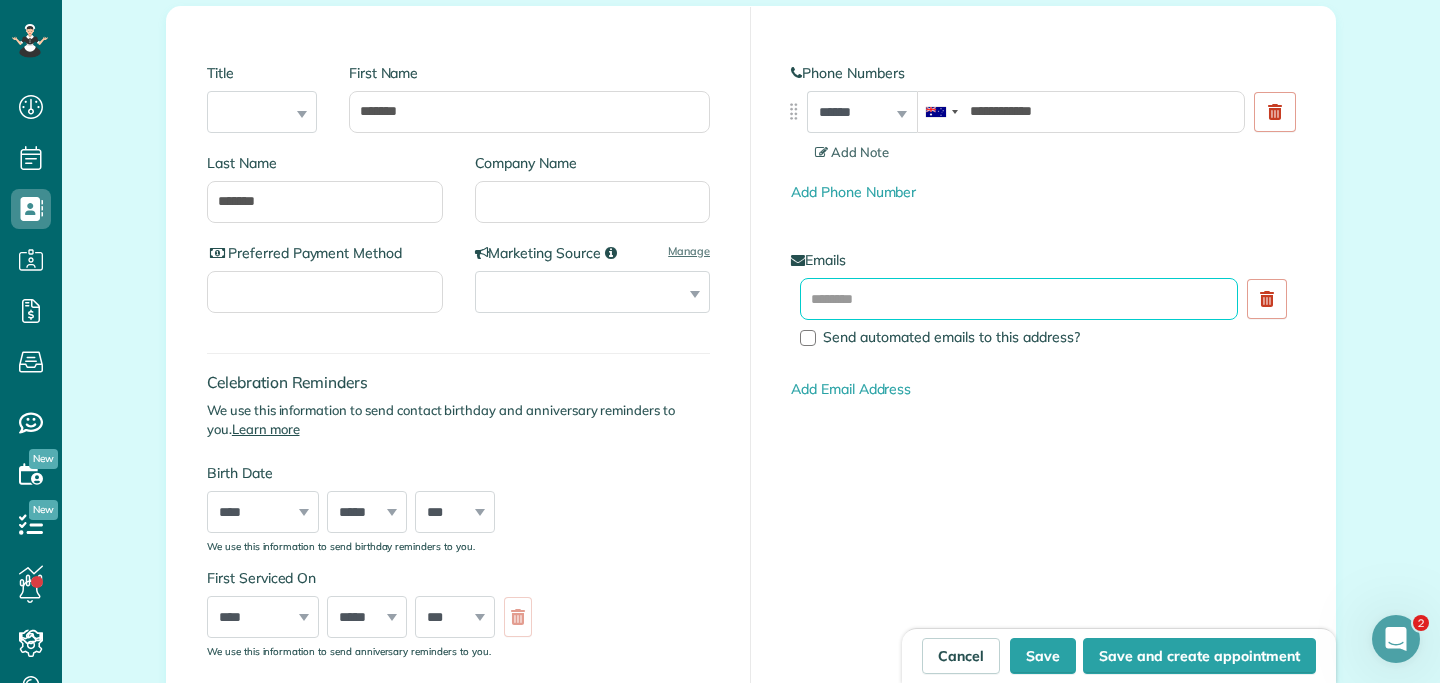 click at bounding box center (1019, 299) 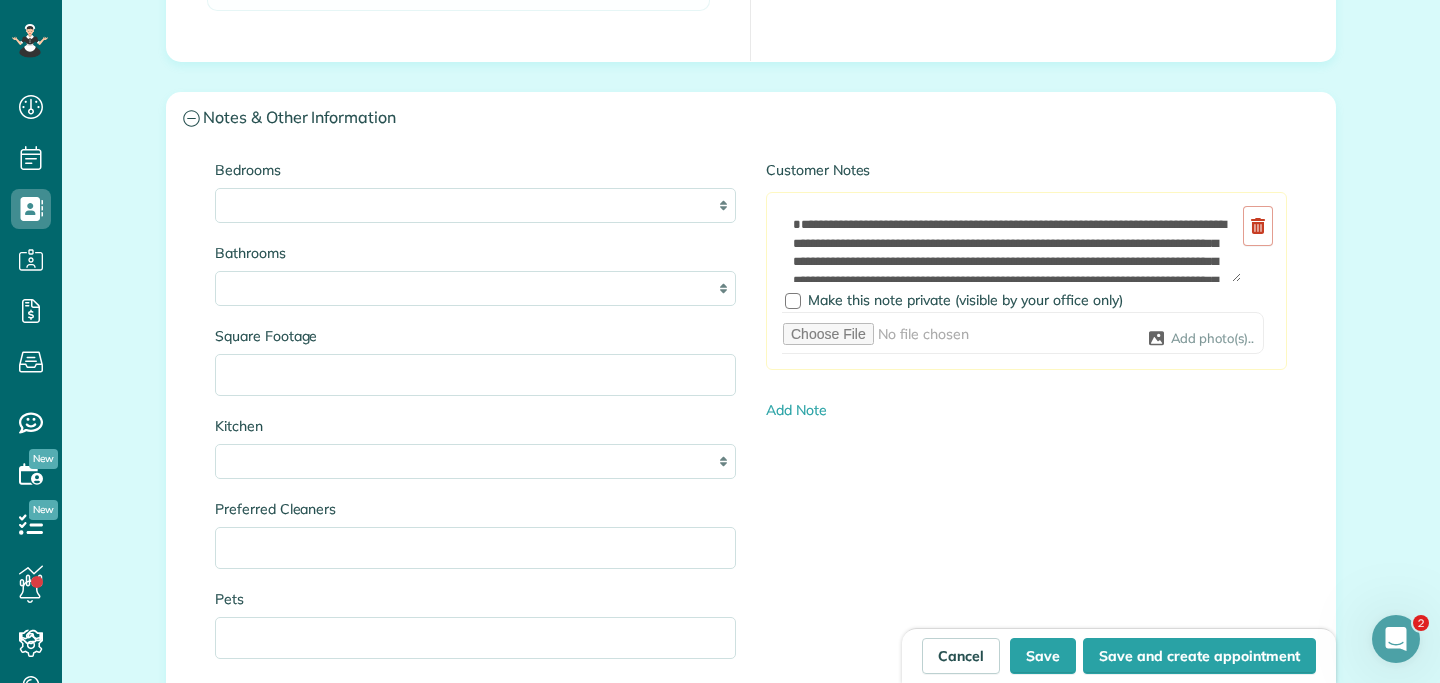scroll, scrollTop: 1953, scrollLeft: 0, axis: vertical 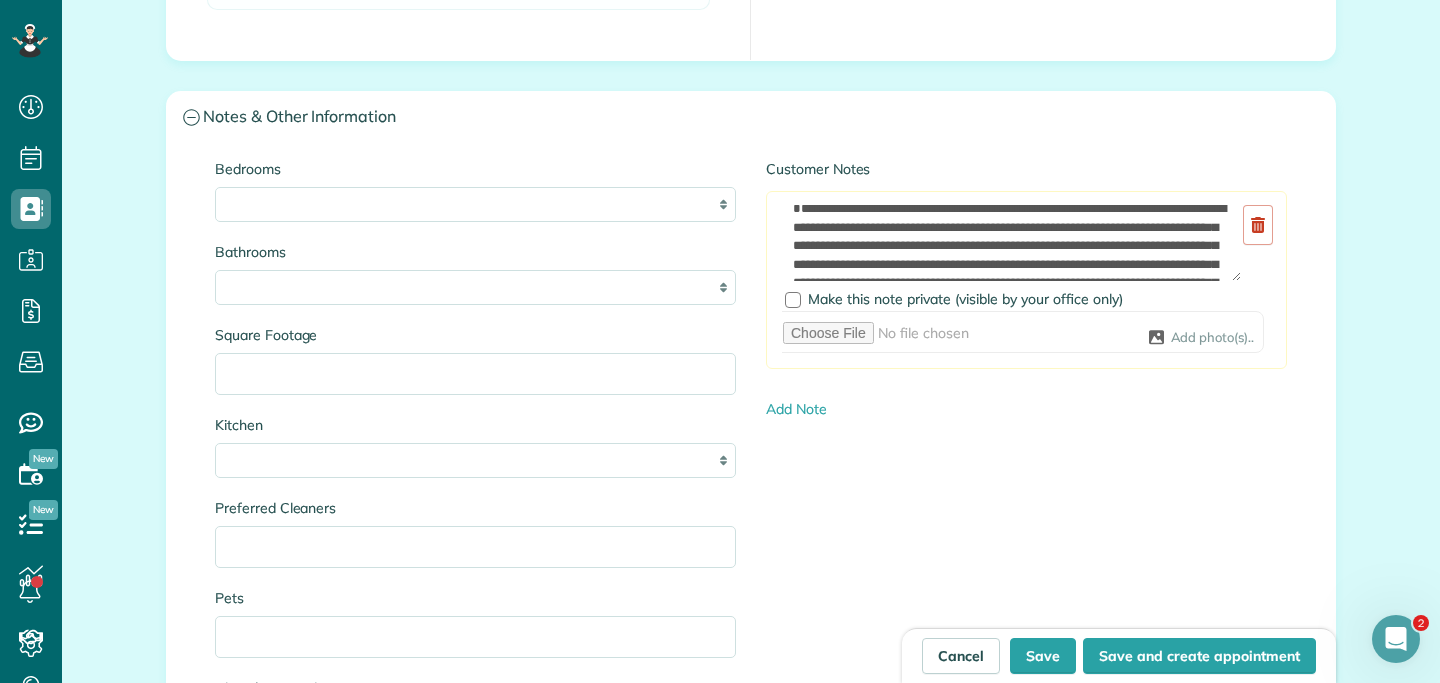 type on "**********" 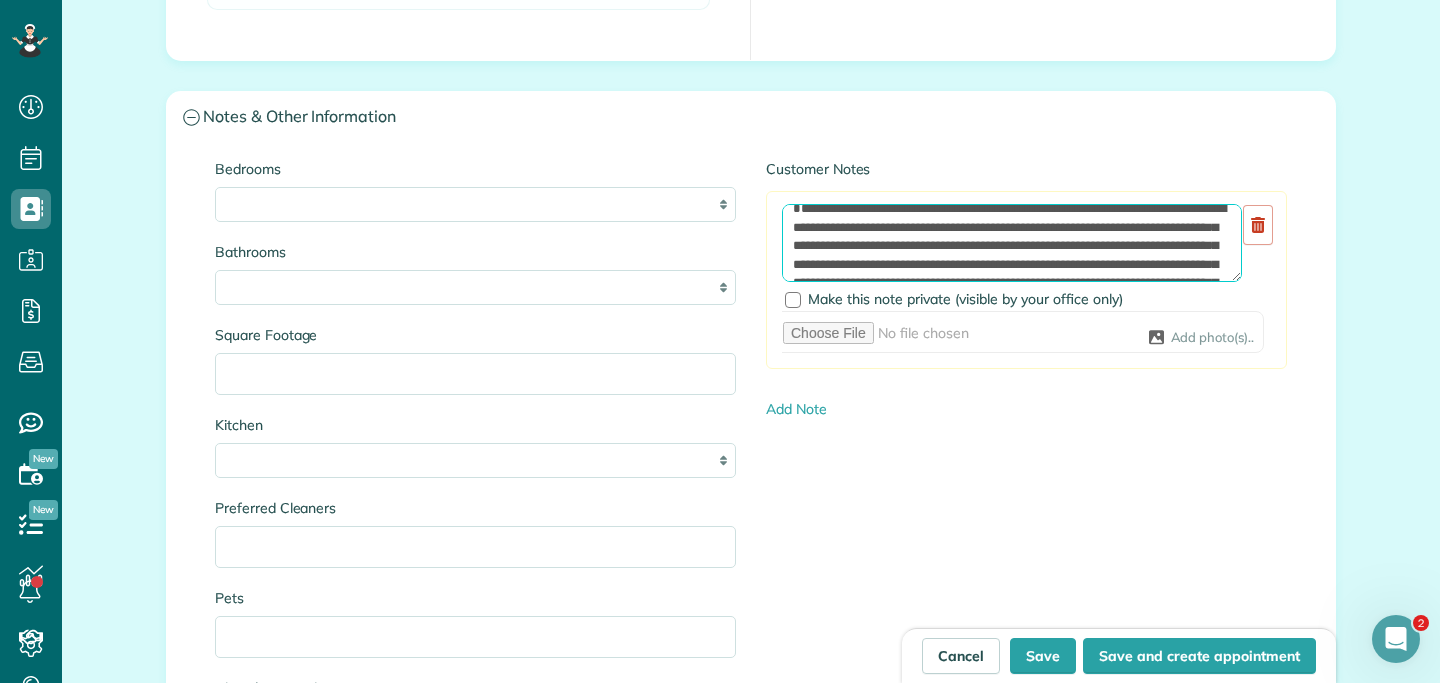 click on "**********" at bounding box center [1012, 243] 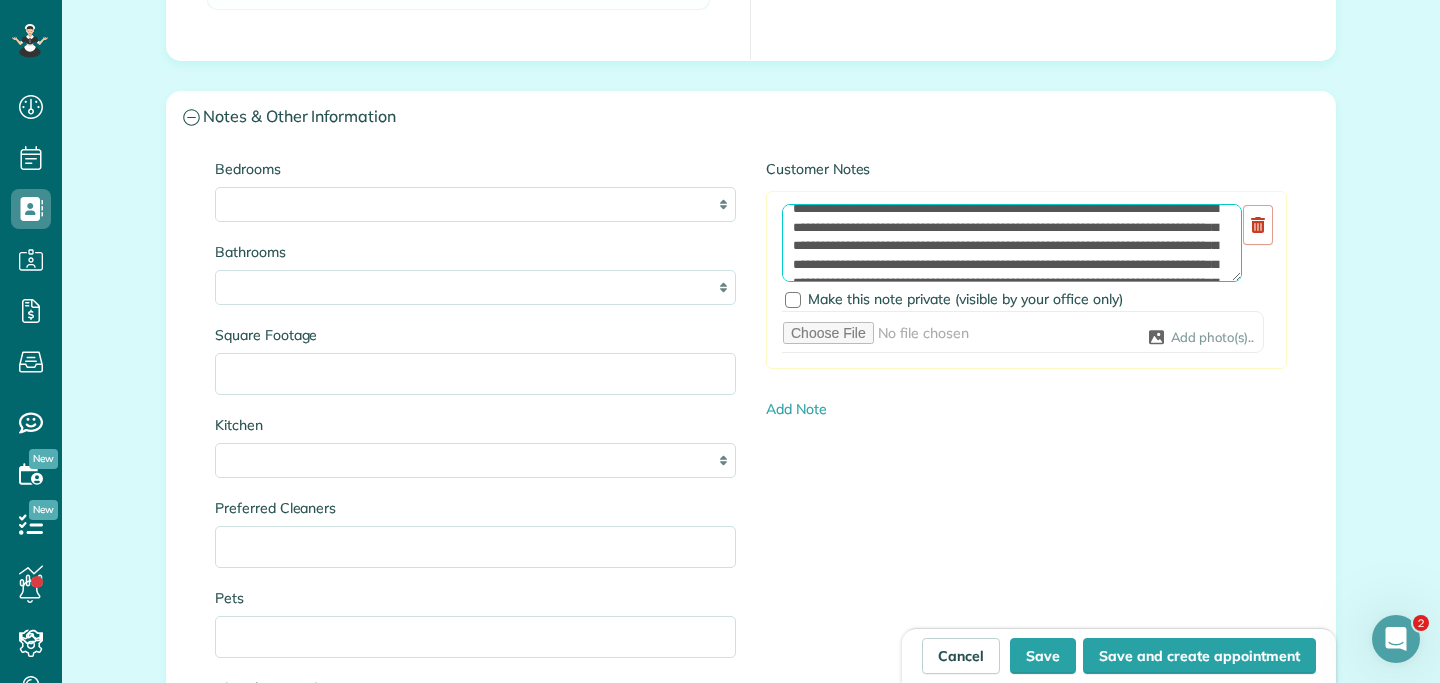 scroll, scrollTop: 0, scrollLeft: 0, axis: both 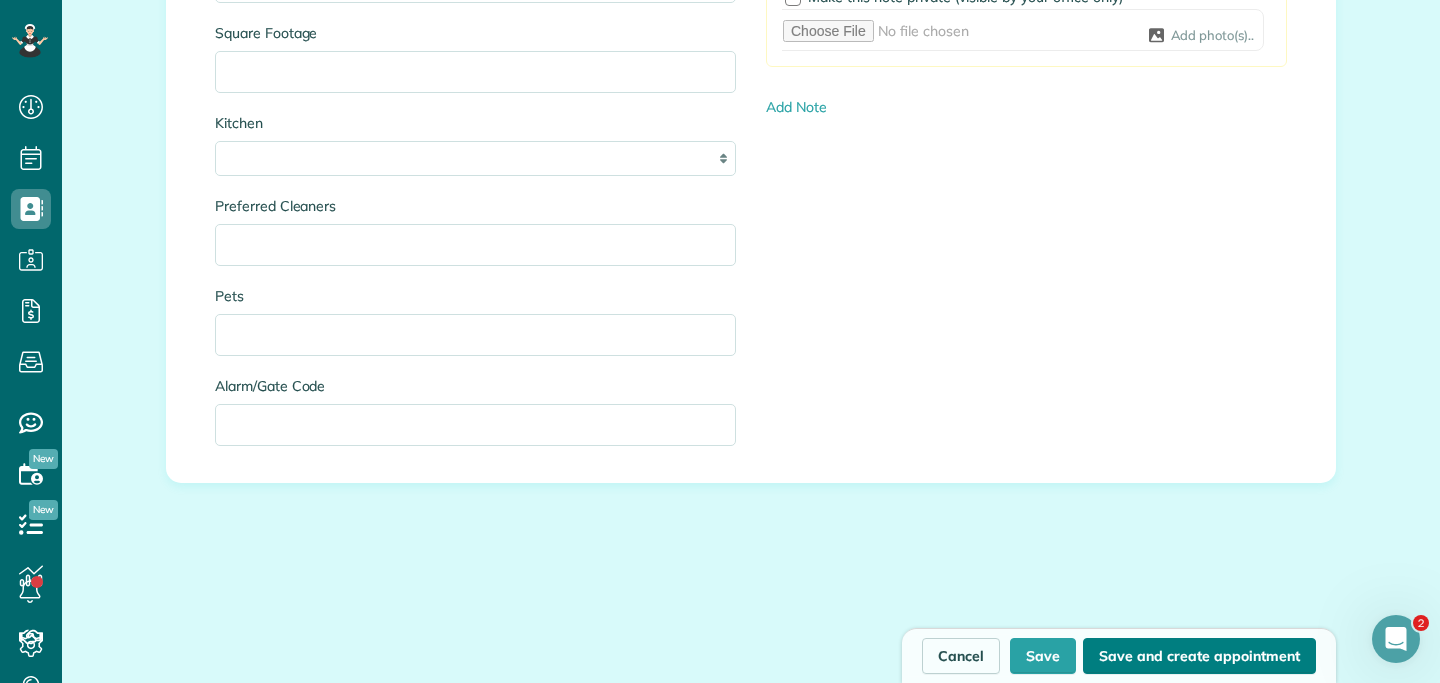 type on "**********" 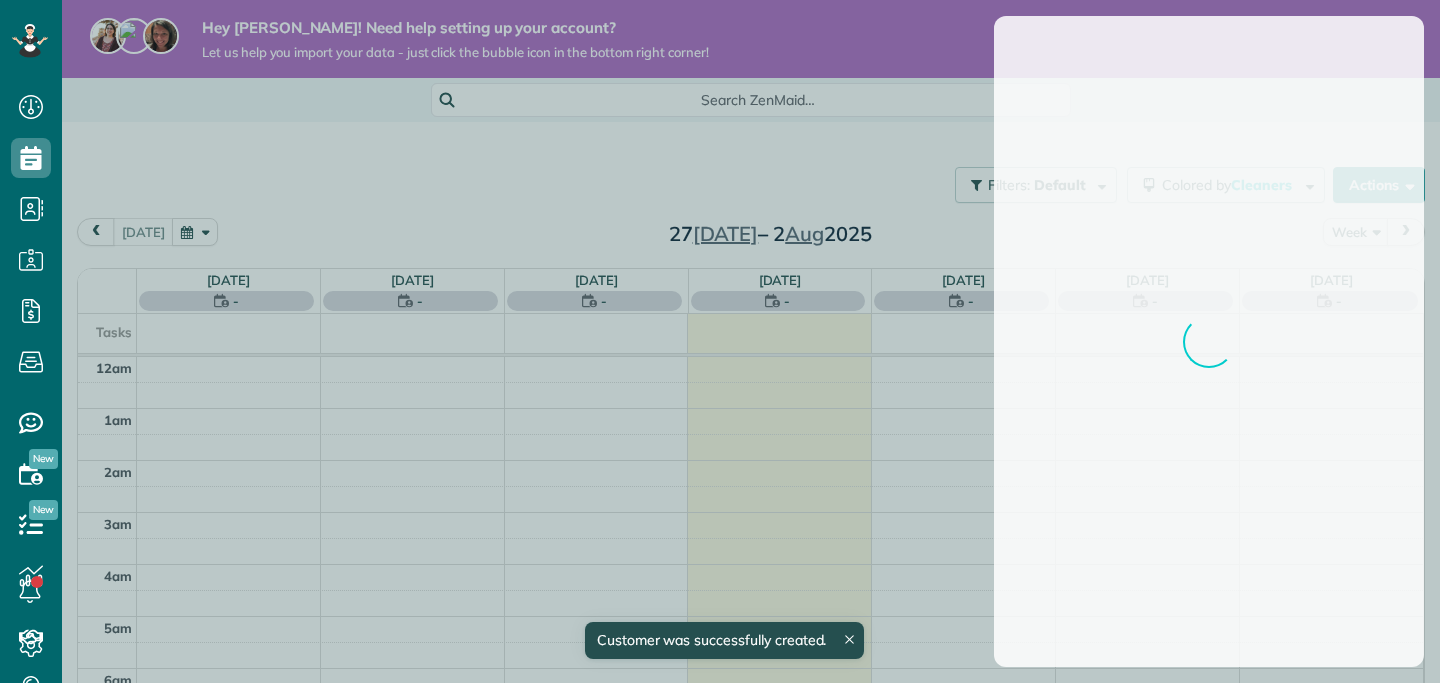 scroll, scrollTop: 0, scrollLeft: 0, axis: both 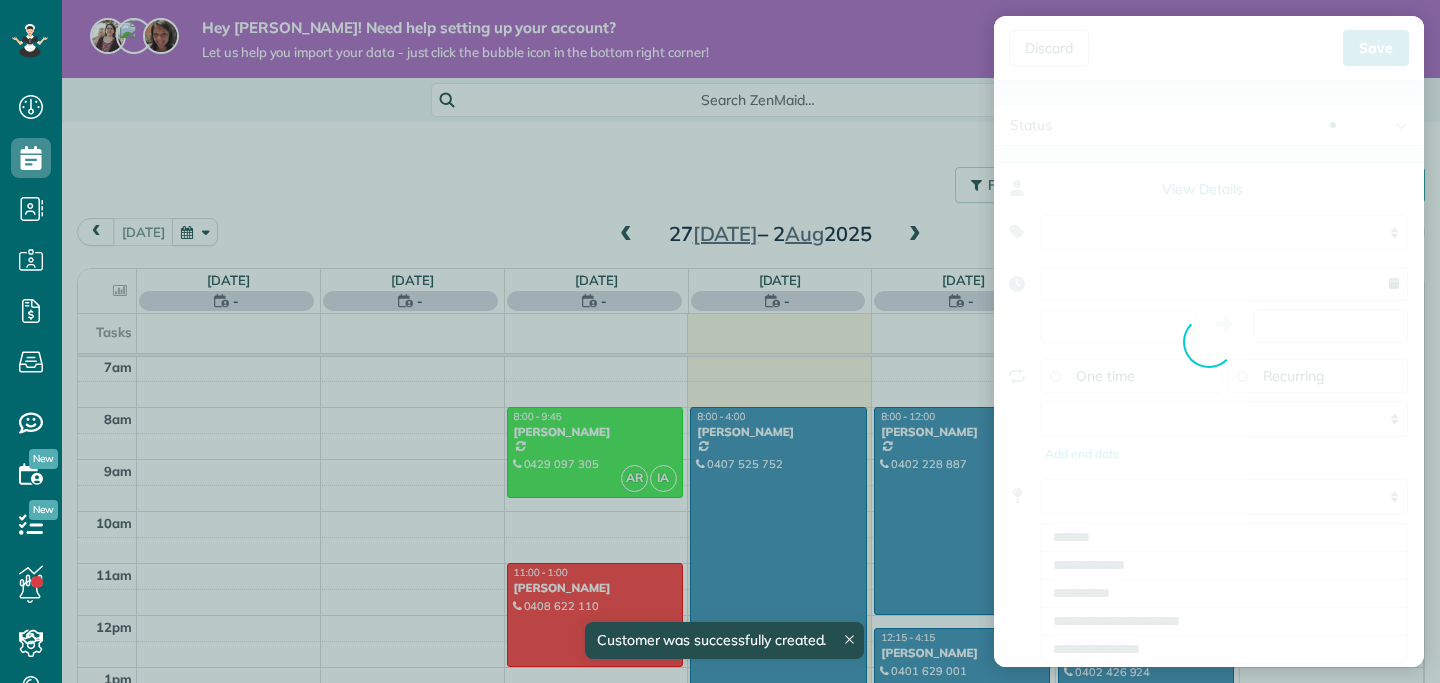 type on "**********" 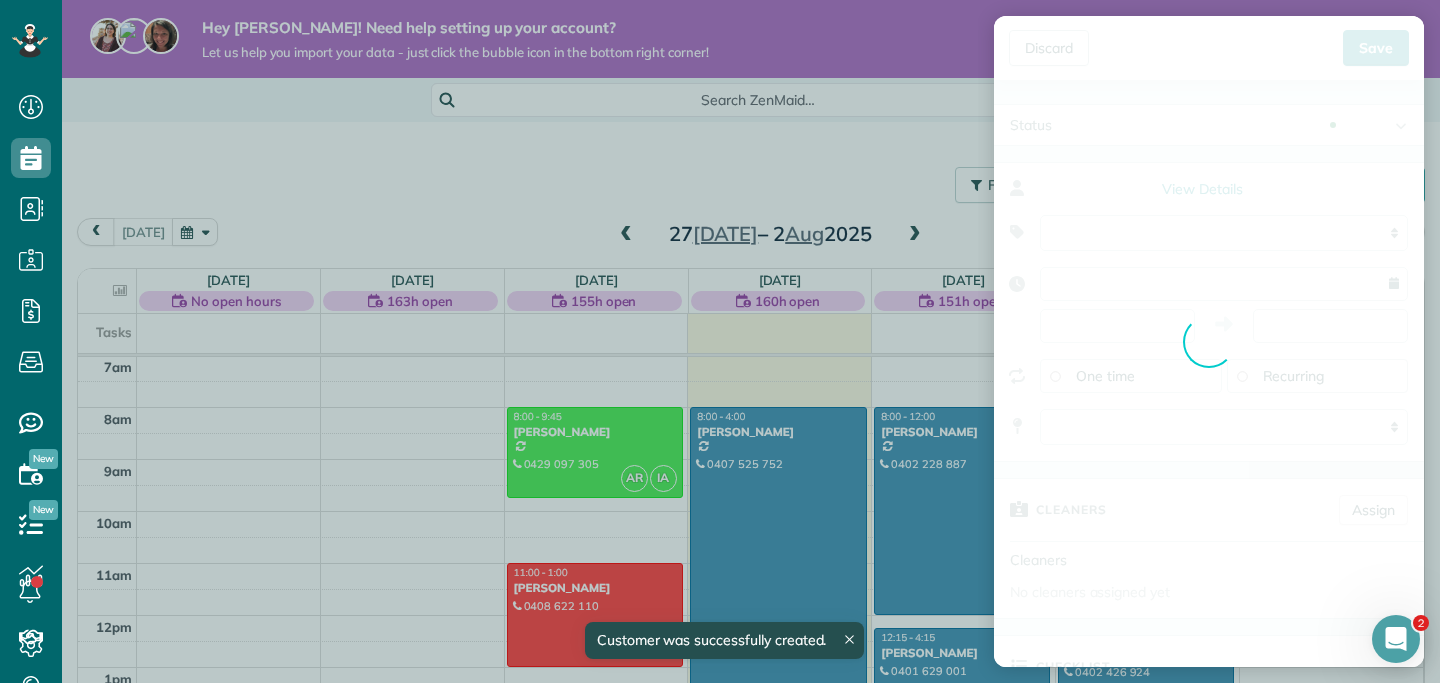scroll, scrollTop: 0, scrollLeft: 0, axis: both 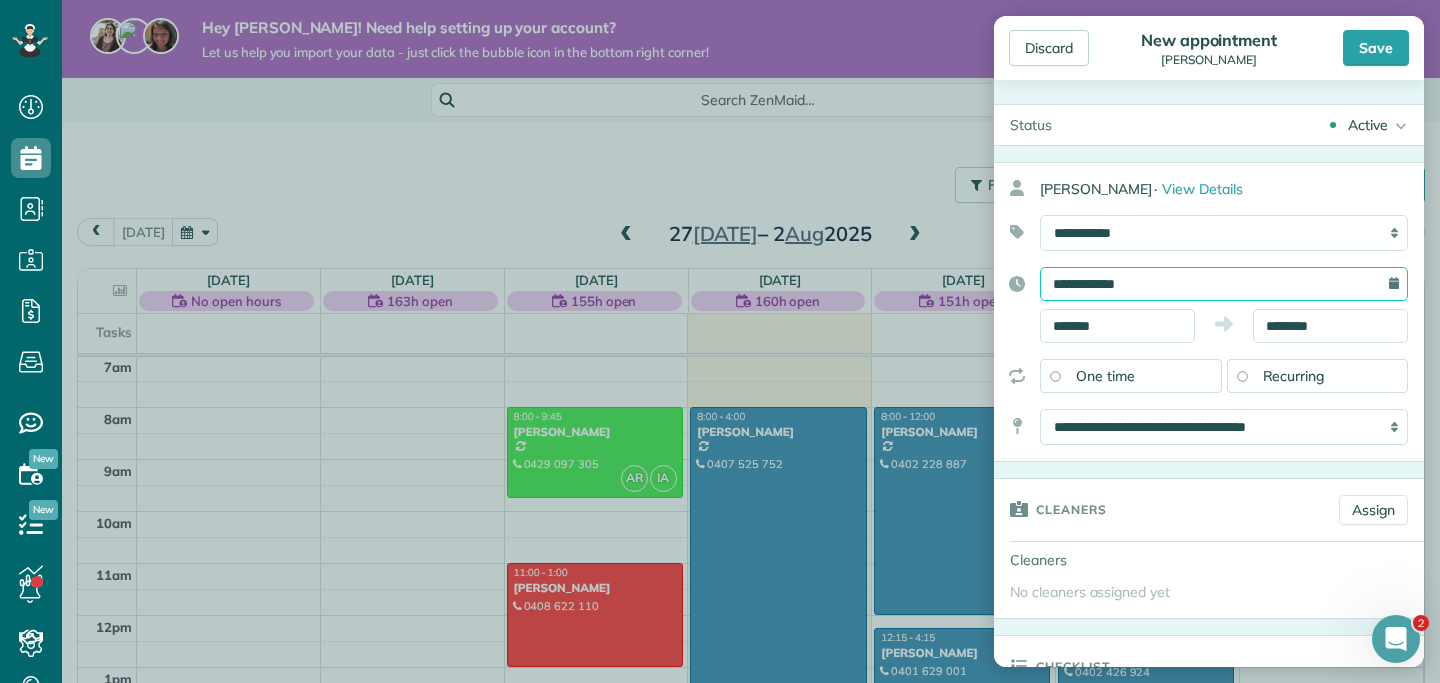 click on "**********" at bounding box center [1224, 284] 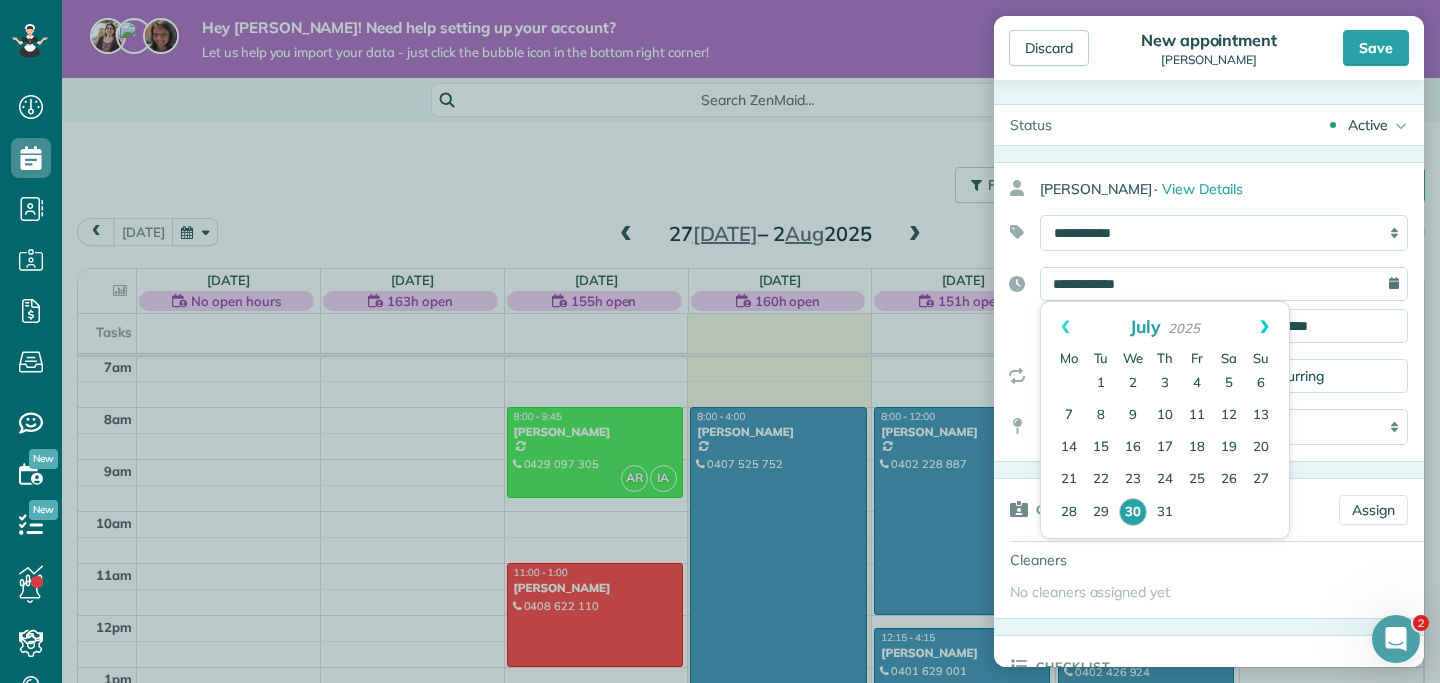 click on "Next" at bounding box center [1264, 327] 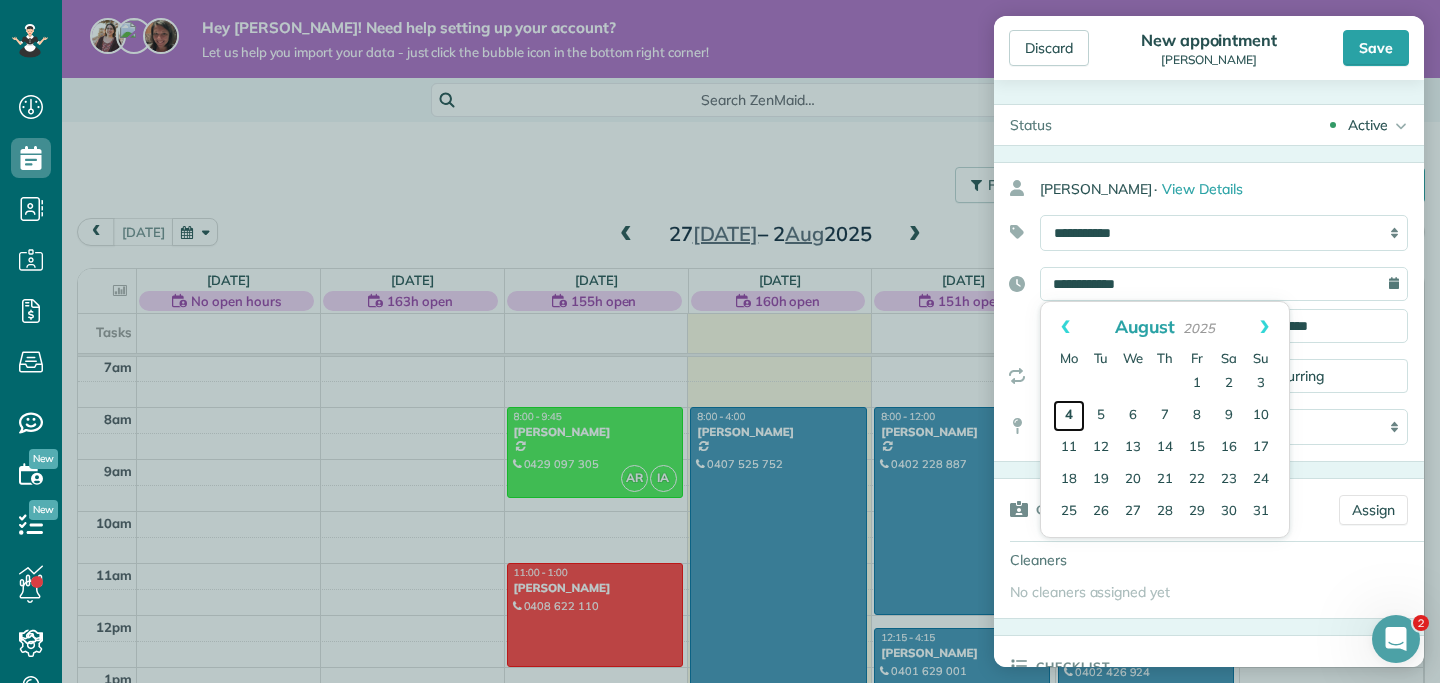 click on "4" at bounding box center [1069, 416] 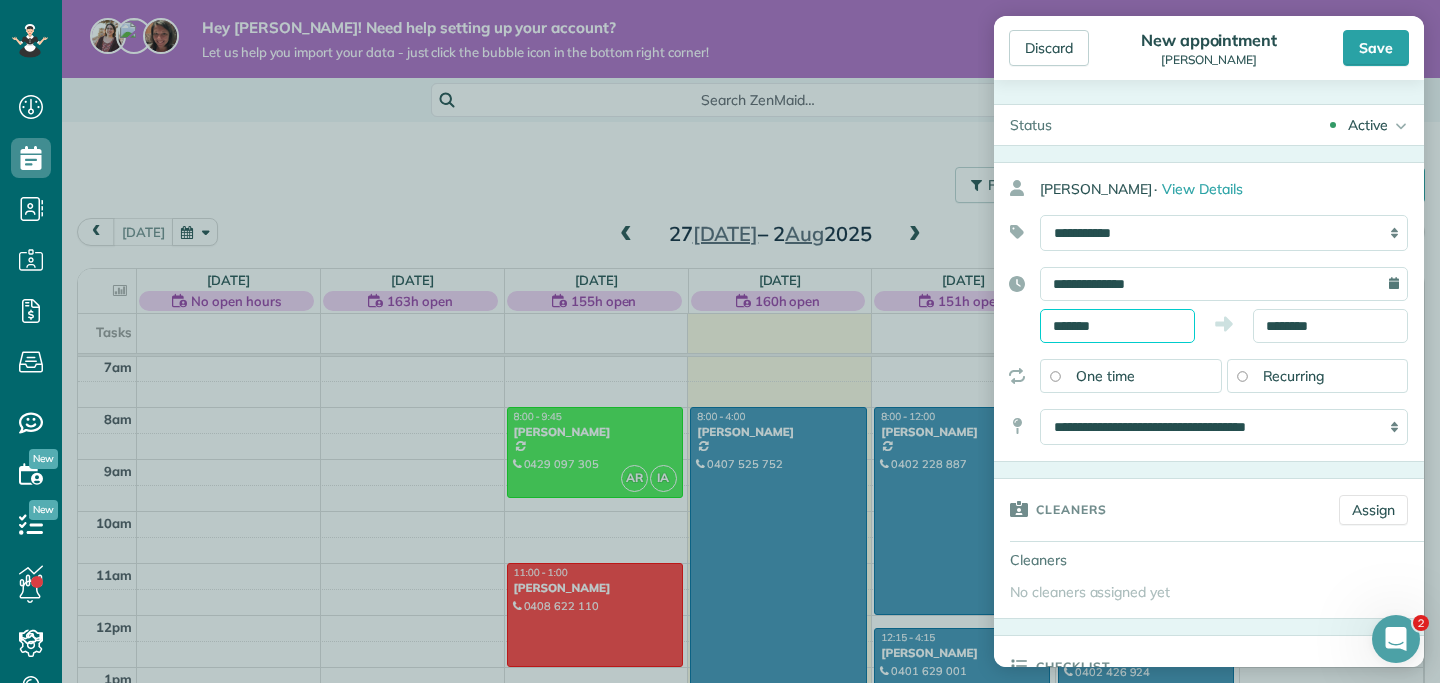click on "*******" at bounding box center (1117, 326) 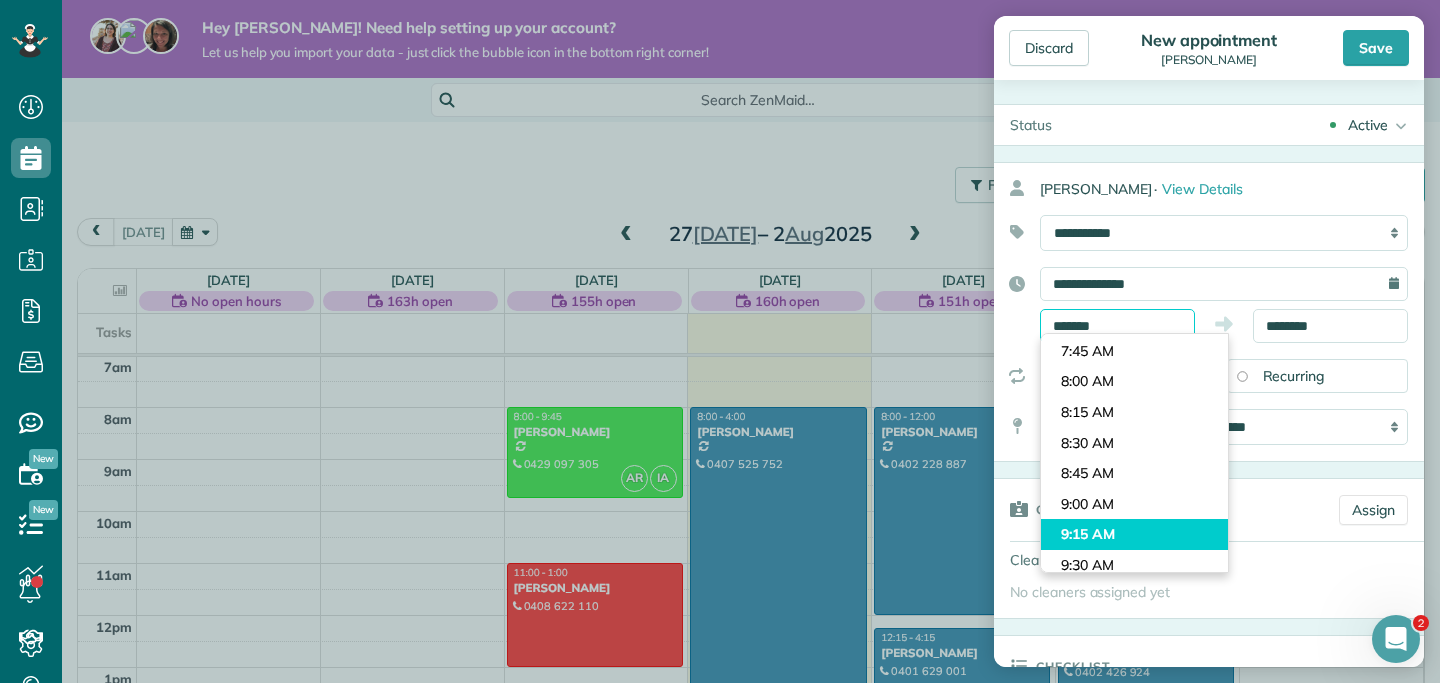 scroll, scrollTop: 905, scrollLeft: 0, axis: vertical 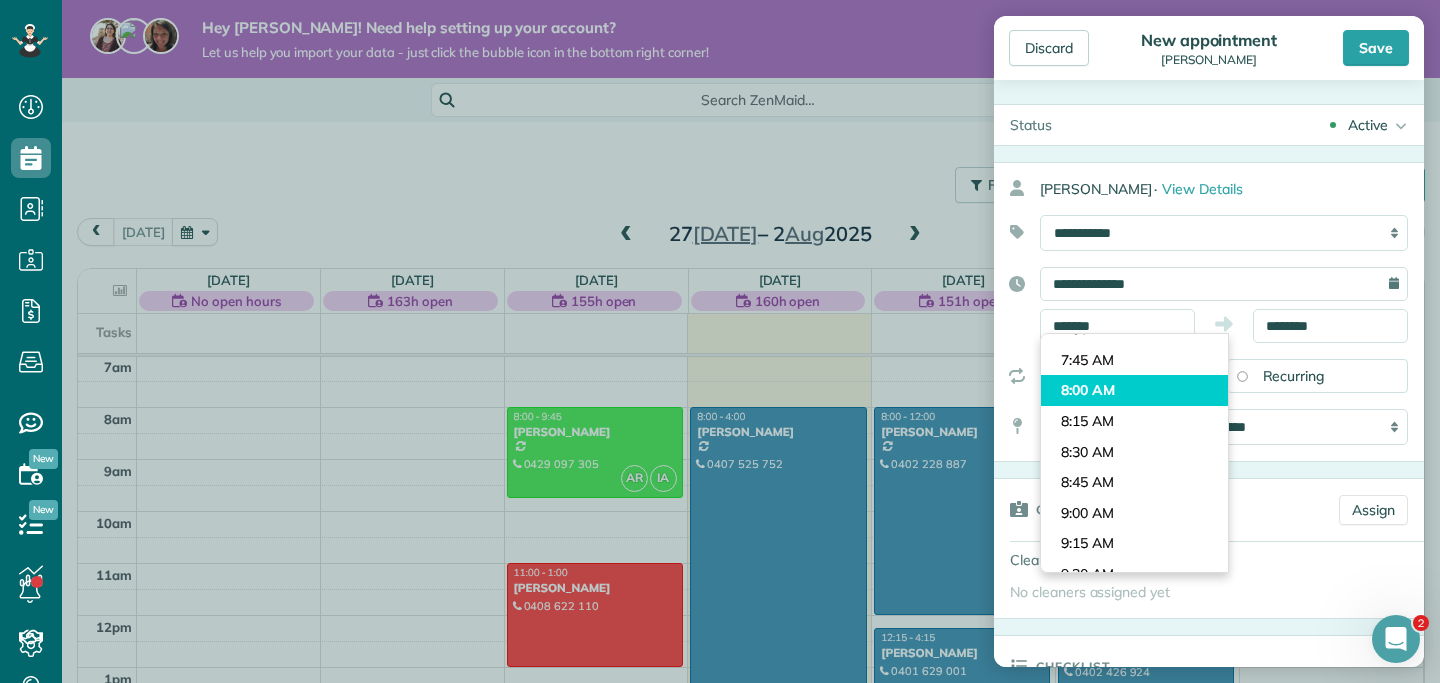 type on "*******" 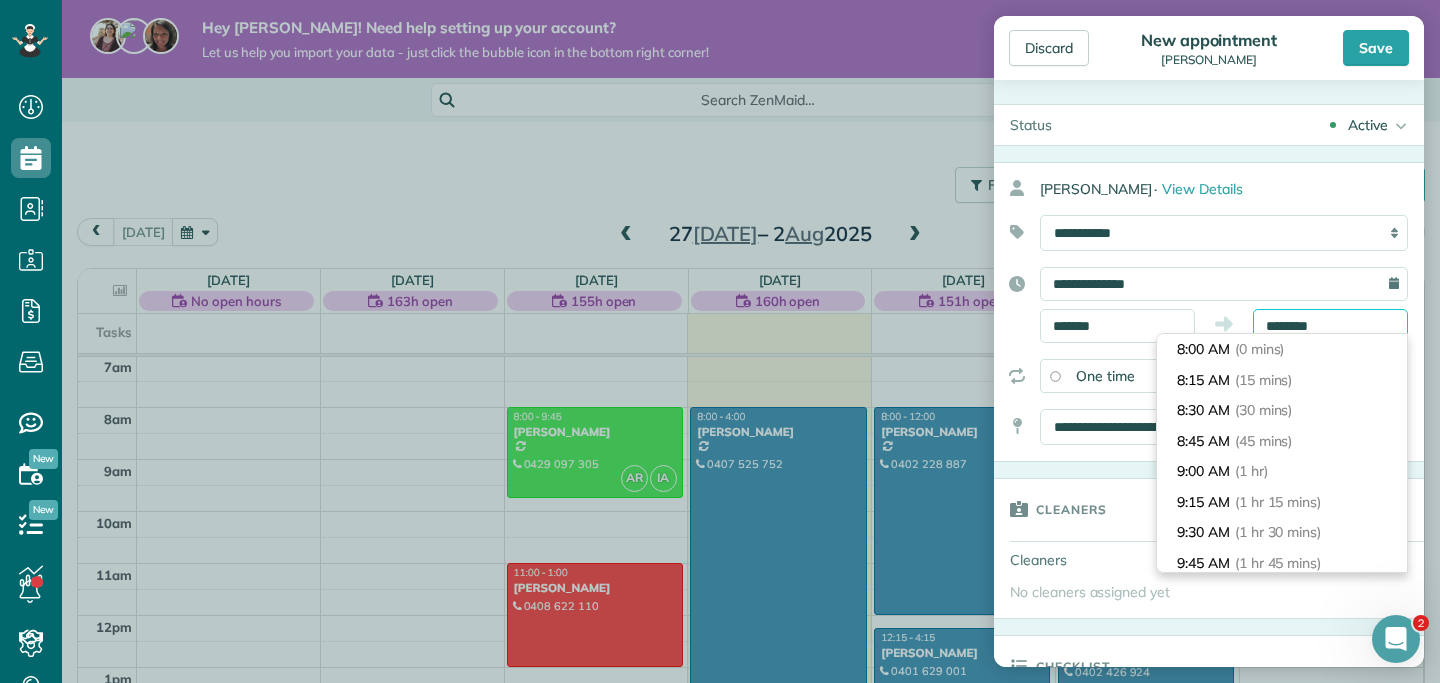 click on "********" at bounding box center [1330, 326] 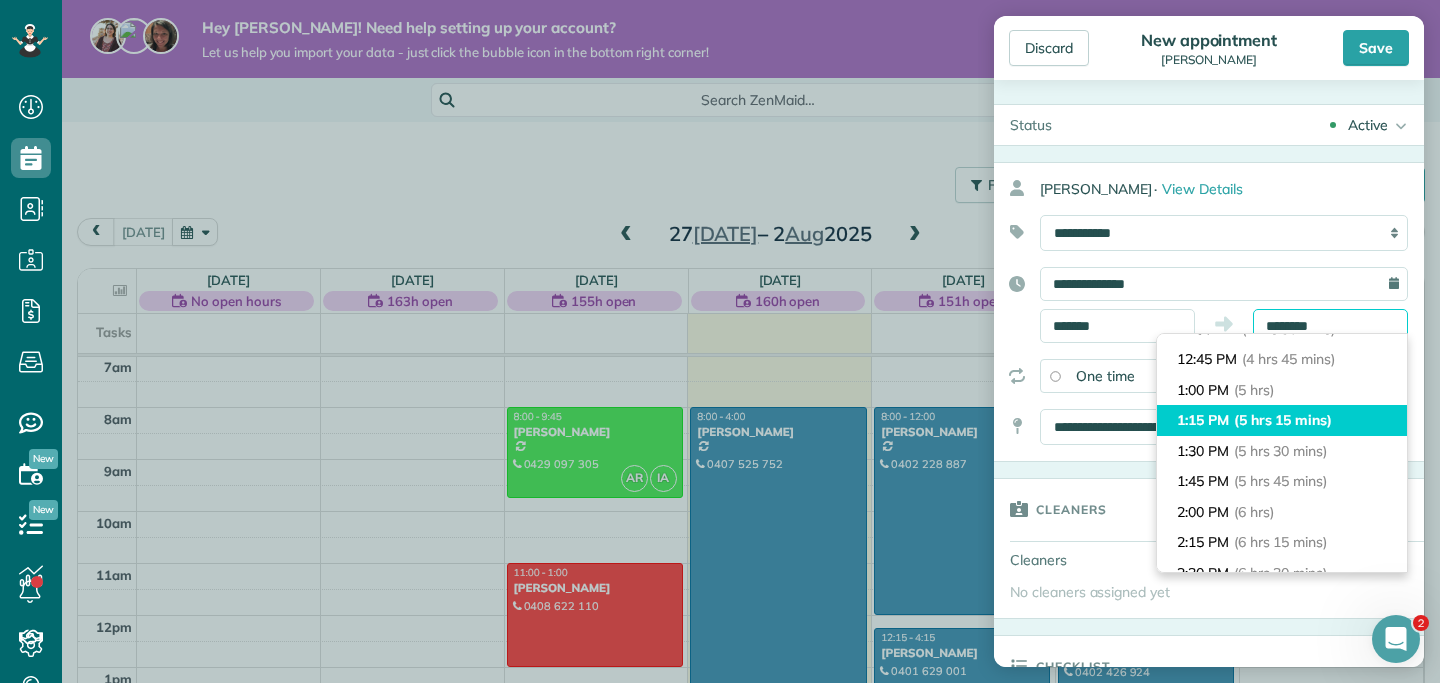 scroll, scrollTop: 582, scrollLeft: 0, axis: vertical 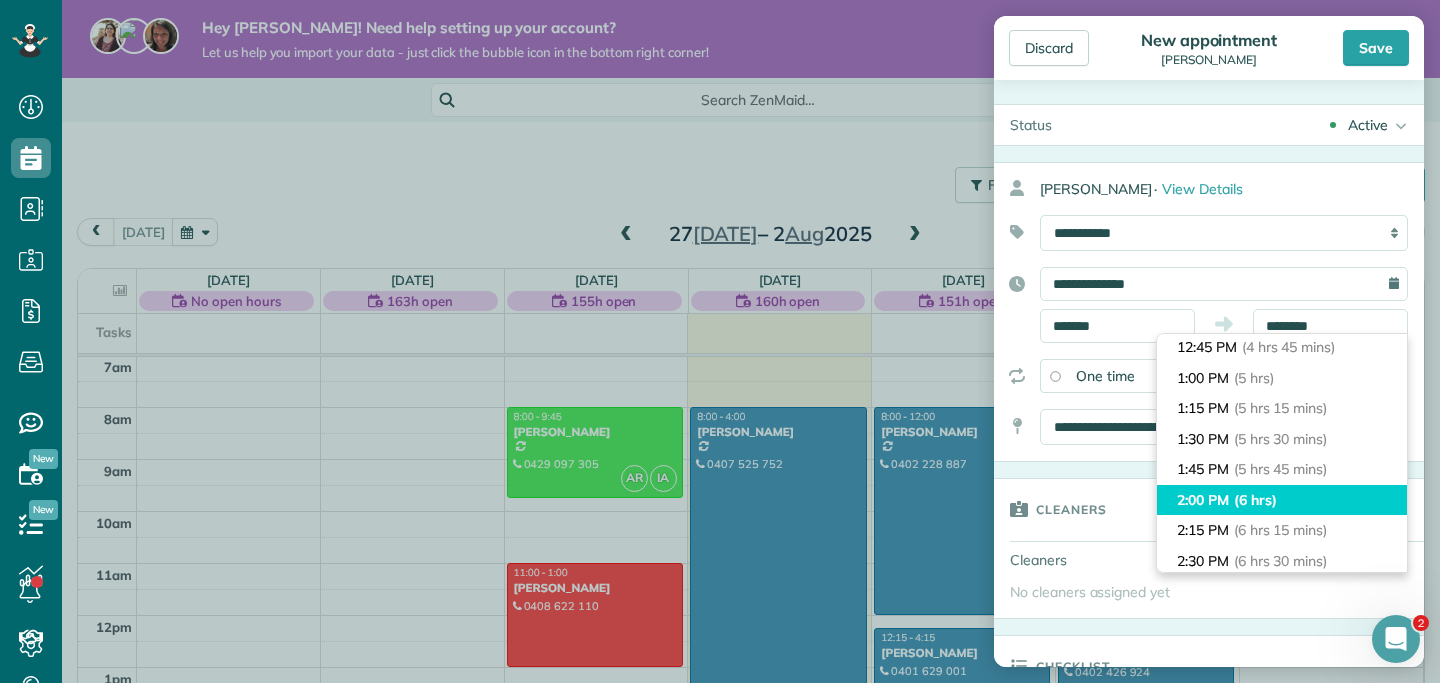 type on "*******" 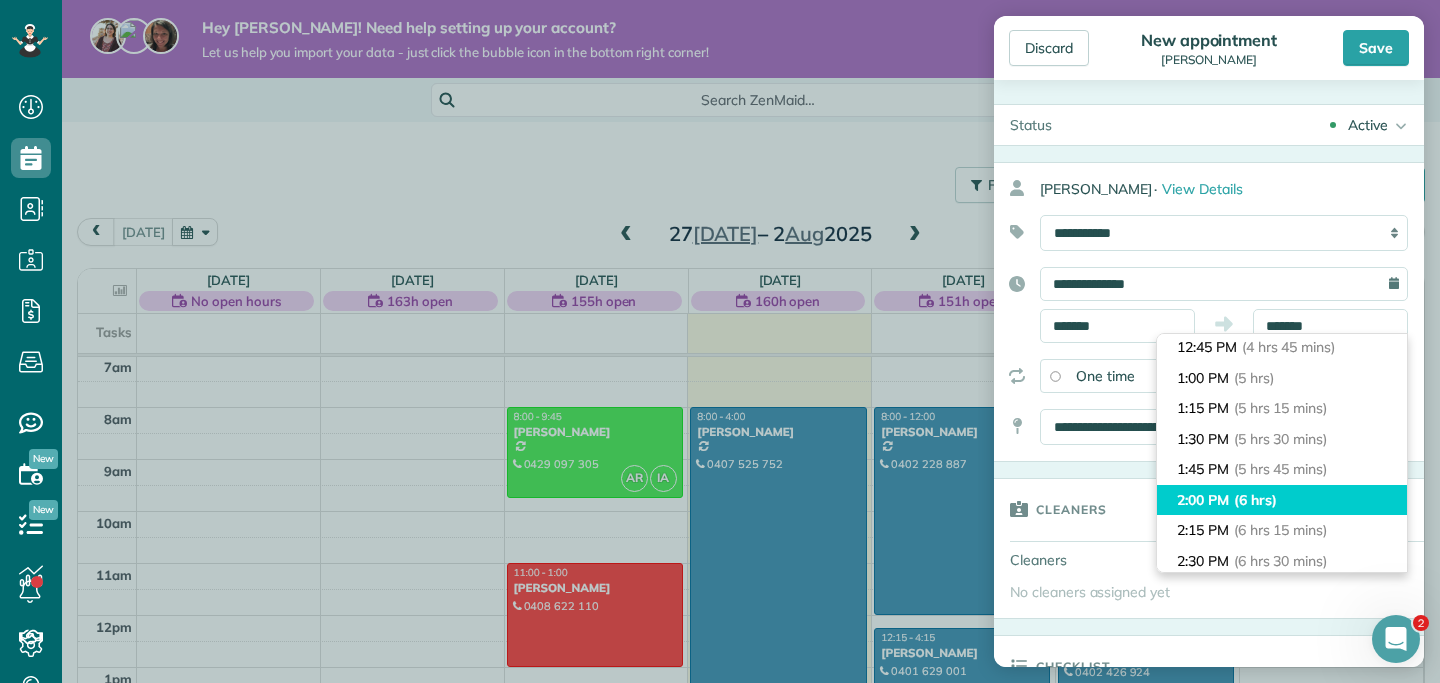 click on "2:00 PM  (6 hrs)" at bounding box center [1282, 500] 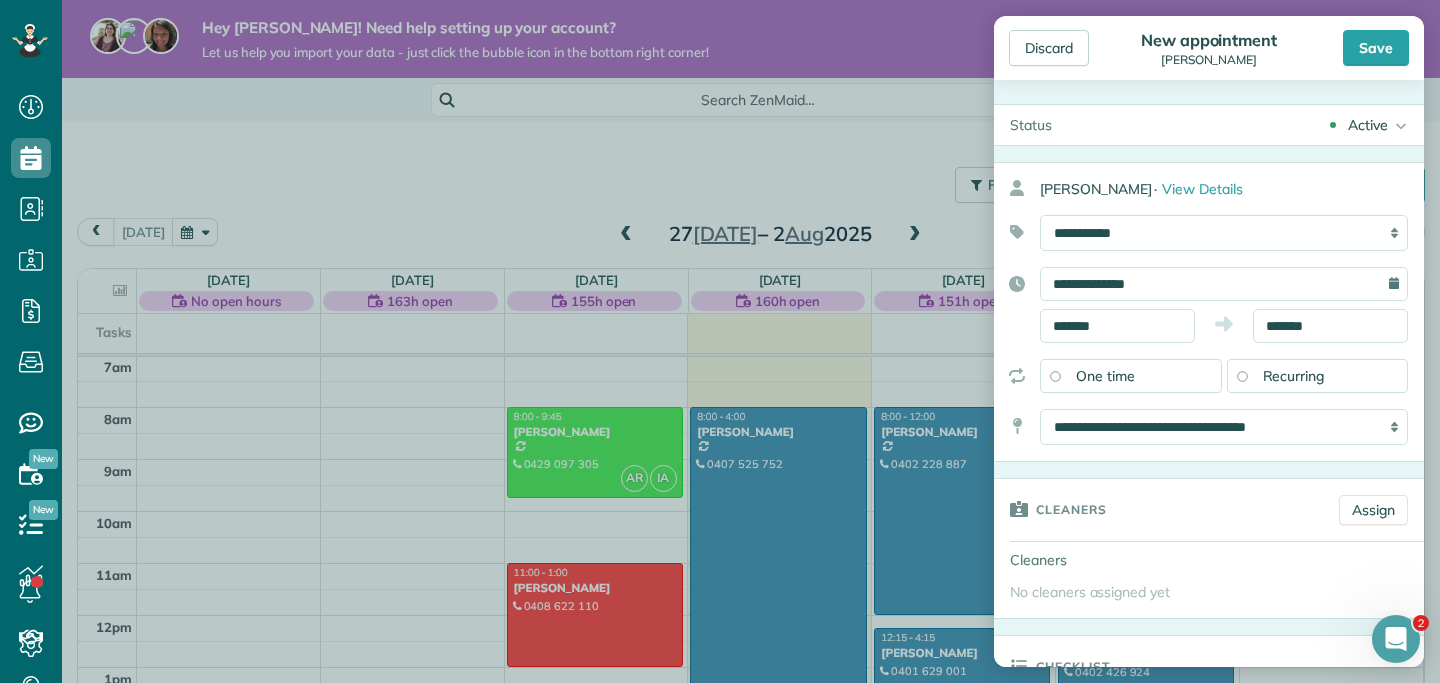 click on "Recurring" at bounding box center (1318, 376) 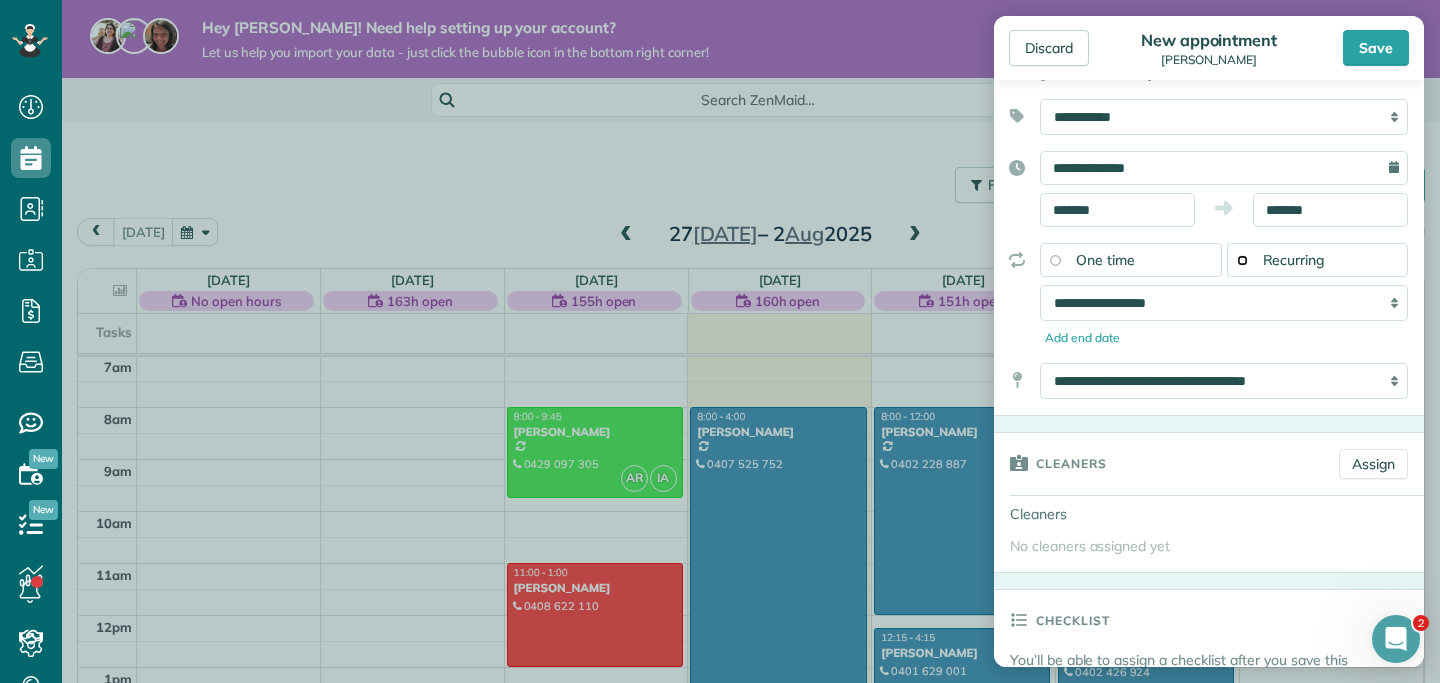 scroll, scrollTop: 142, scrollLeft: 0, axis: vertical 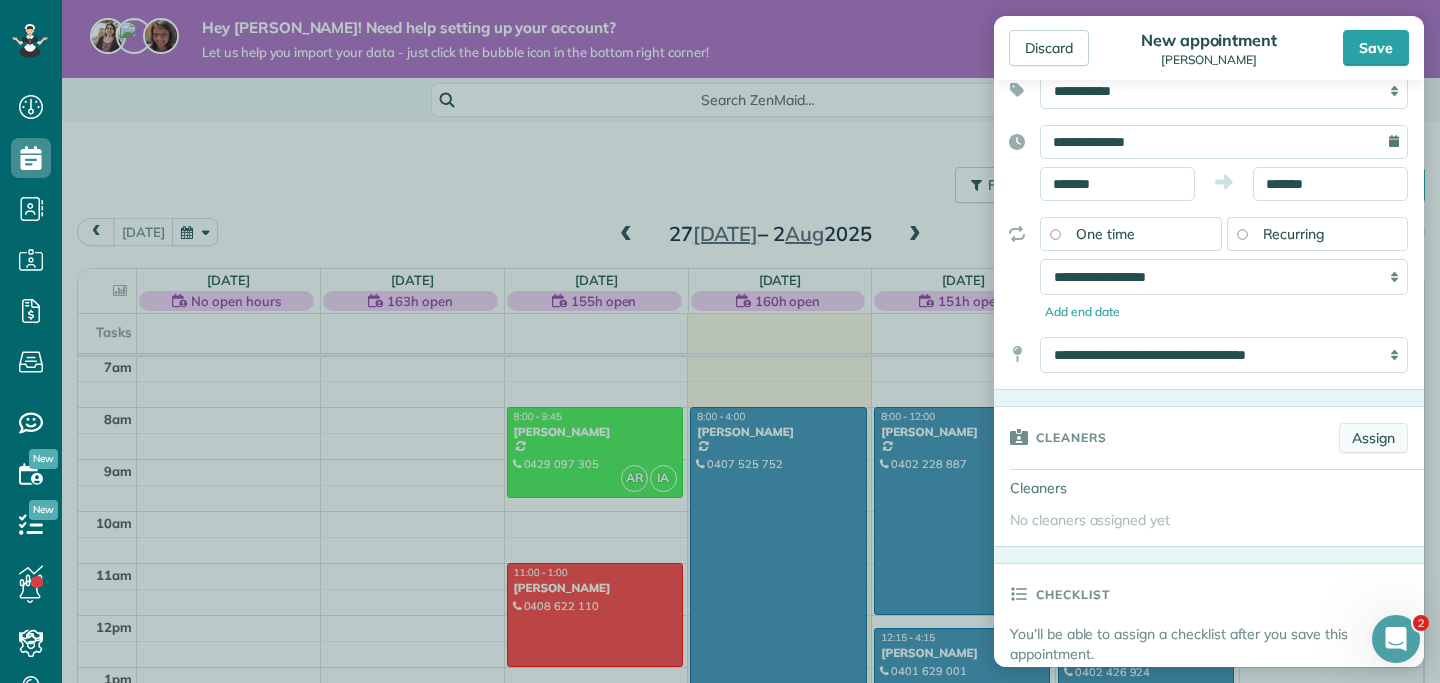 click on "Assign" at bounding box center (1373, 438) 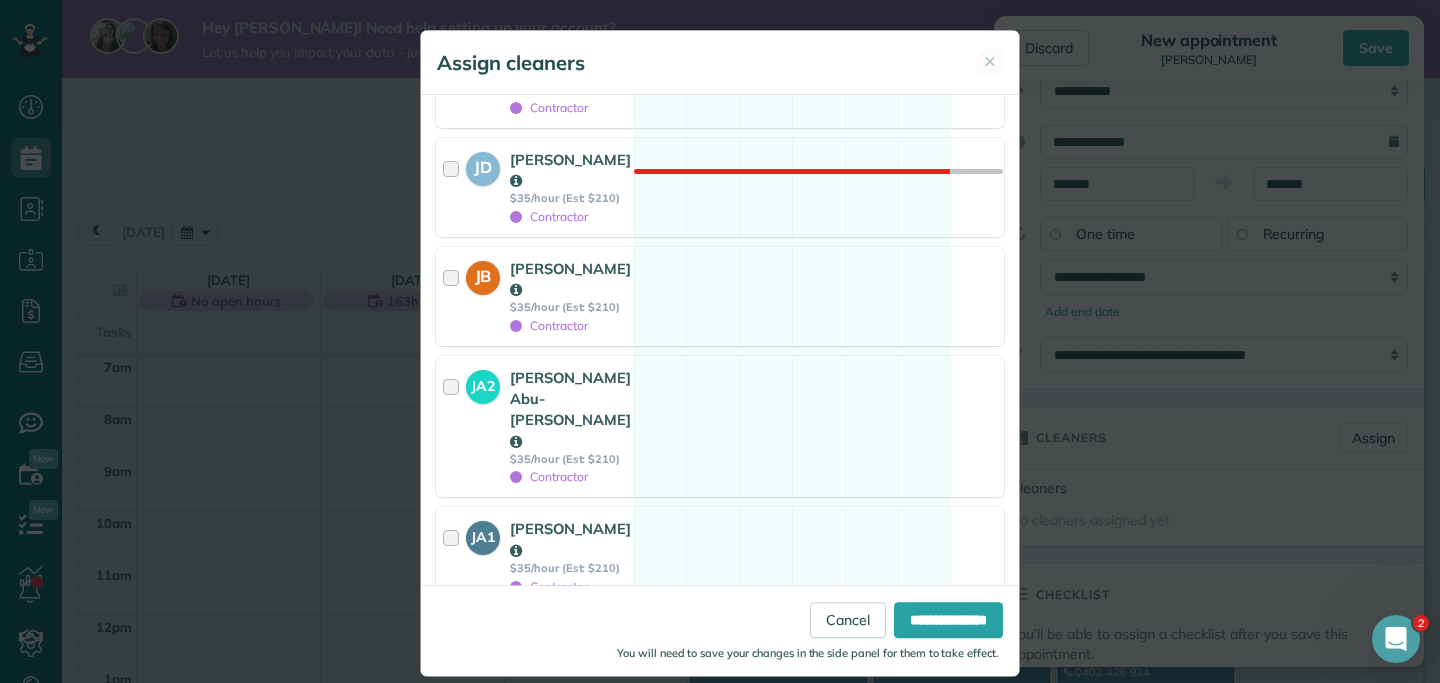 scroll, scrollTop: 1778, scrollLeft: 0, axis: vertical 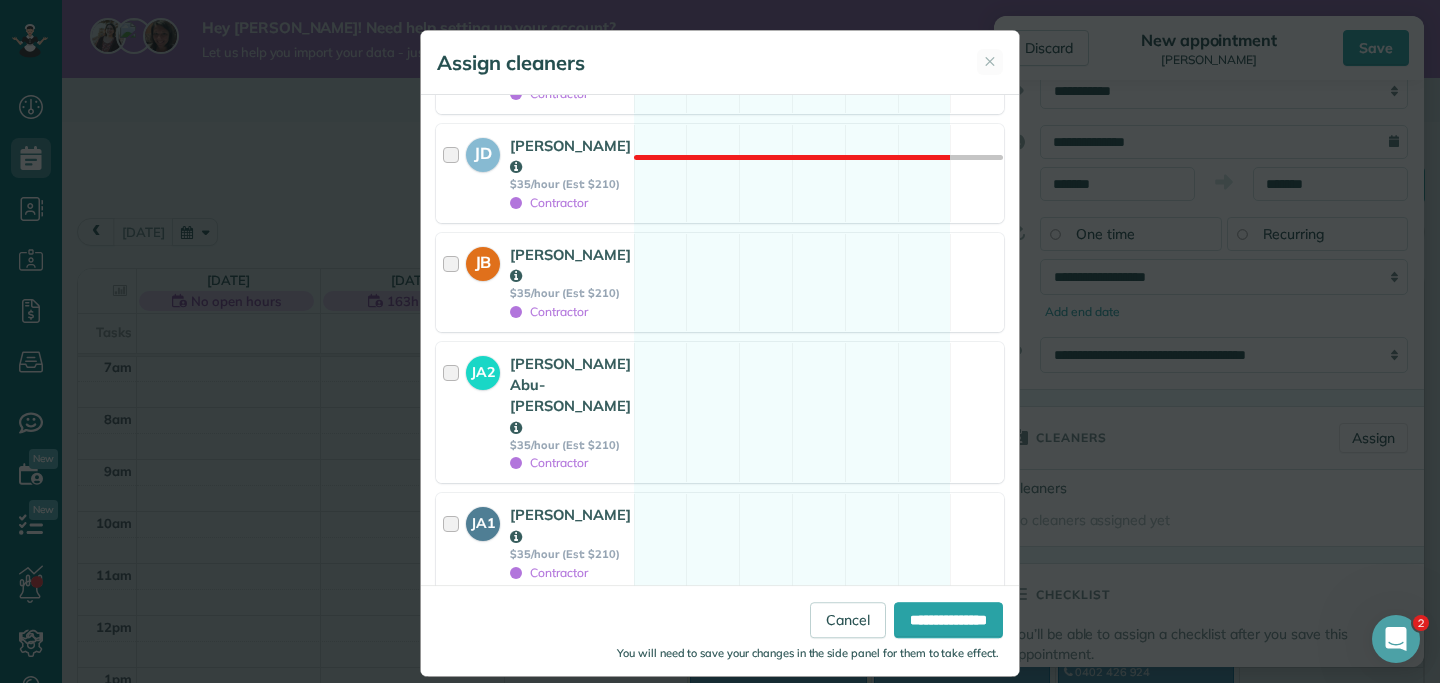 click at bounding box center [454, 652] 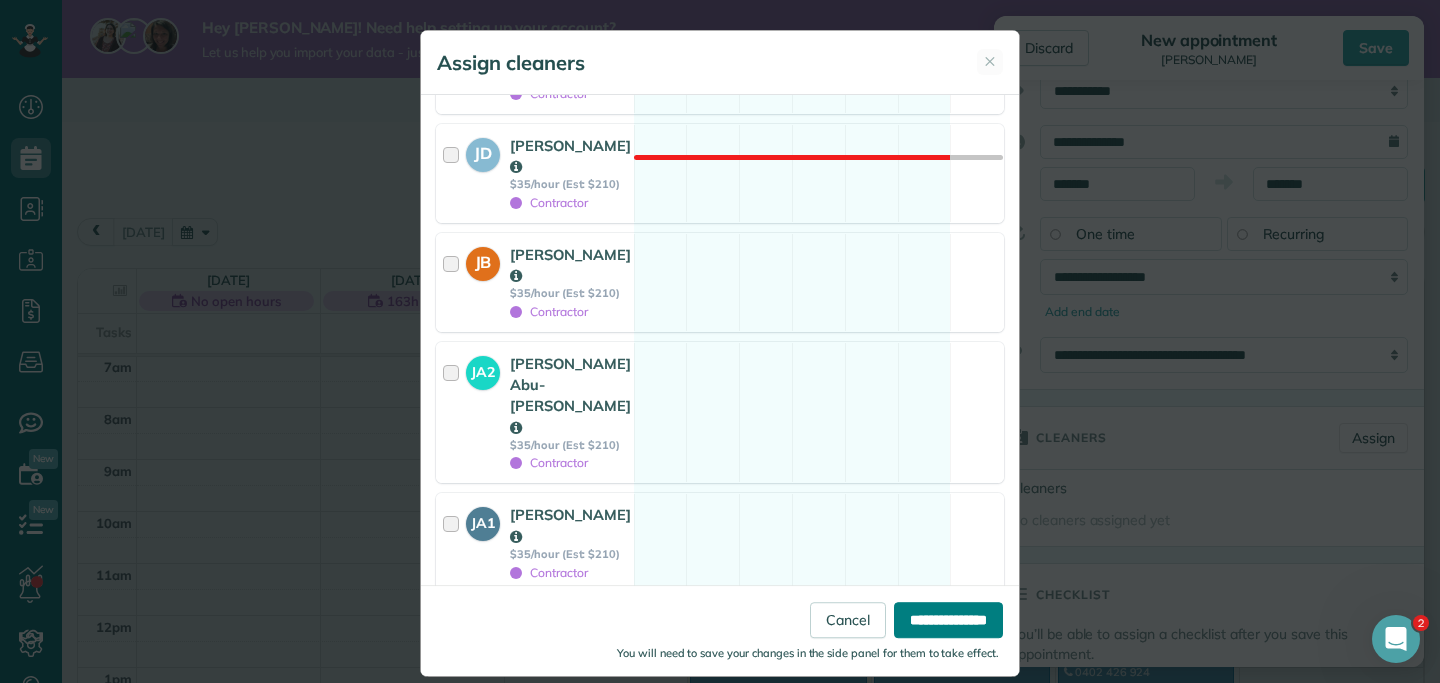 click on "**********" at bounding box center [948, 620] 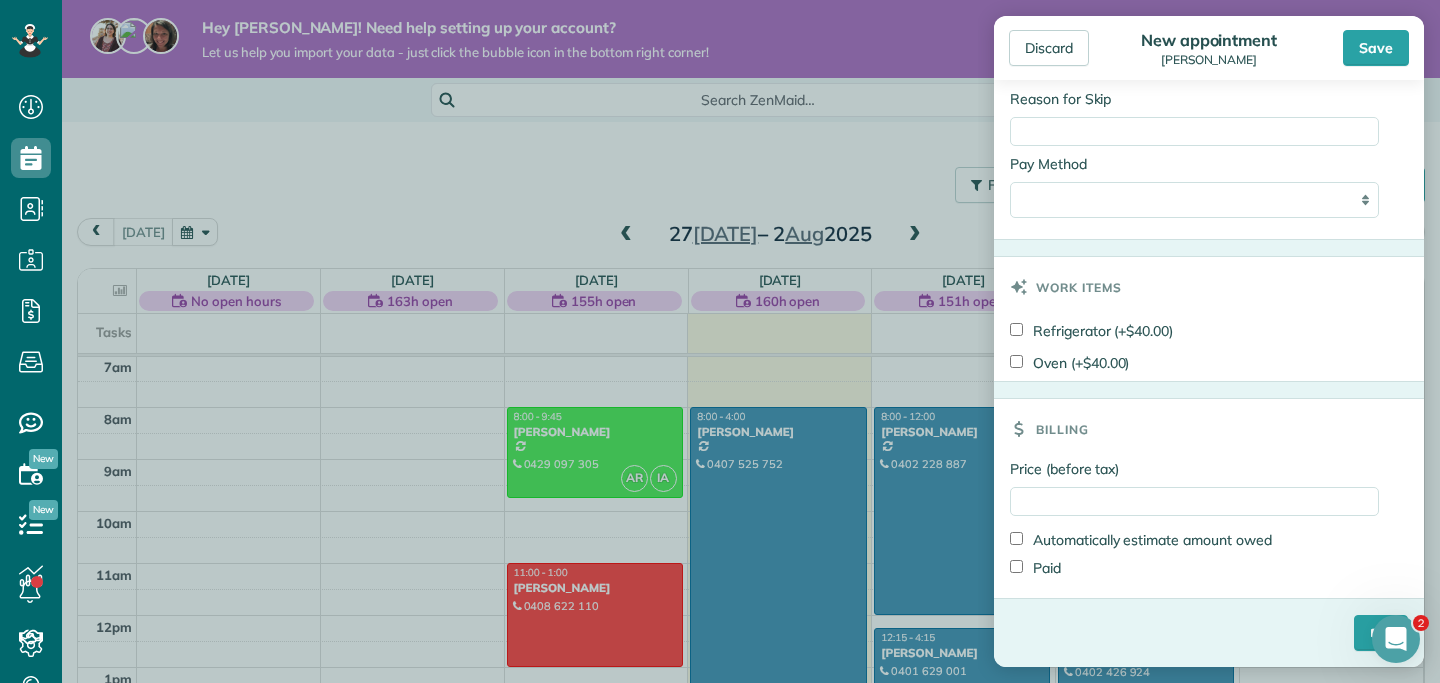 scroll, scrollTop: 1156, scrollLeft: 0, axis: vertical 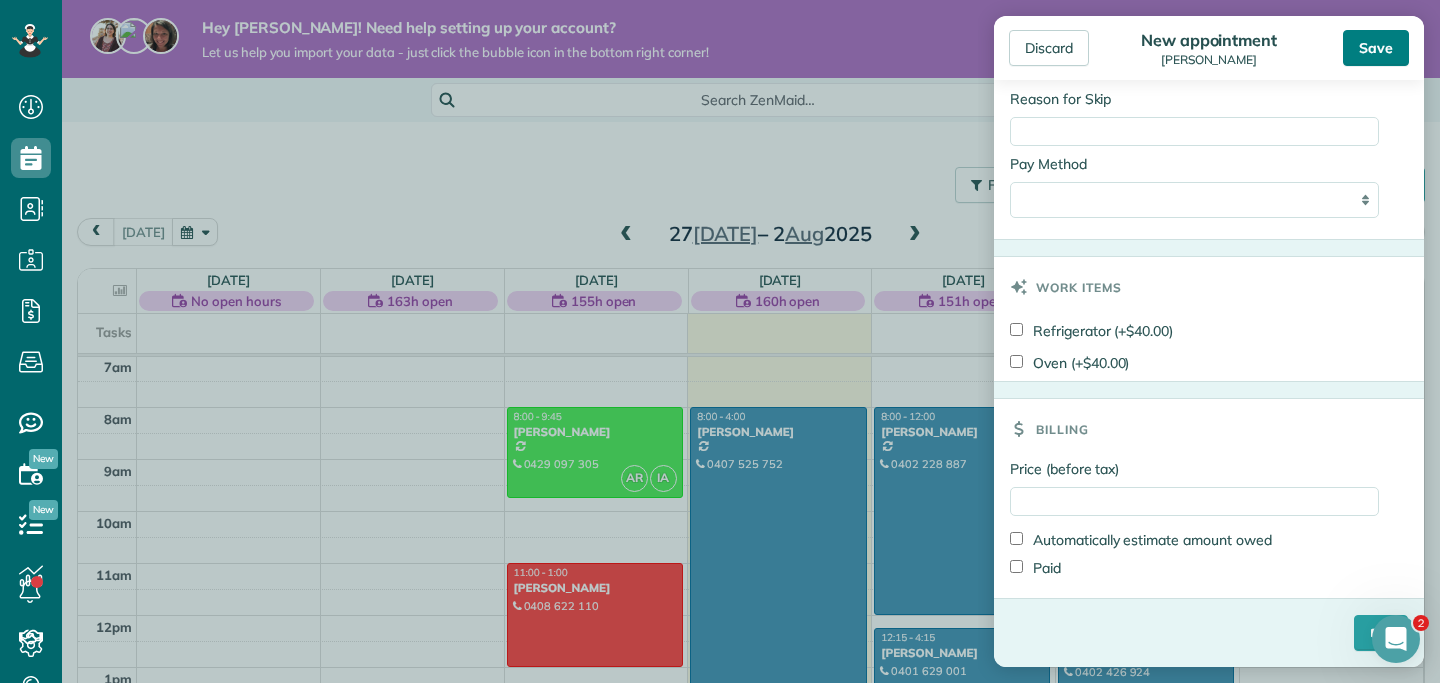 click on "Save" at bounding box center (1376, 48) 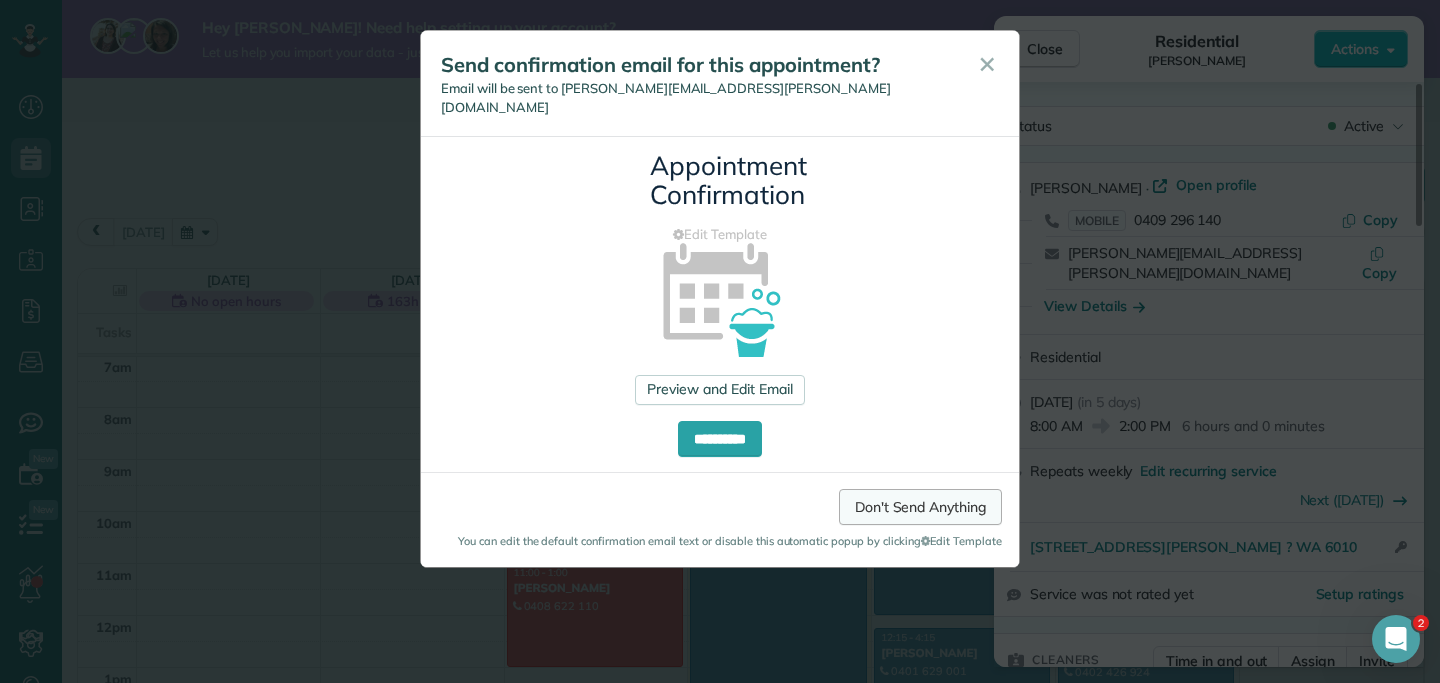 click on "Don't Send Anything" at bounding box center [920, 507] 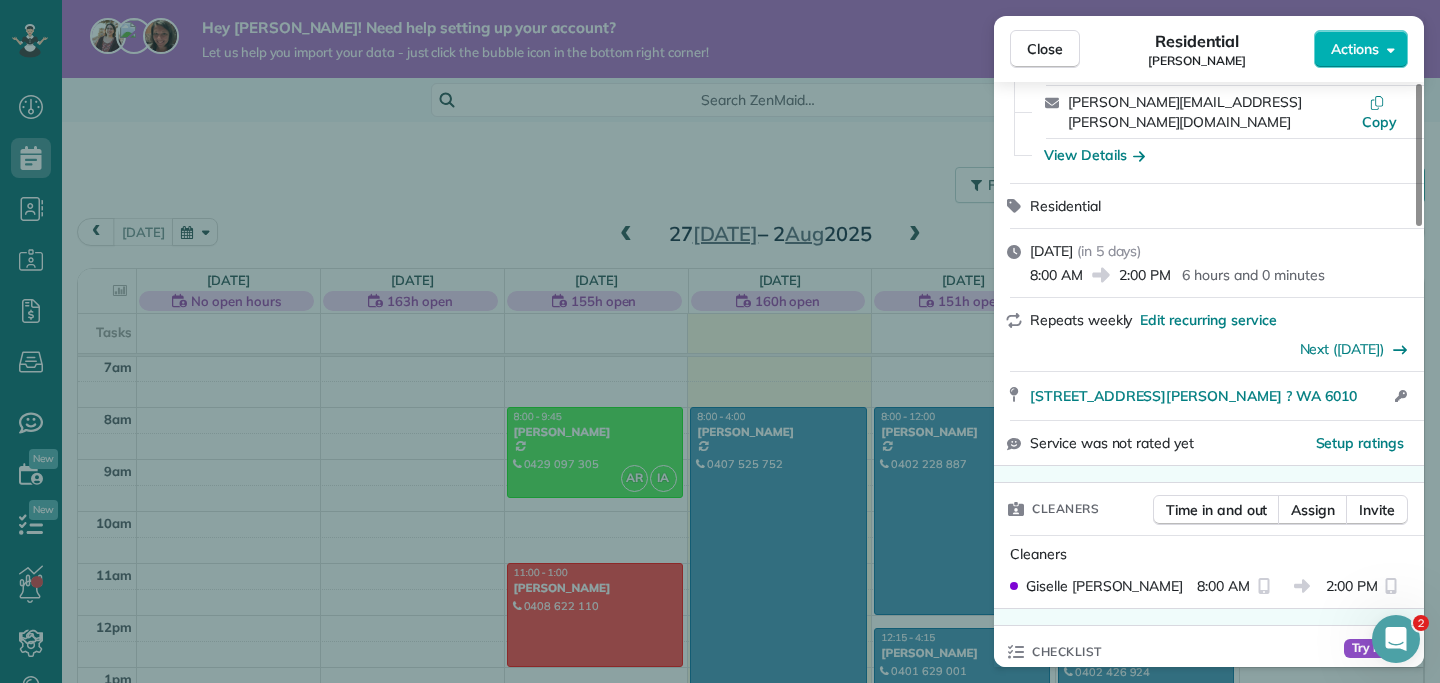 scroll, scrollTop: 449, scrollLeft: 0, axis: vertical 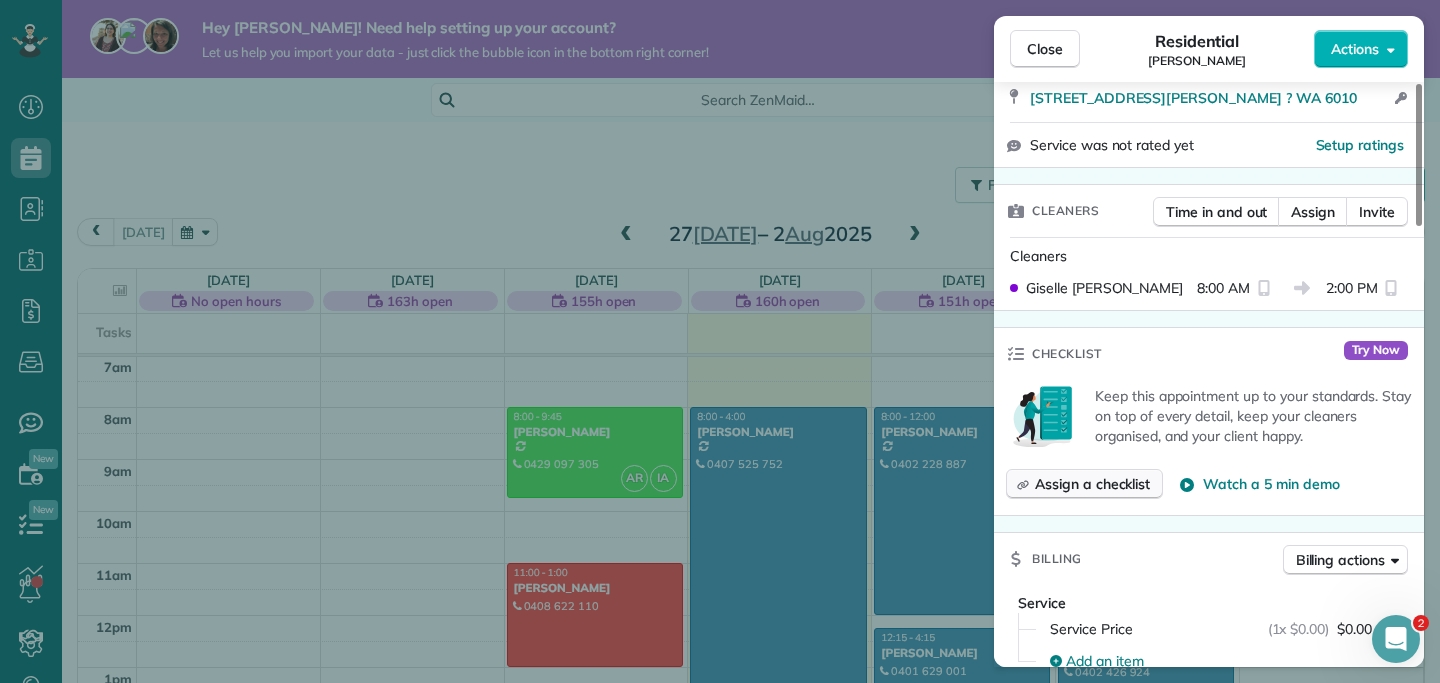 click on "Assign a checklist" at bounding box center (1092, 484) 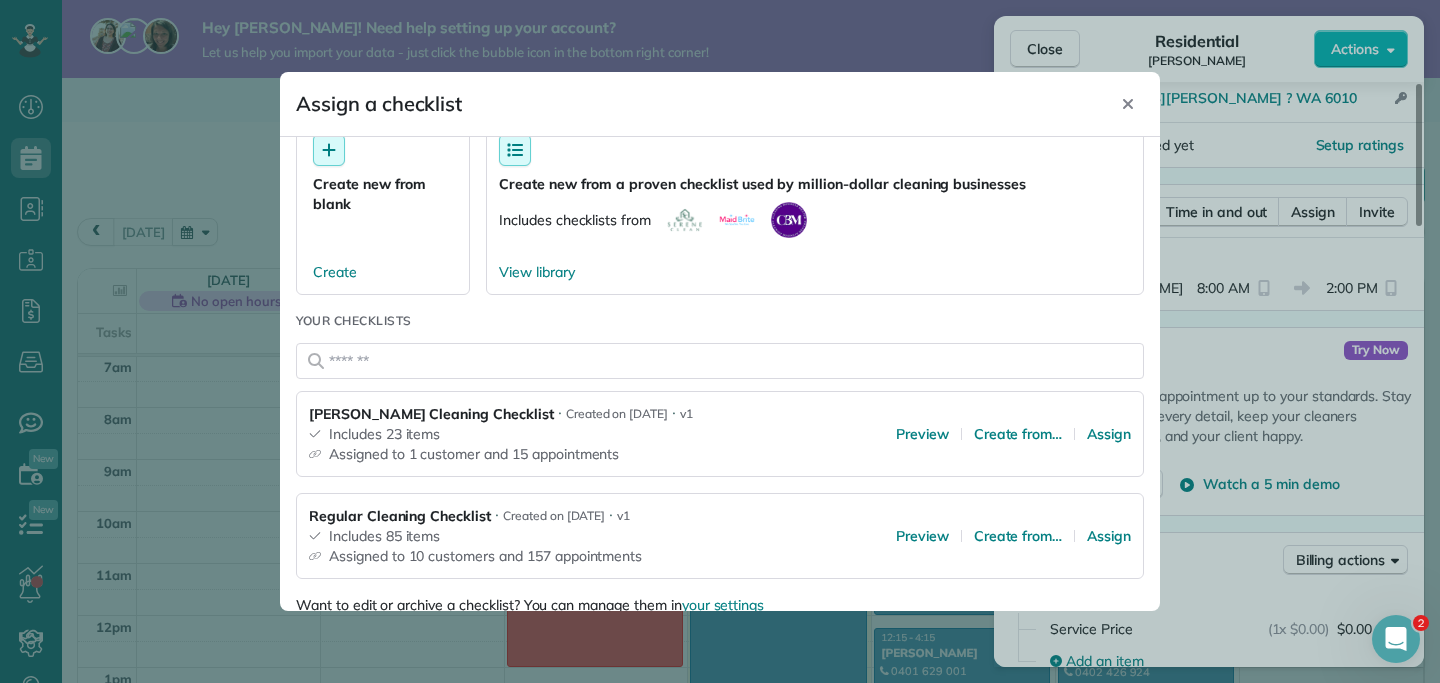 scroll, scrollTop: 79, scrollLeft: 0, axis: vertical 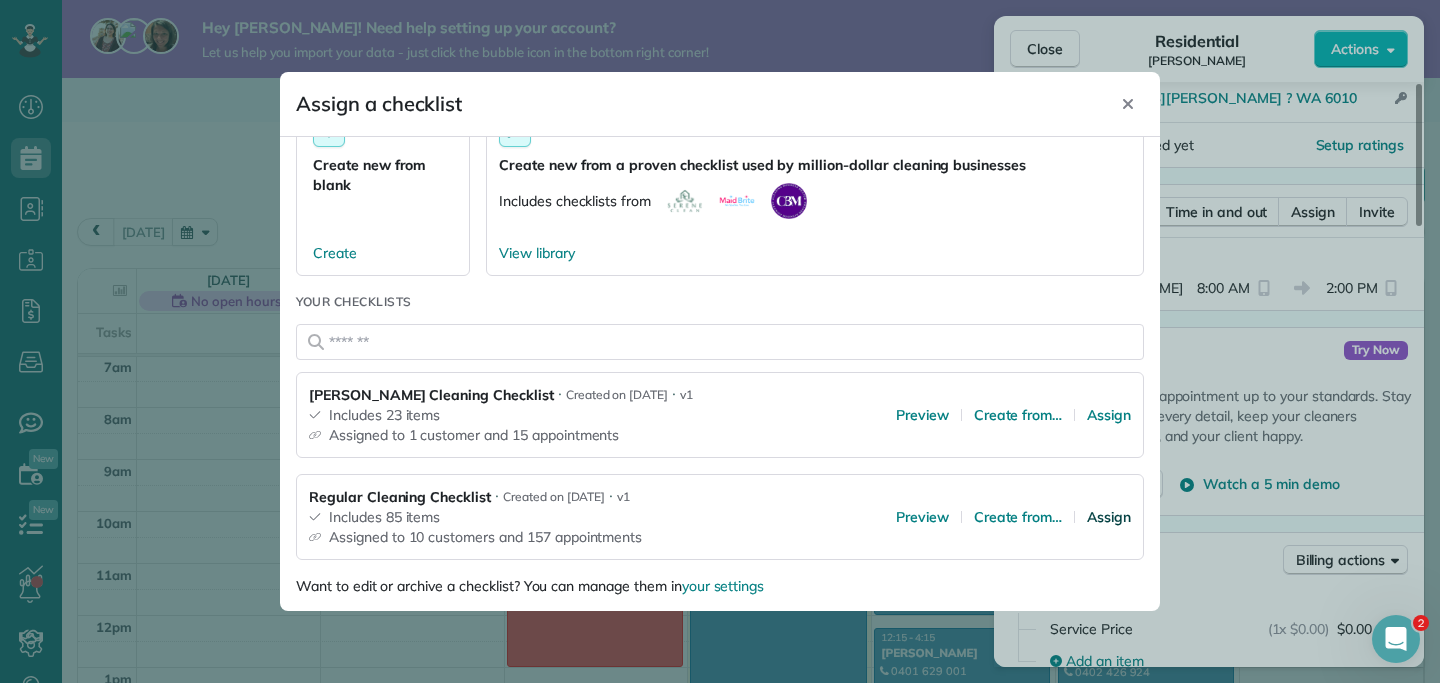 click on "Assign" at bounding box center (1109, 517) 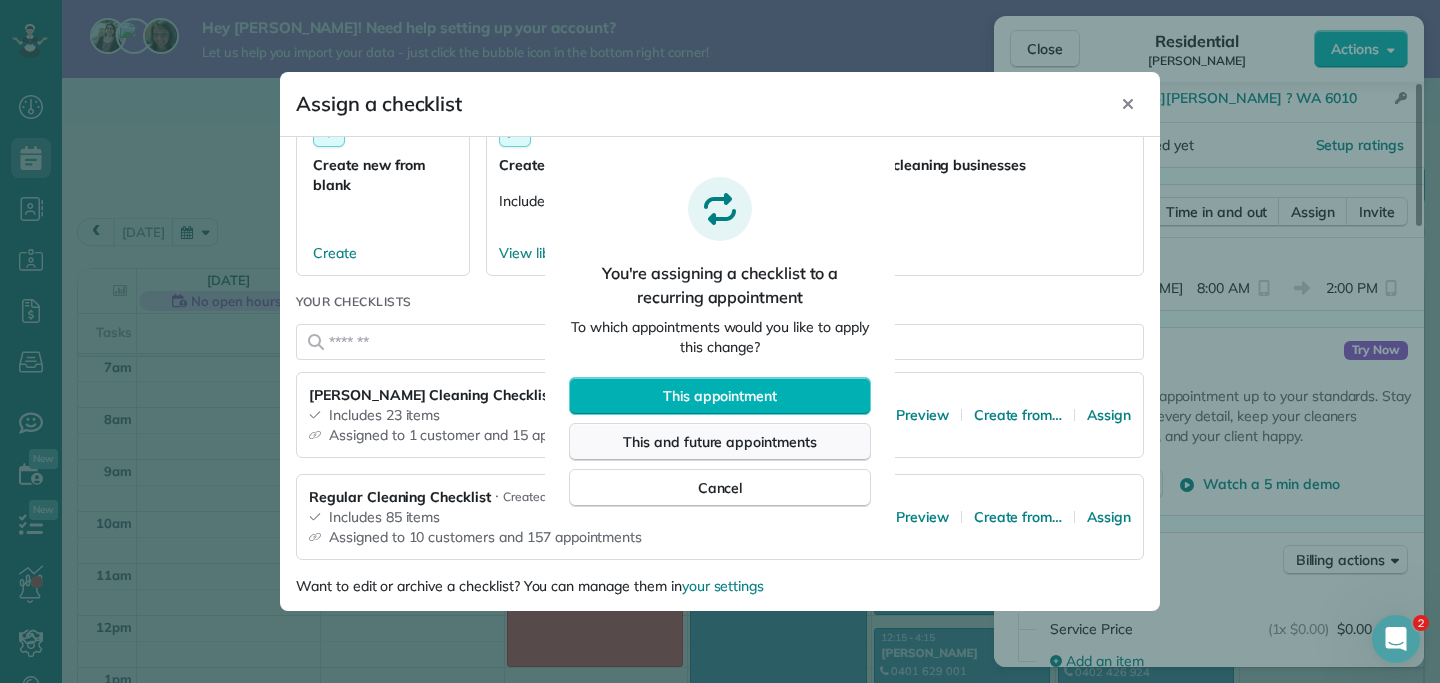 click on "This and future appointments" at bounding box center [720, 442] 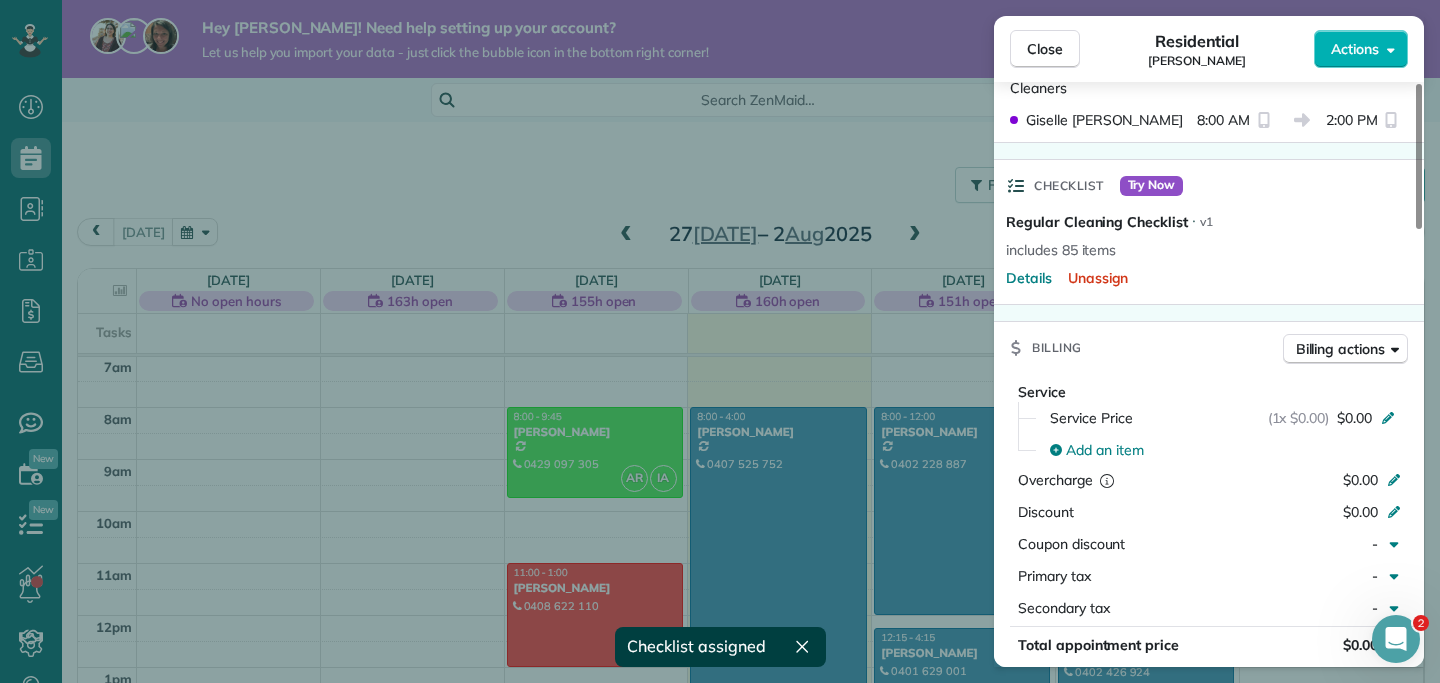 scroll, scrollTop: 620, scrollLeft: 0, axis: vertical 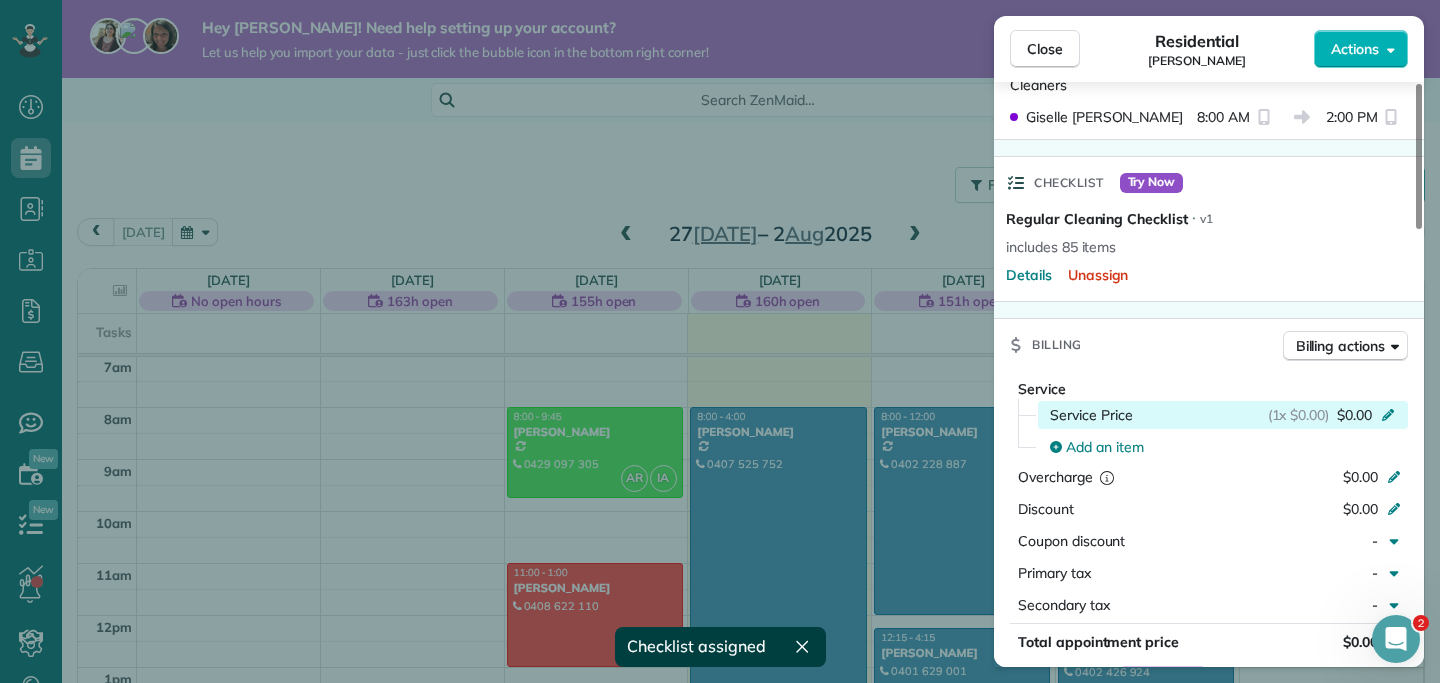 click 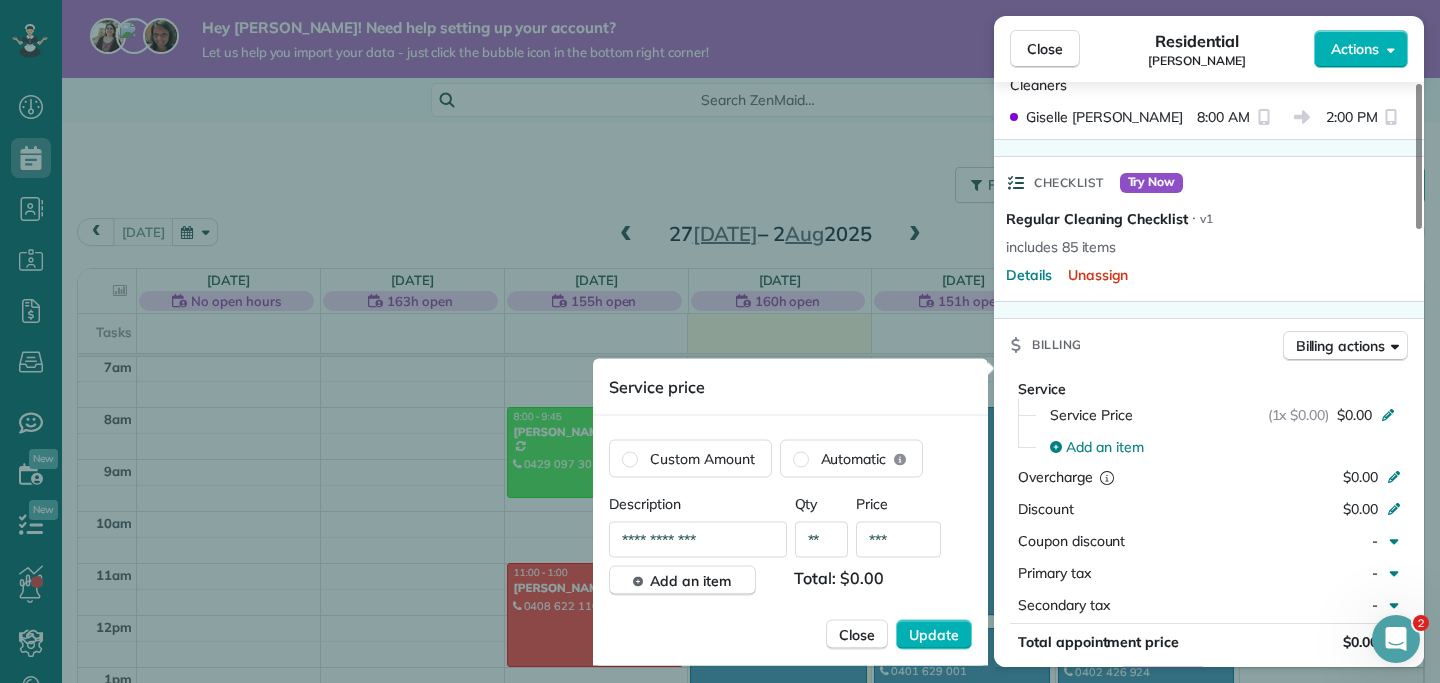 click on "**" at bounding box center (822, 540) 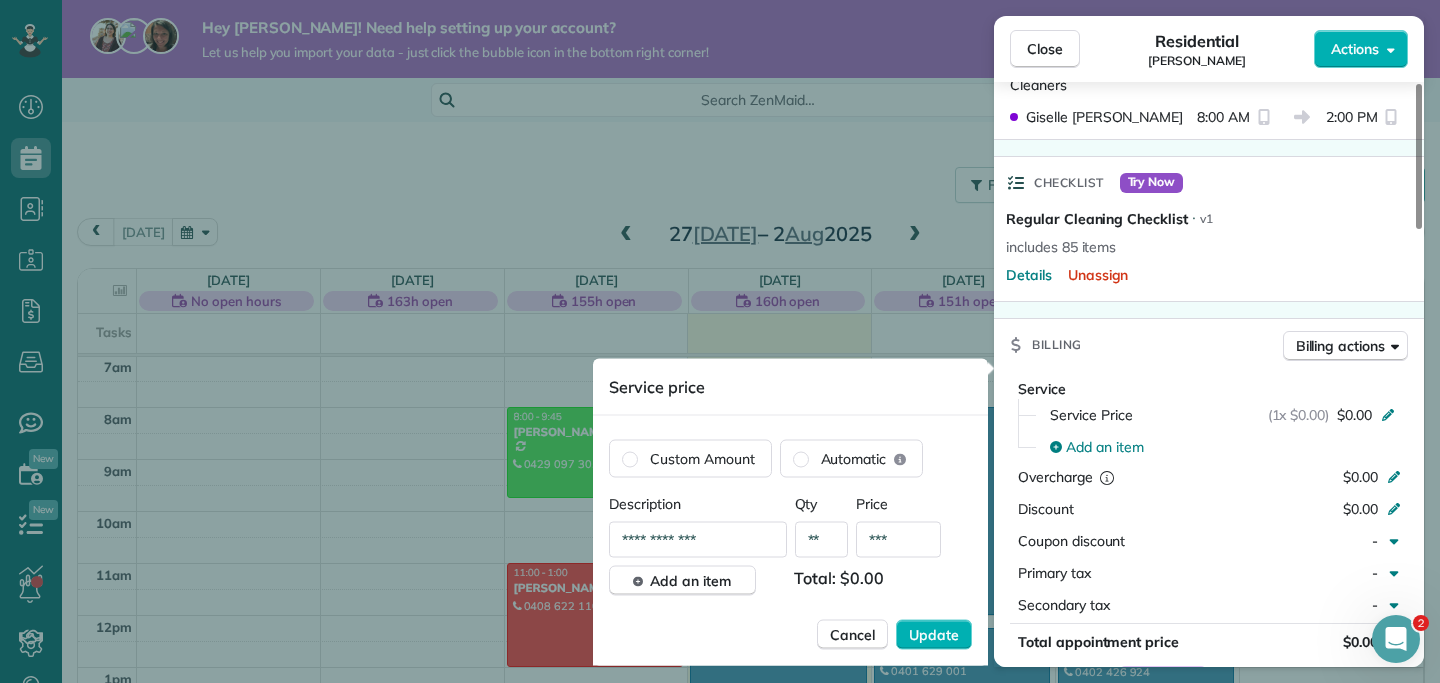 type on "**" 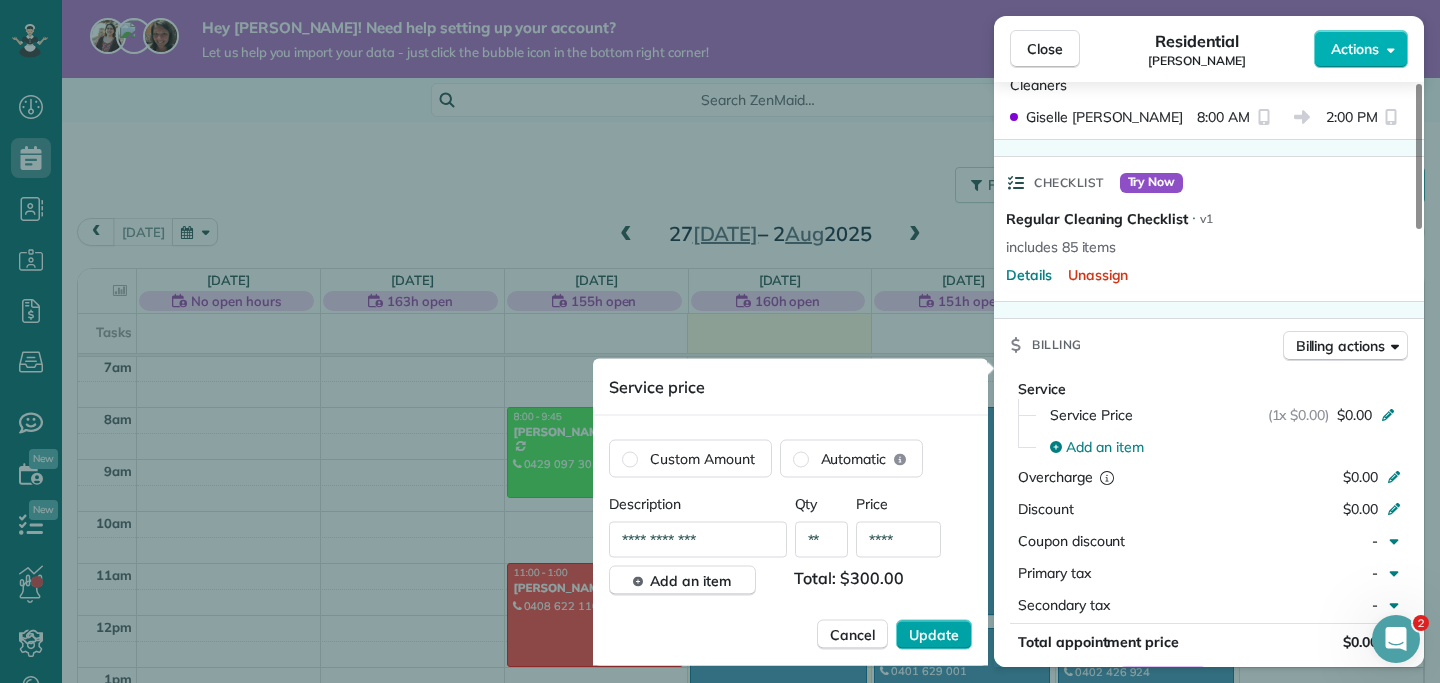 click on "Update" at bounding box center [934, 635] 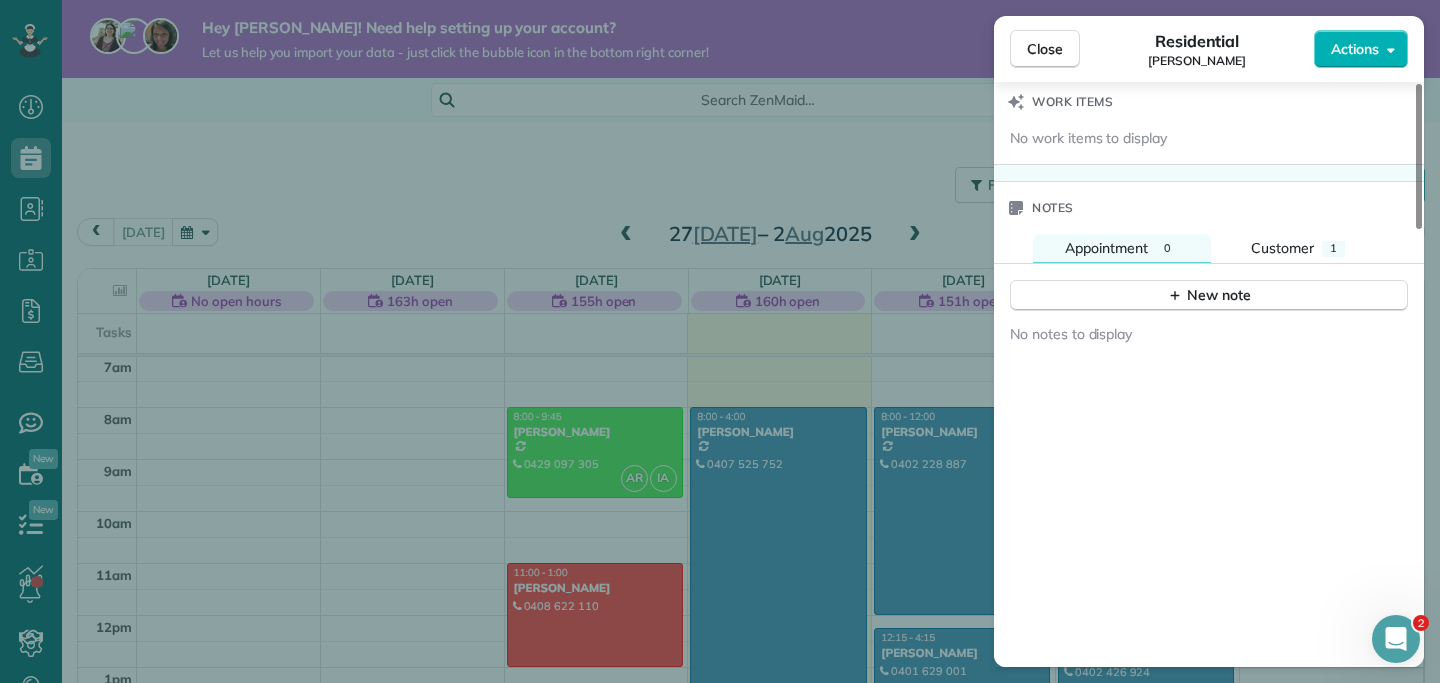 scroll, scrollTop: 1616, scrollLeft: 0, axis: vertical 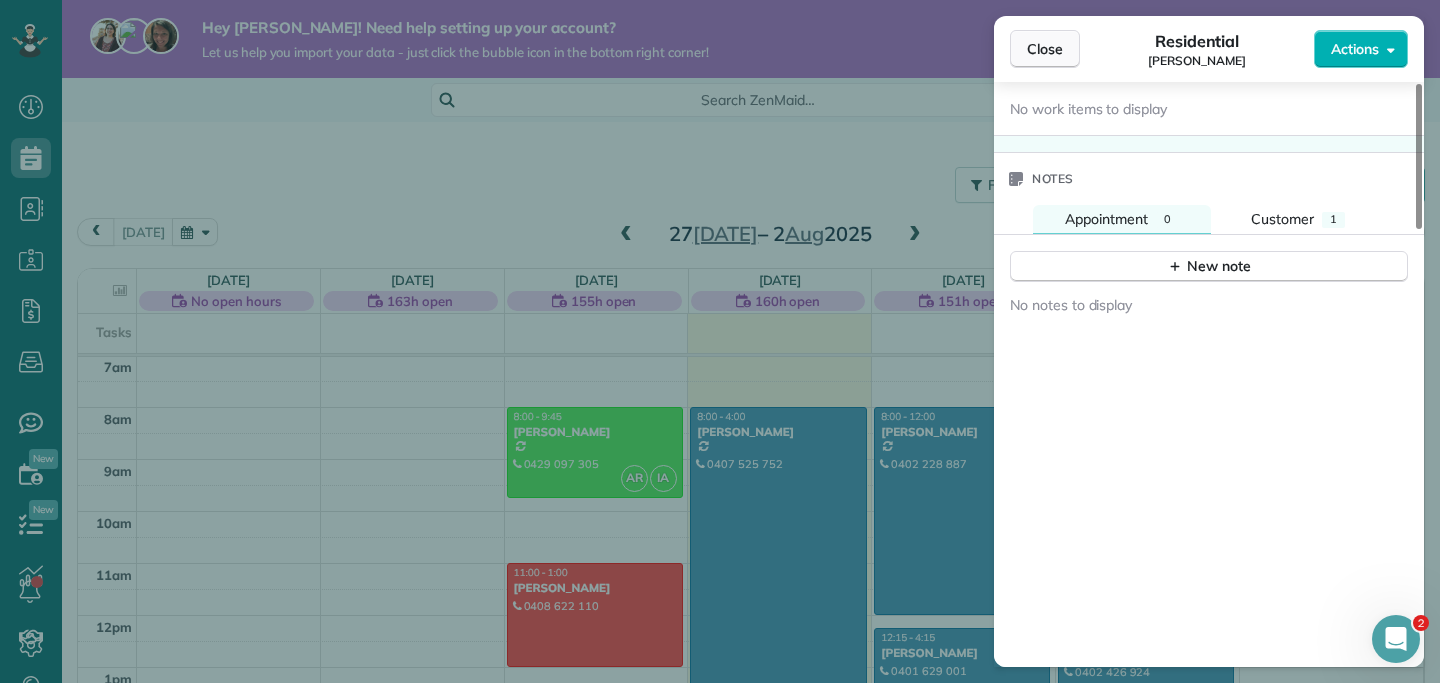 click on "Close" at bounding box center (1045, 49) 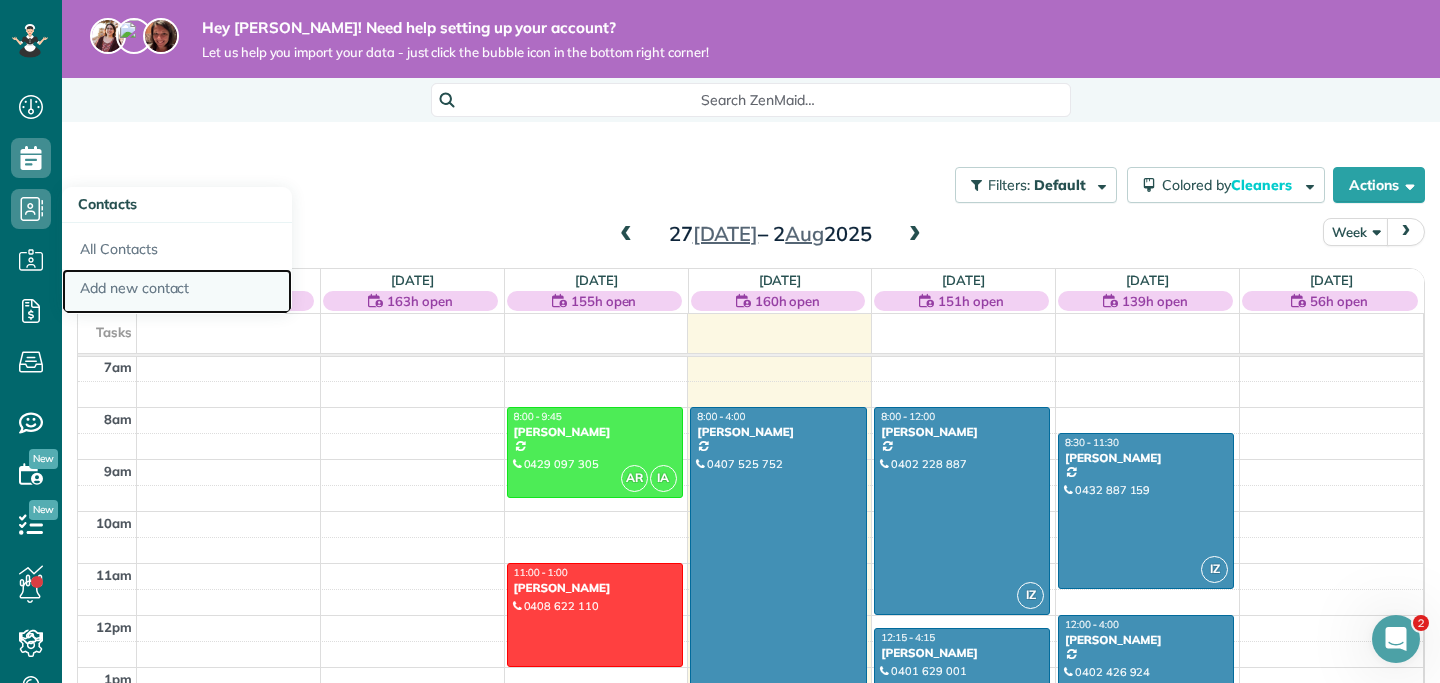 click on "Add new contact" at bounding box center [177, 292] 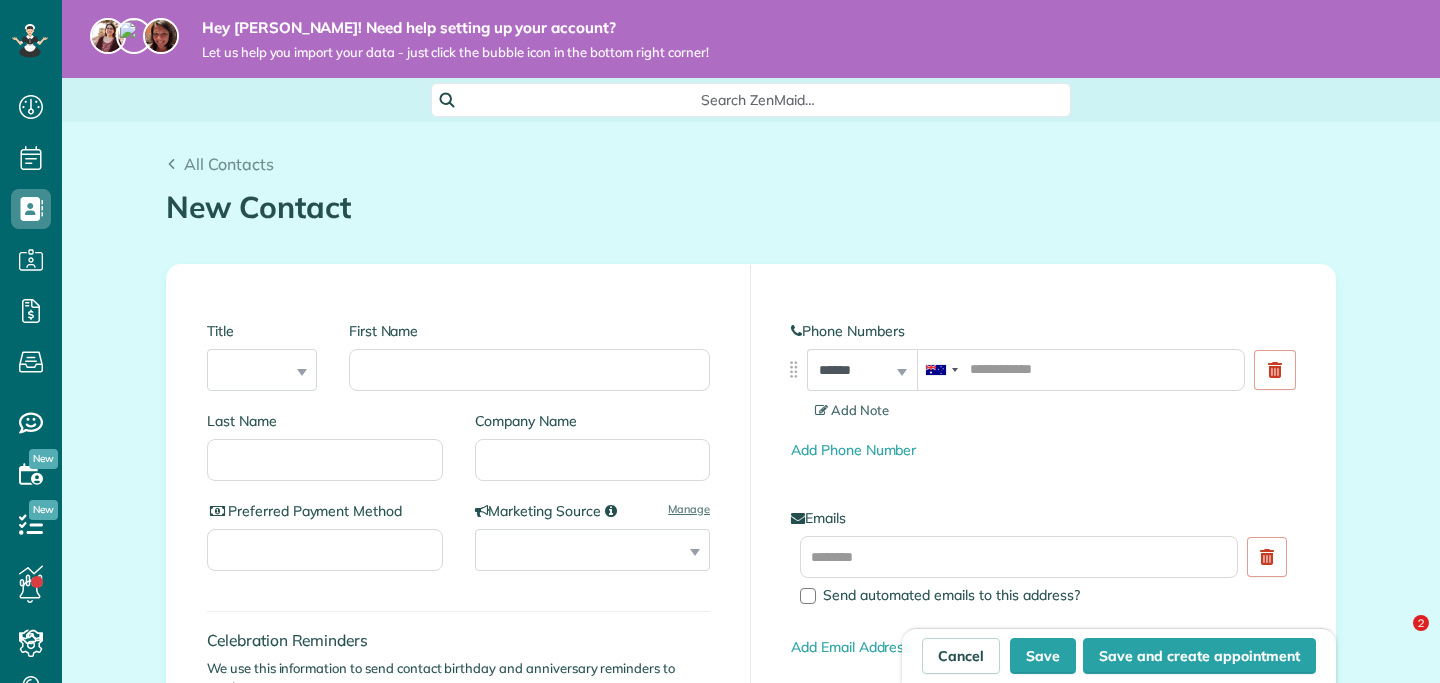scroll, scrollTop: 0, scrollLeft: 0, axis: both 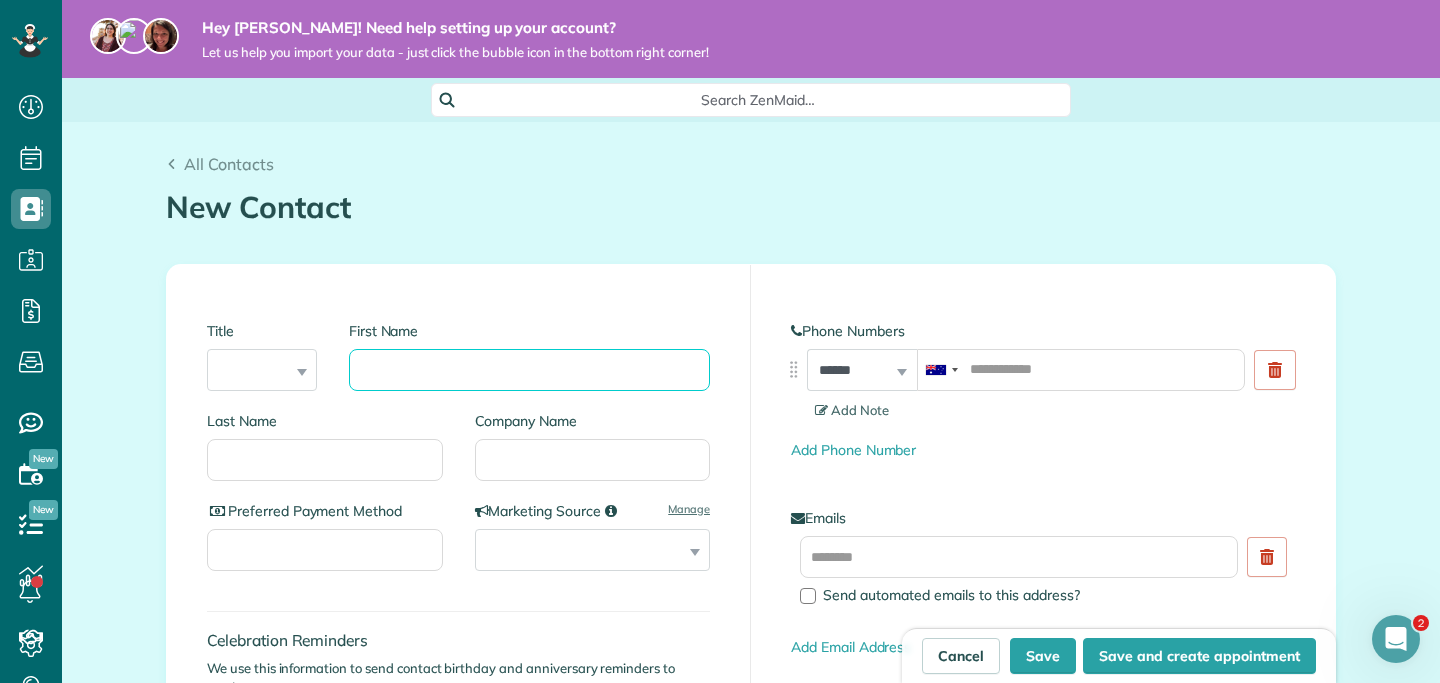 click on "First Name" at bounding box center (529, 370) 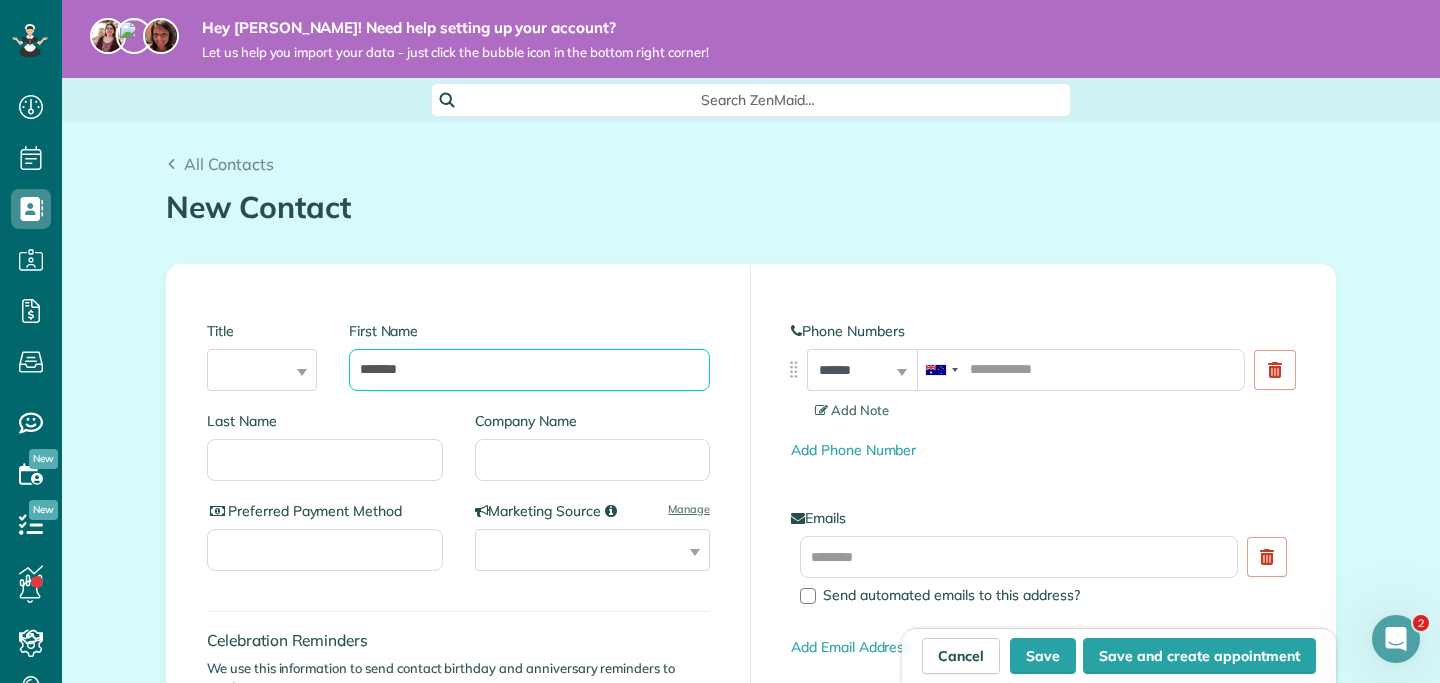 type on "*******" 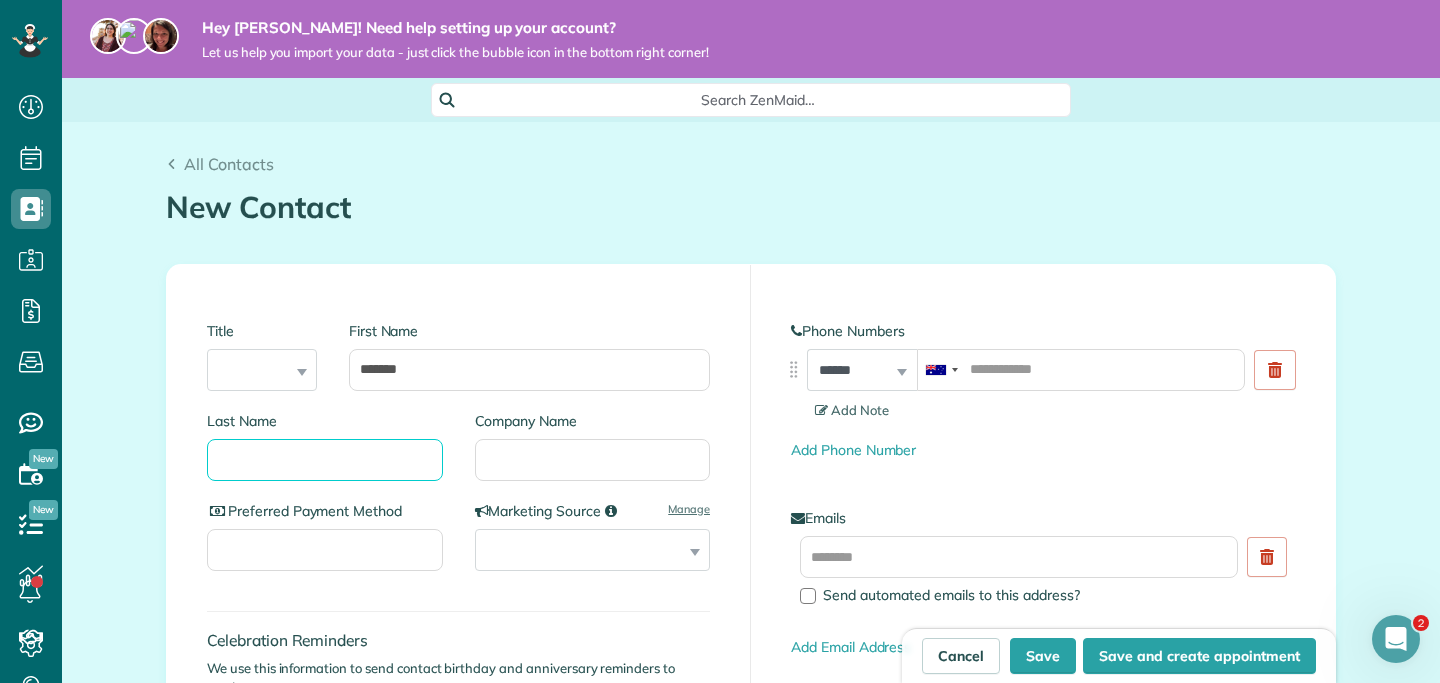 click on "Last Name" at bounding box center (325, 460) 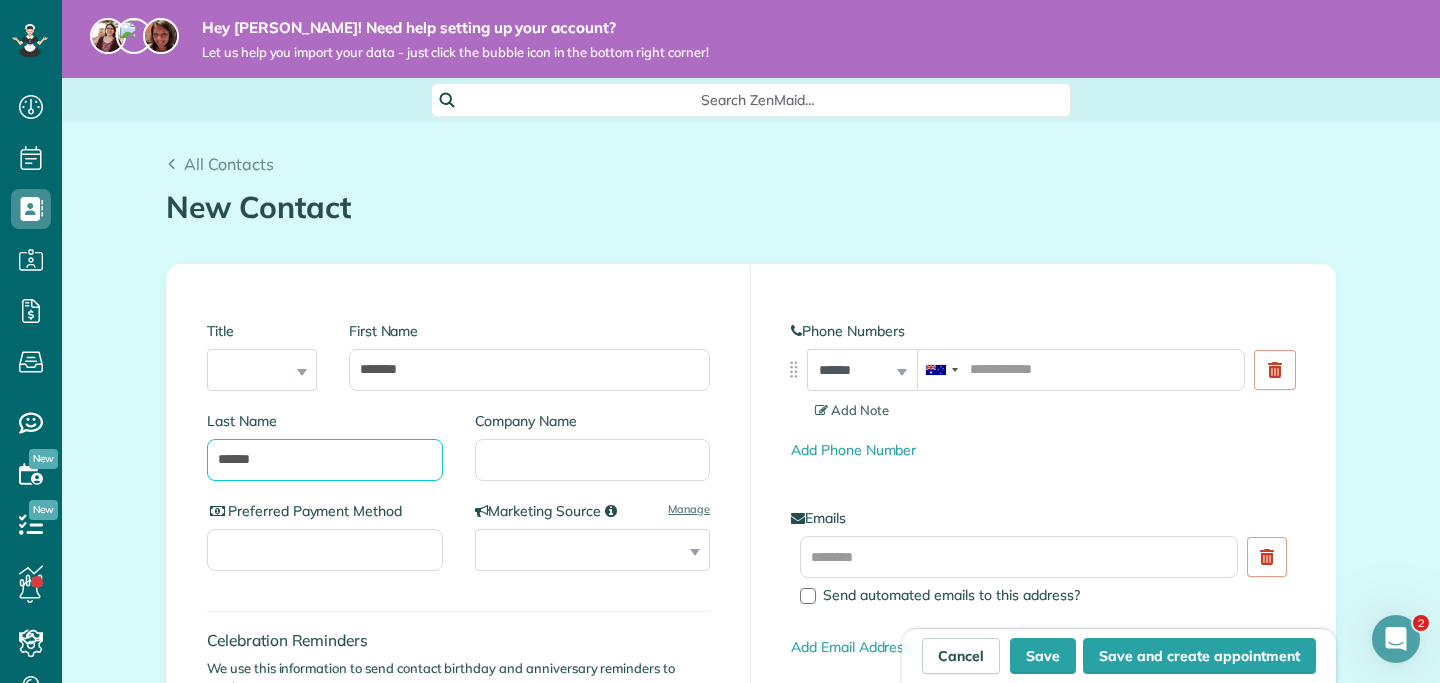 type on "******" 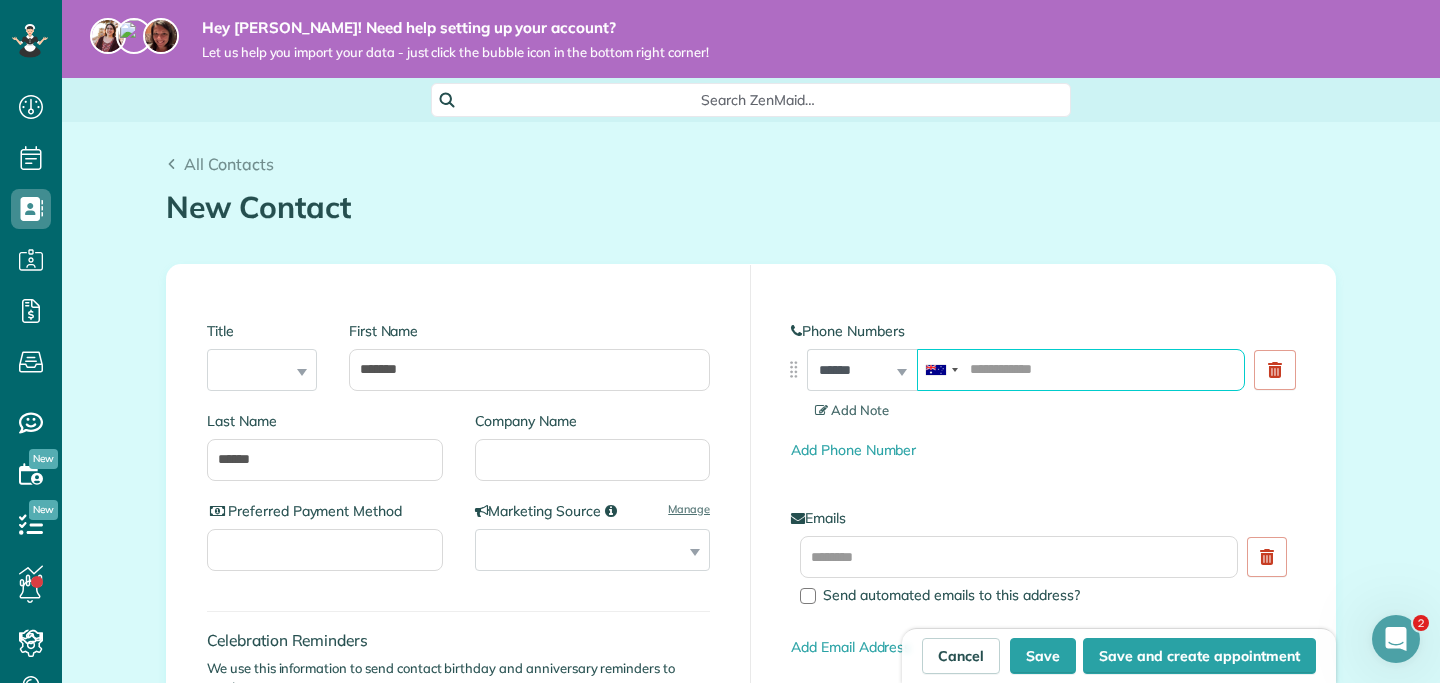 click at bounding box center [1081, 370] 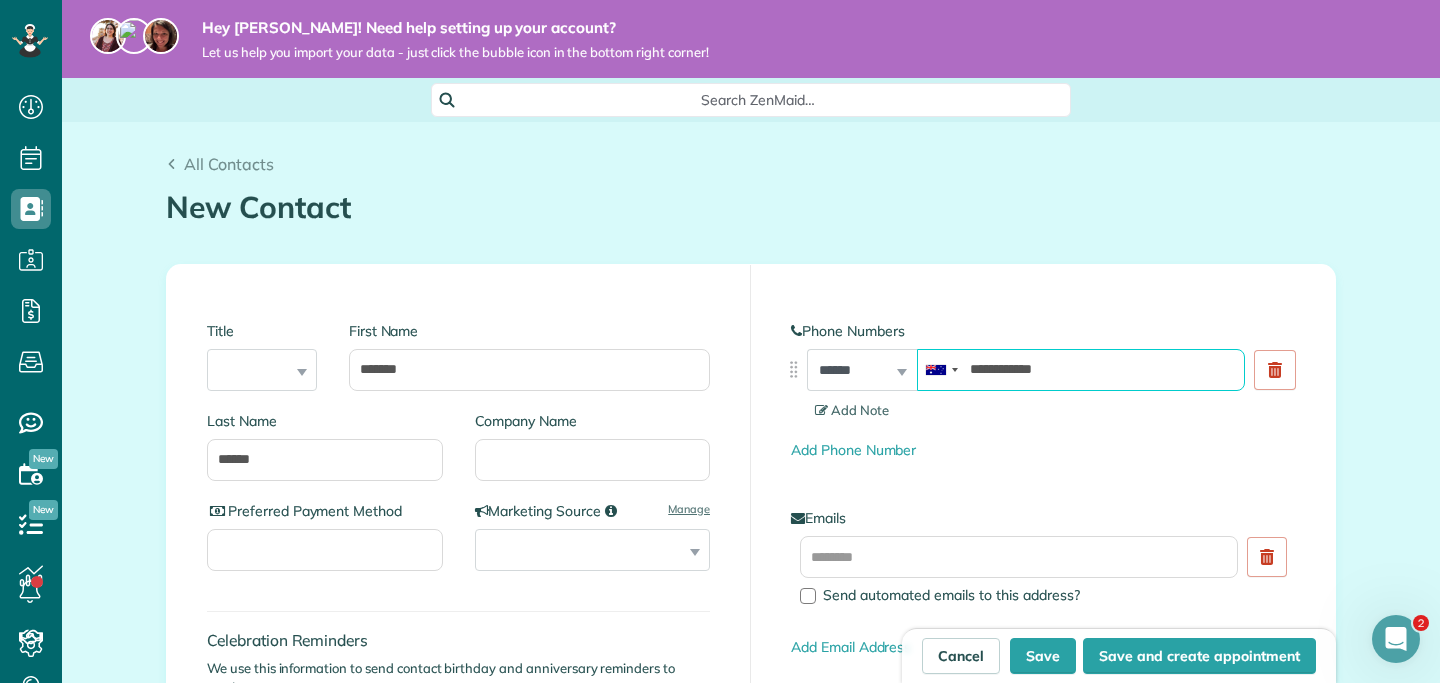 type on "**********" 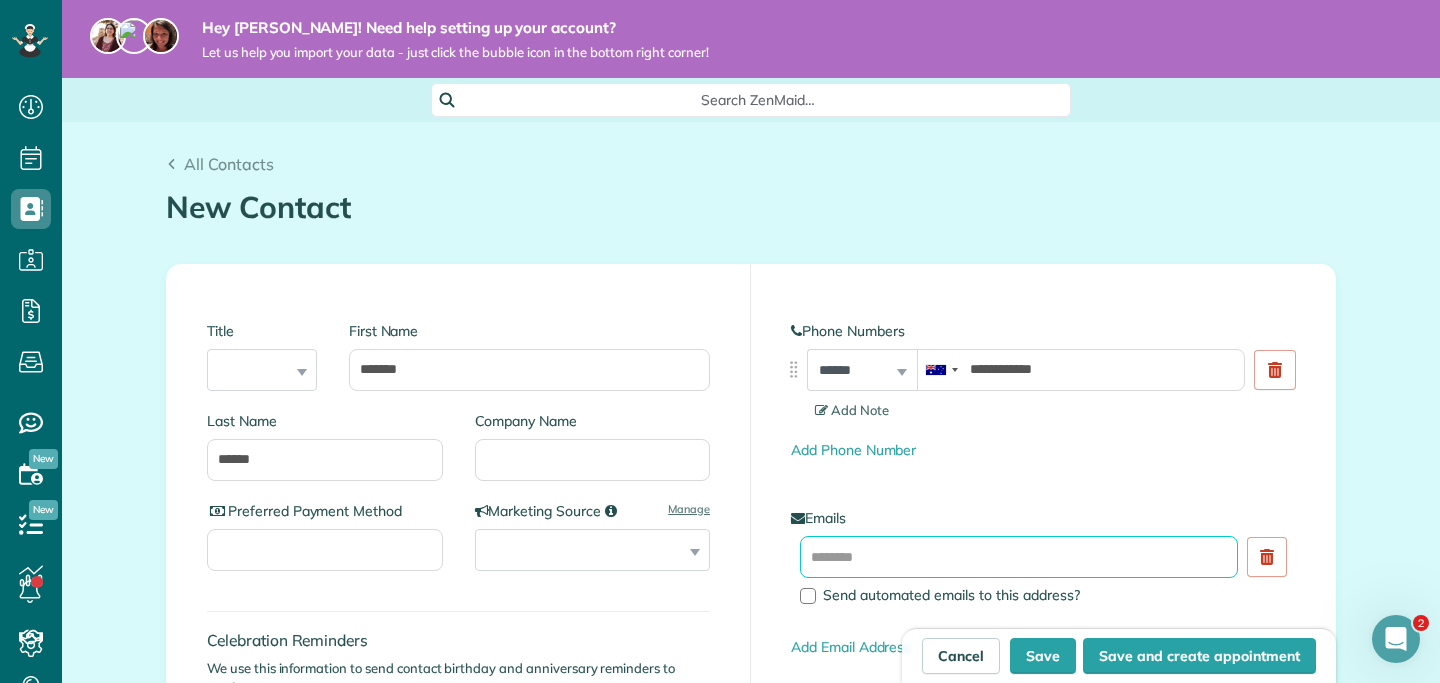 click at bounding box center (1019, 557) 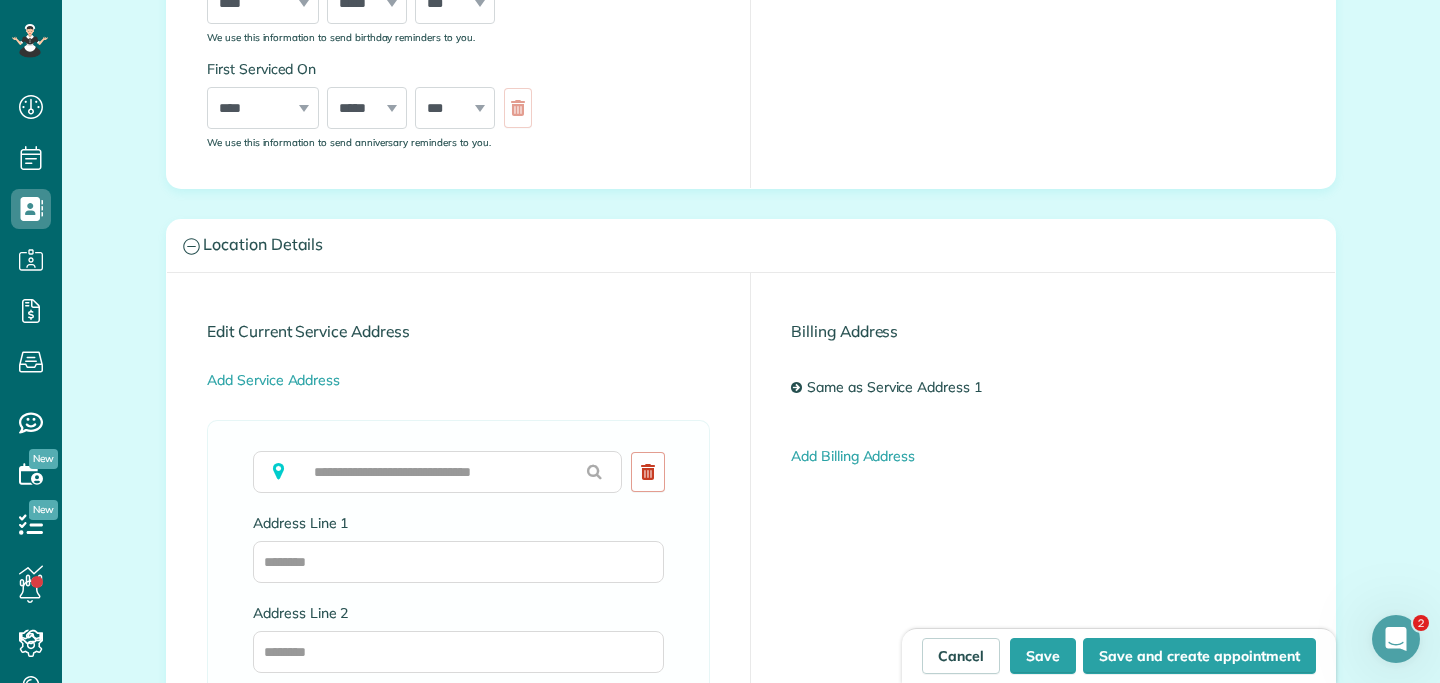 scroll, scrollTop: 774, scrollLeft: 0, axis: vertical 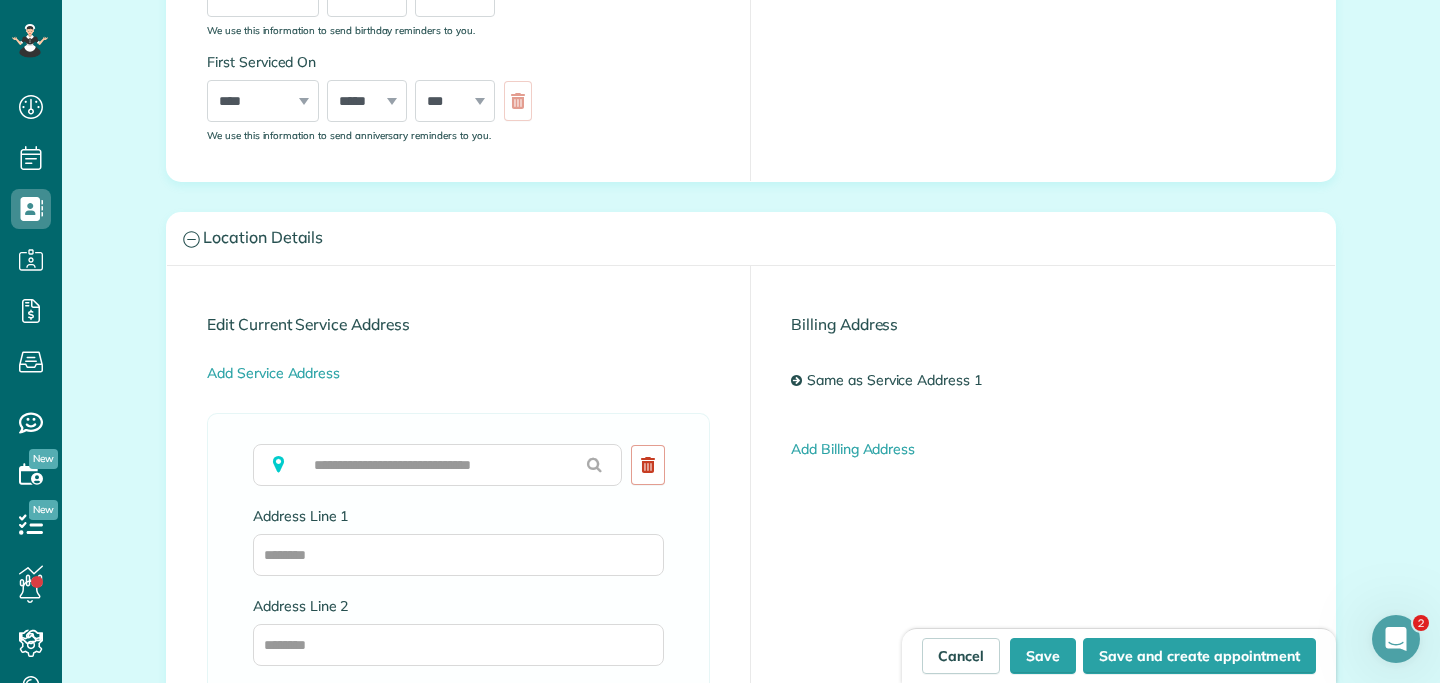 type on "**********" 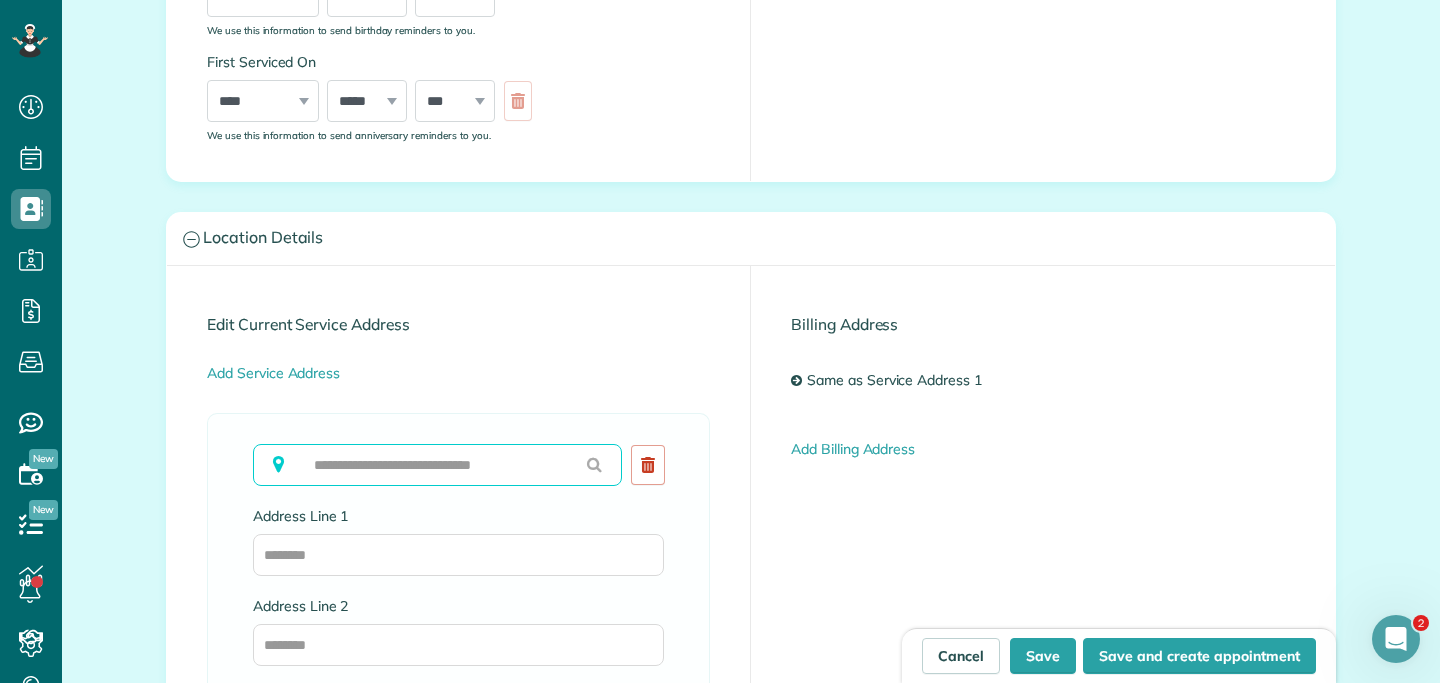 click at bounding box center [437, 465] 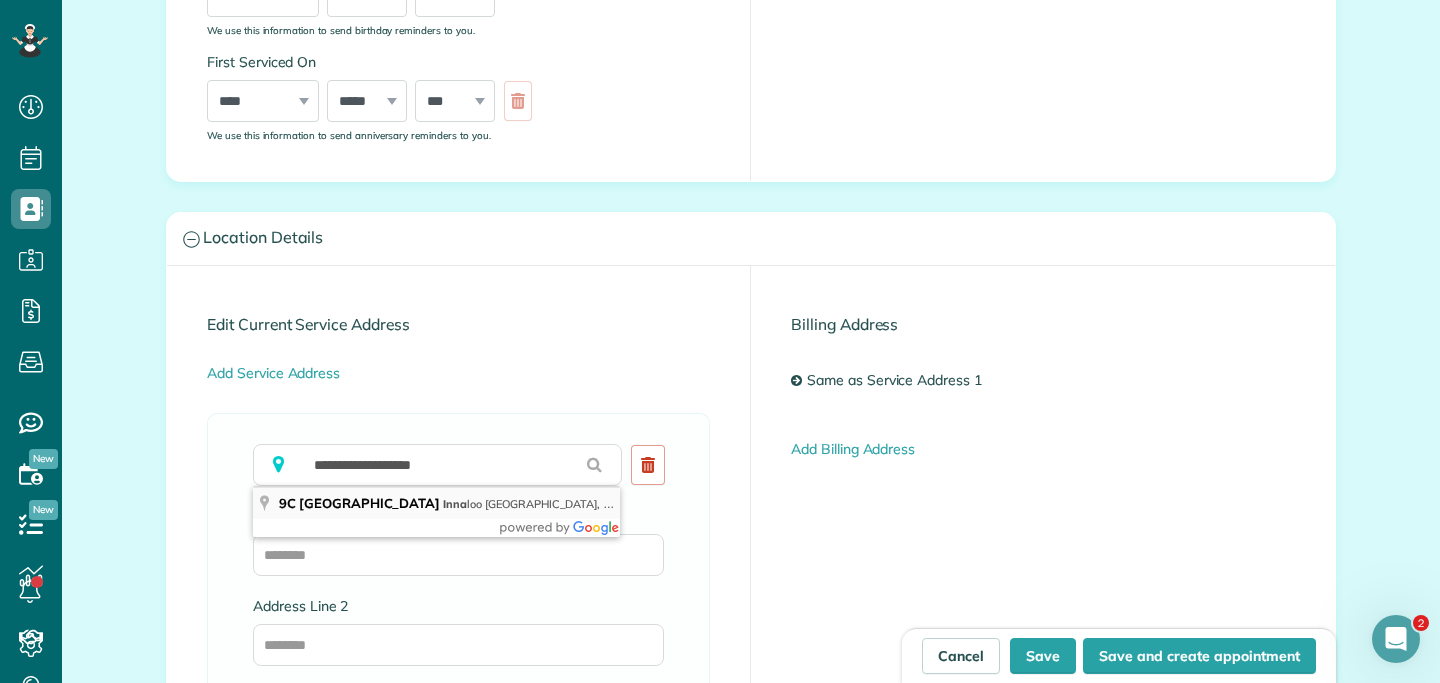 type on "**********" 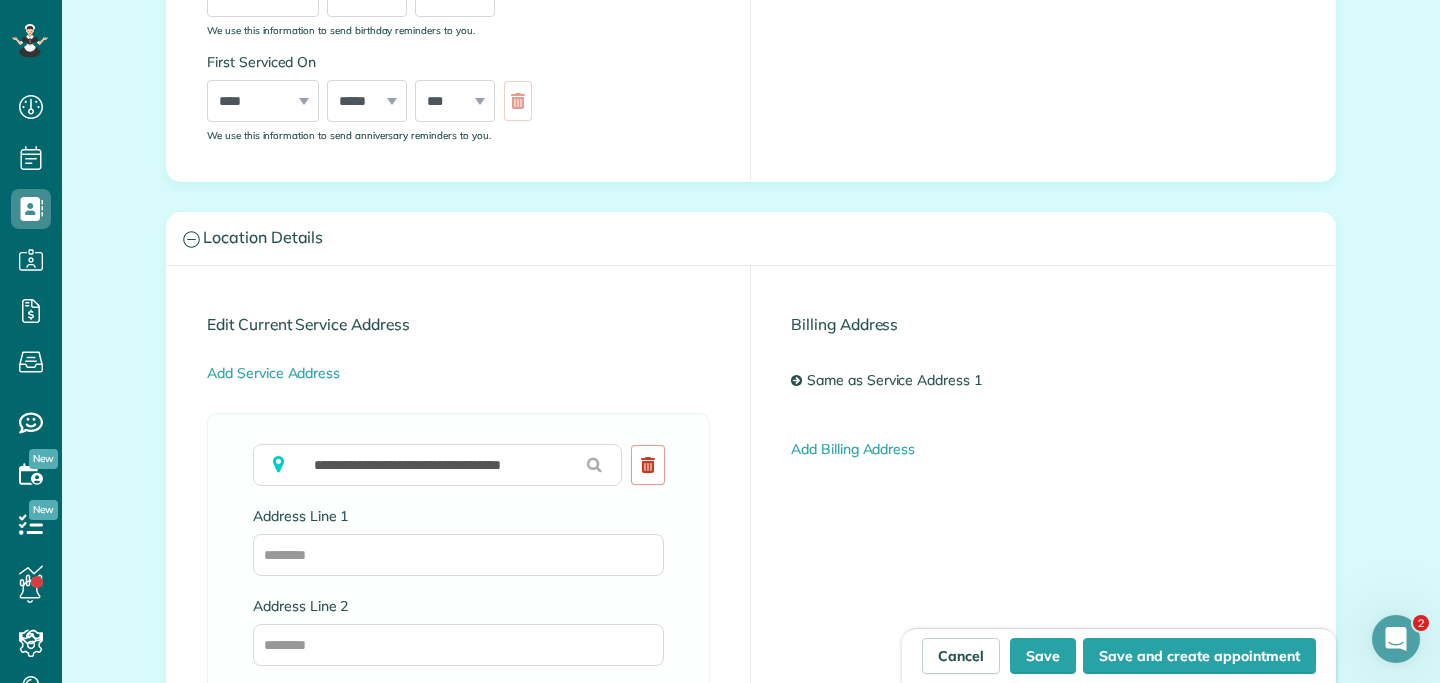 type on "**********" 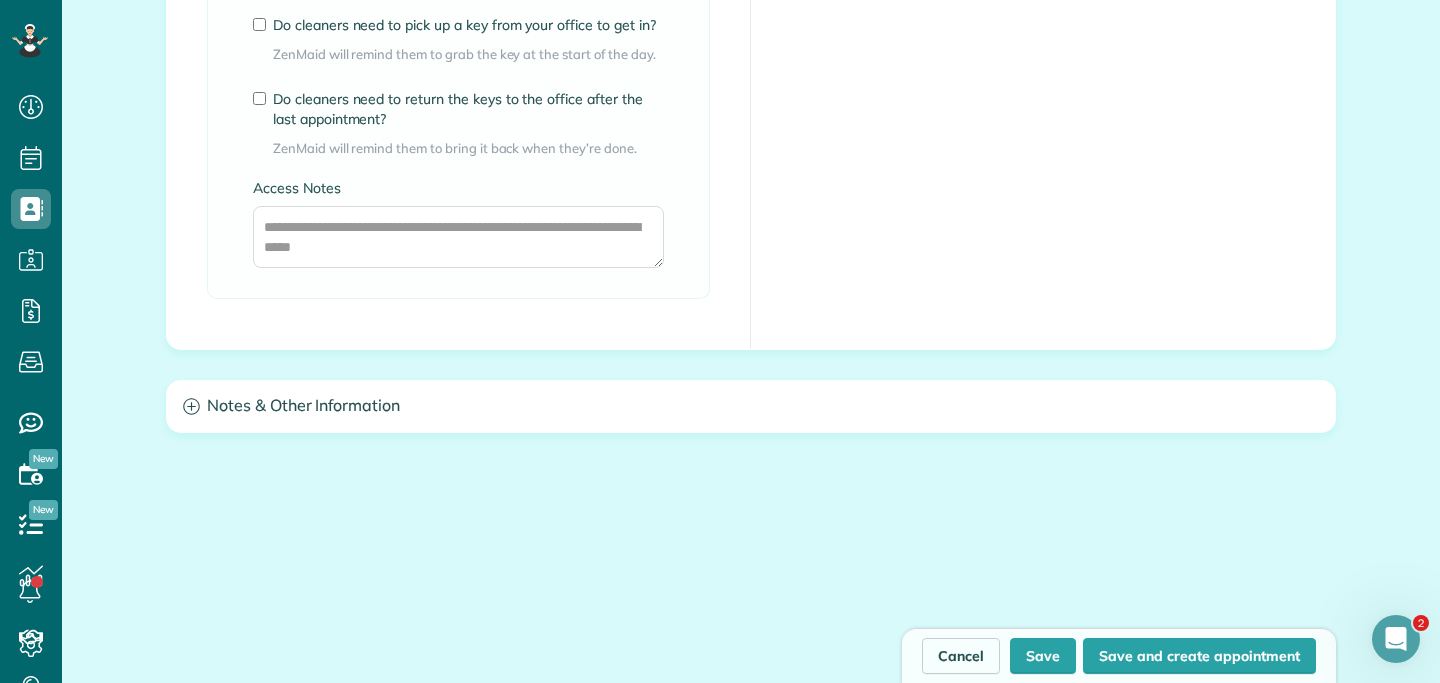 scroll, scrollTop: 1666, scrollLeft: 0, axis: vertical 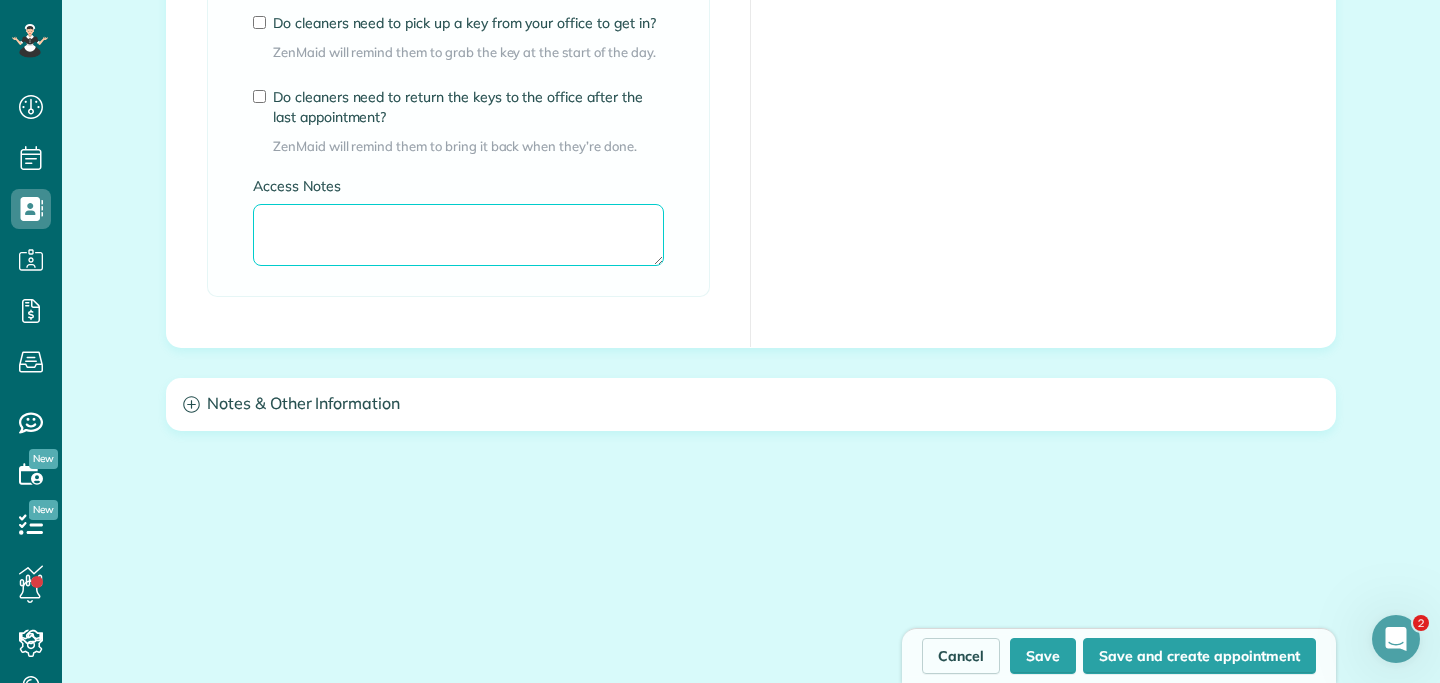 click on "Access Notes" at bounding box center [458, 235] 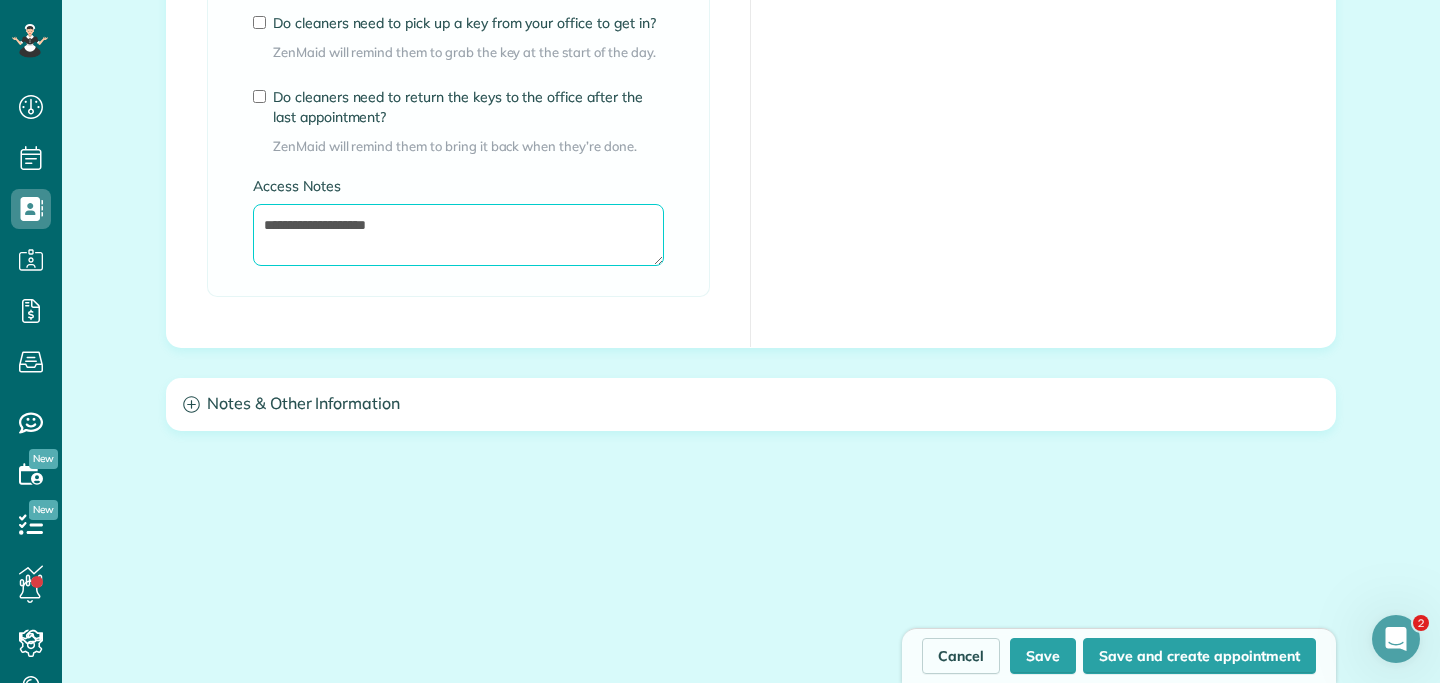 paste on "*****" 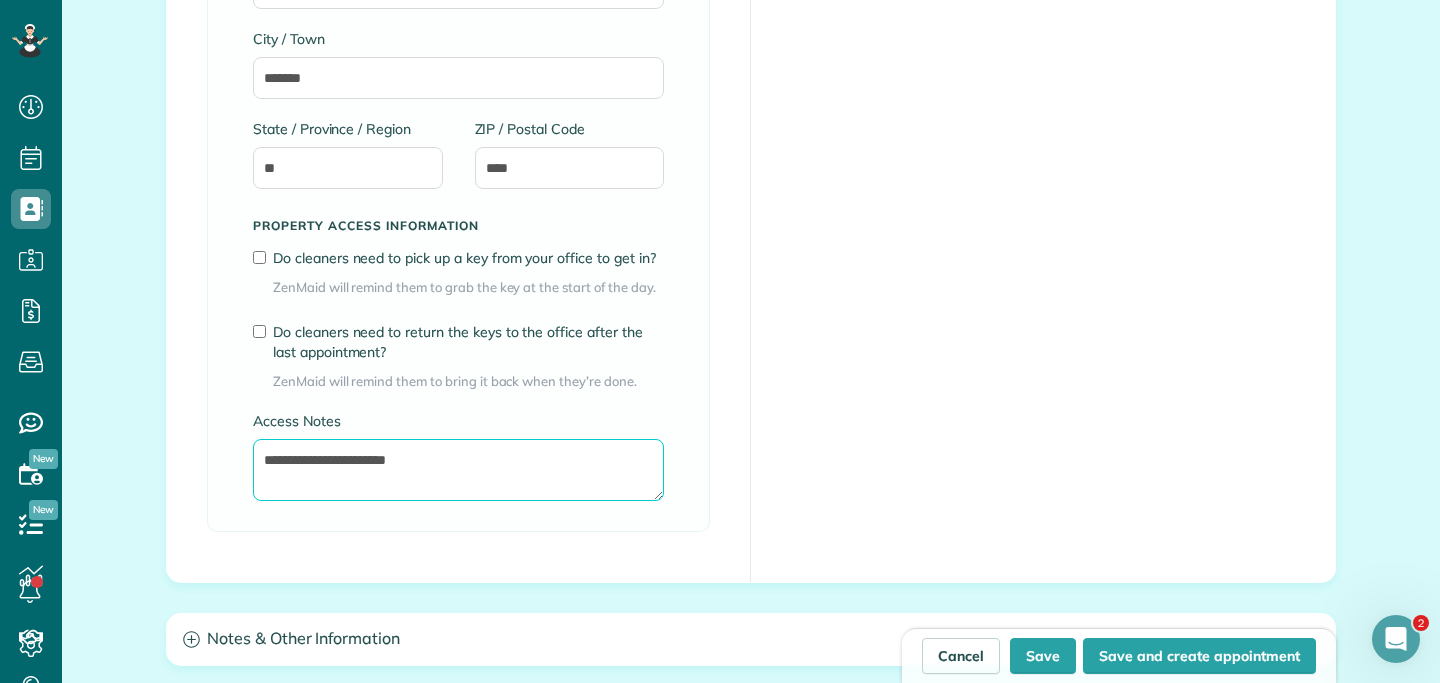scroll, scrollTop: 1473, scrollLeft: 0, axis: vertical 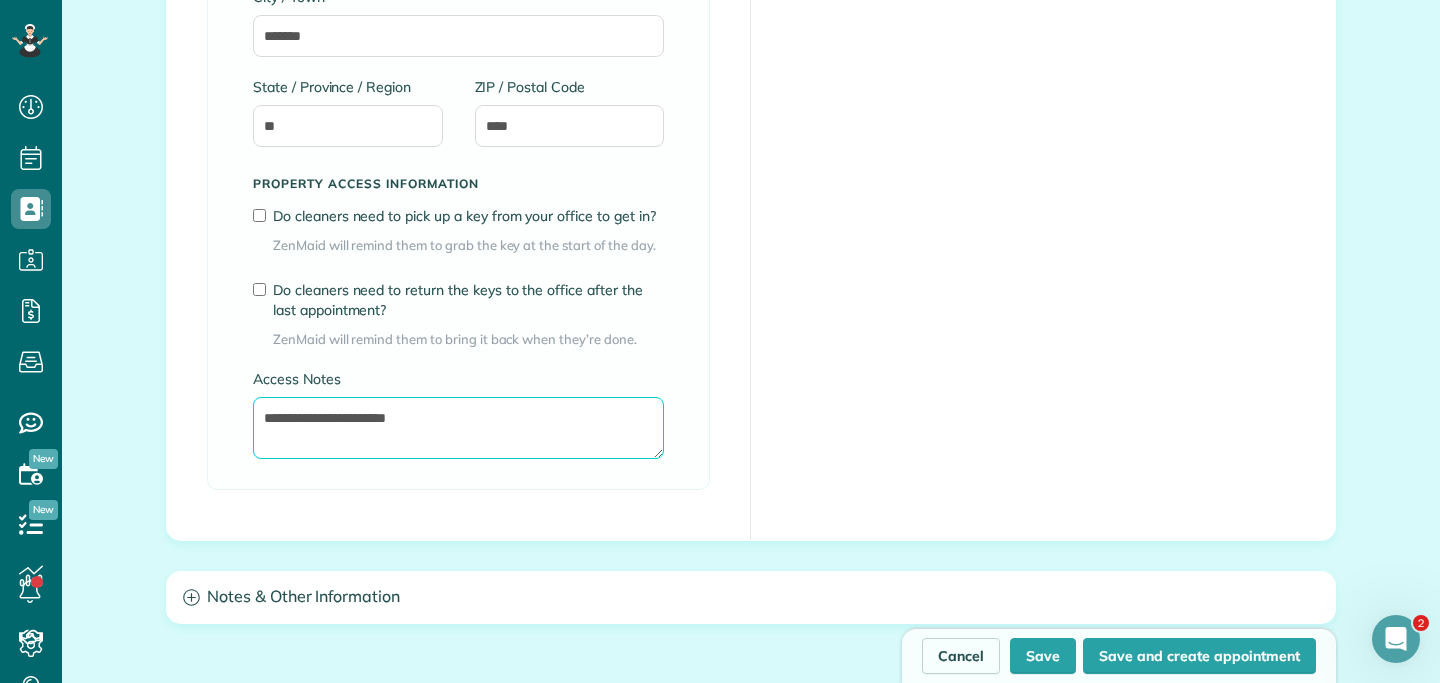 type on "**********" 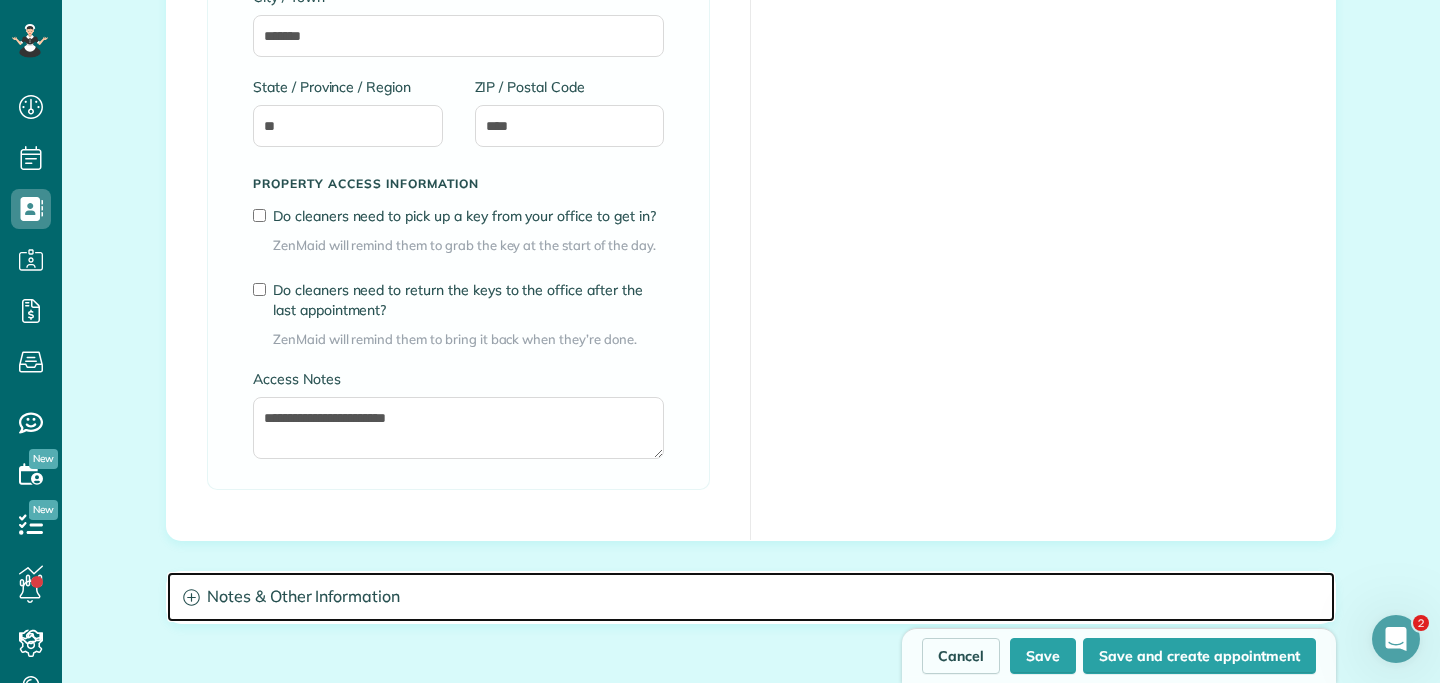 click on "Notes & Other Information" at bounding box center [751, 597] 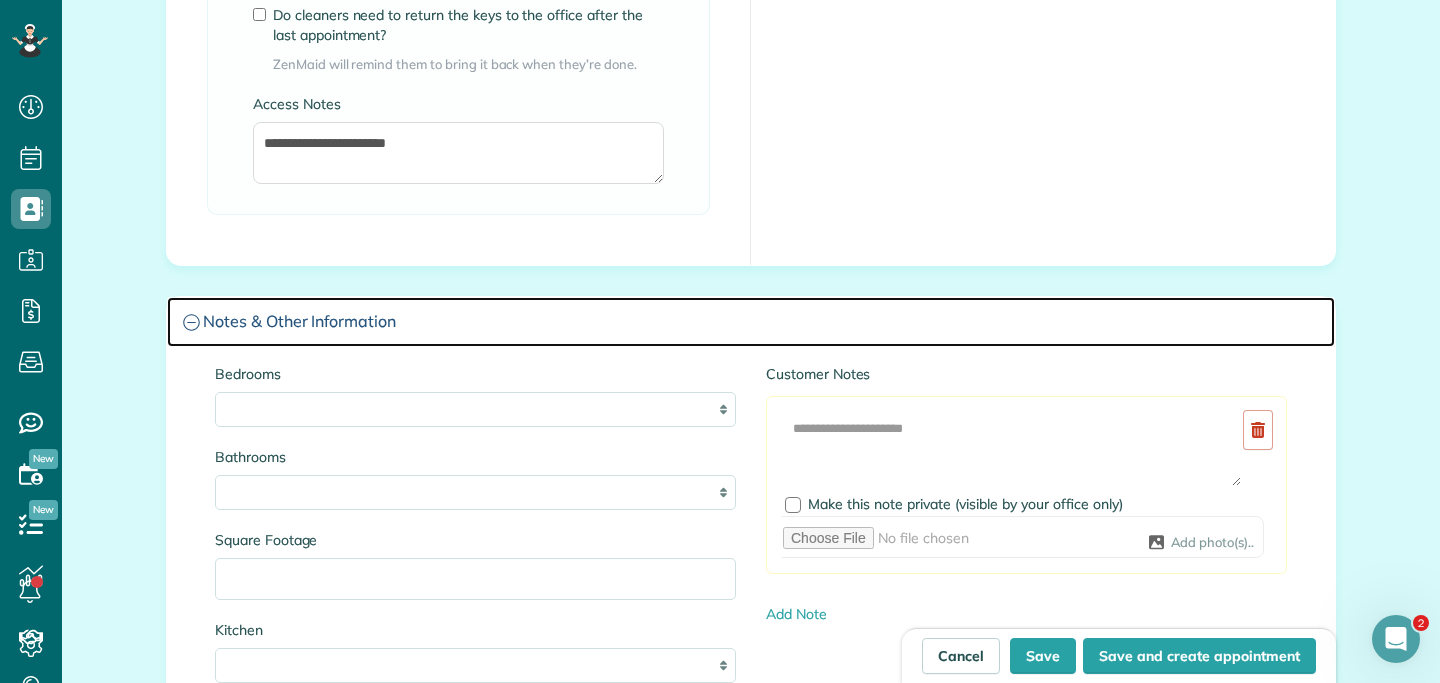 scroll, scrollTop: 1756, scrollLeft: 0, axis: vertical 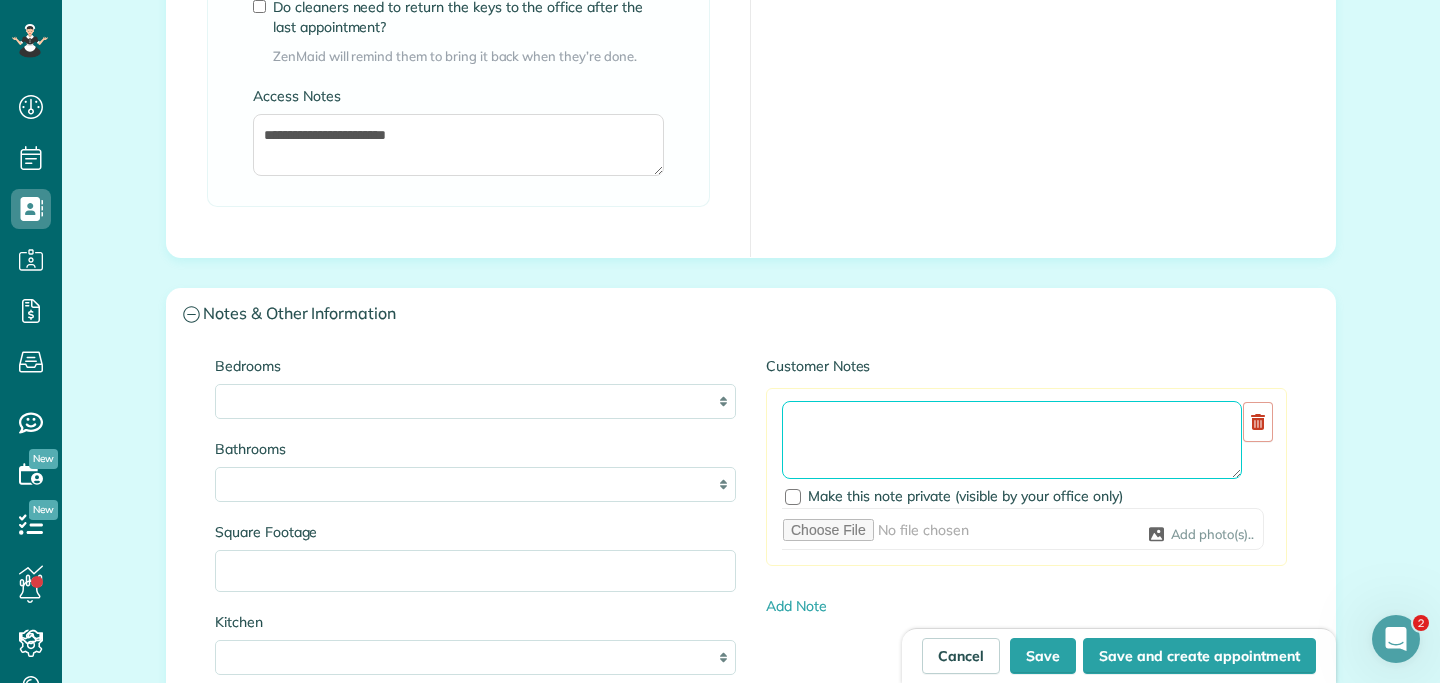 click at bounding box center [1012, 440] 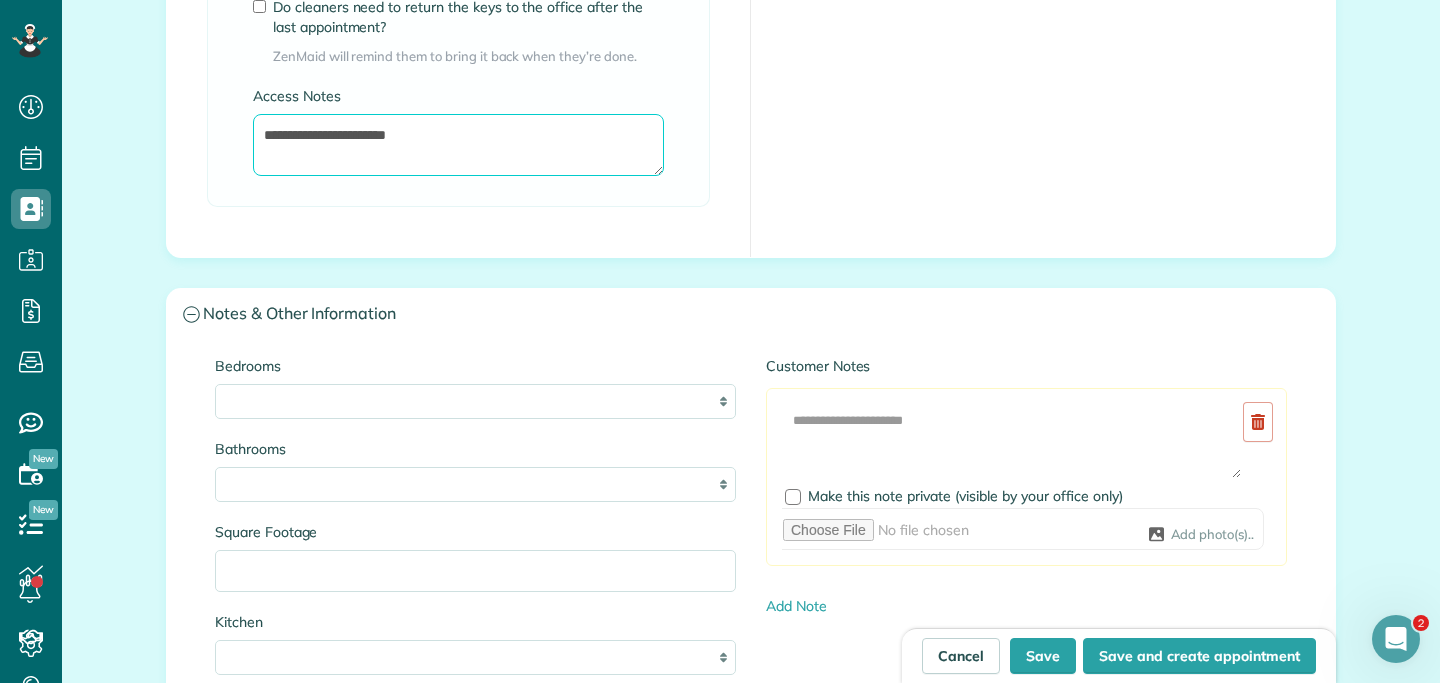 drag, startPoint x: 460, startPoint y: 135, endPoint x: 252, endPoint y: 133, distance: 208.00961 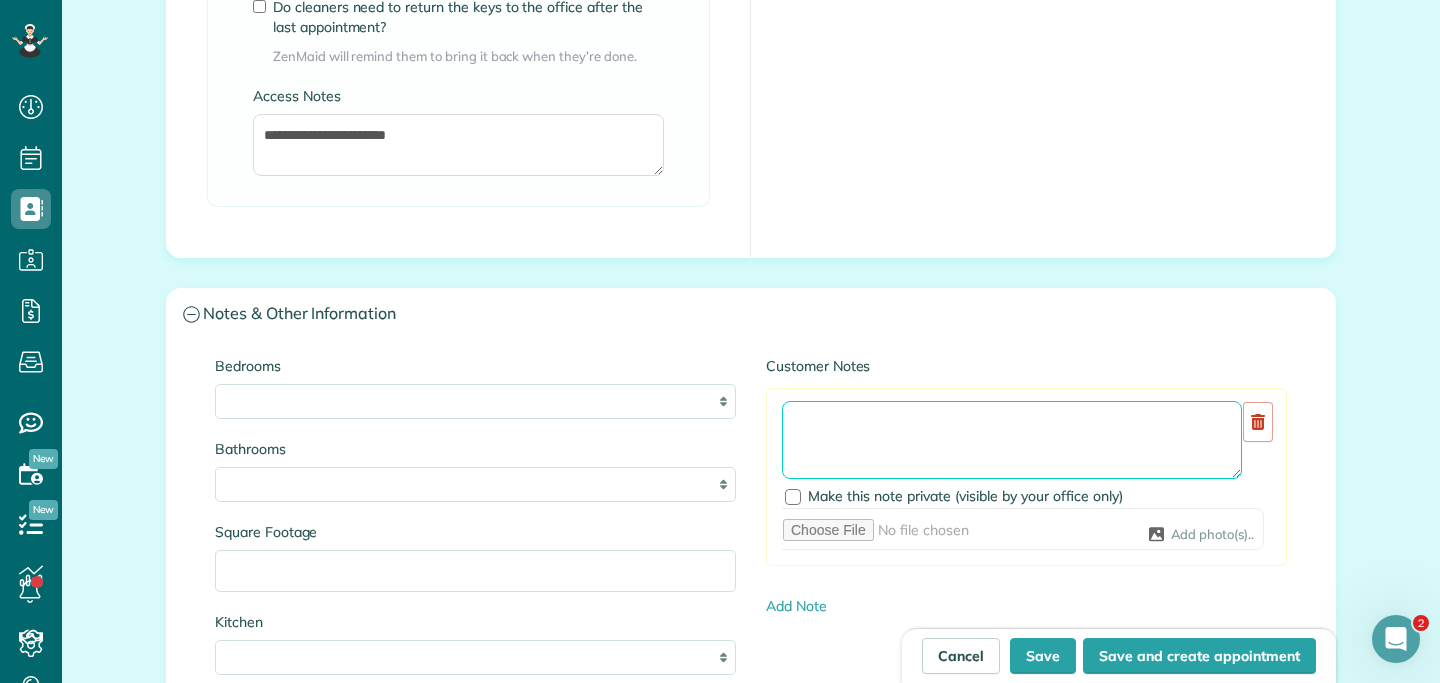 click at bounding box center (1012, 440) 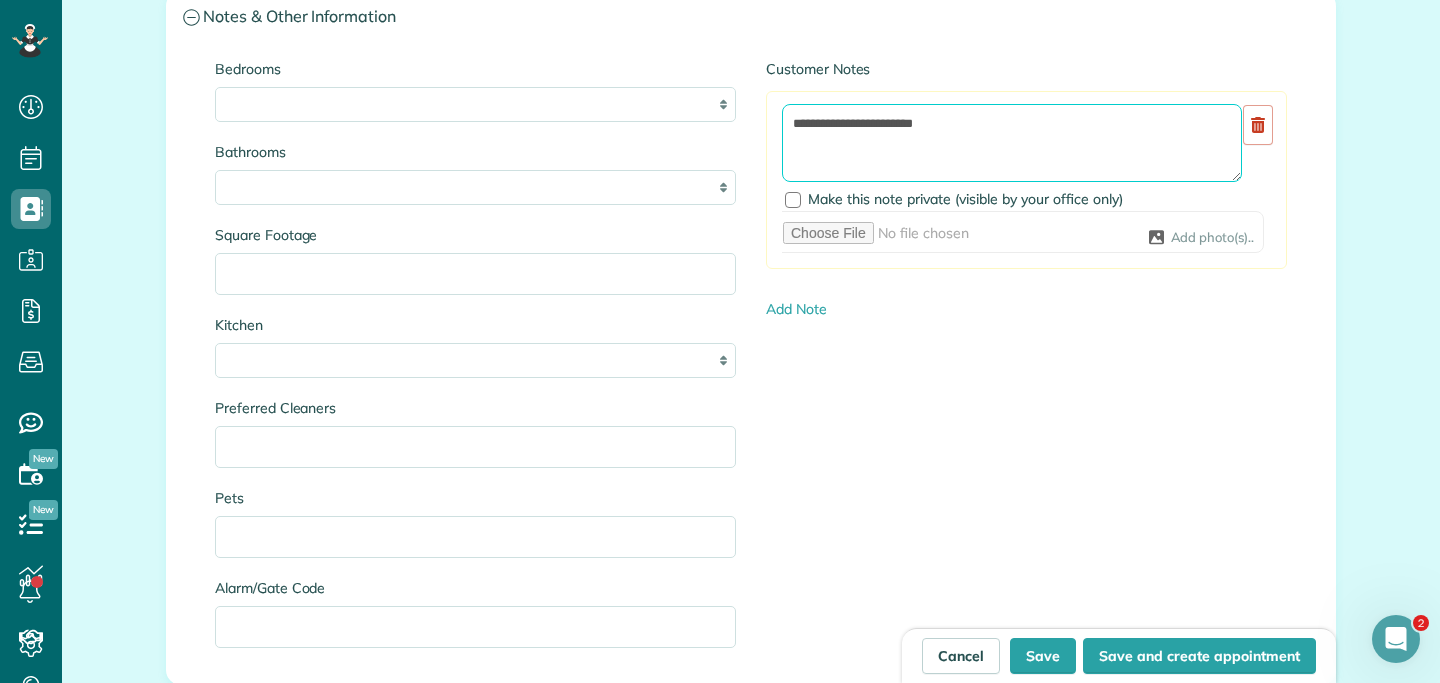 scroll, scrollTop: 2044, scrollLeft: 0, axis: vertical 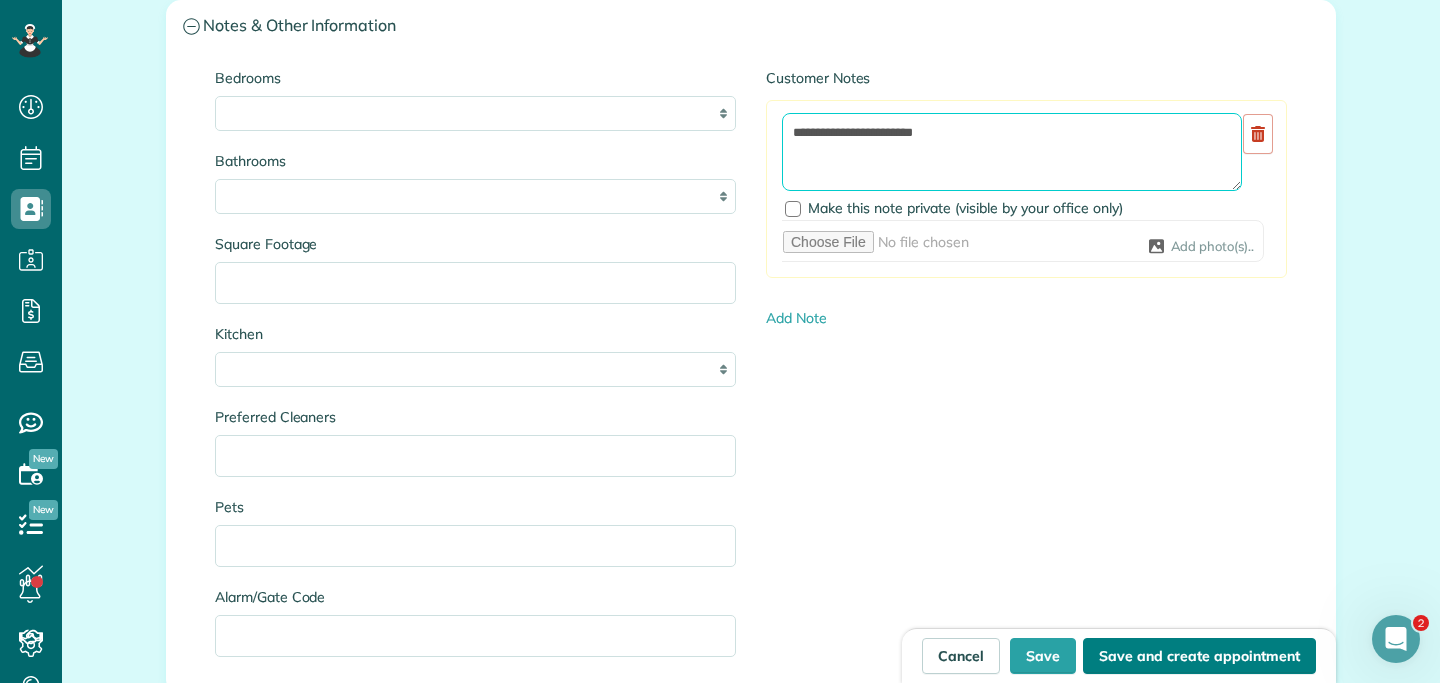 type on "**********" 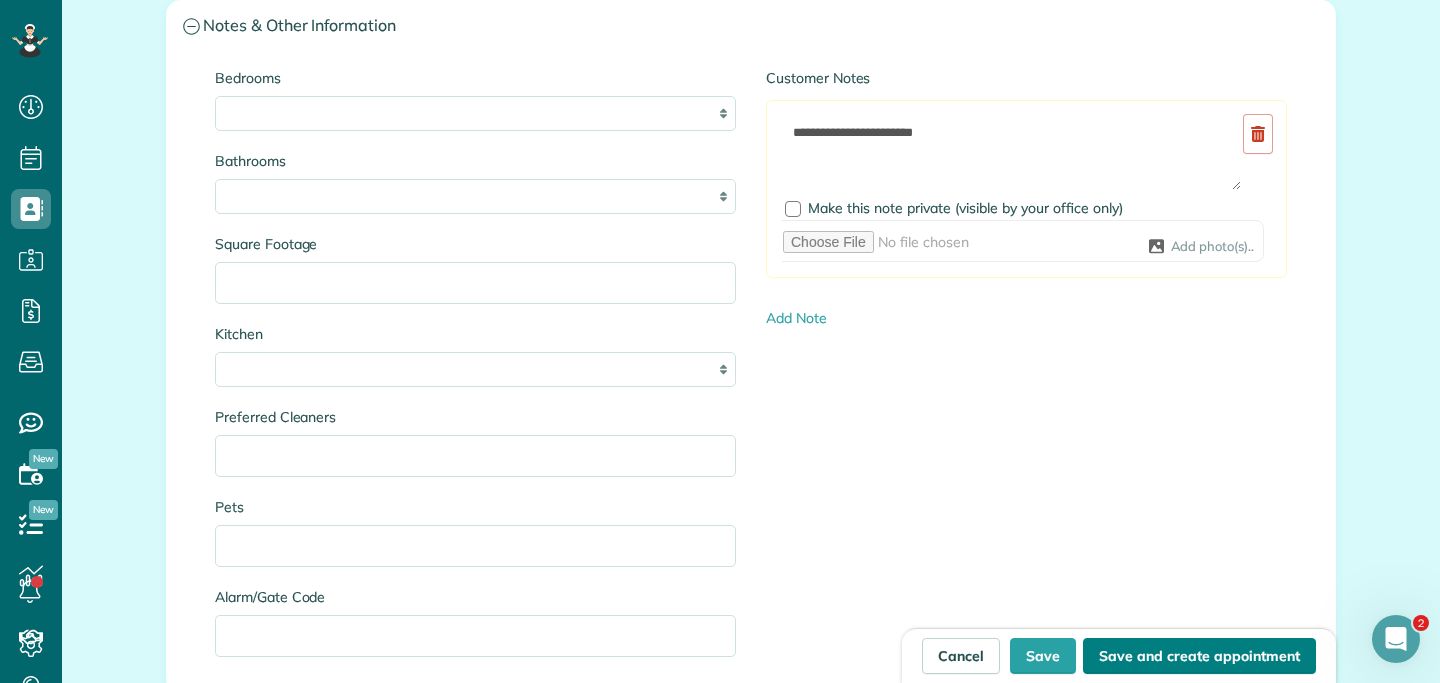 click on "Save and create appointment" at bounding box center (1199, 656) 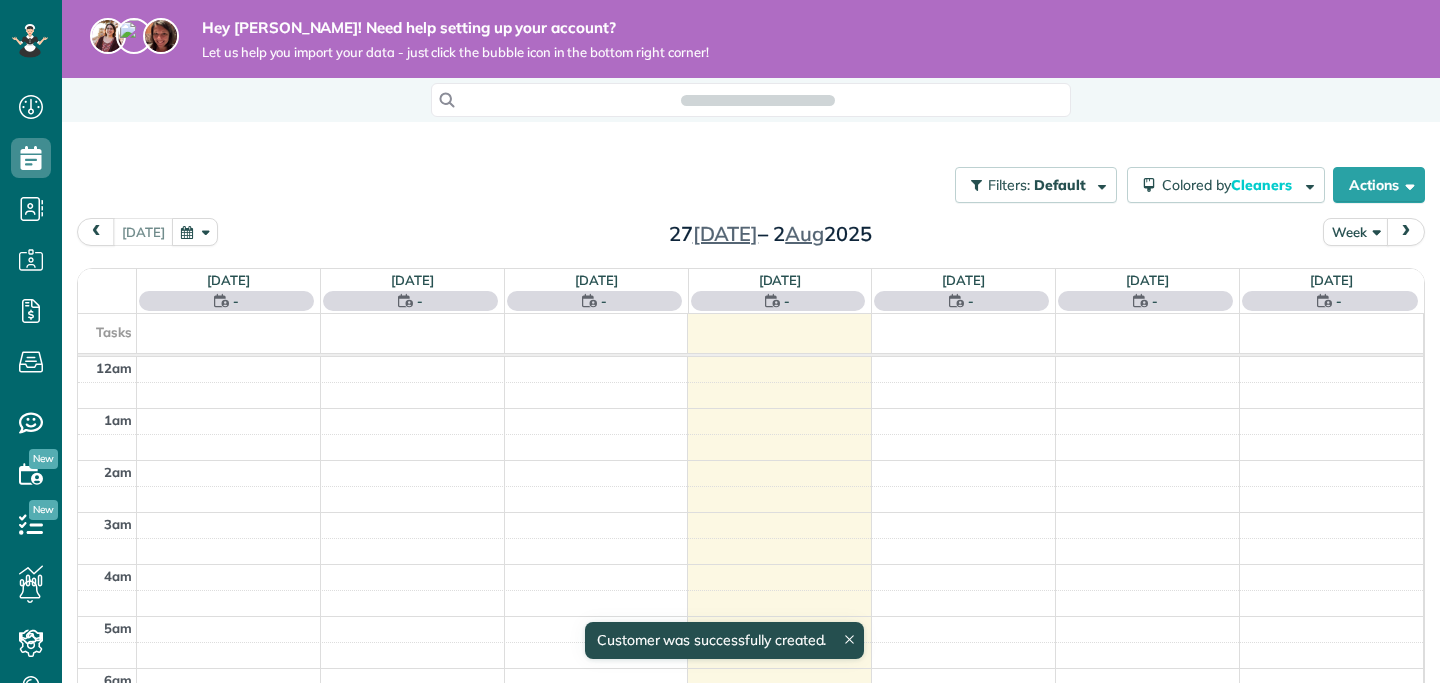 scroll, scrollTop: 0, scrollLeft: 0, axis: both 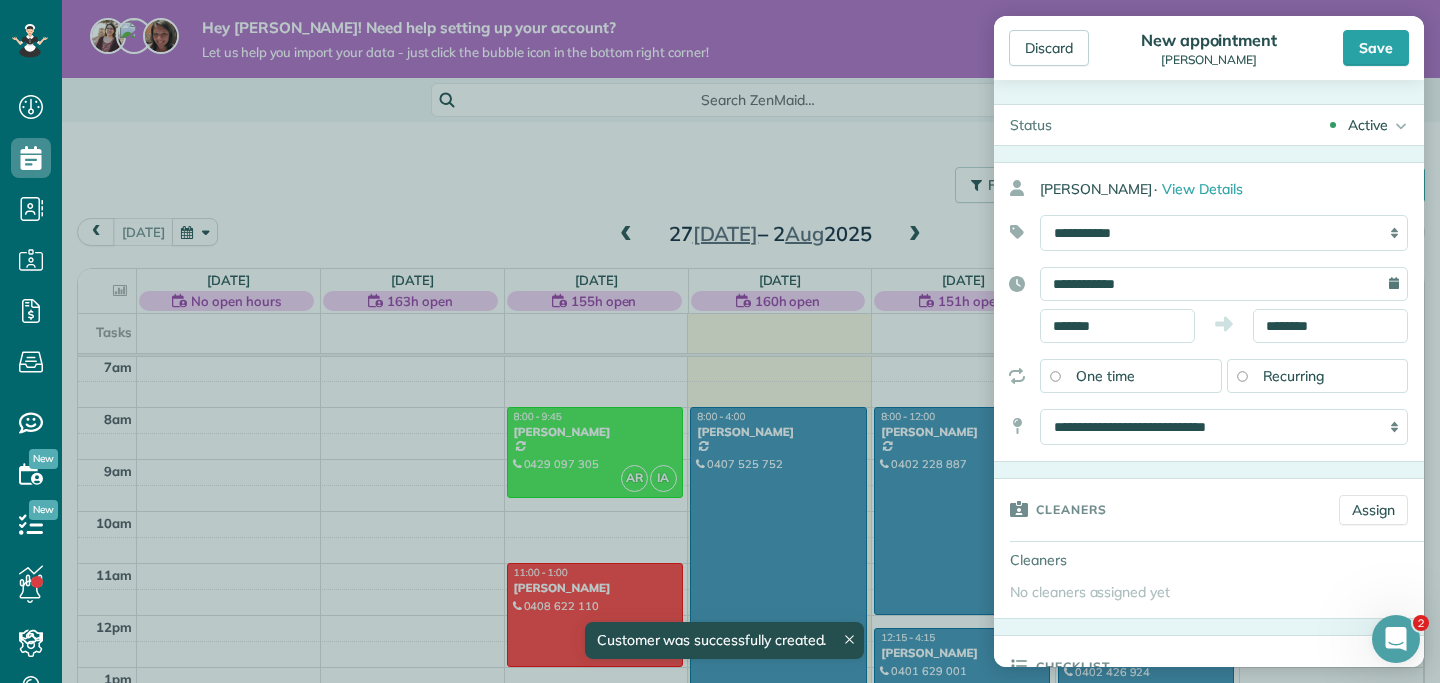 click on "**********" at bounding box center (1209, 312) 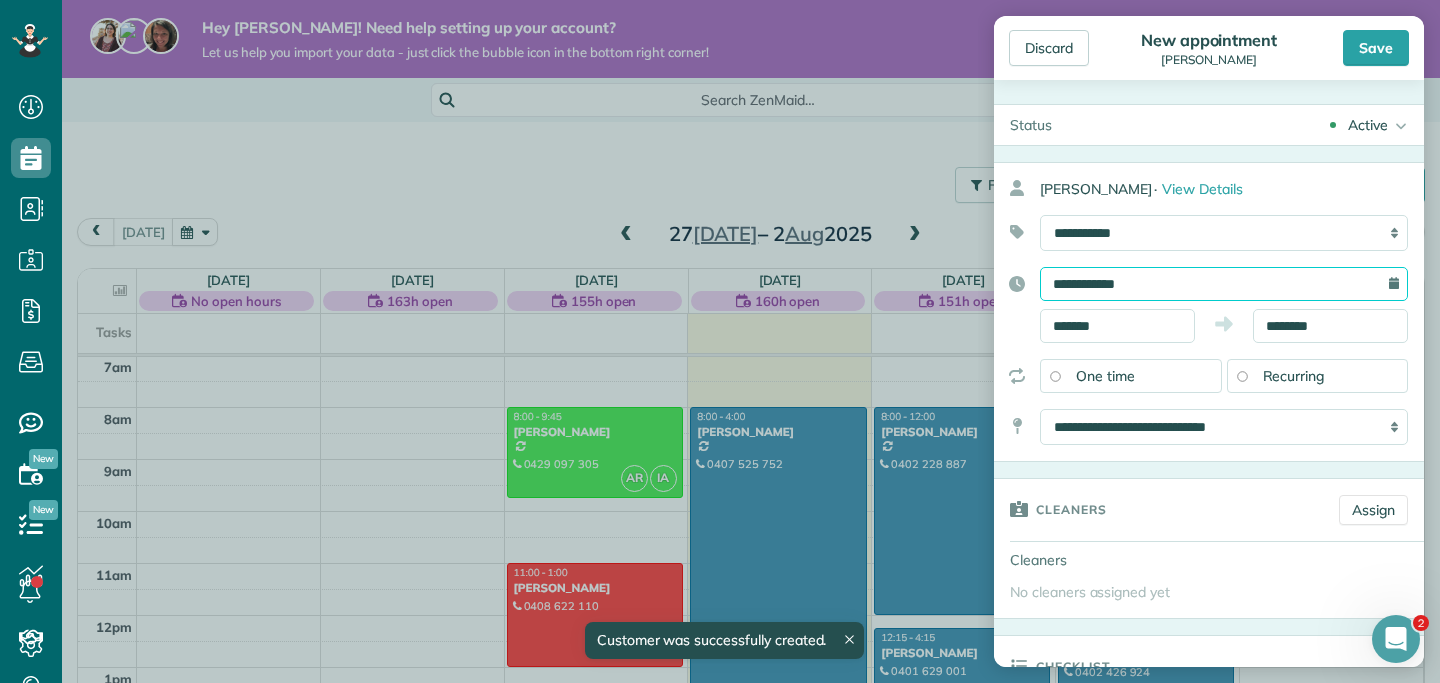 click on "**********" at bounding box center [1224, 284] 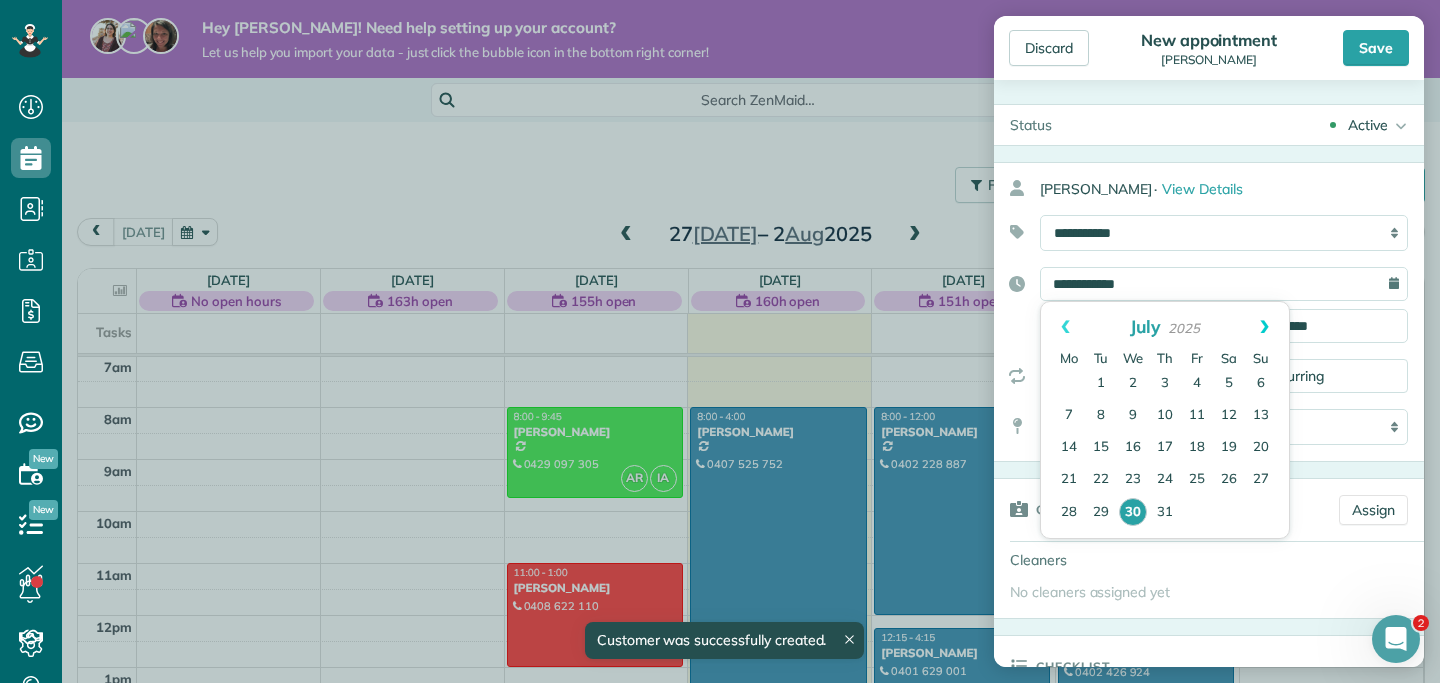 click on "Next" at bounding box center (1264, 327) 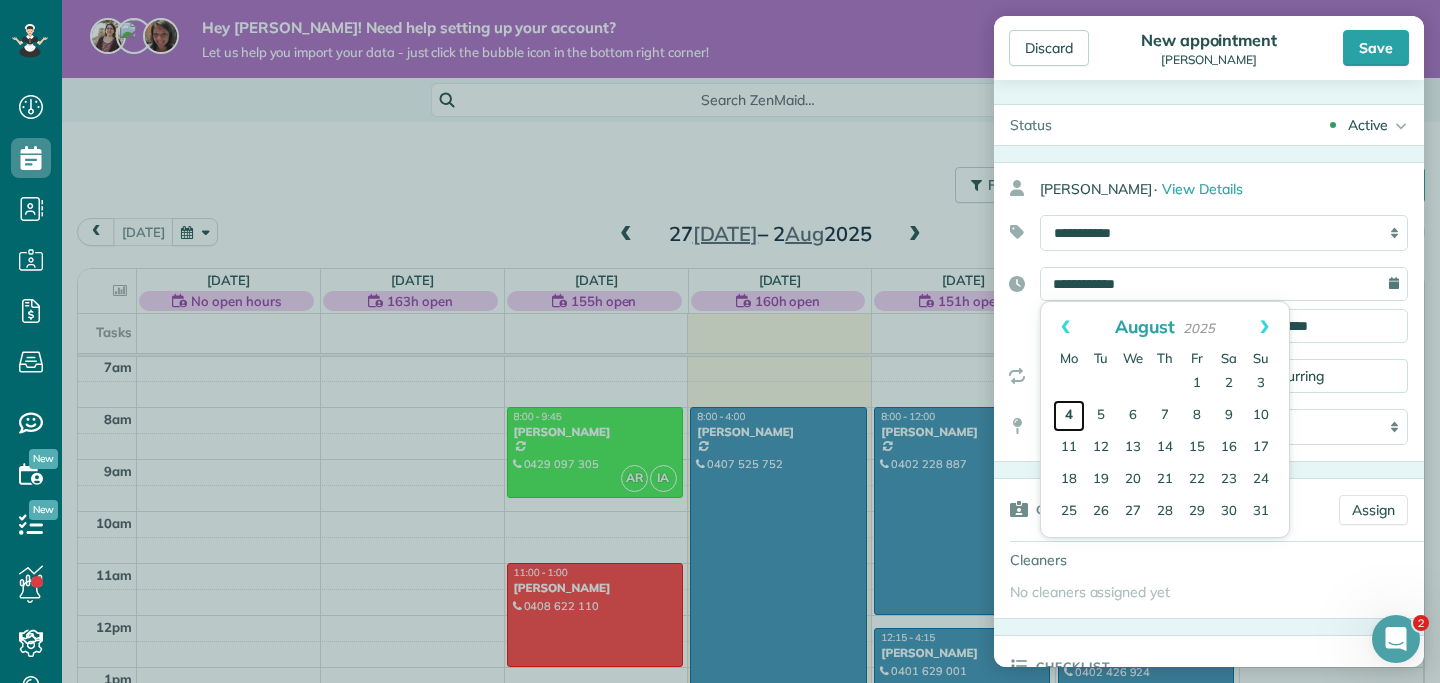 click on "4" at bounding box center (1069, 416) 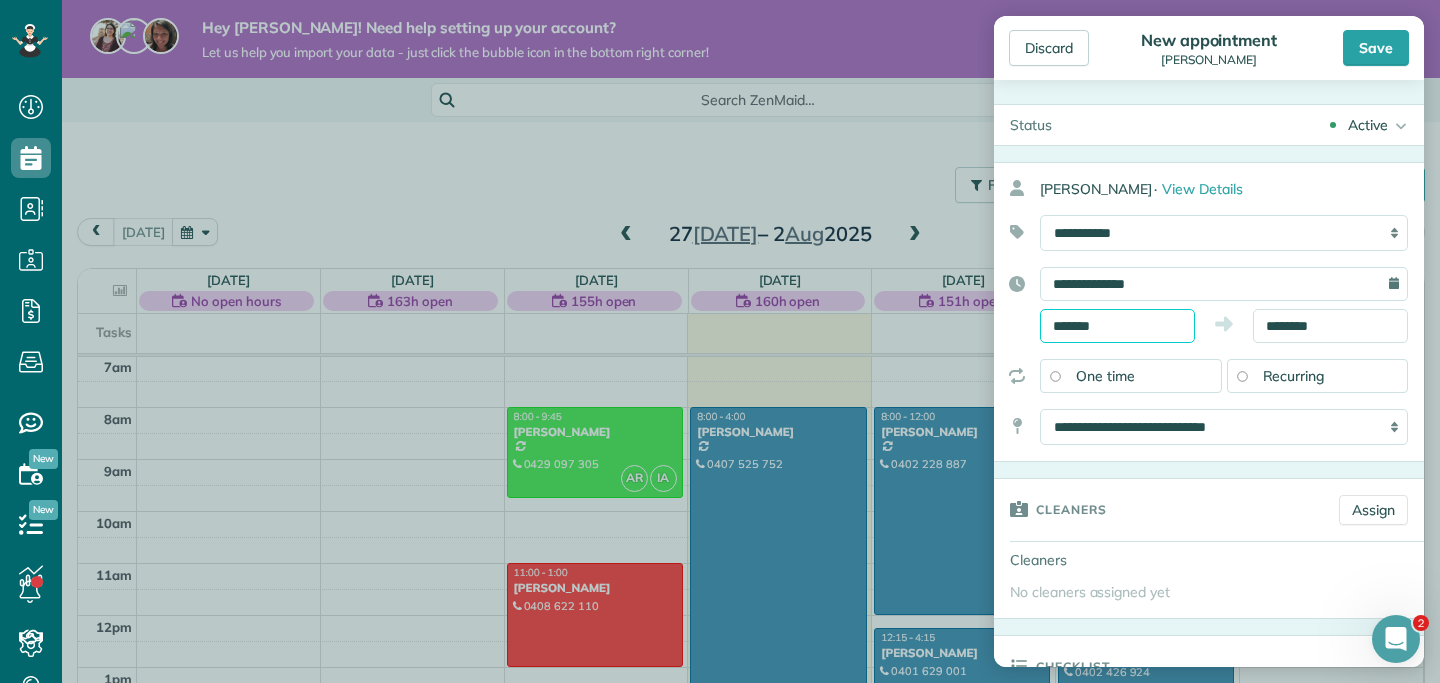 click on "Dashboard
Scheduling
Calendar View
List View
Dispatch View - Weekly scheduling (Beta)" at bounding box center (720, 341) 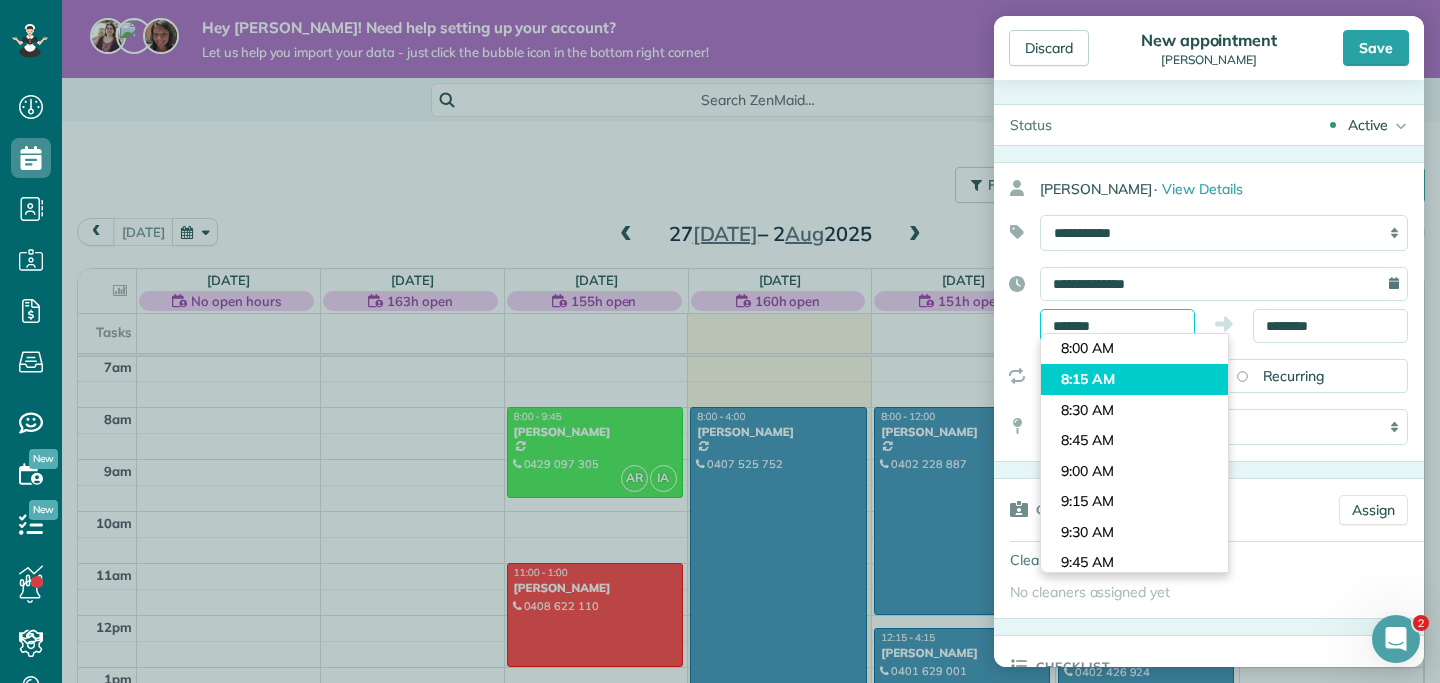 scroll, scrollTop: 946, scrollLeft: 0, axis: vertical 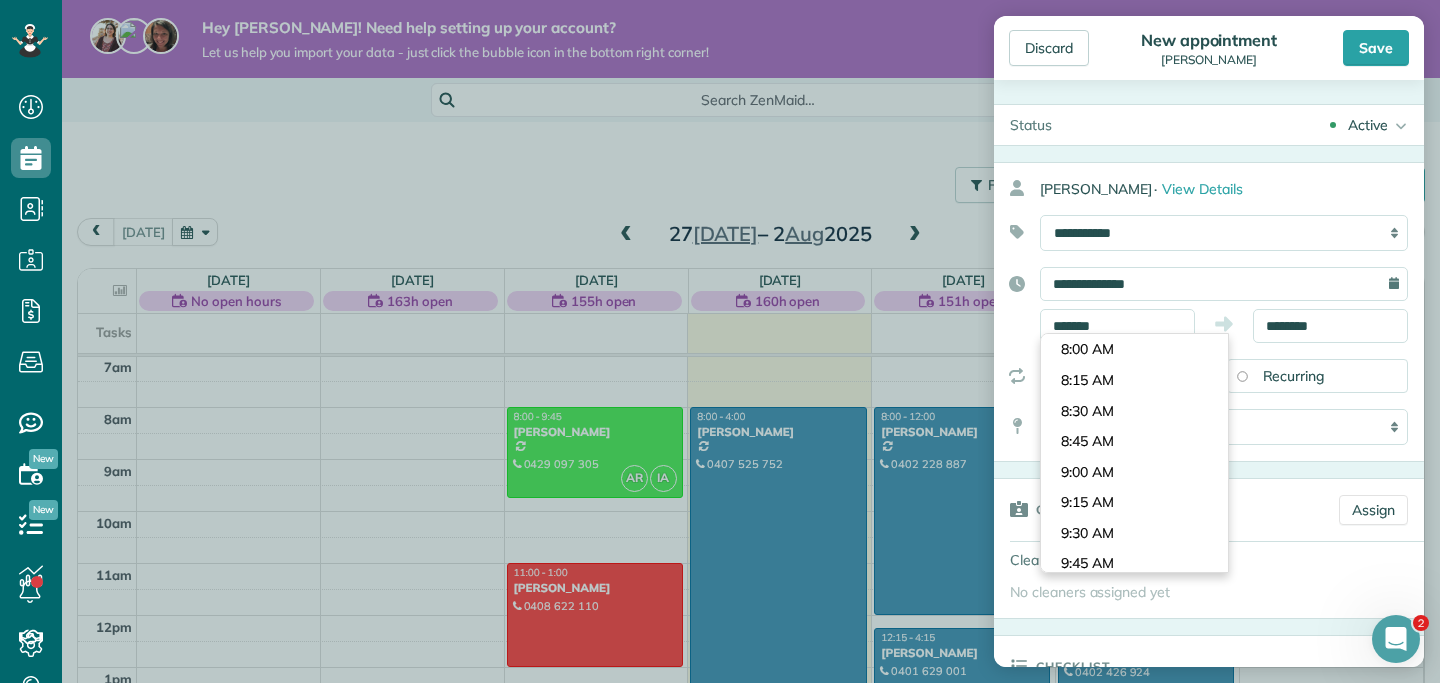 type on "*******" 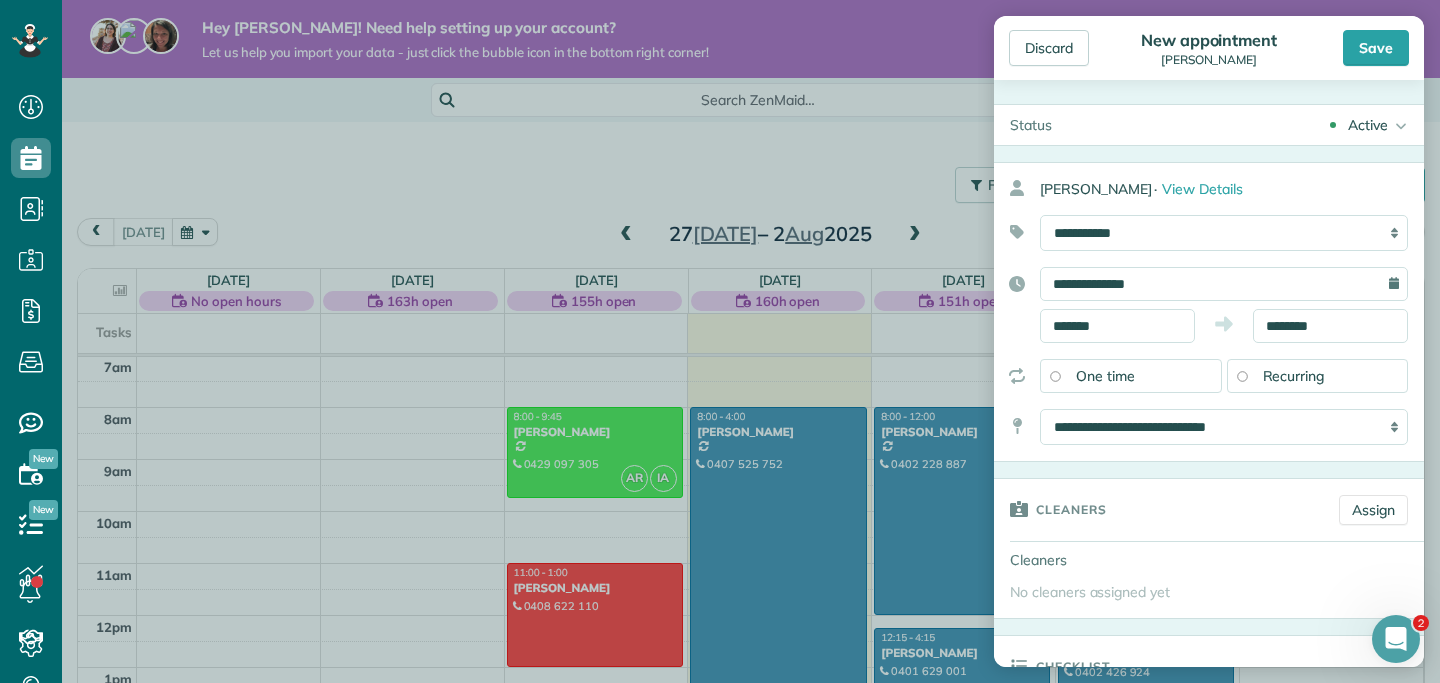 click on "Dashboard
Scheduling
Calendar View
List View
Dispatch View - Weekly scheduling (Beta)" at bounding box center [720, 341] 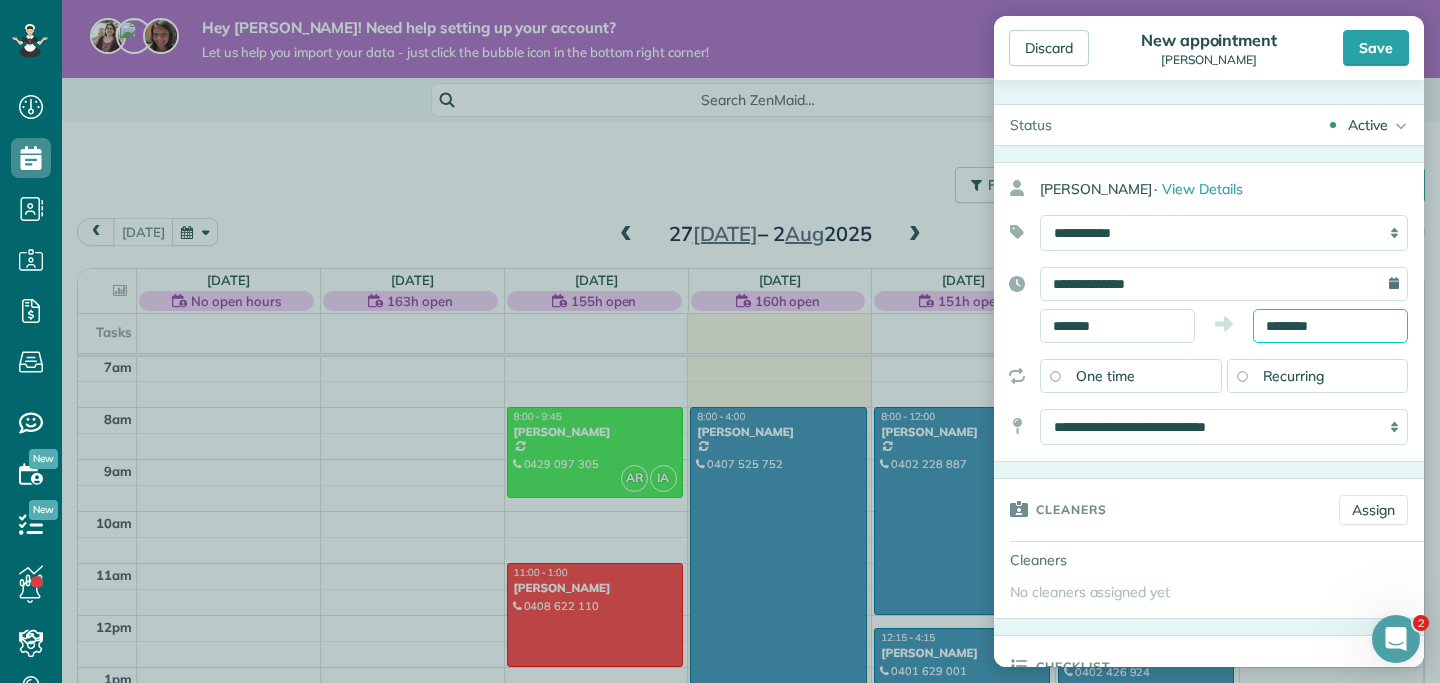 click on "********" at bounding box center (1330, 326) 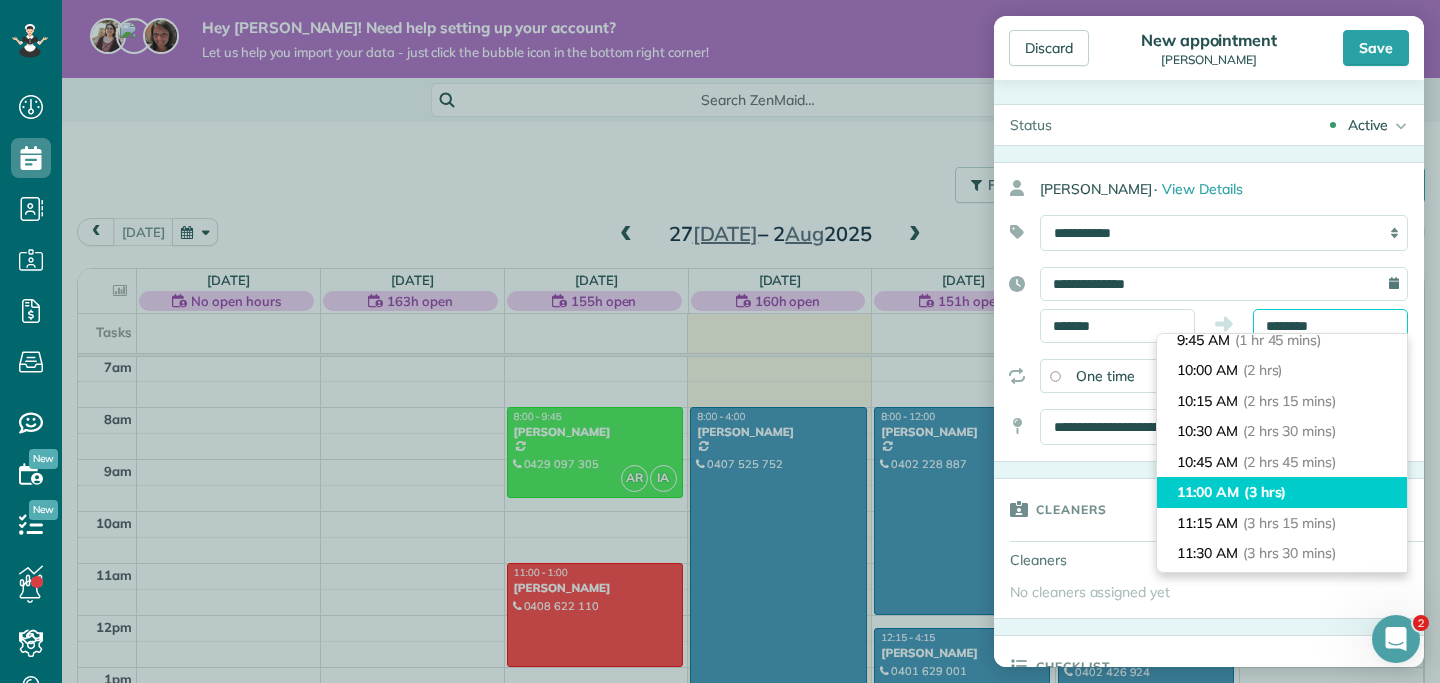 scroll, scrollTop: 218, scrollLeft: 0, axis: vertical 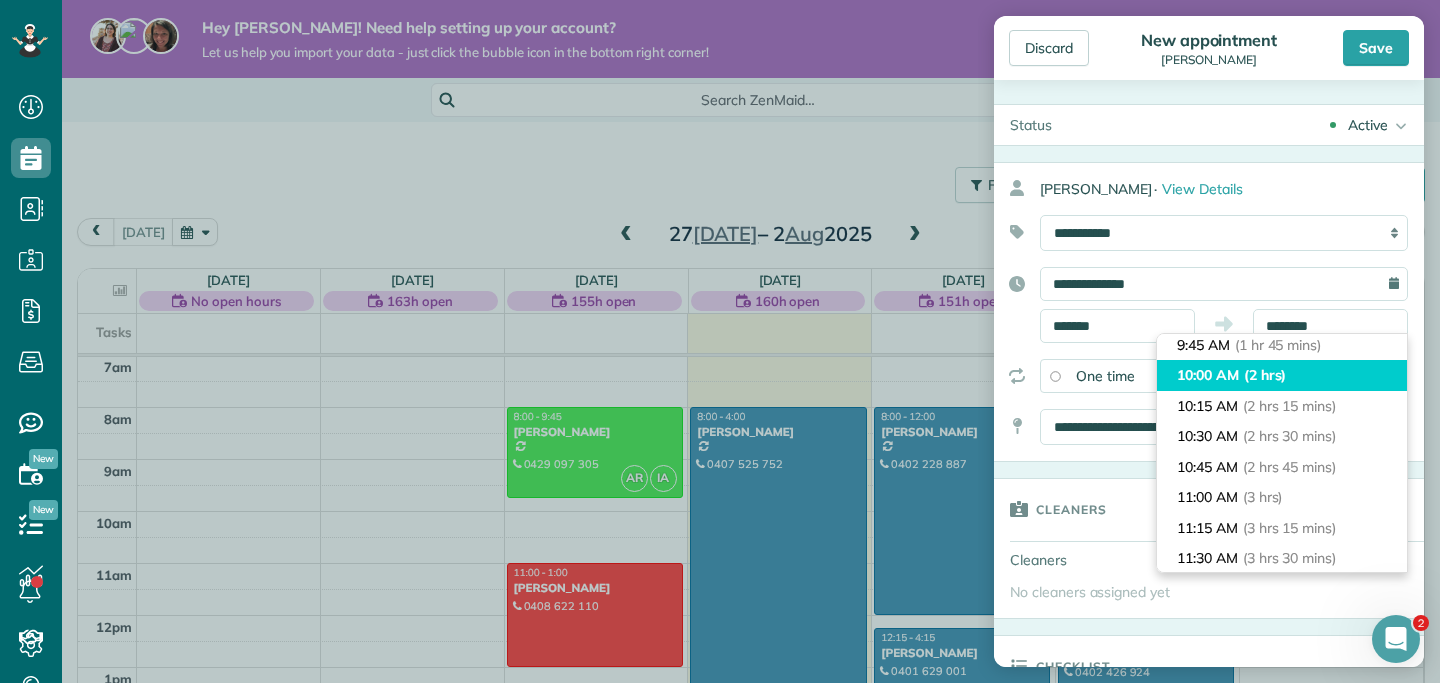 type on "********" 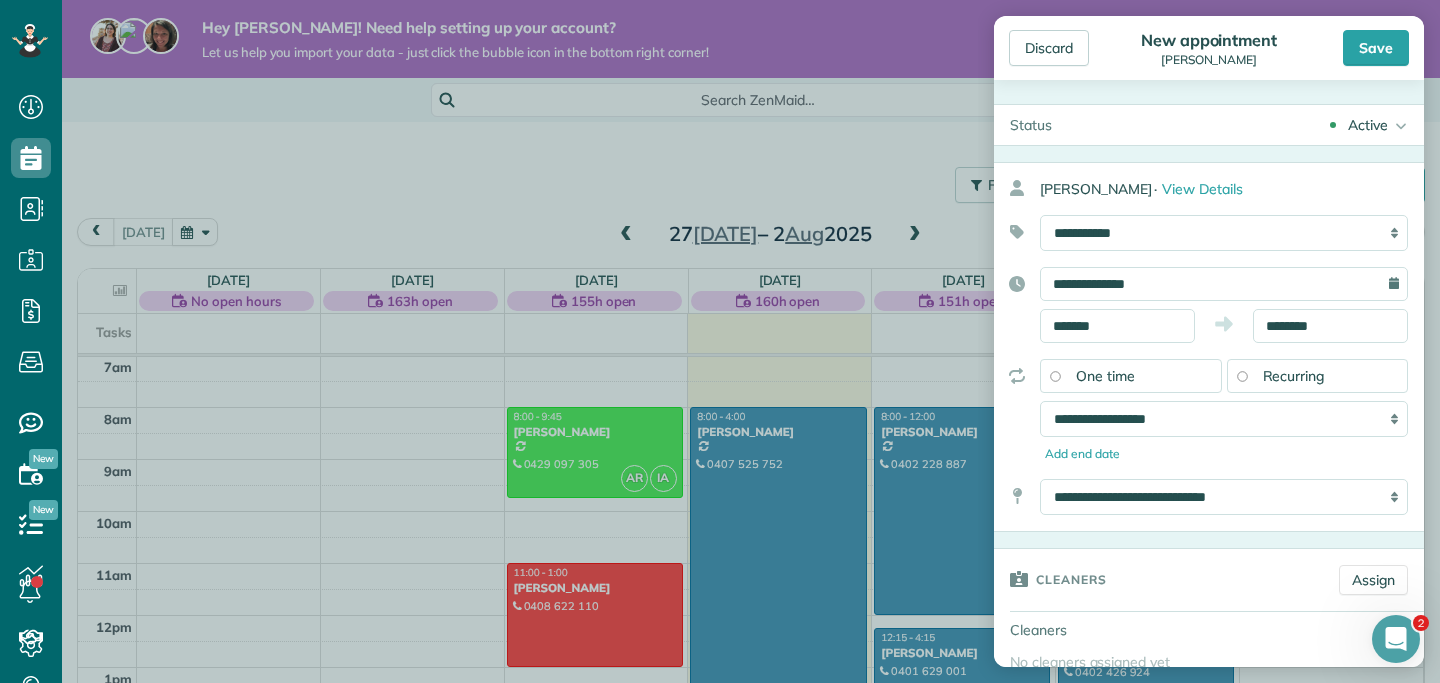 click on "**********" at bounding box center [1209, 411] 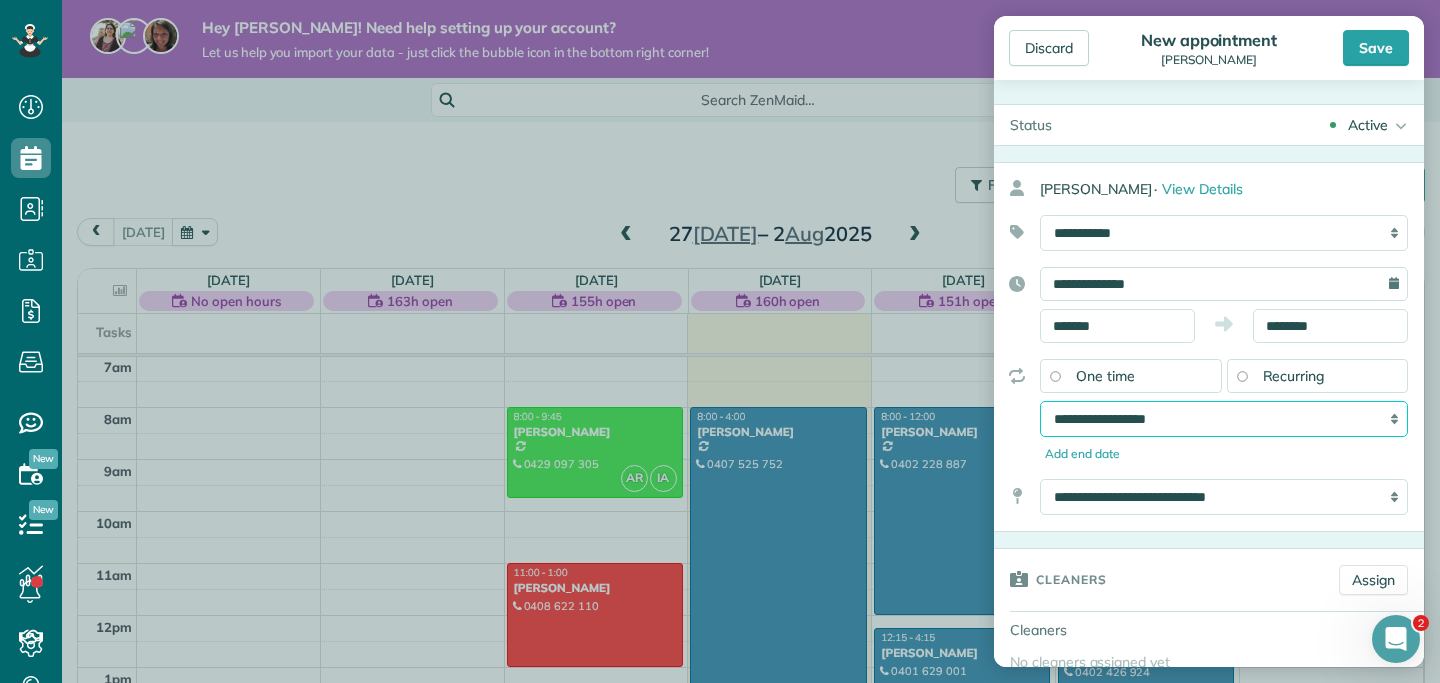 click on "**********" at bounding box center (1224, 419) 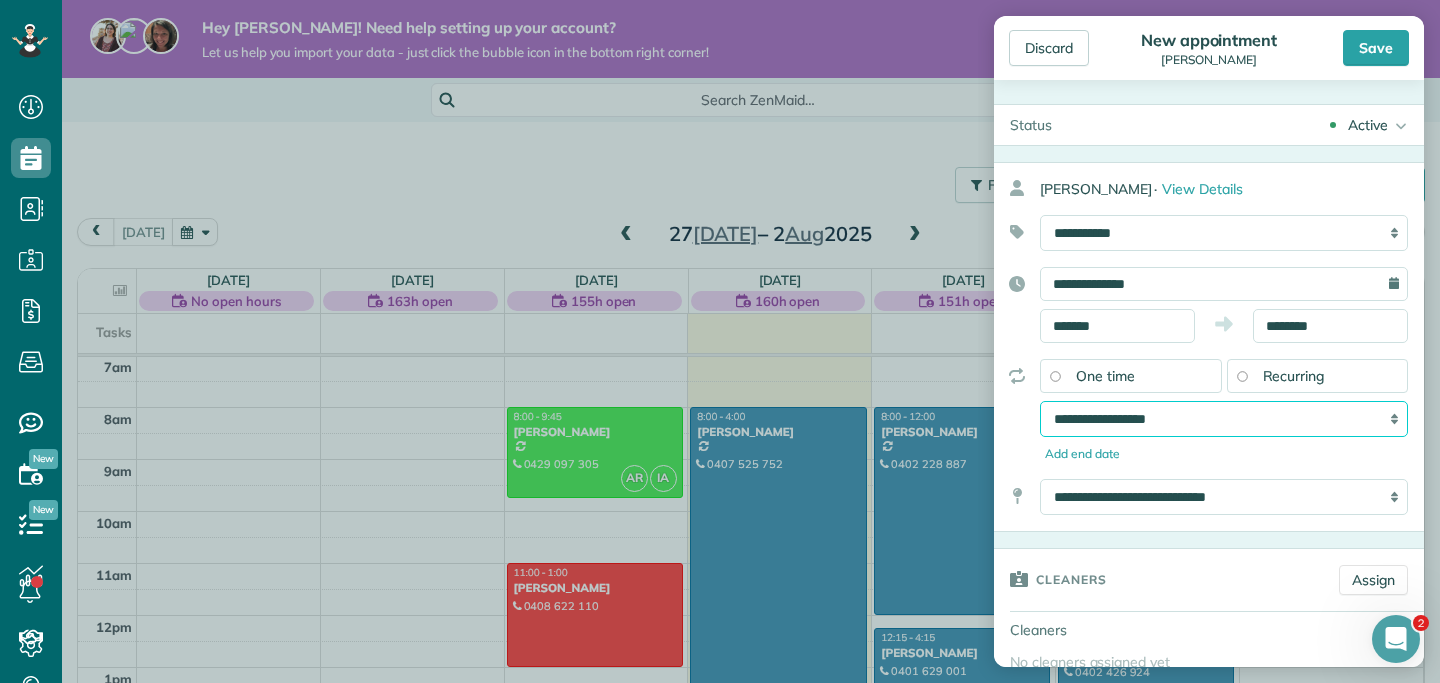 select on "**********" 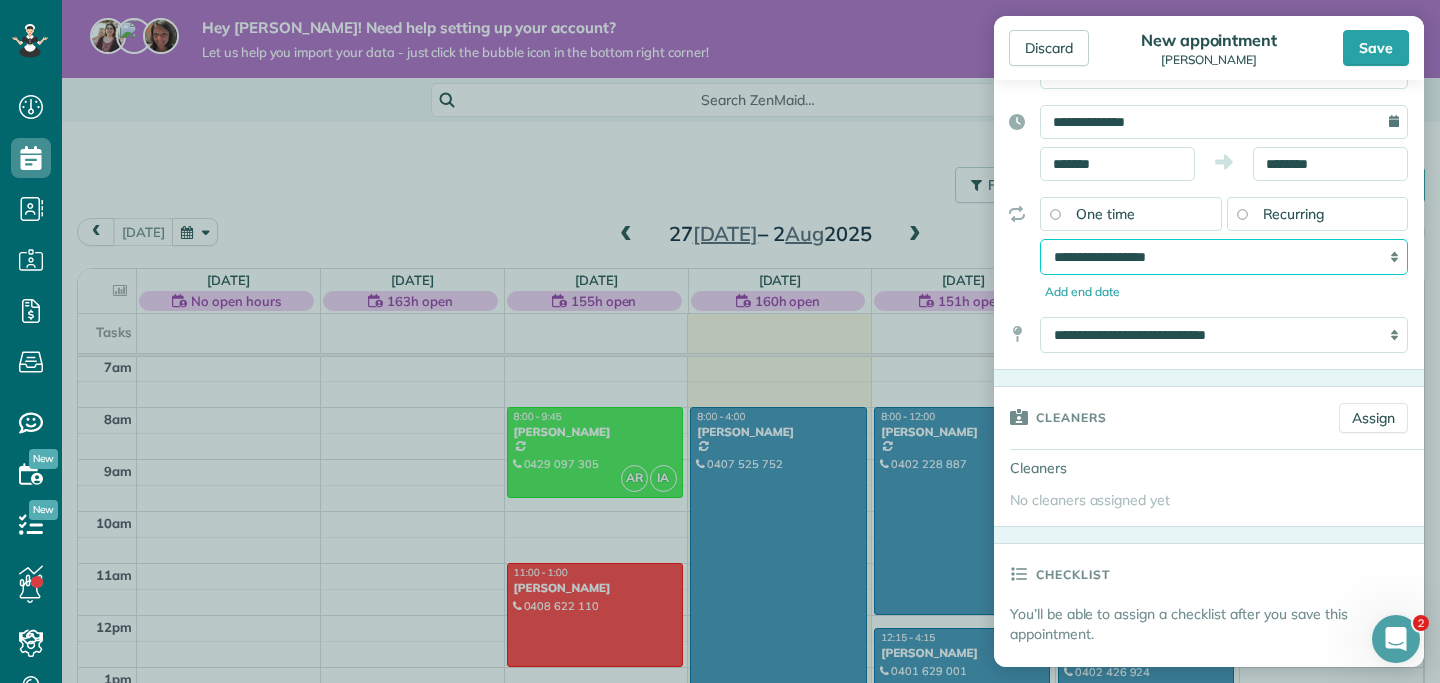 scroll, scrollTop: 166, scrollLeft: 0, axis: vertical 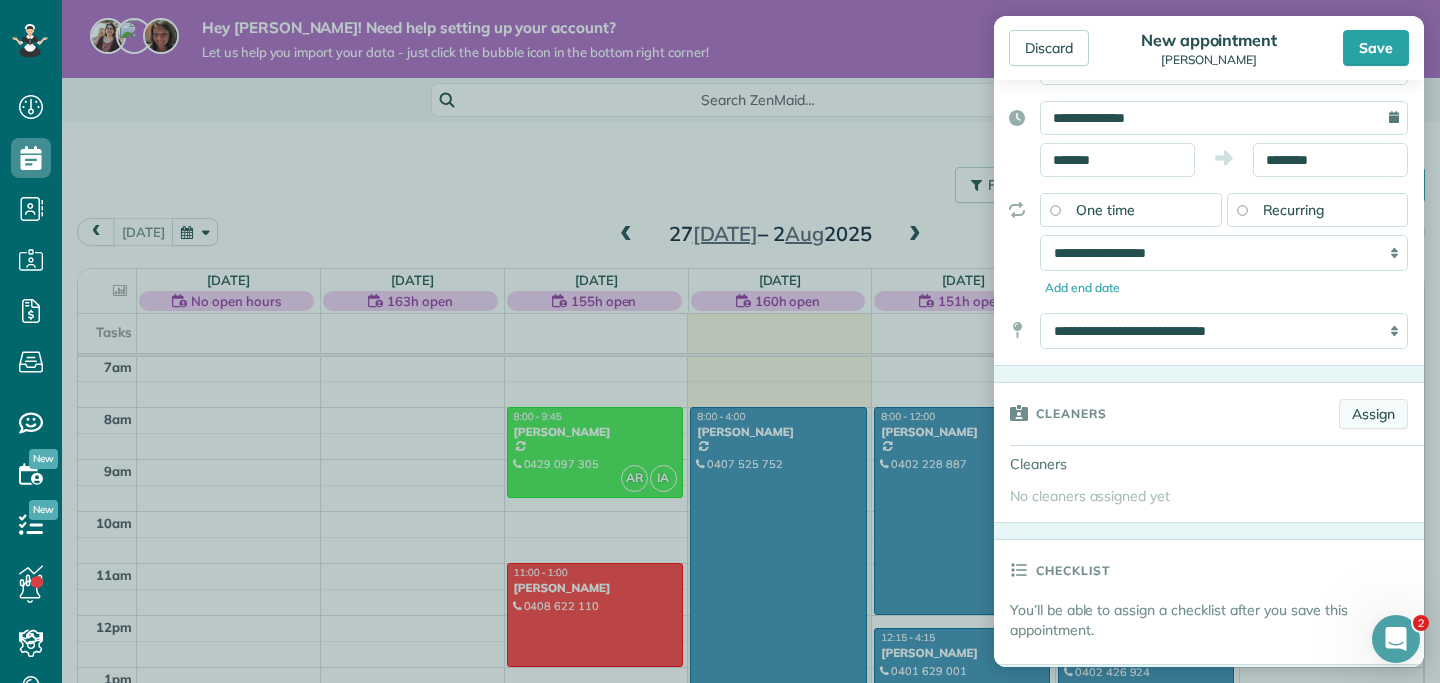 click on "Assign" at bounding box center (1373, 414) 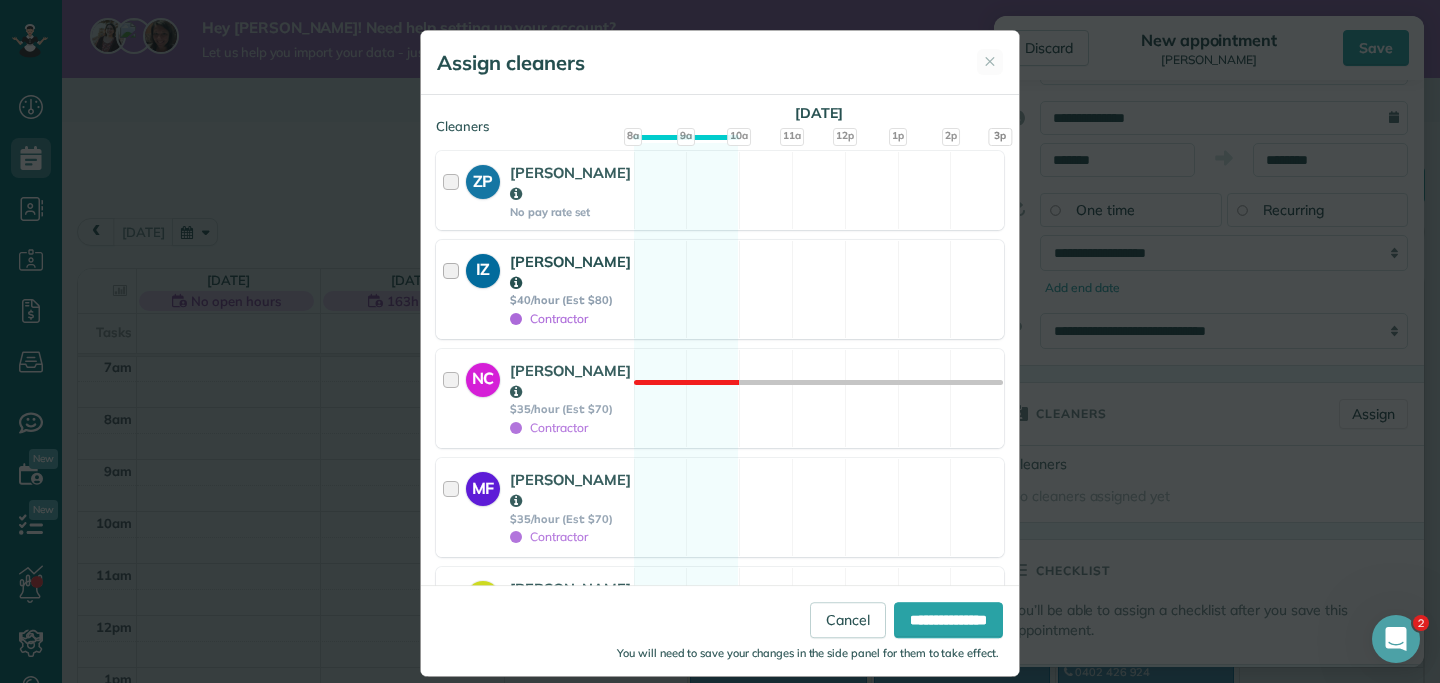 scroll, scrollTop: 96, scrollLeft: 0, axis: vertical 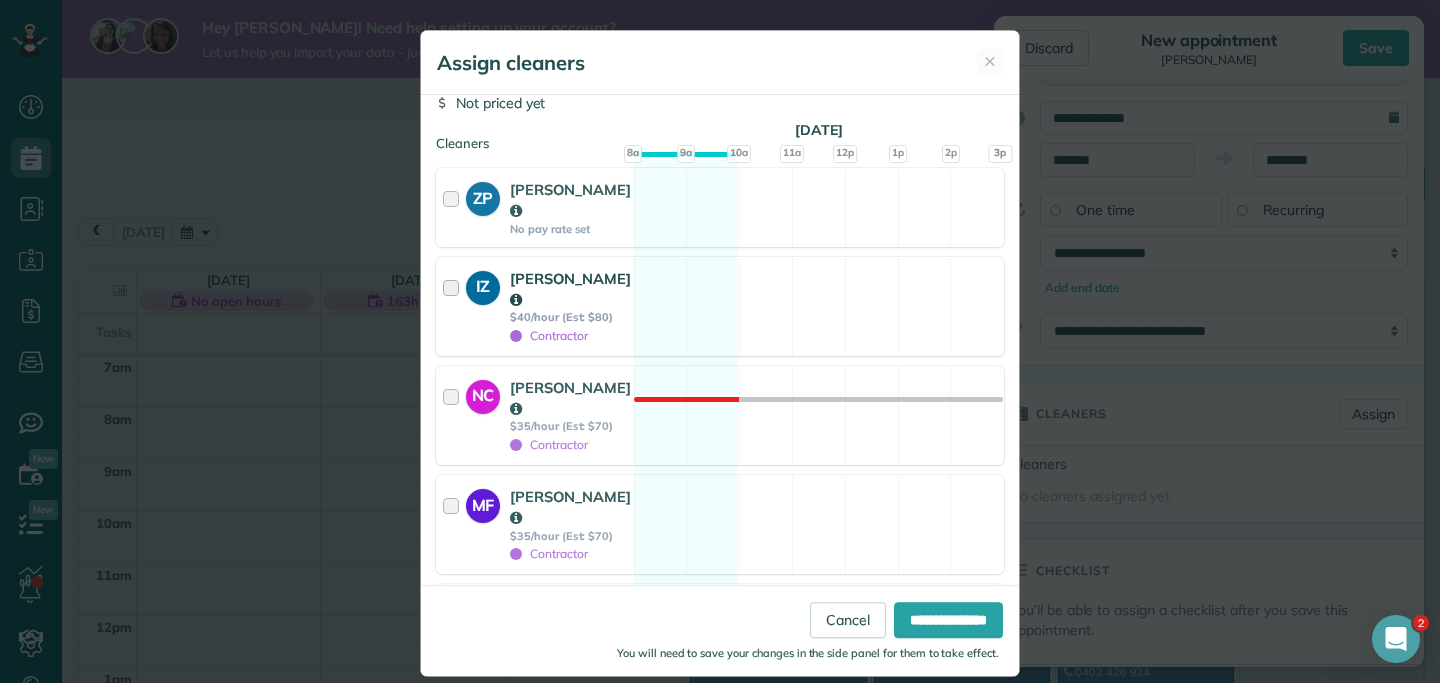 click at bounding box center [454, 306] 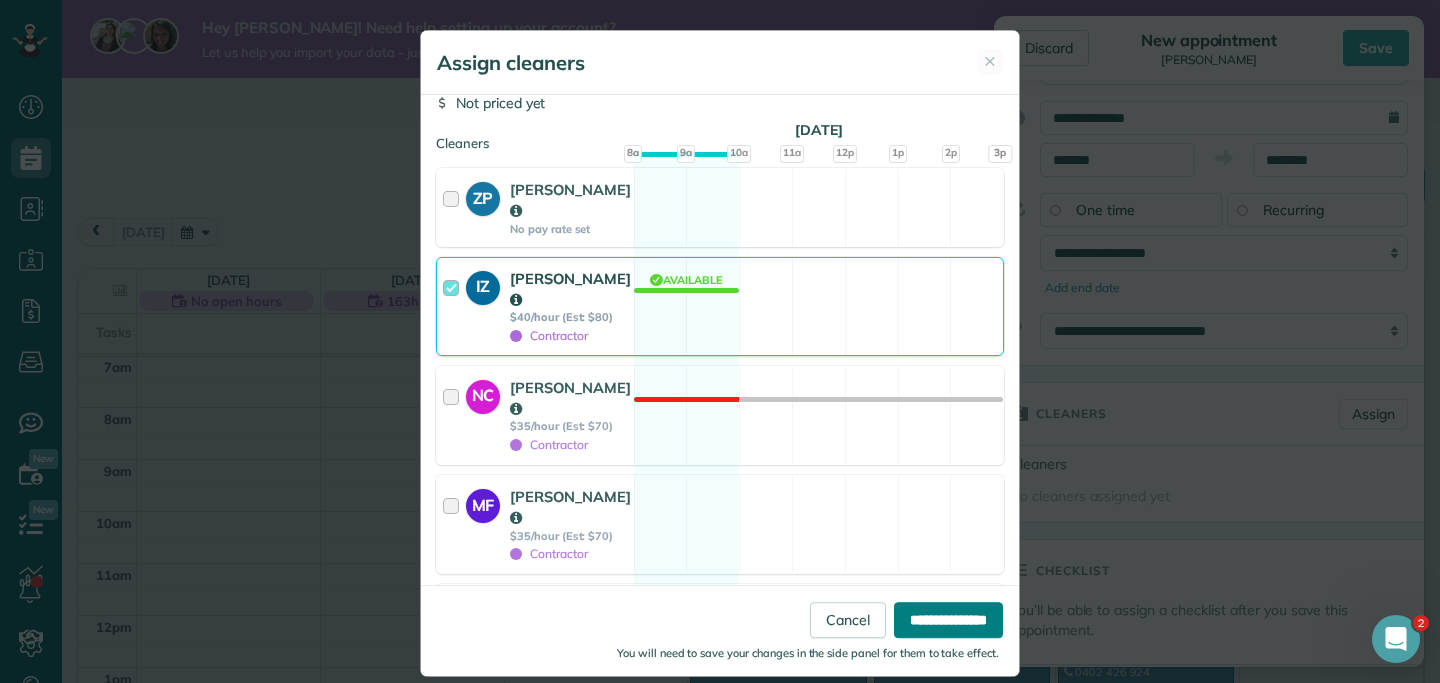 click on "**********" at bounding box center [948, 620] 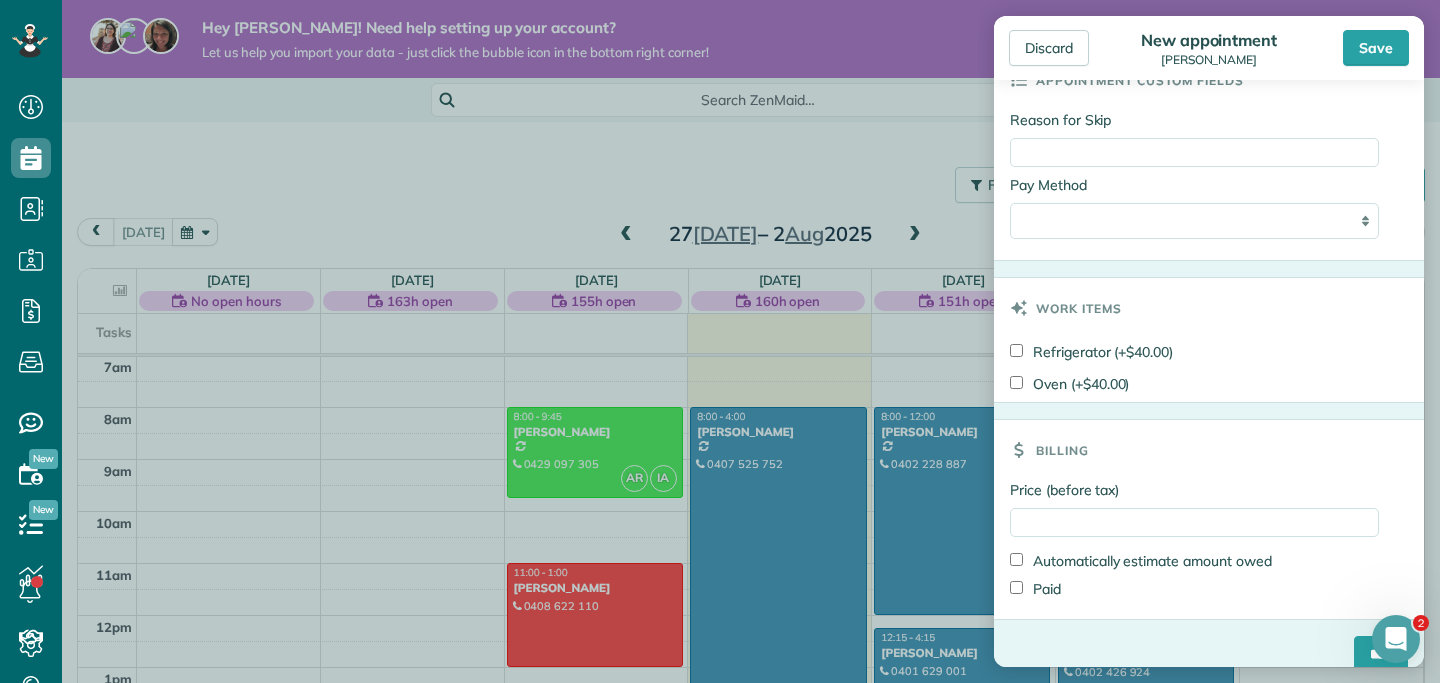 scroll, scrollTop: 1156, scrollLeft: 0, axis: vertical 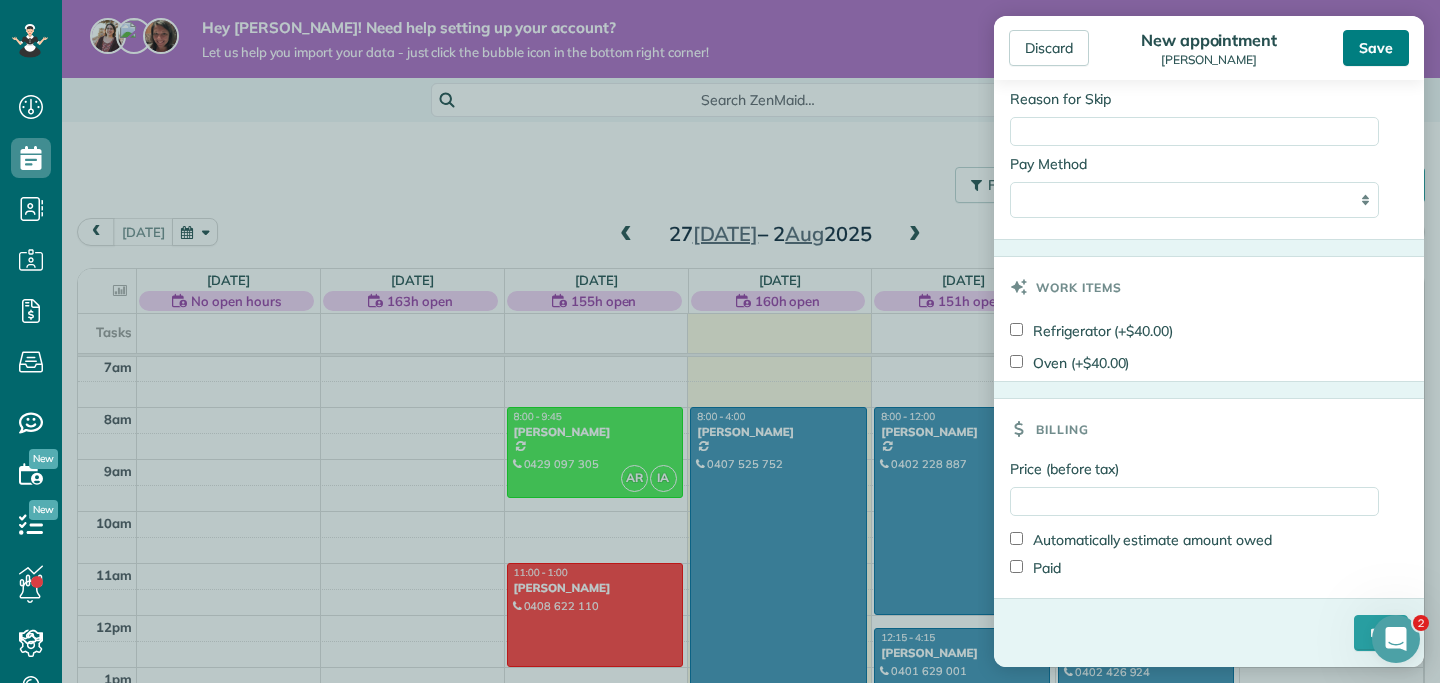 click on "Save" at bounding box center [1376, 48] 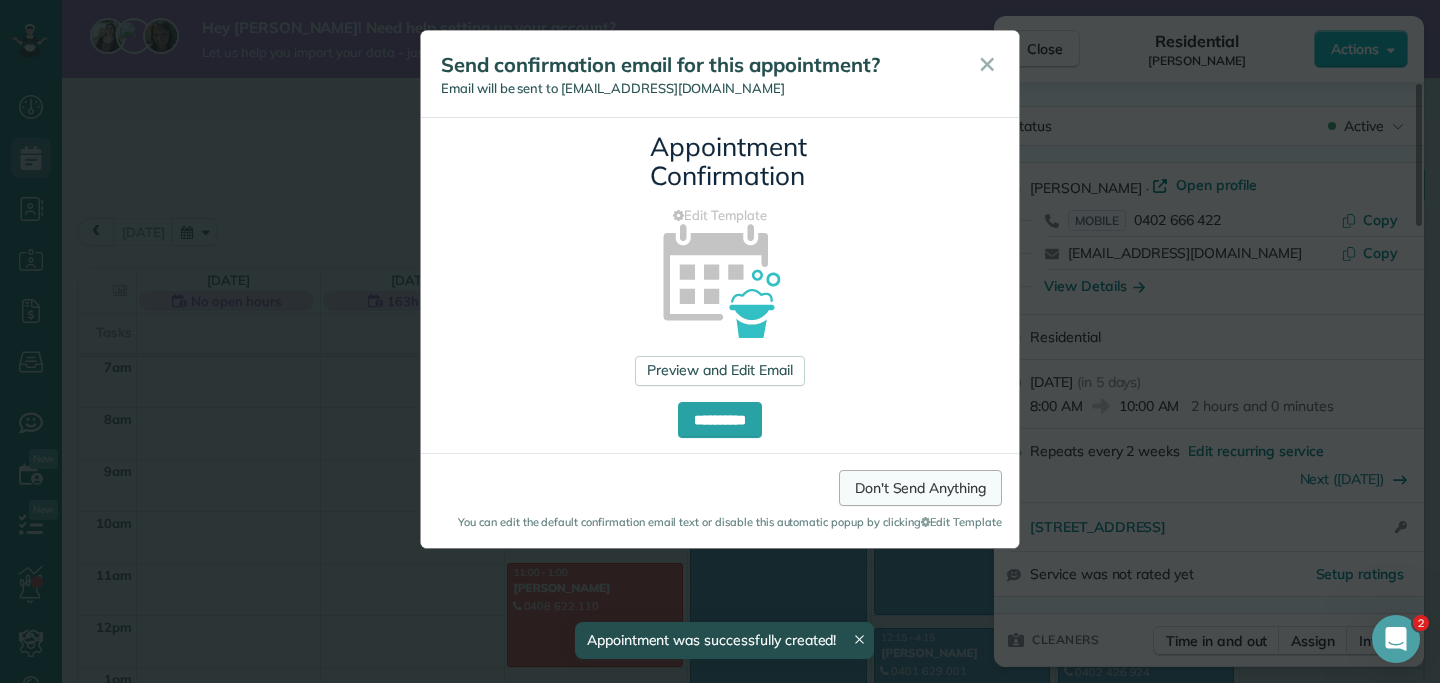 click on "Don't Send Anything" at bounding box center [920, 488] 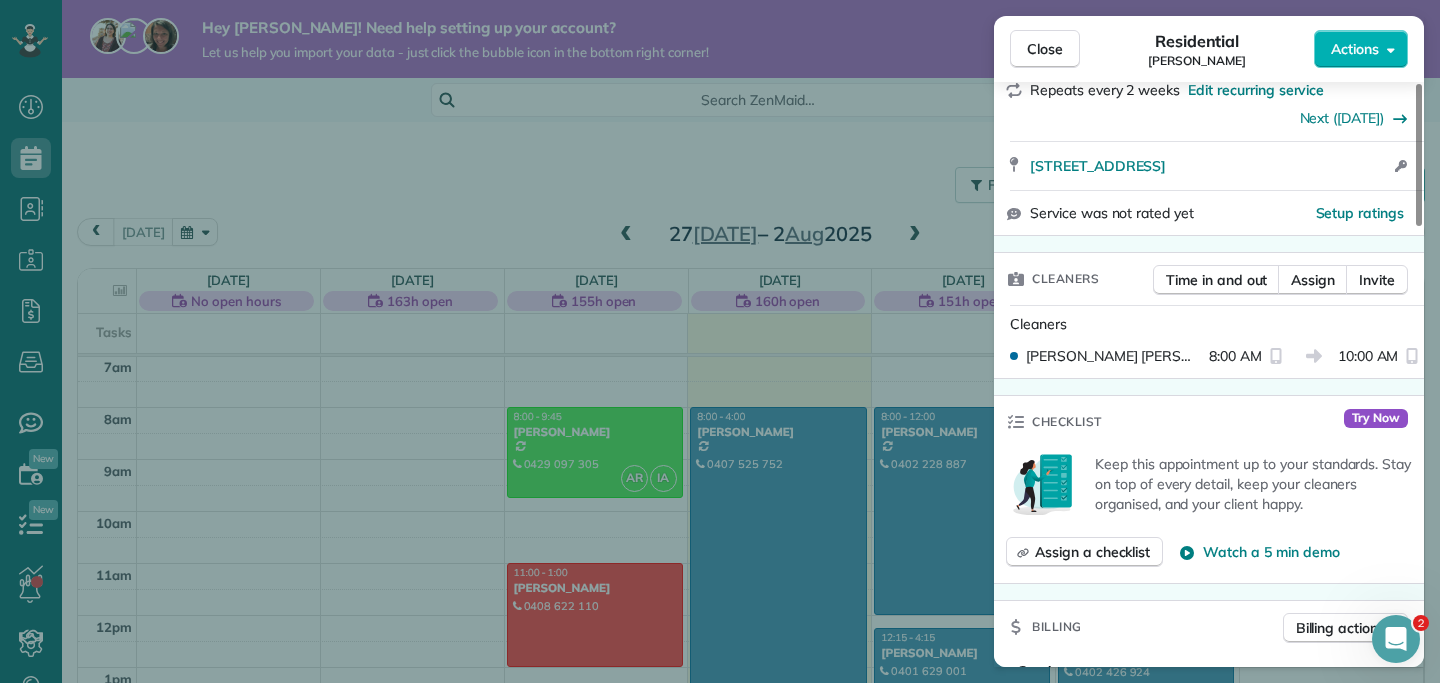 scroll, scrollTop: 396, scrollLeft: 0, axis: vertical 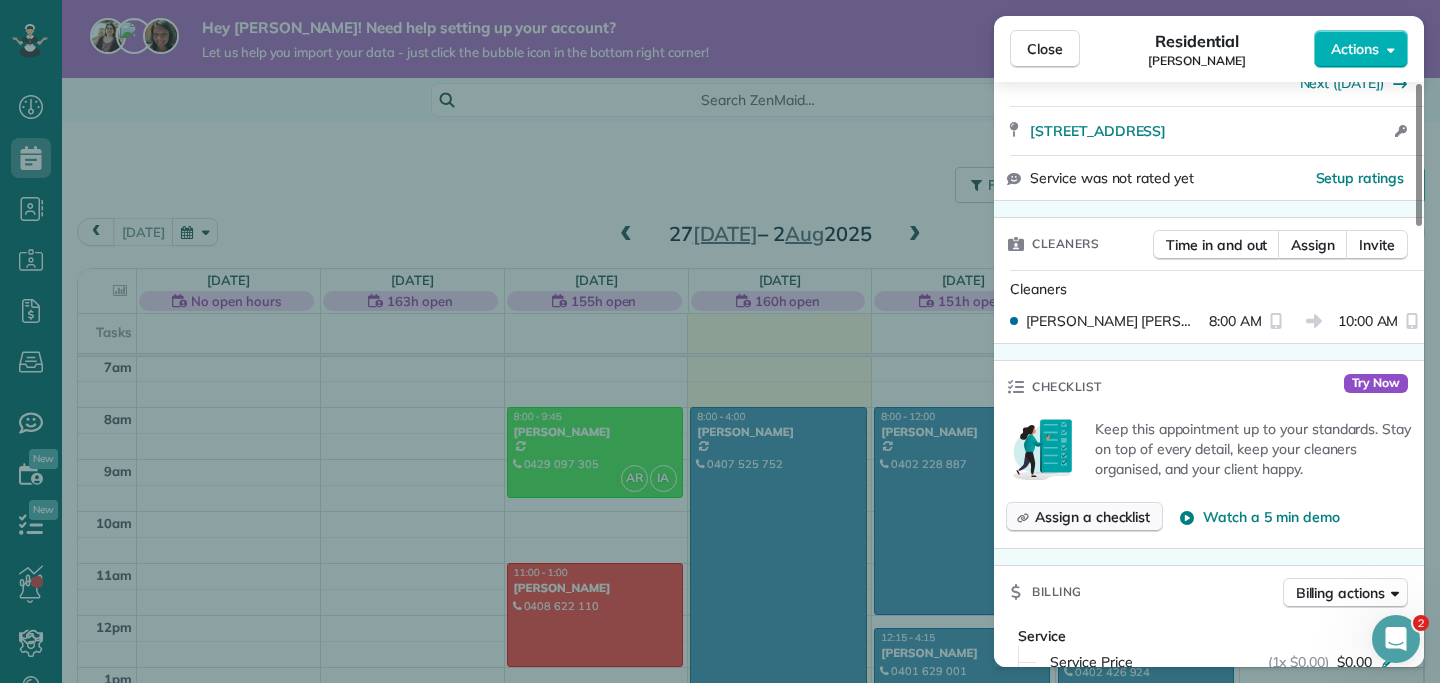 click on "Assign a checklist" at bounding box center (1084, 517) 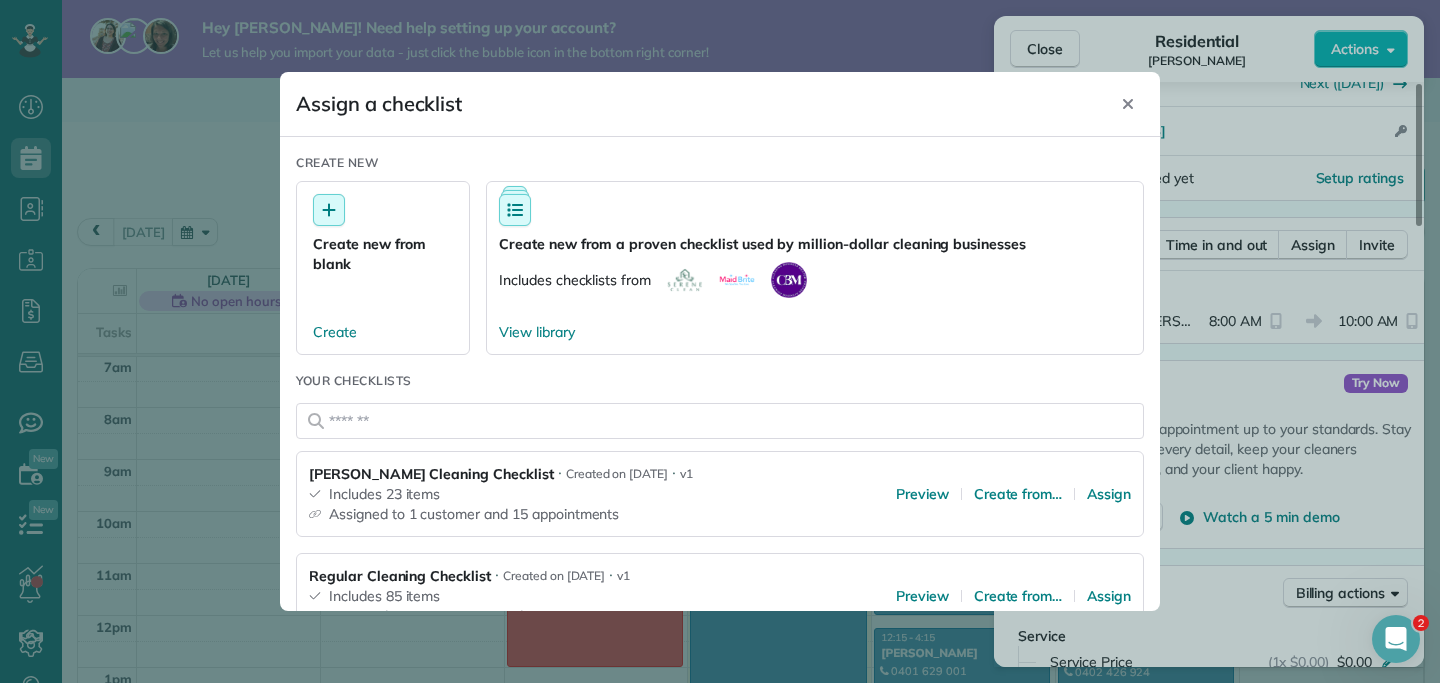 scroll, scrollTop: 79, scrollLeft: 0, axis: vertical 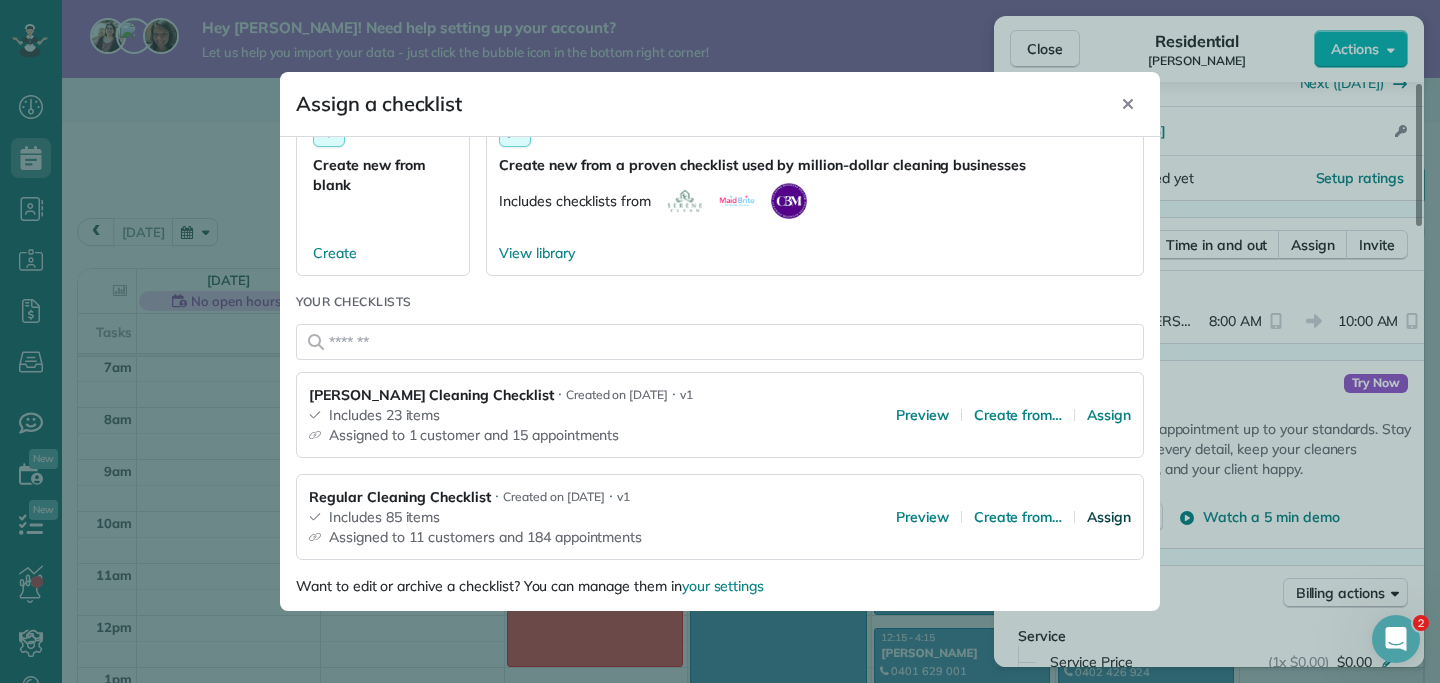 click on "Assign" at bounding box center [1109, 517] 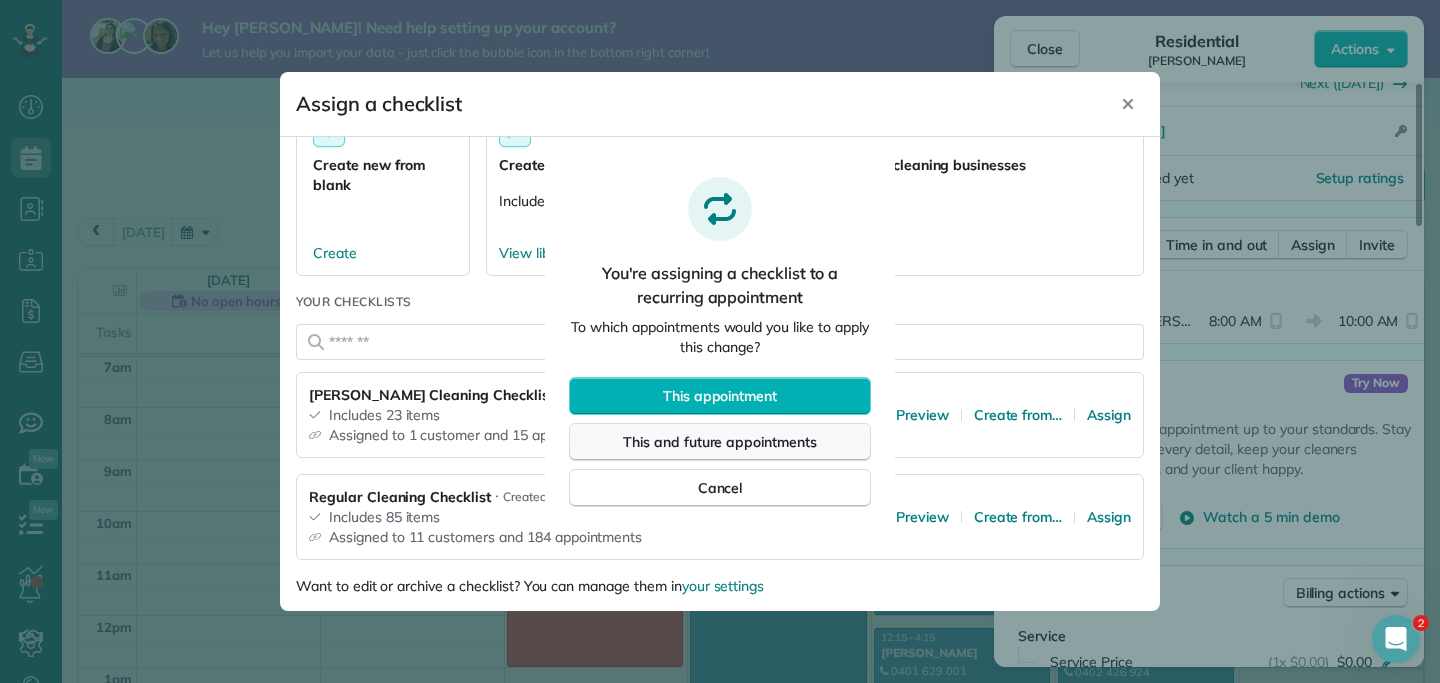 click on "This and future appointments" at bounding box center [720, 442] 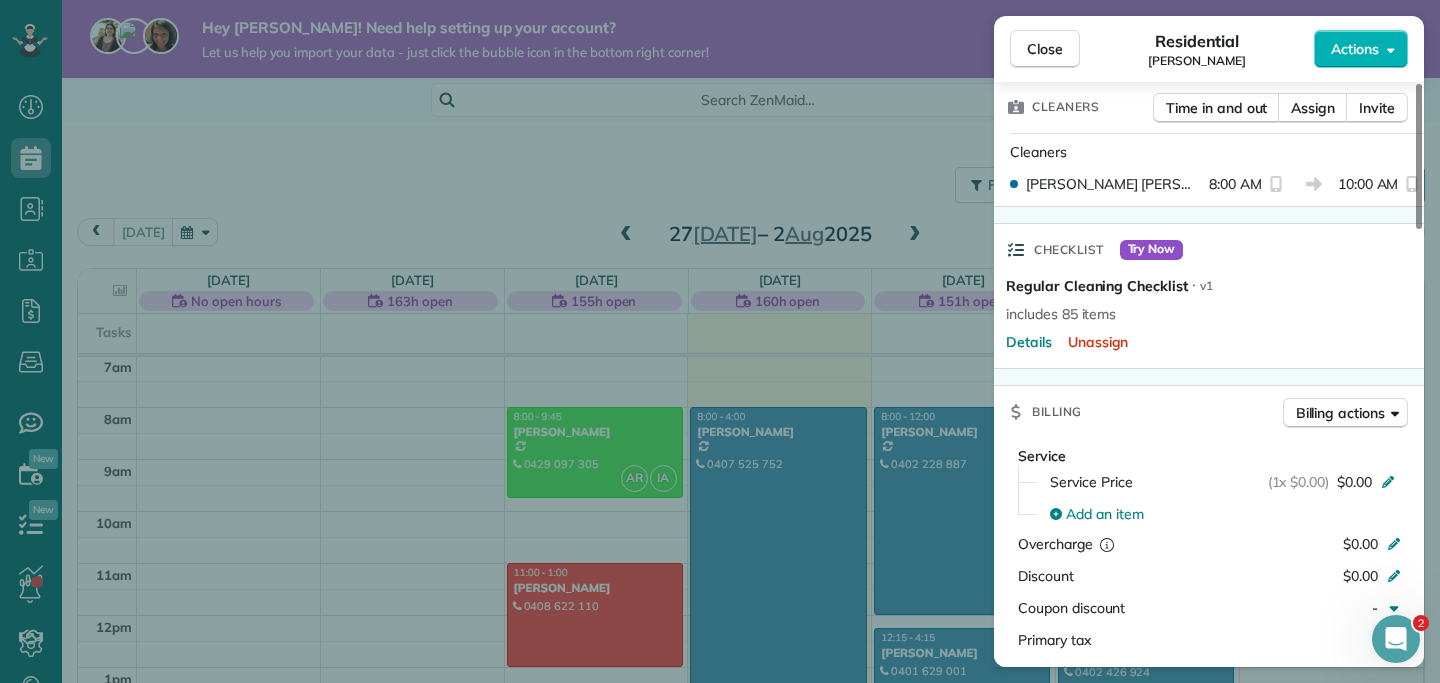 scroll, scrollTop: 562, scrollLeft: 0, axis: vertical 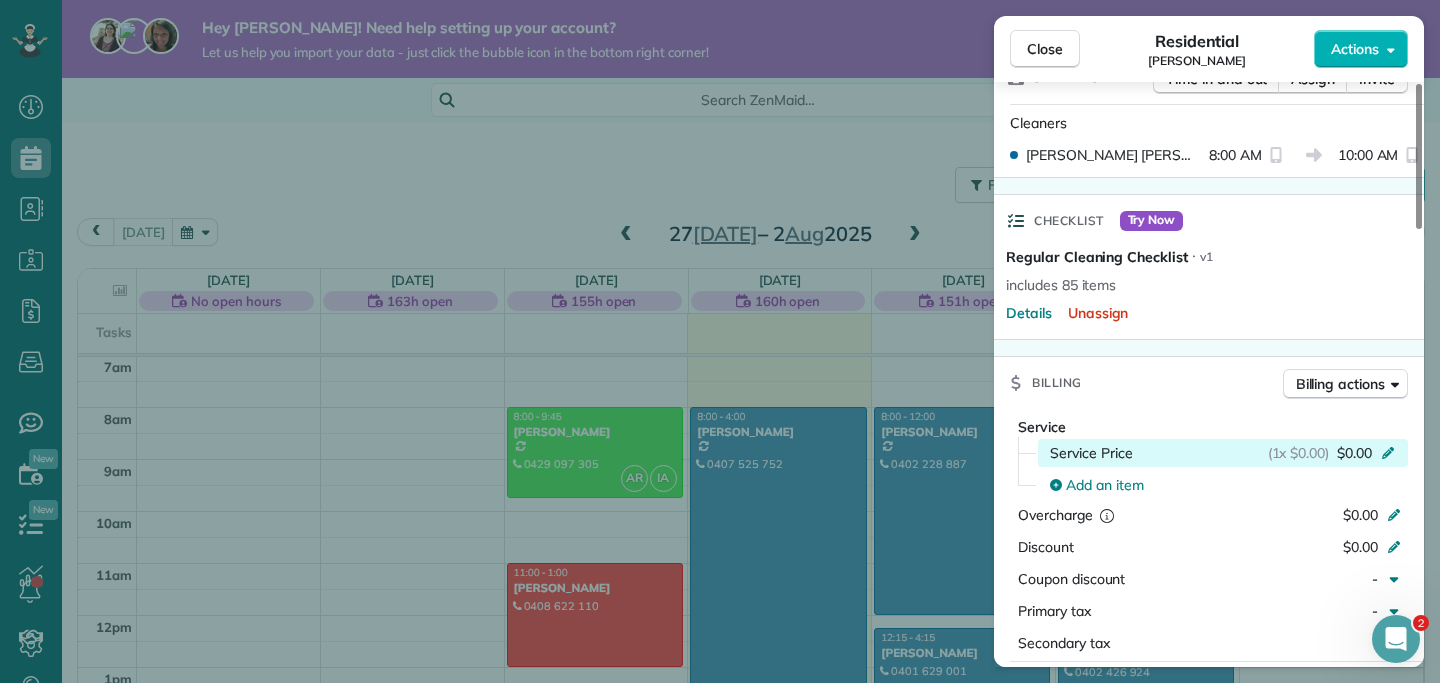 click 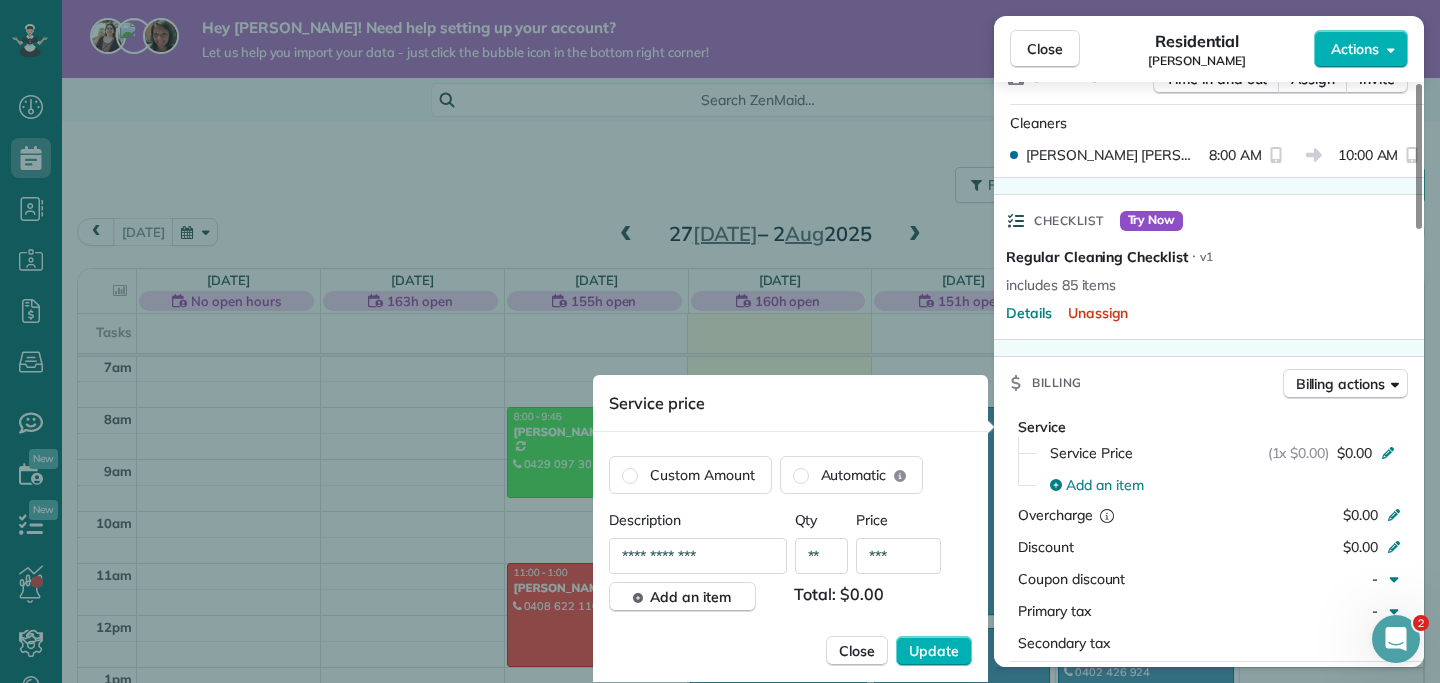 click on "**" at bounding box center [822, 556] 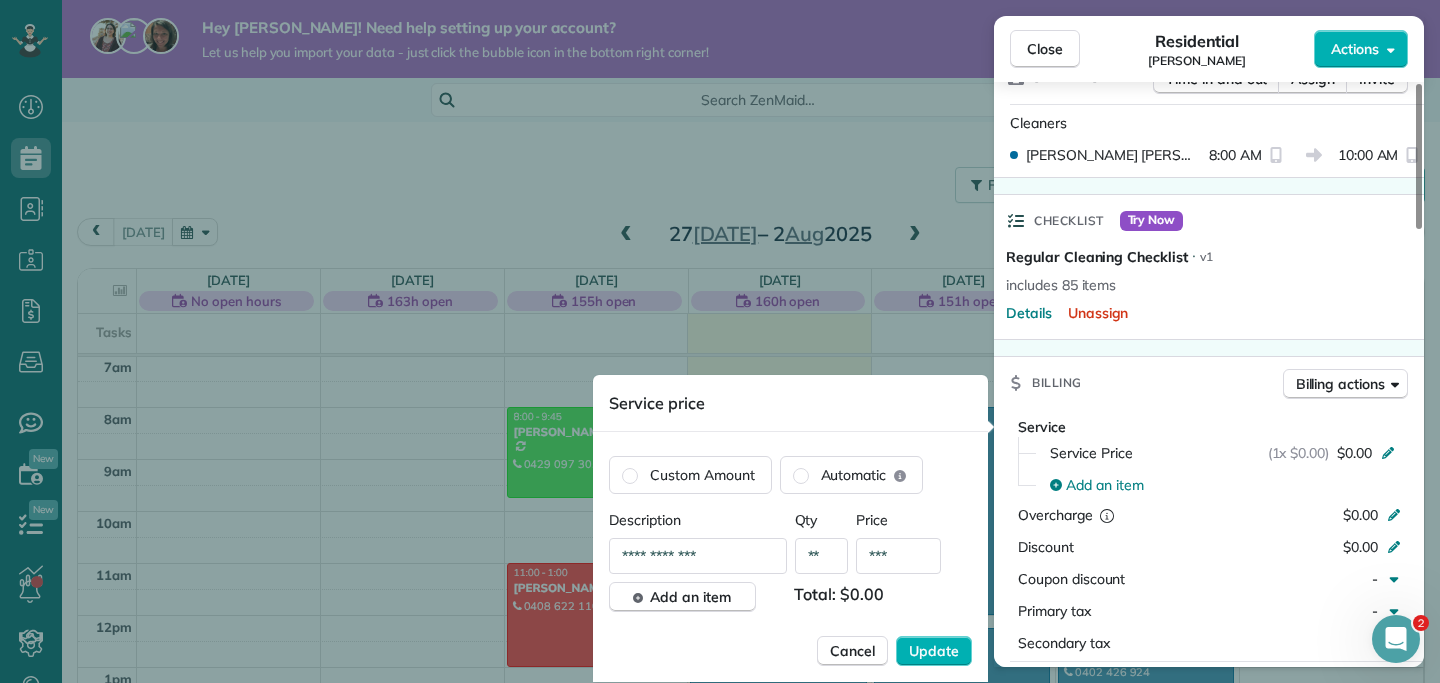 type on "**" 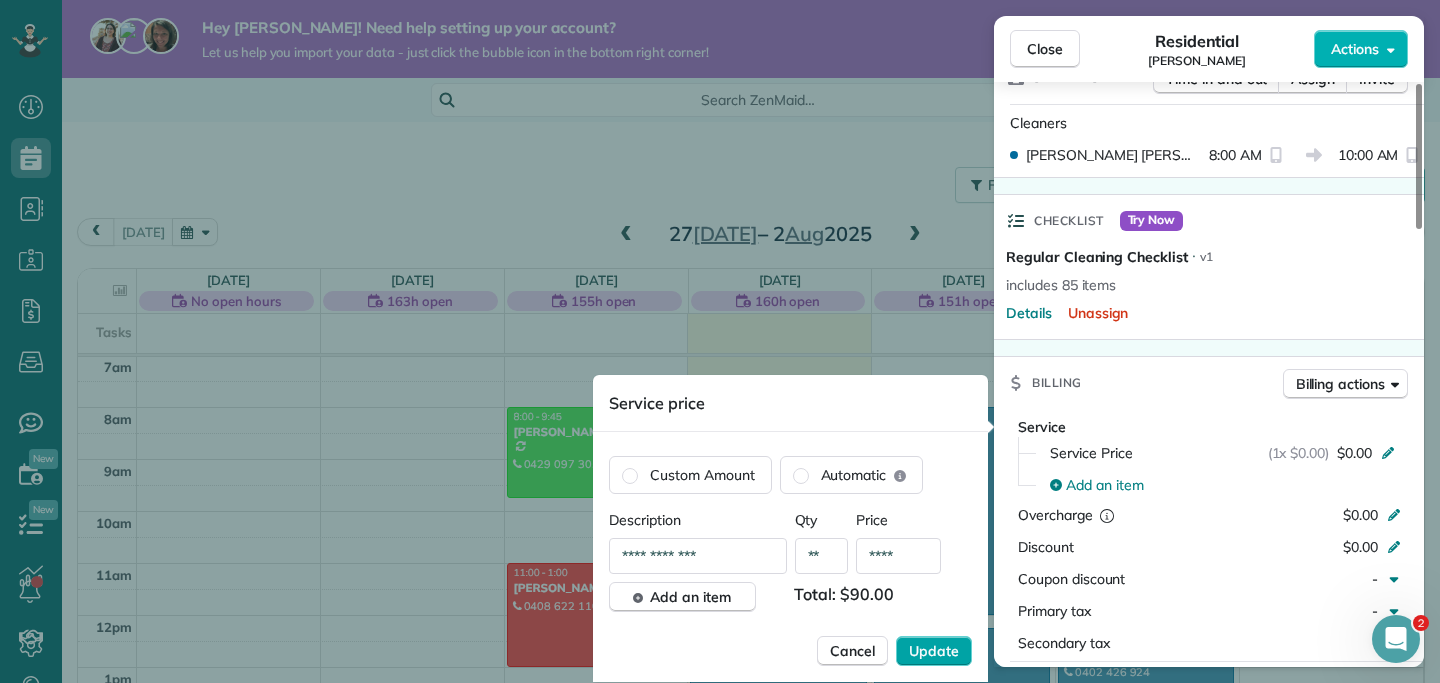 type on "****" 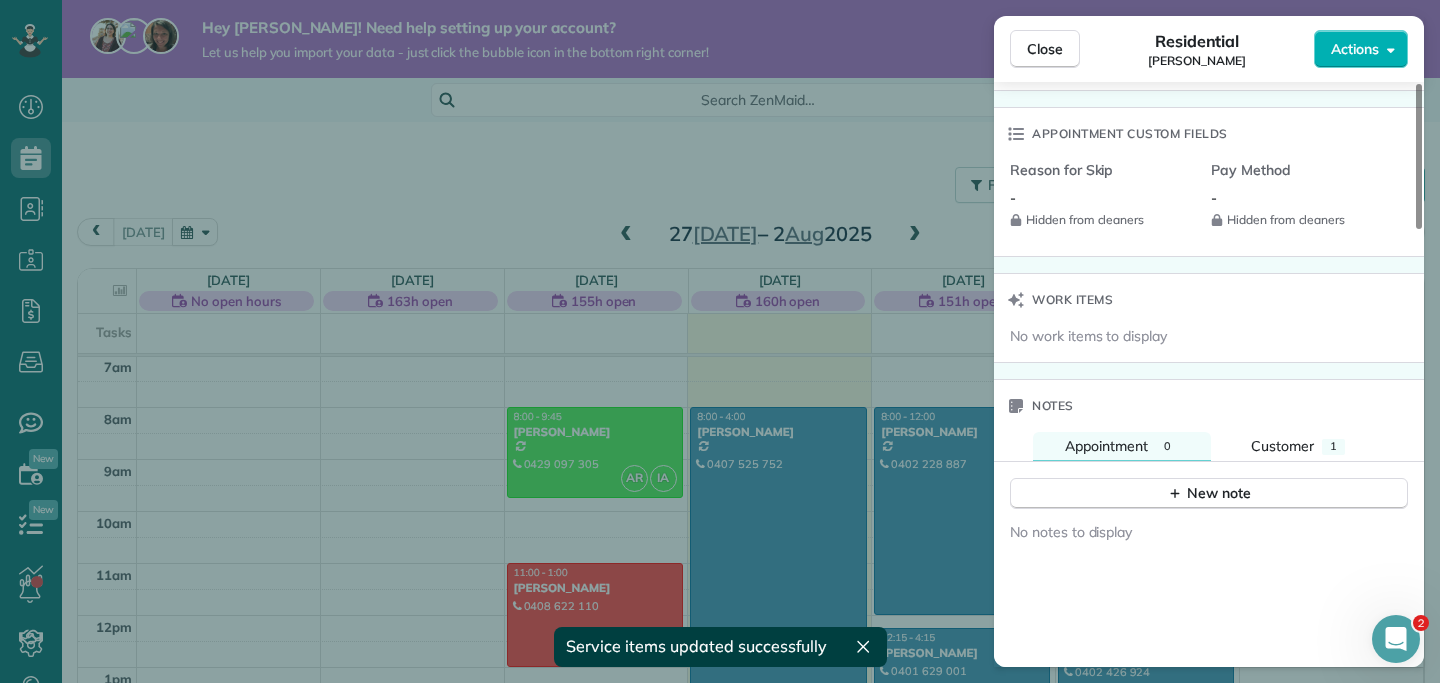 scroll, scrollTop: 1761, scrollLeft: 0, axis: vertical 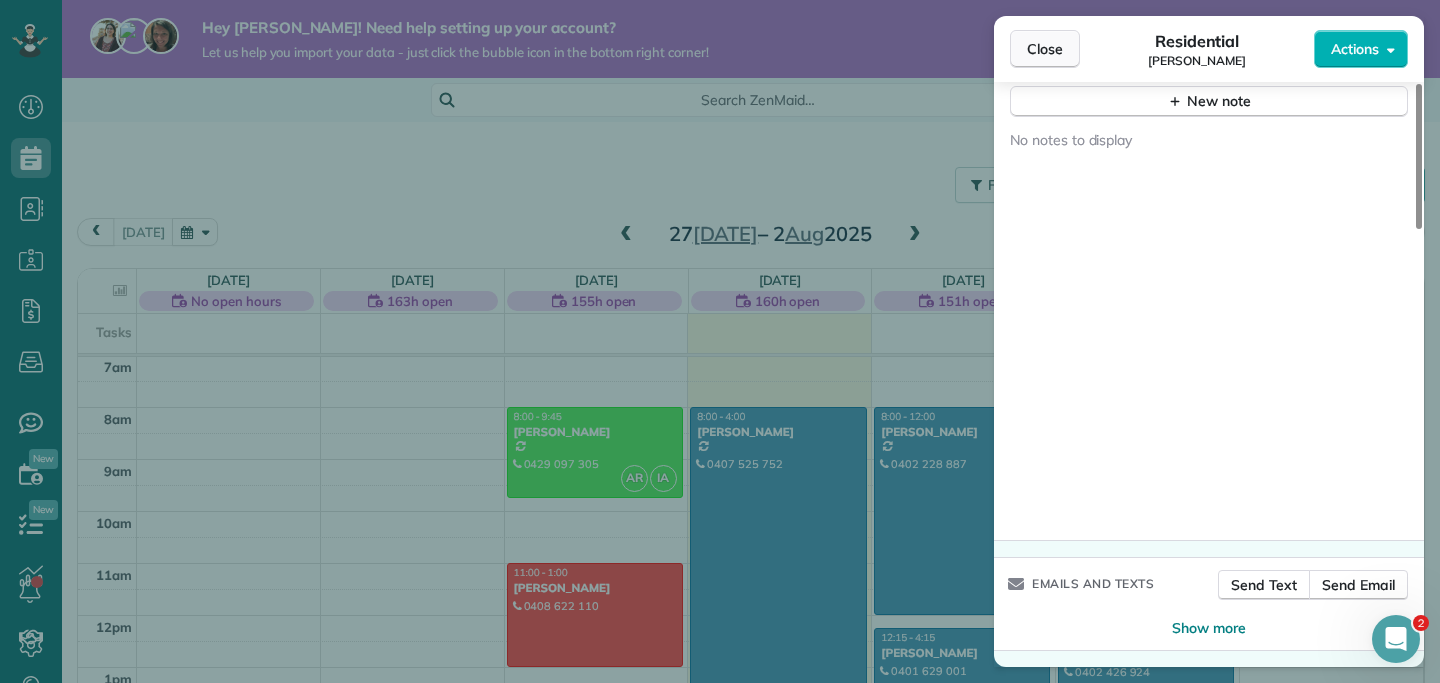 click on "Close" at bounding box center (1045, 49) 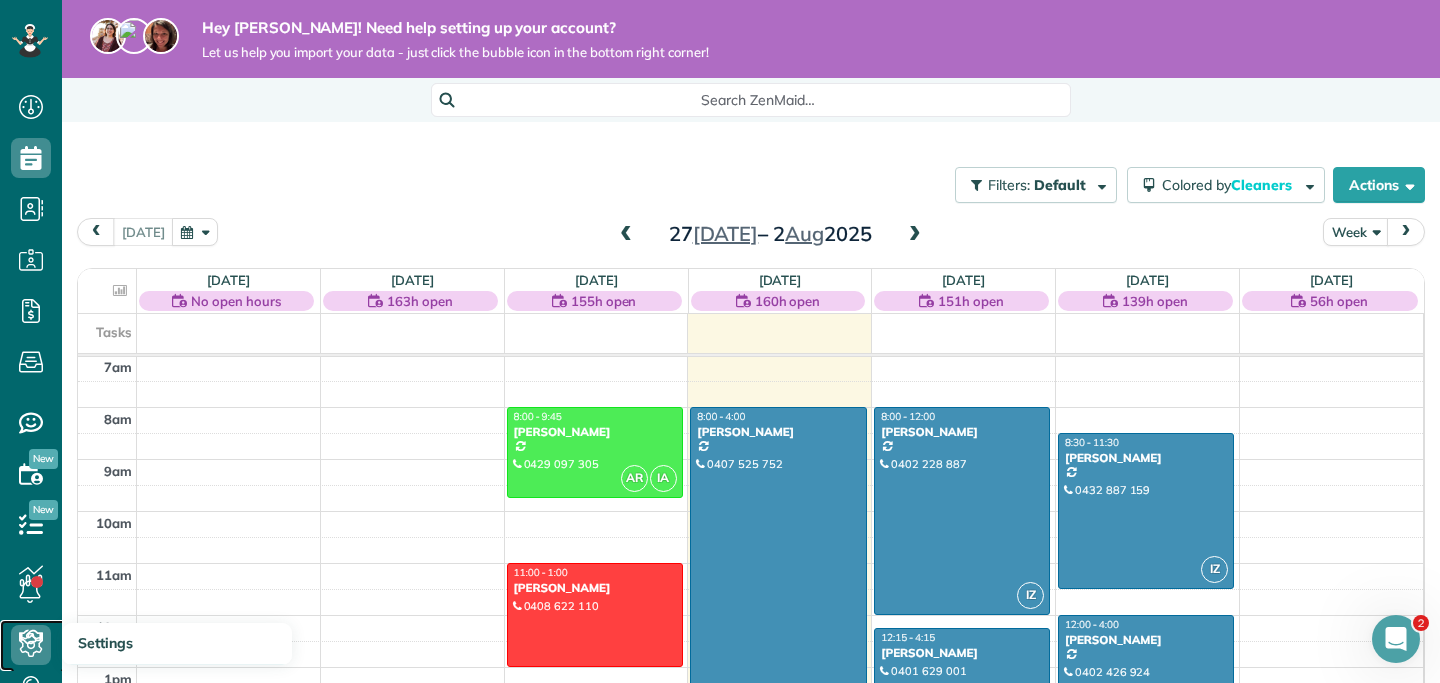 click 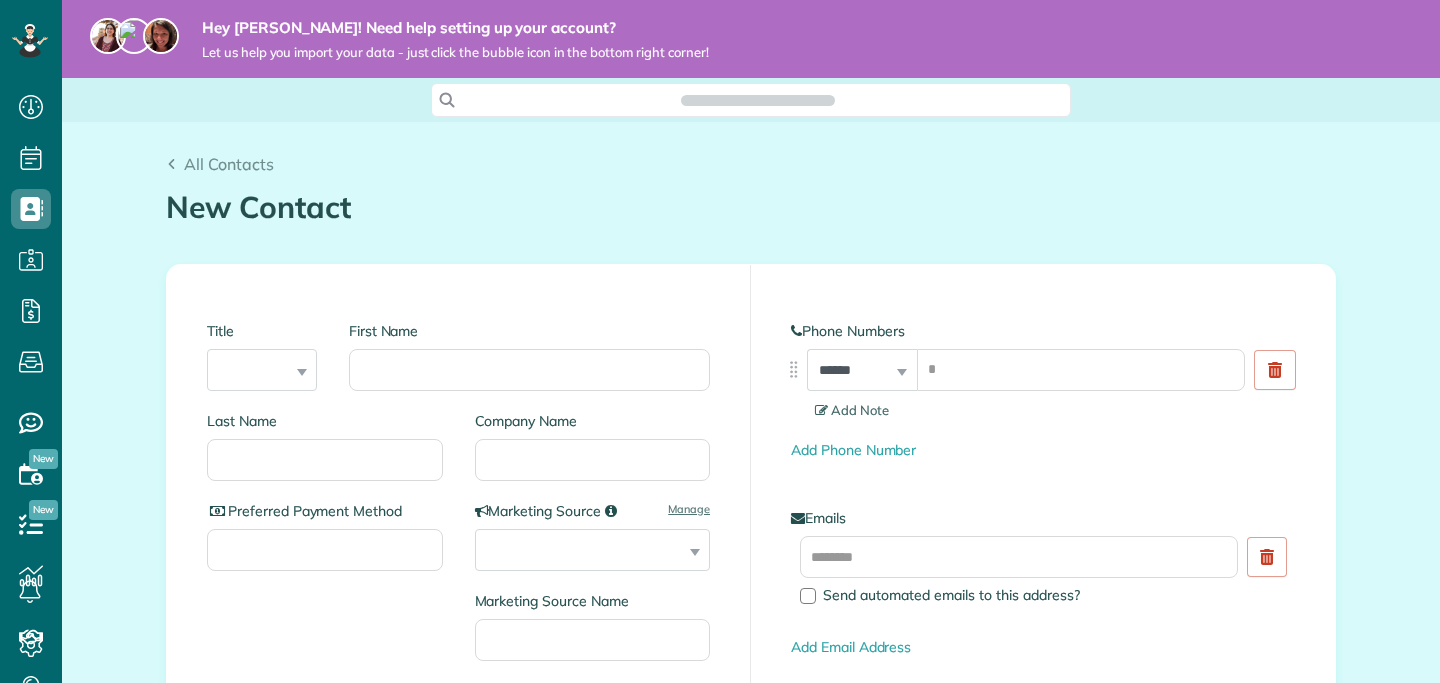 scroll, scrollTop: 0, scrollLeft: 0, axis: both 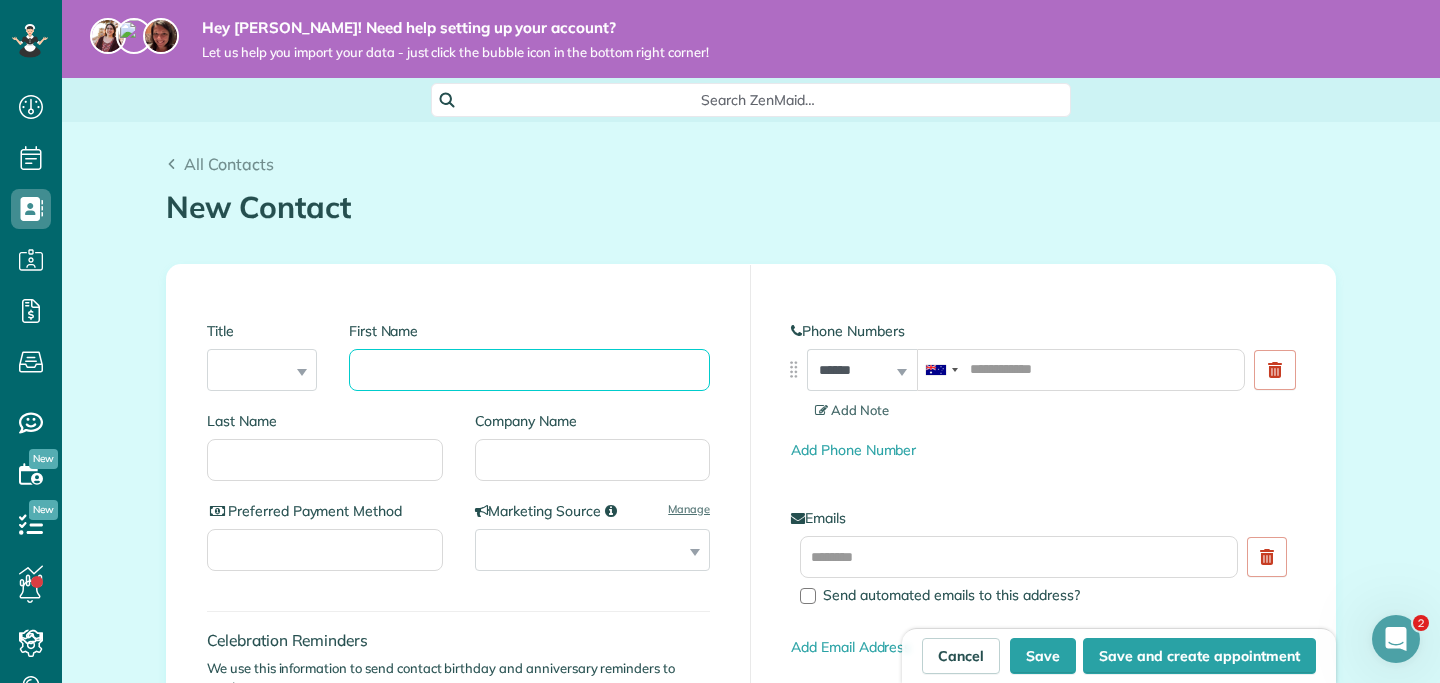 click on "First Name" at bounding box center (529, 370) 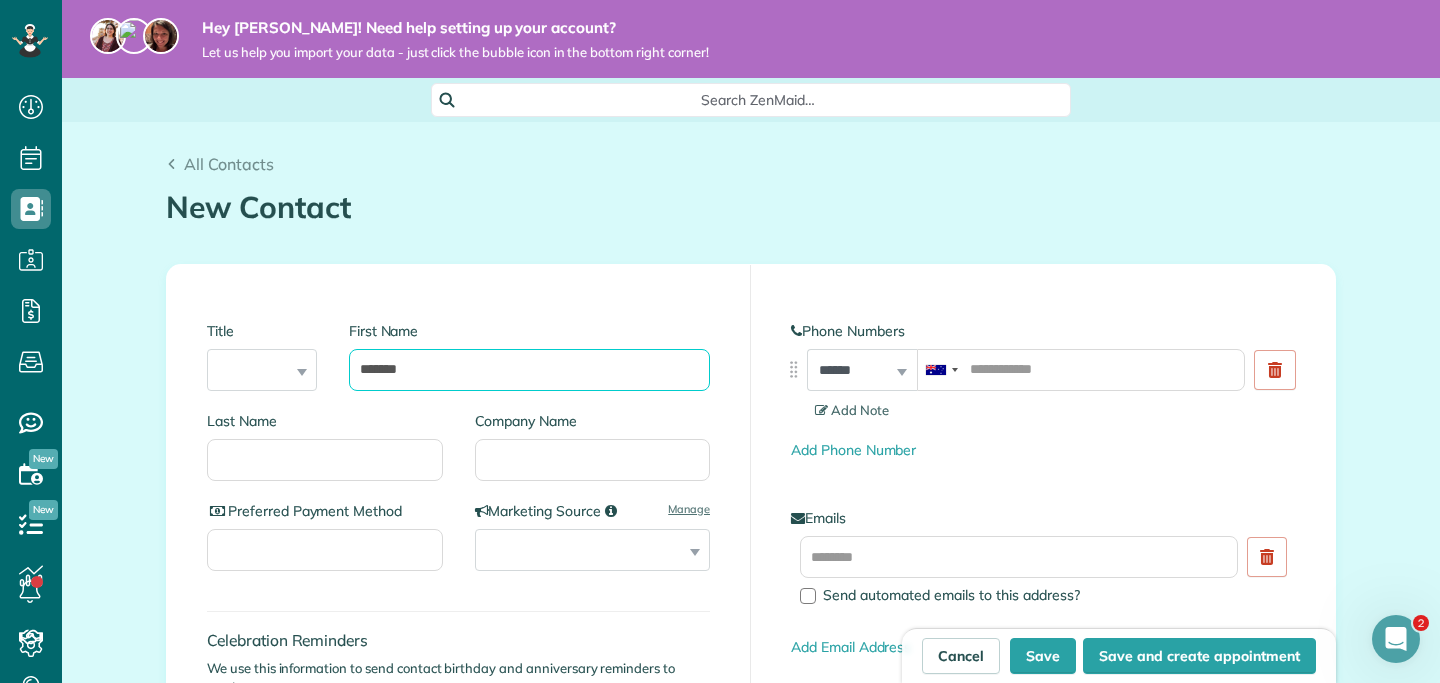 type on "******" 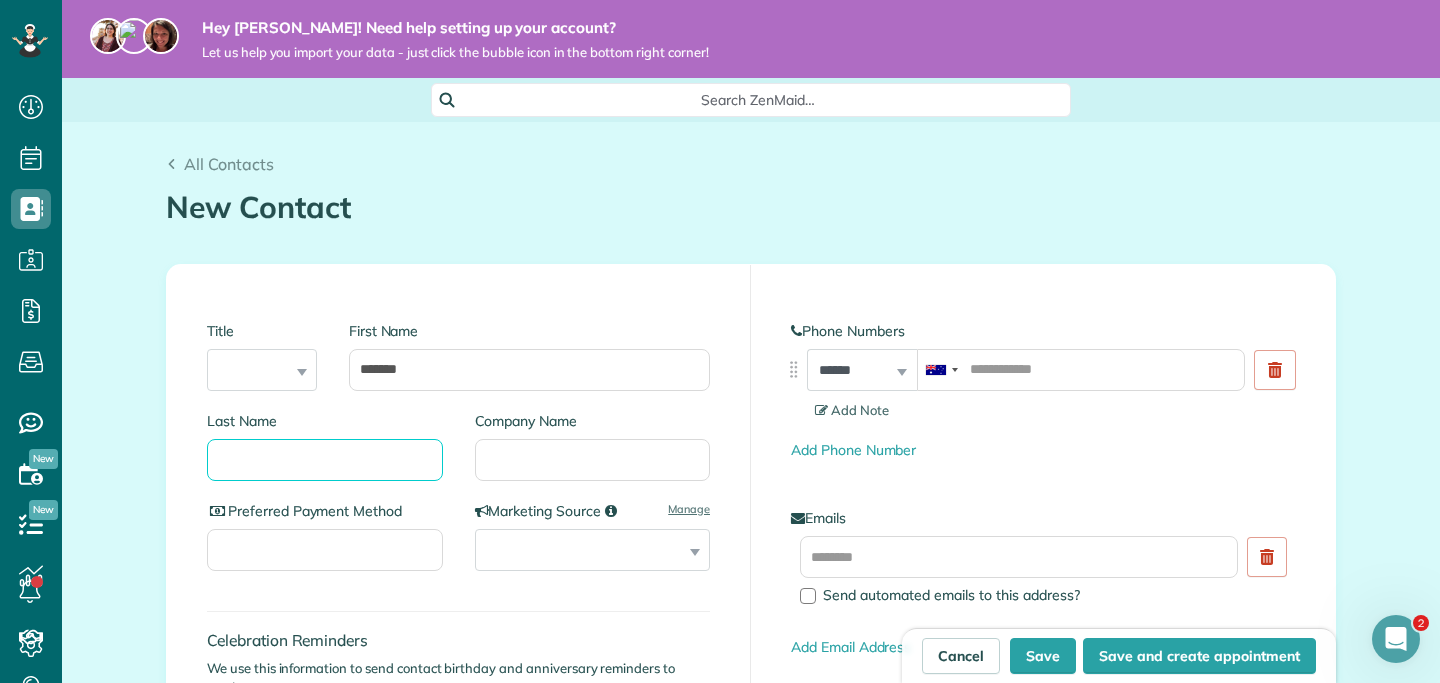 click on "Last Name" at bounding box center [325, 460] 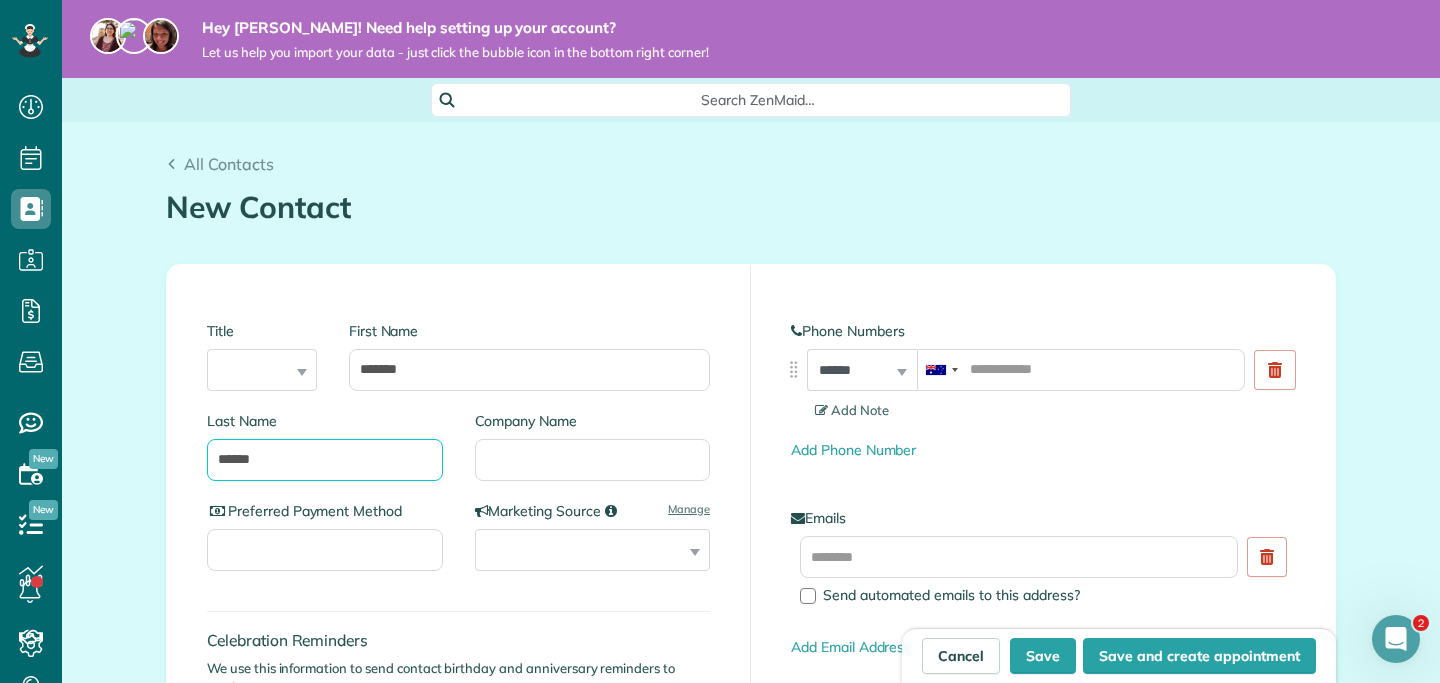 type on "******" 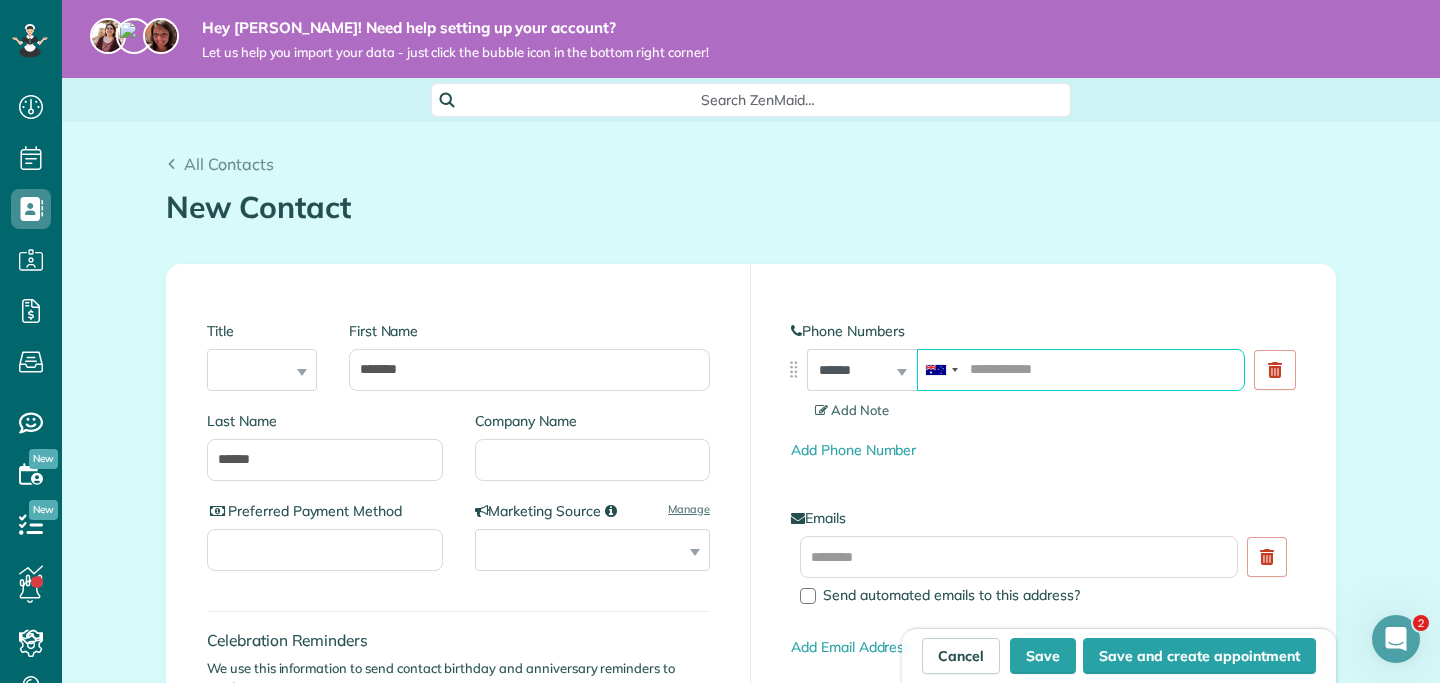 click at bounding box center [1081, 370] 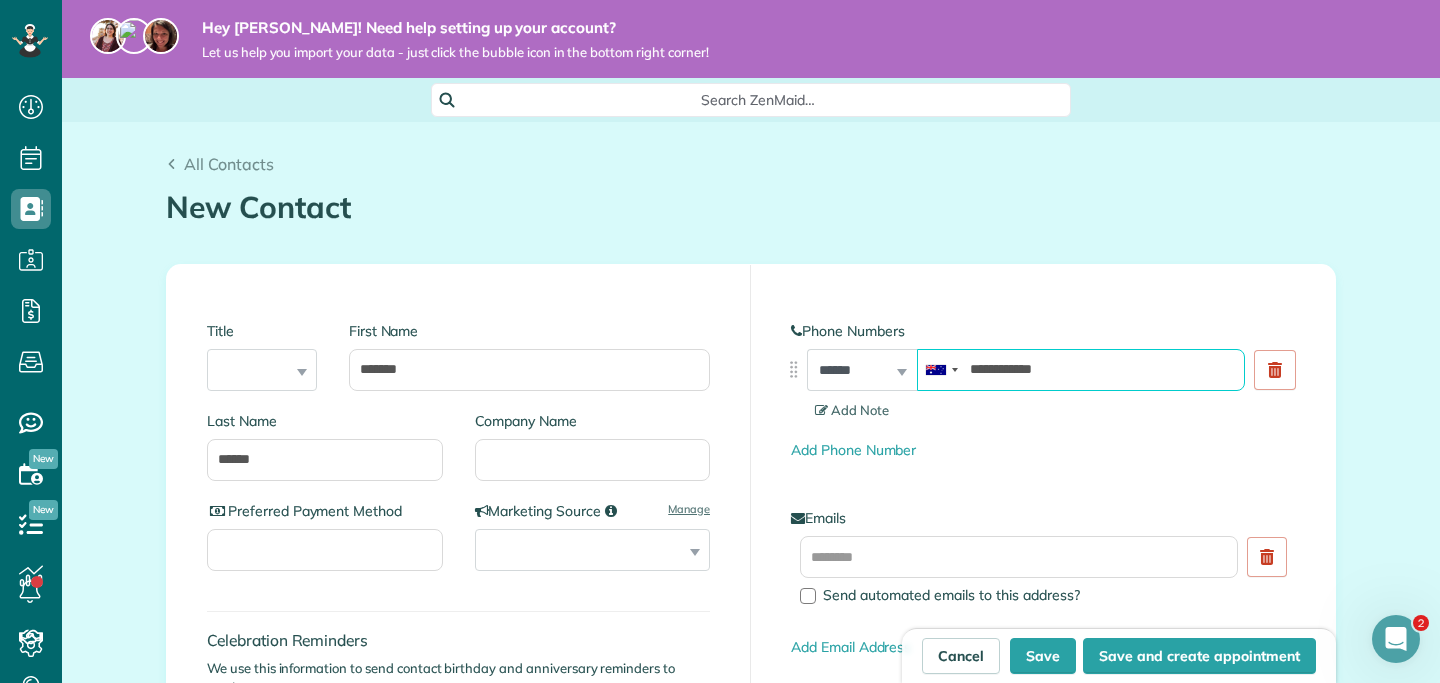 type on "**********" 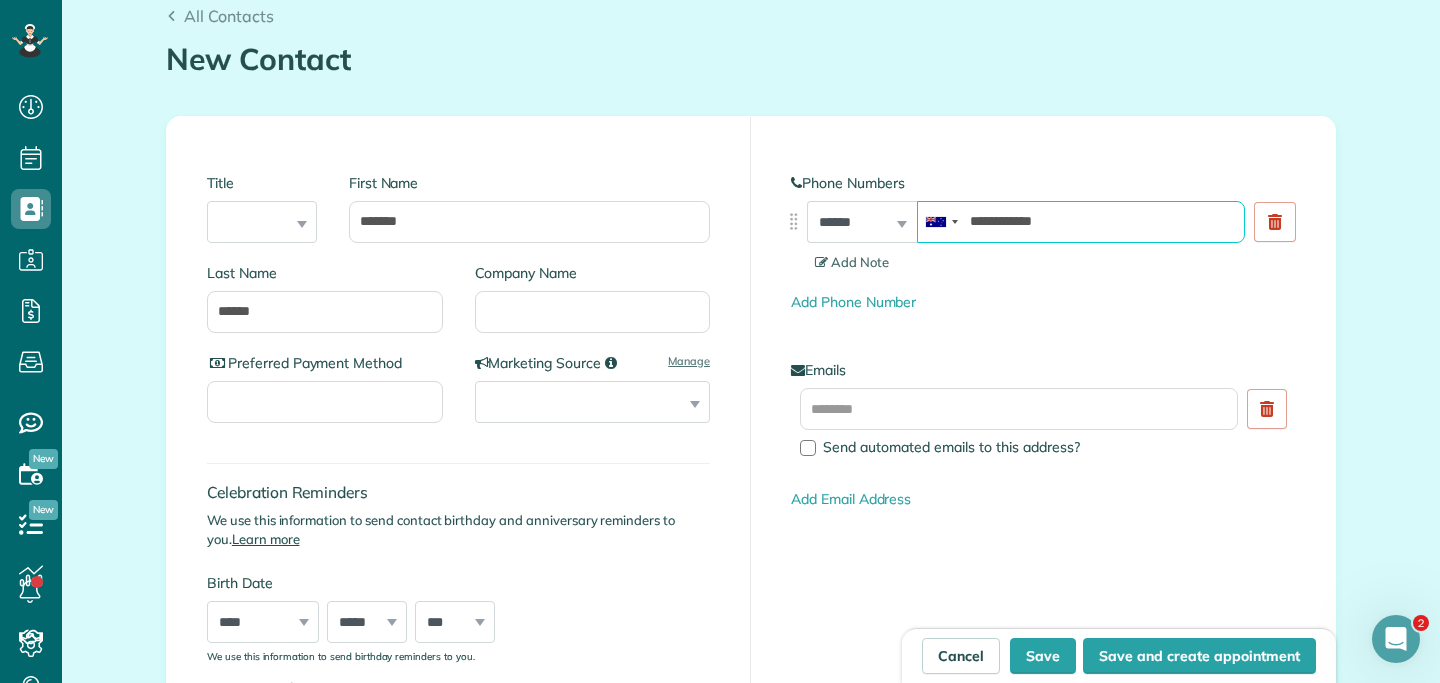 scroll, scrollTop: 171, scrollLeft: 0, axis: vertical 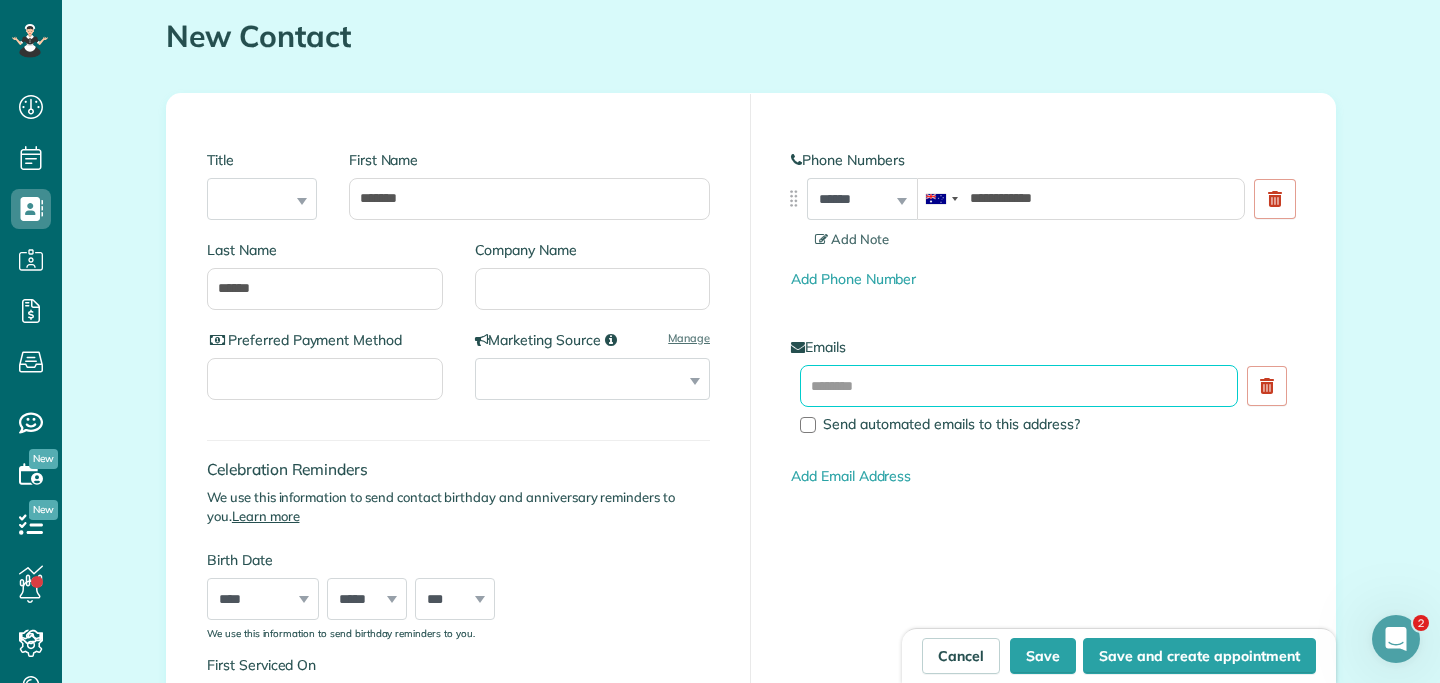 click at bounding box center (1019, 386) 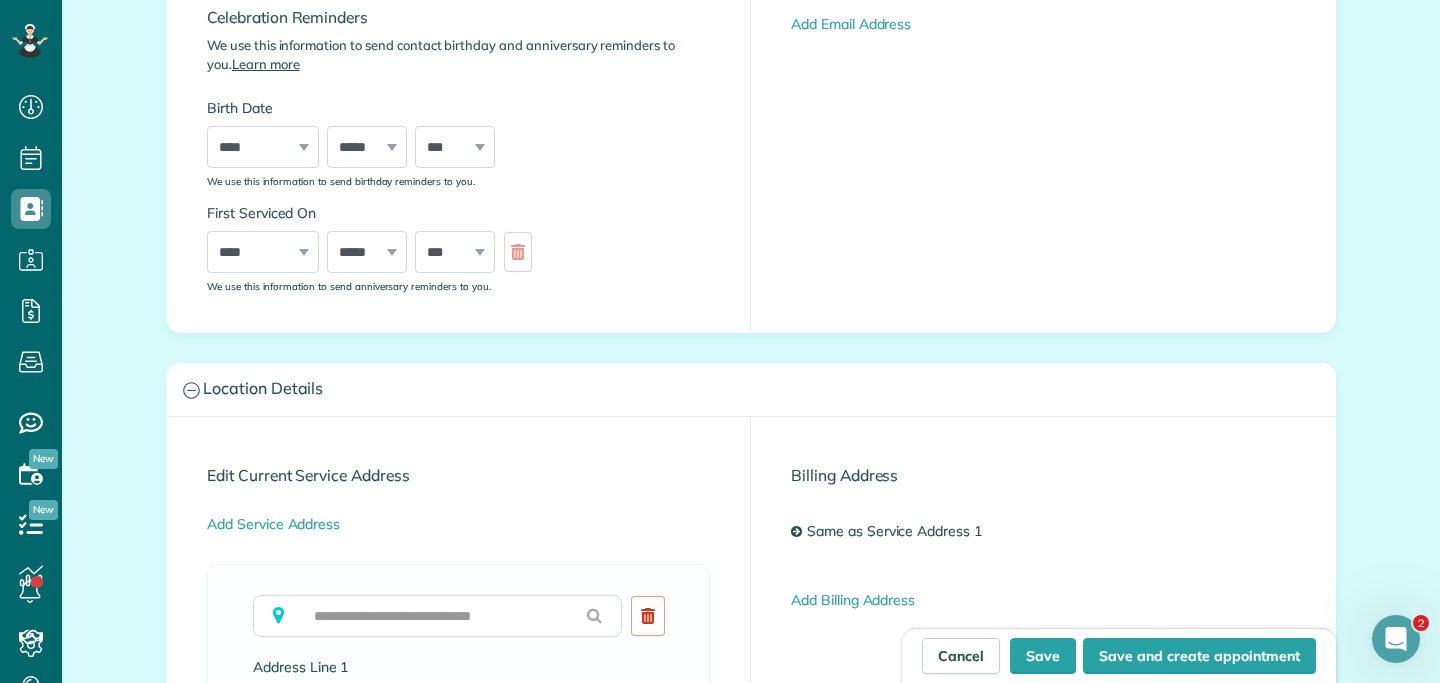 scroll, scrollTop: 632, scrollLeft: 0, axis: vertical 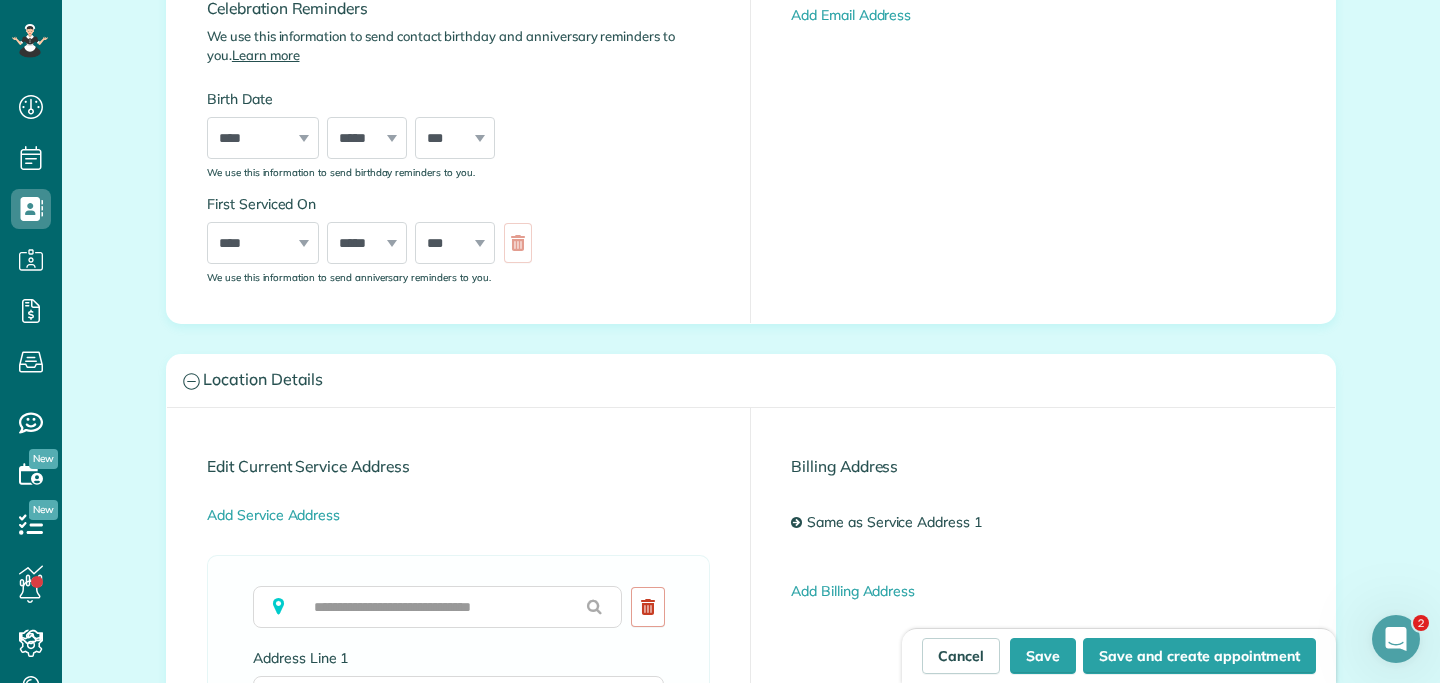 type on "**********" 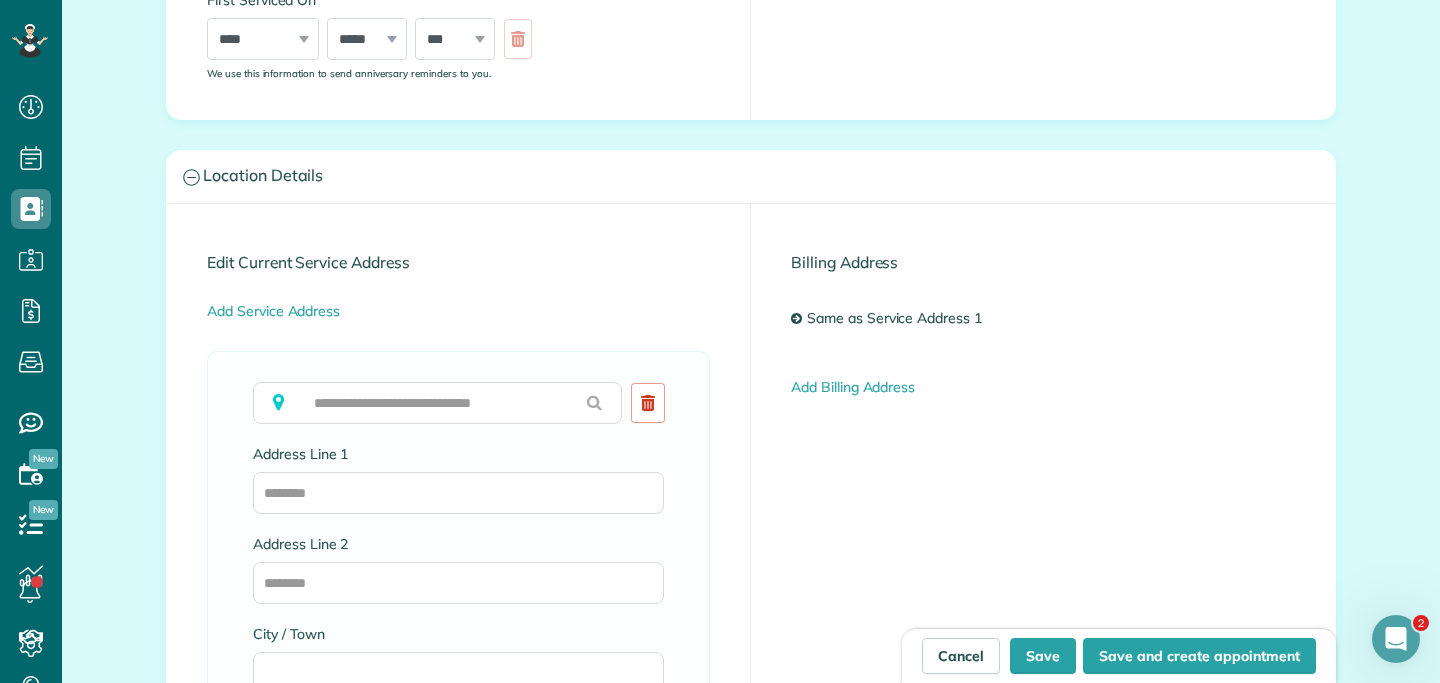 scroll, scrollTop: 872, scrollLeft: 0, axis: vertical 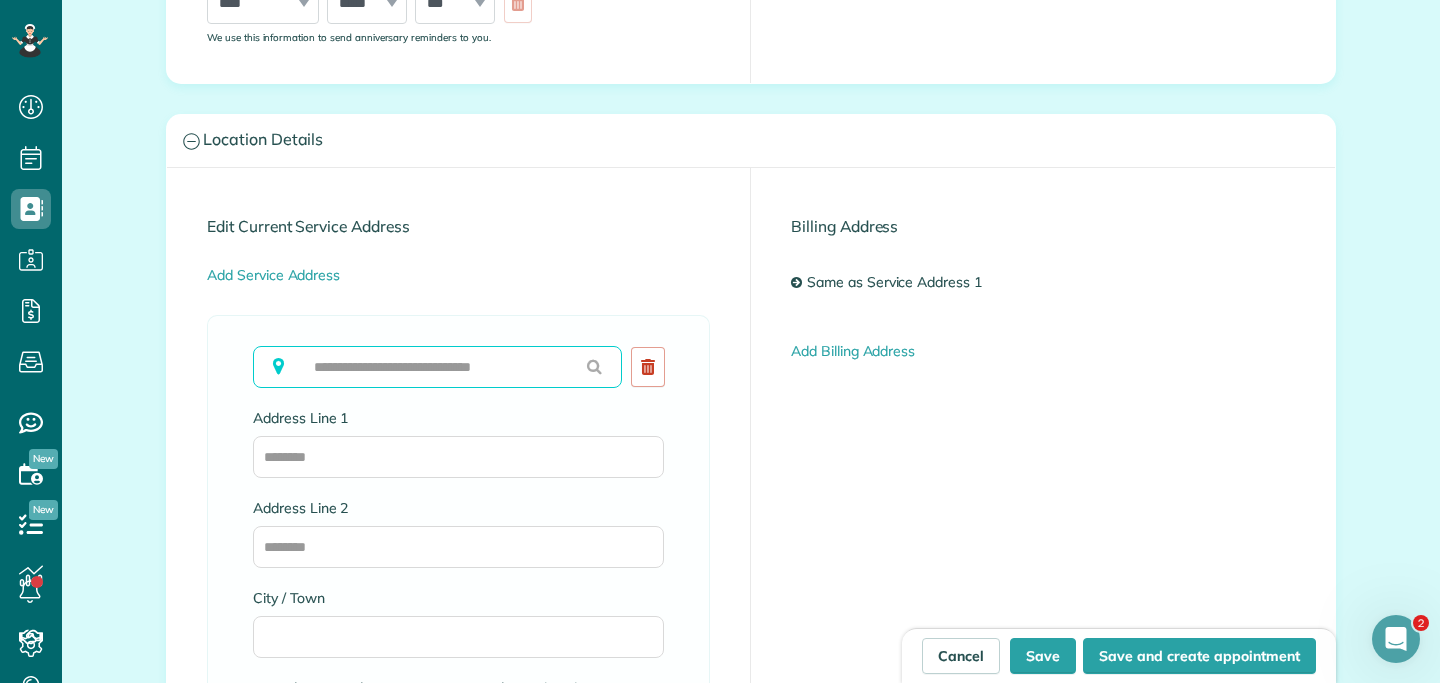 click at bounding box center [437, 367] 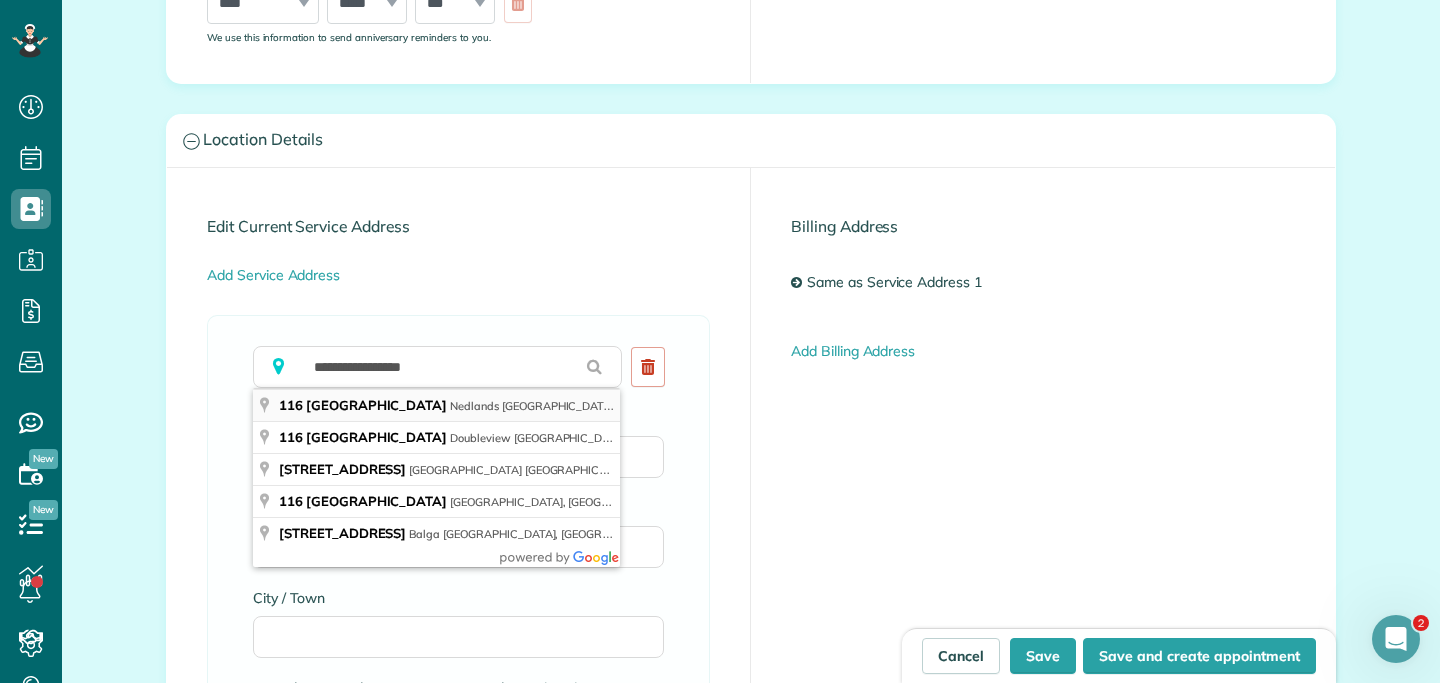 type on "**********" 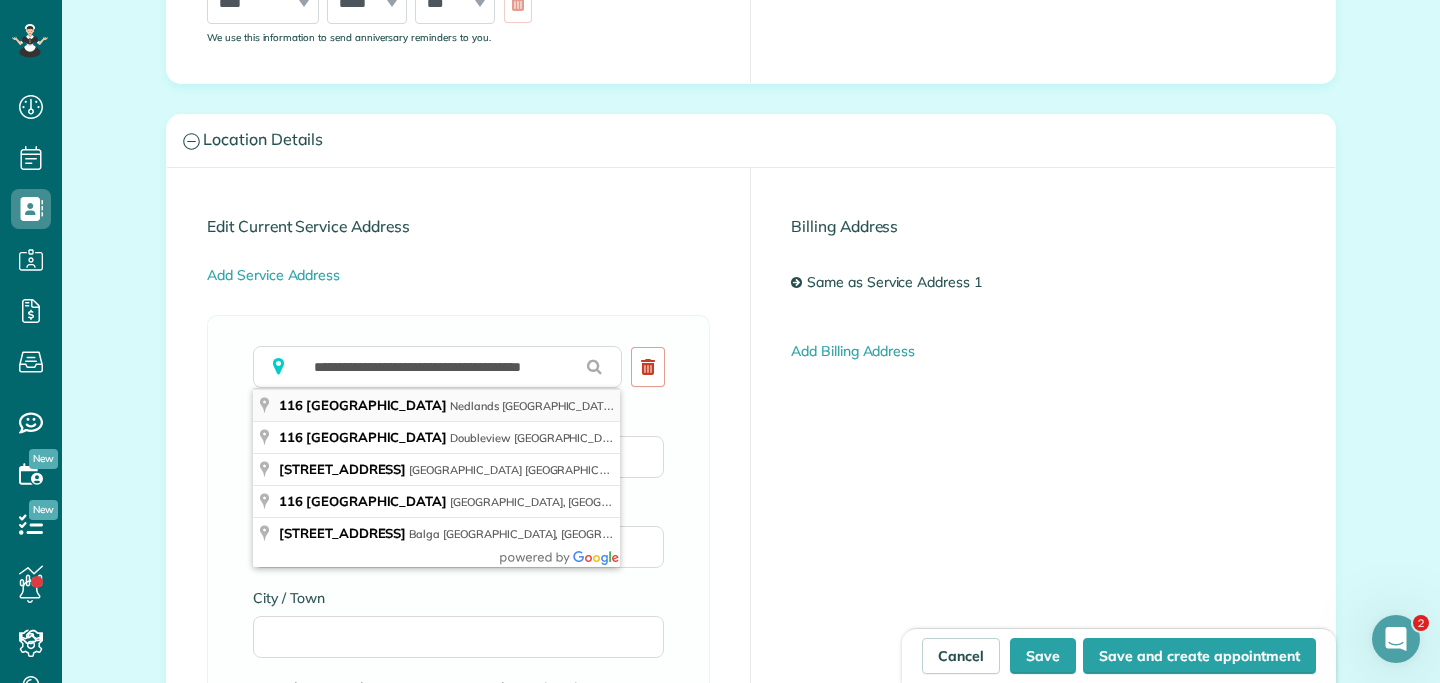 type on "**********" 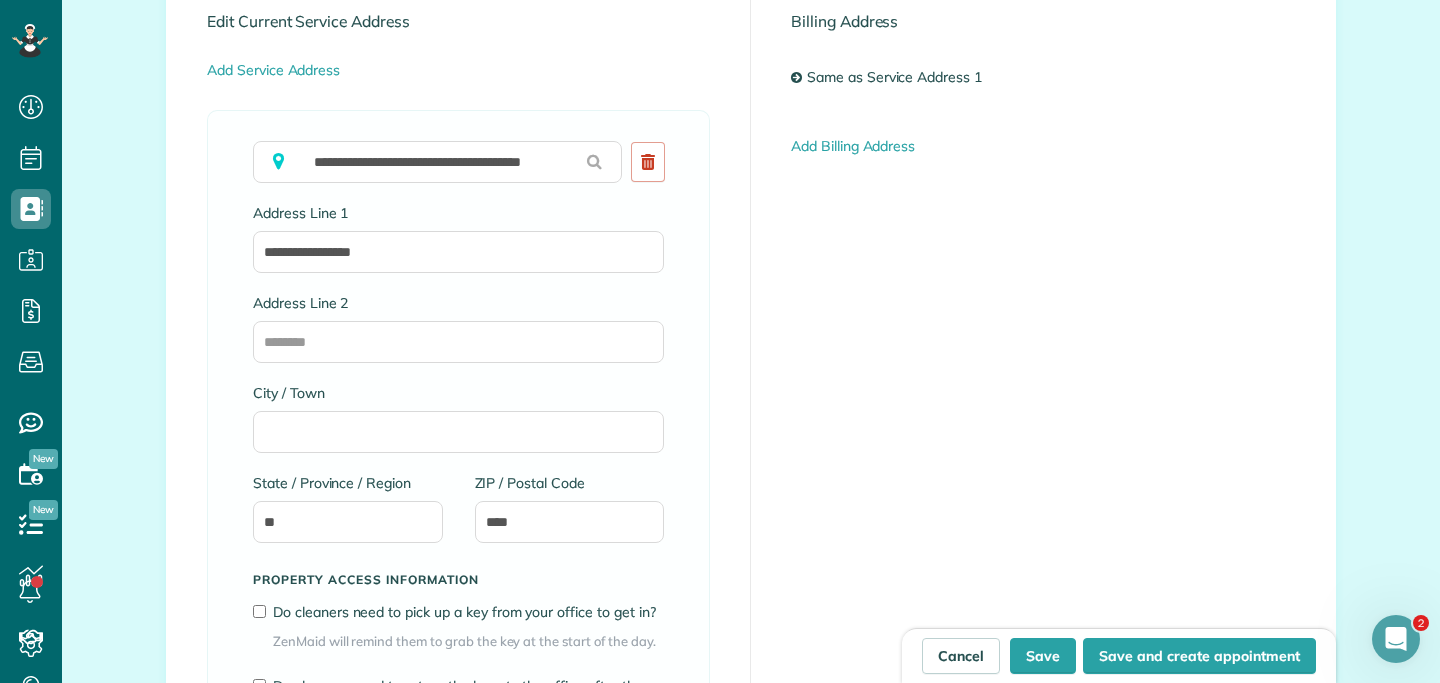 scroll, scrollTop: 1091, scrollLeft: 0, axis: vertical 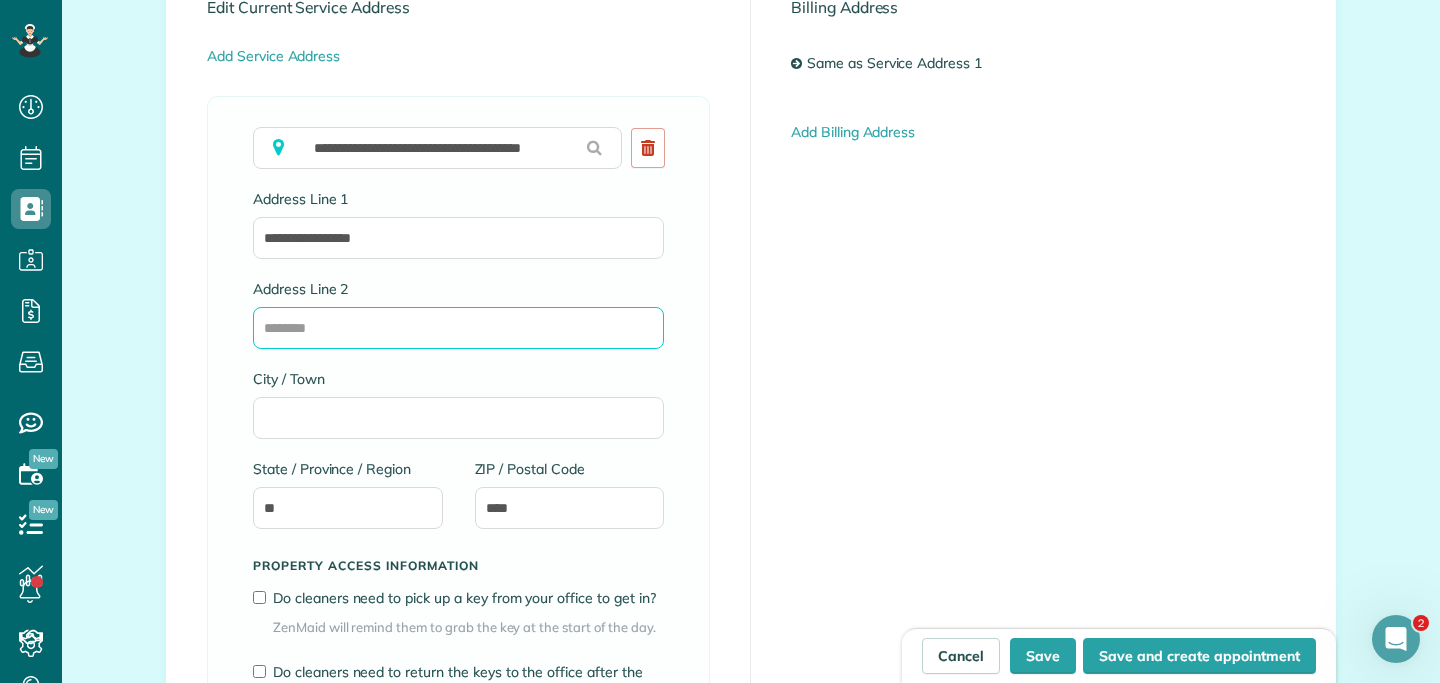 click on "Address Line 2" at bounding box center (458, 328) 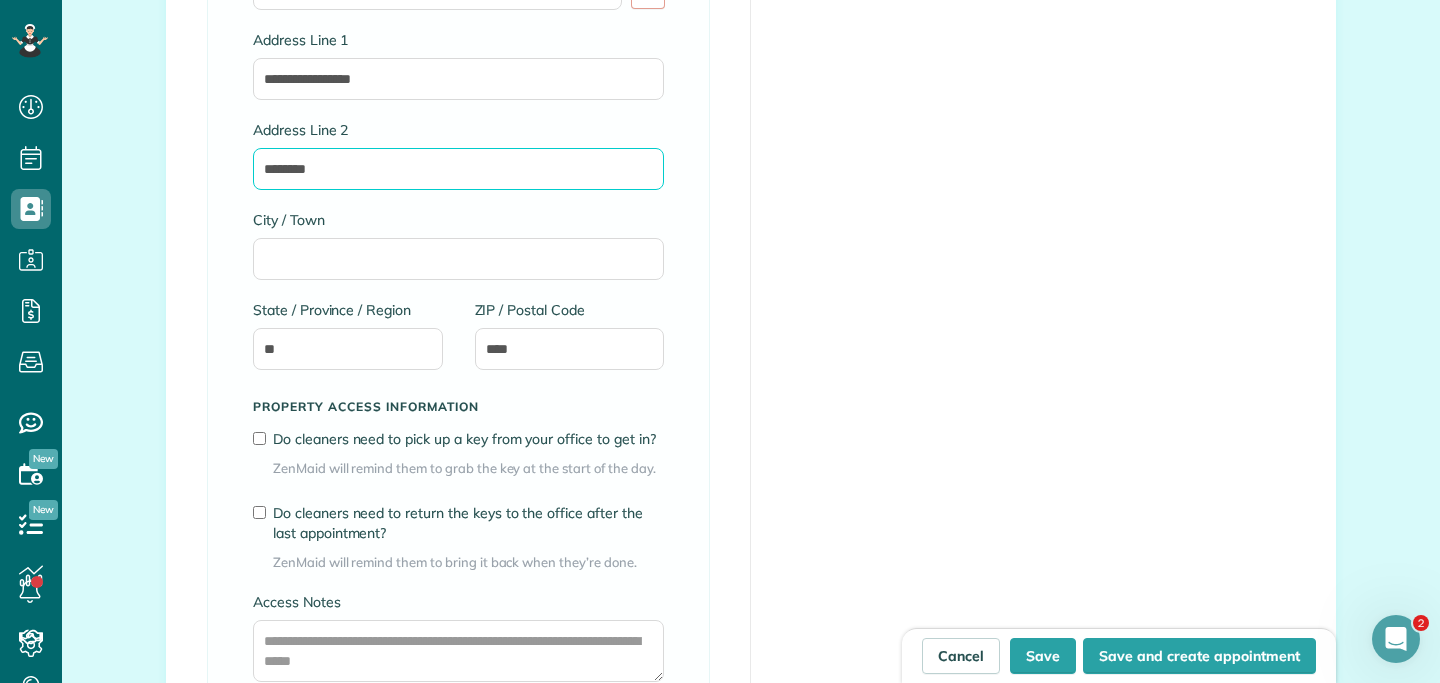 scroll, scrollTop: 1424, scrollLeft: 0, axis: vertical 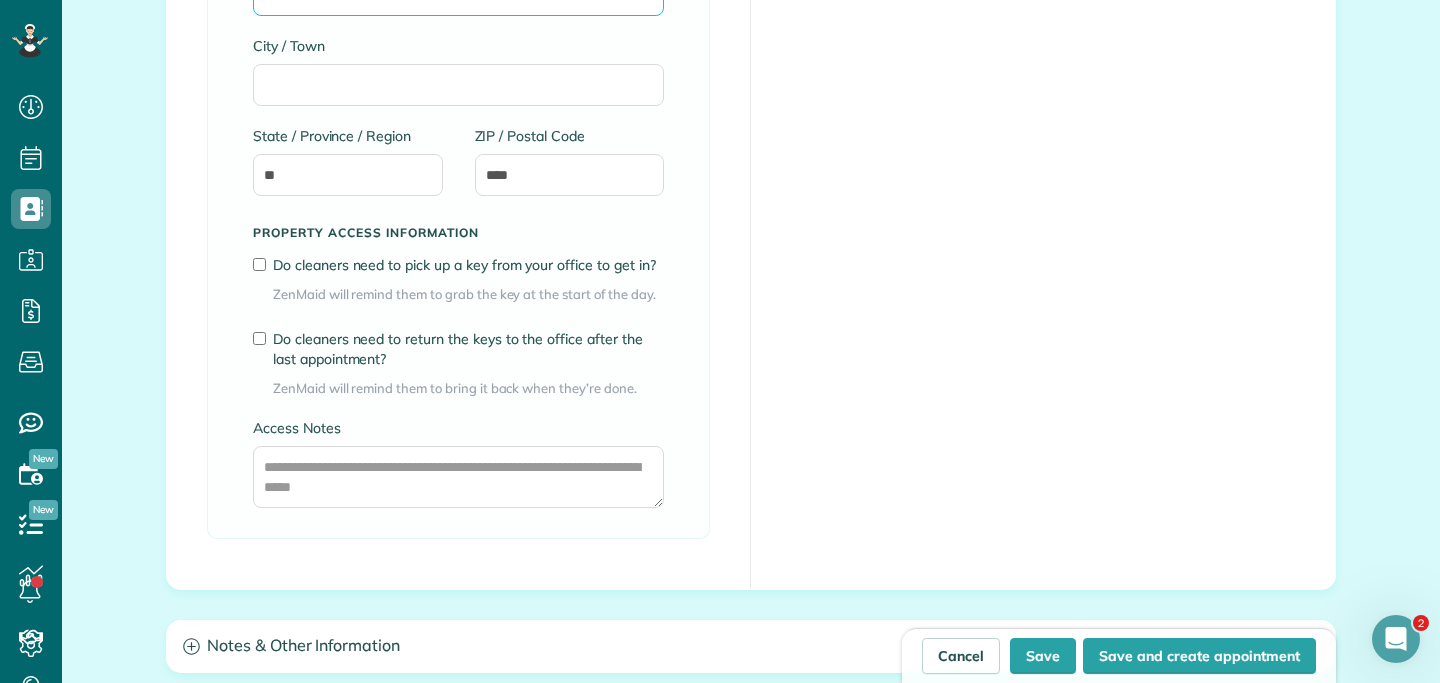 type on "********" 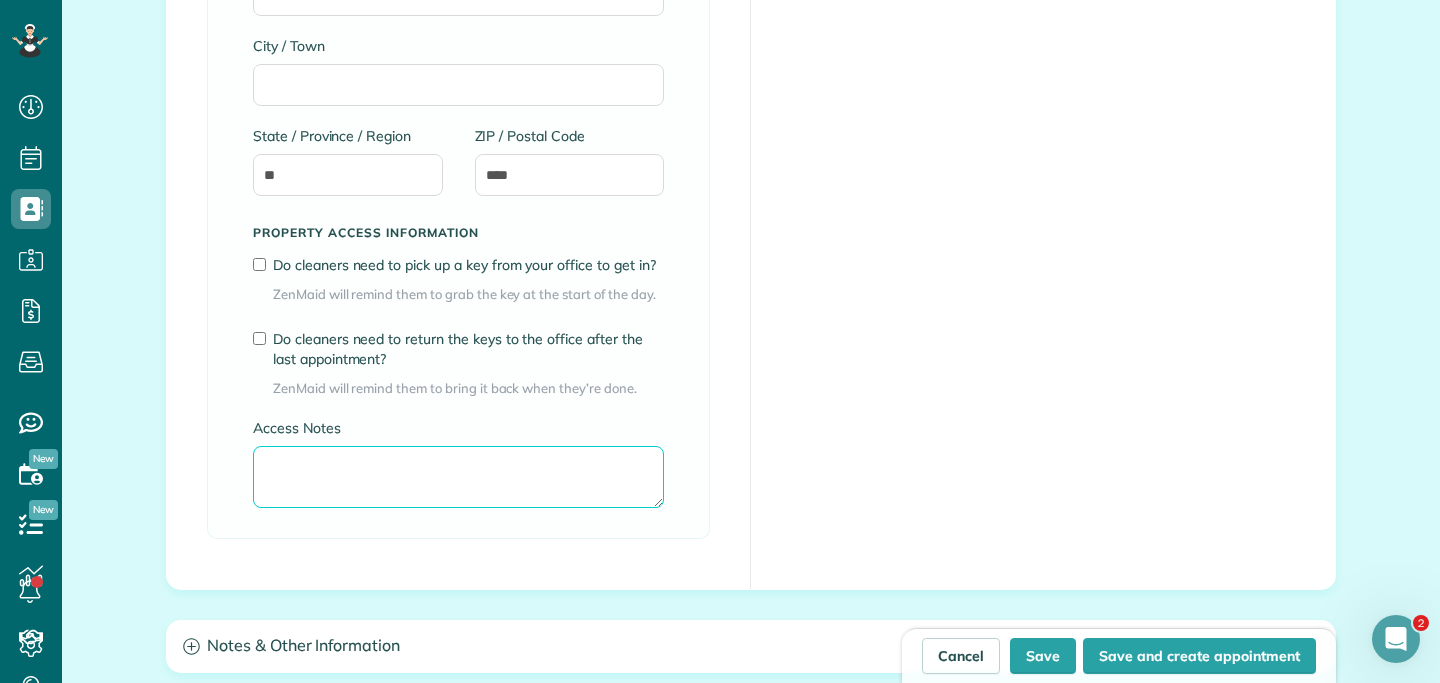 click on "Access Notes" at bounding box center (458, 477) 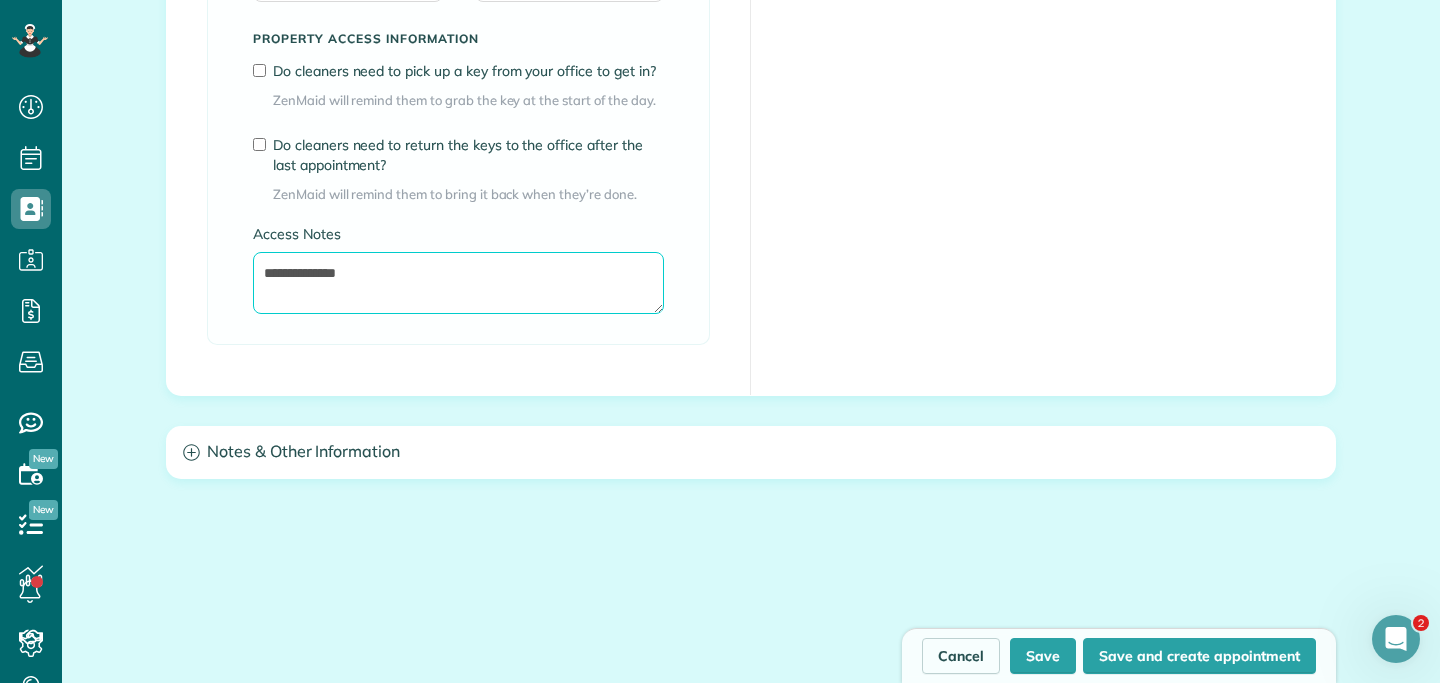 scroll, scrollTop: 1619, scrollLeft: 0, axis: vertical 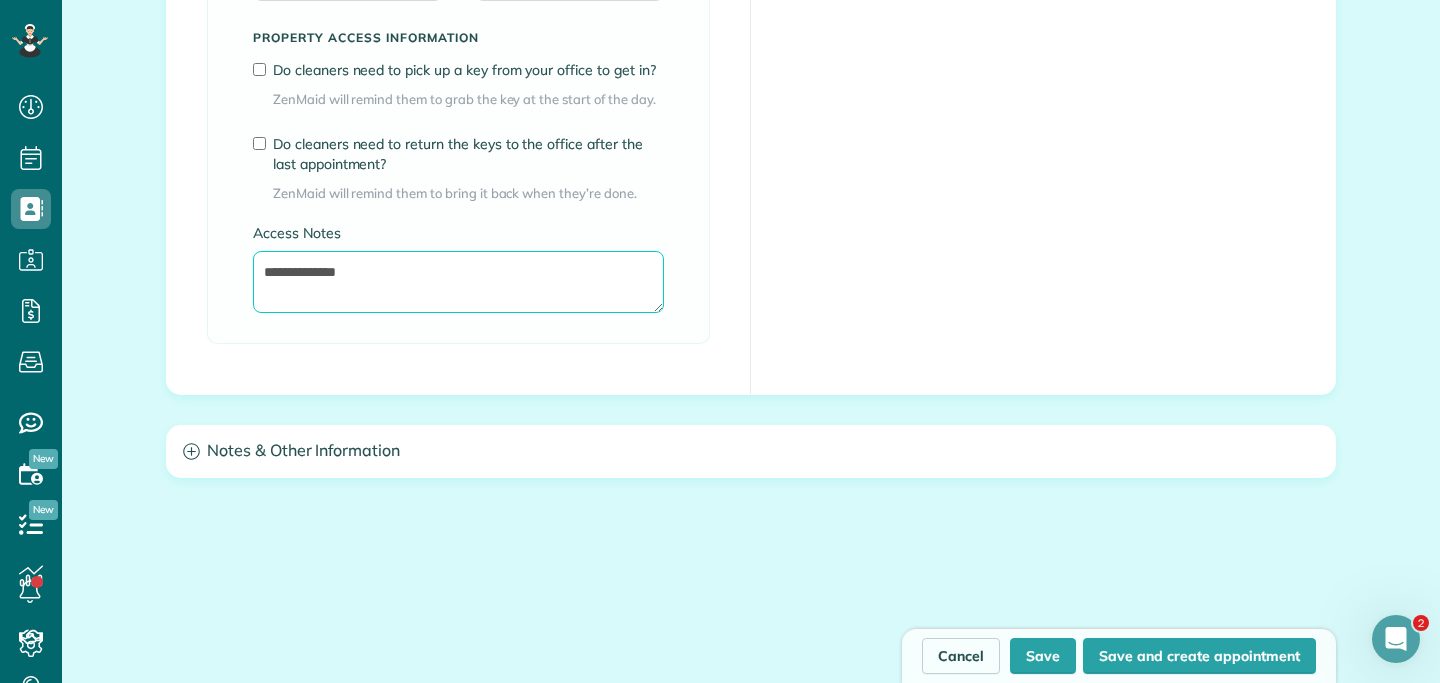 type on "**********" 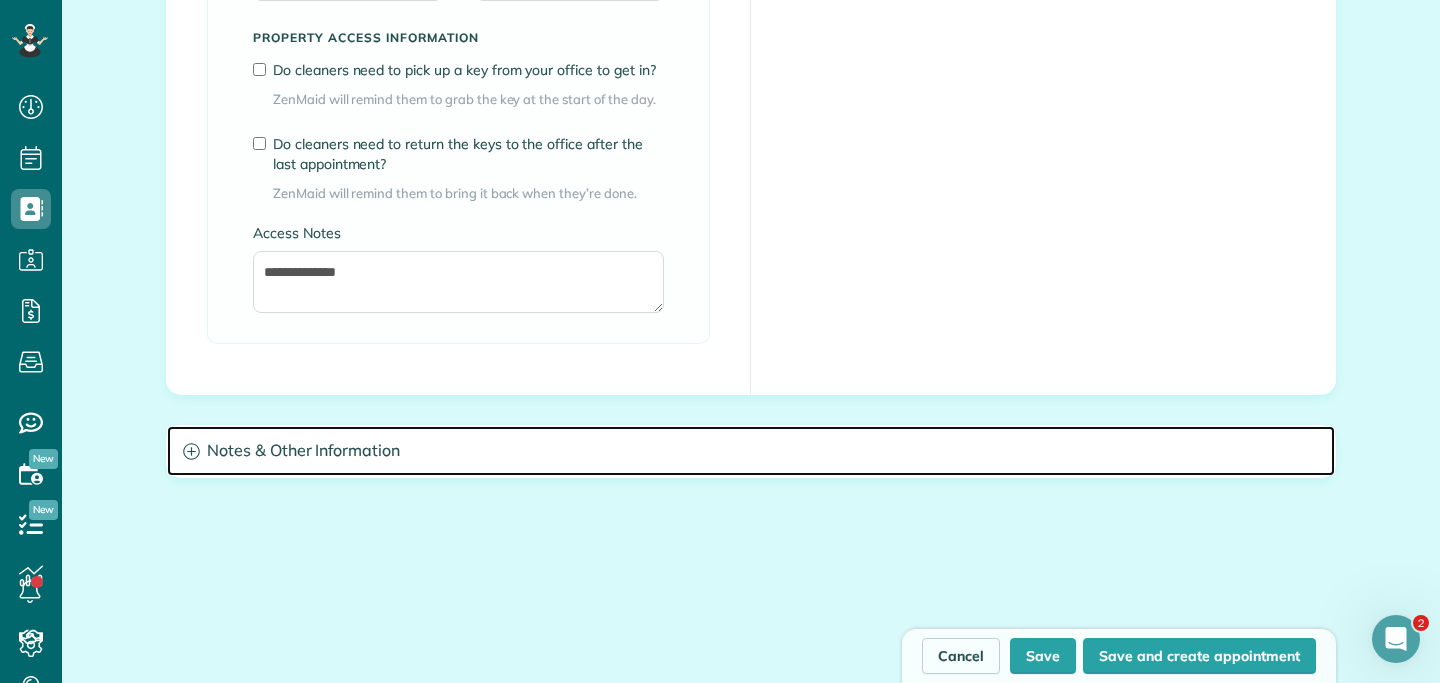 click on "Notes & Other Information" at bounding box center (751, 451) 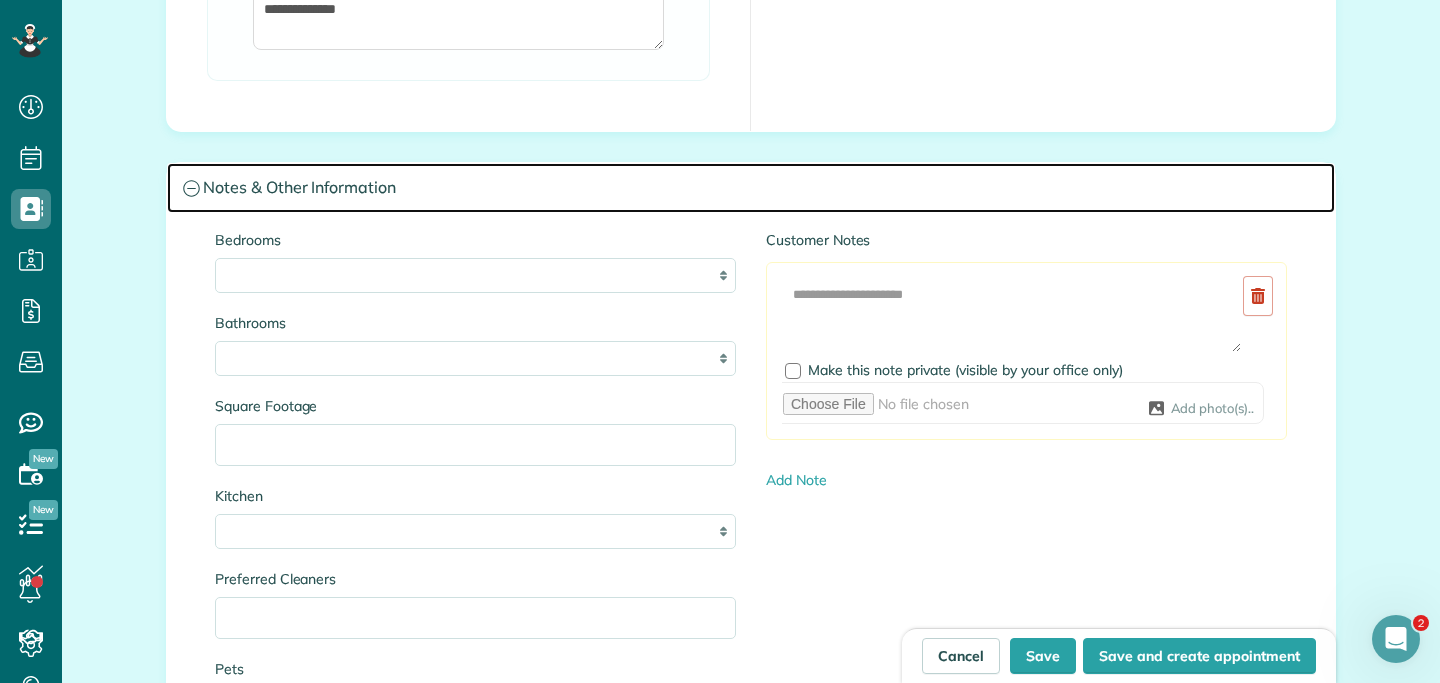 scroll, scrollTop: 1890, scrollLeft: 0, axis: vertical 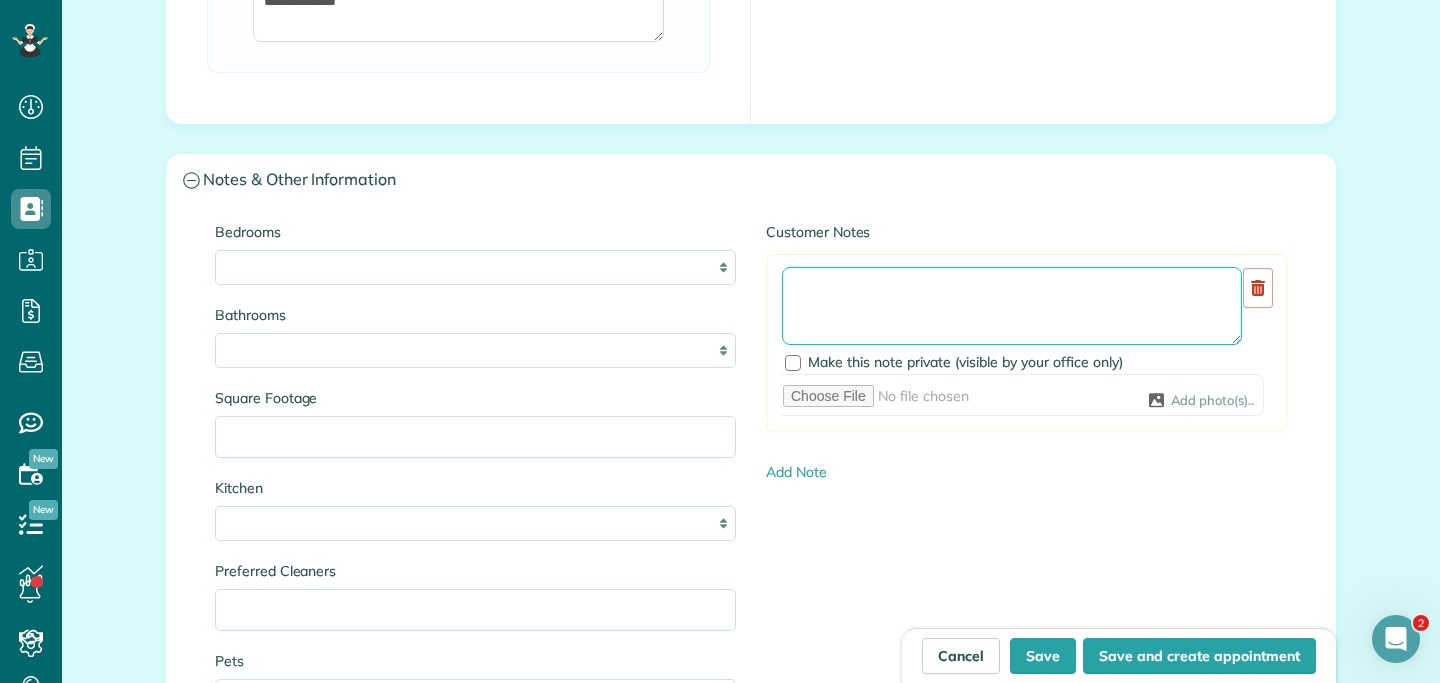click at bounding box center [1012, 306] 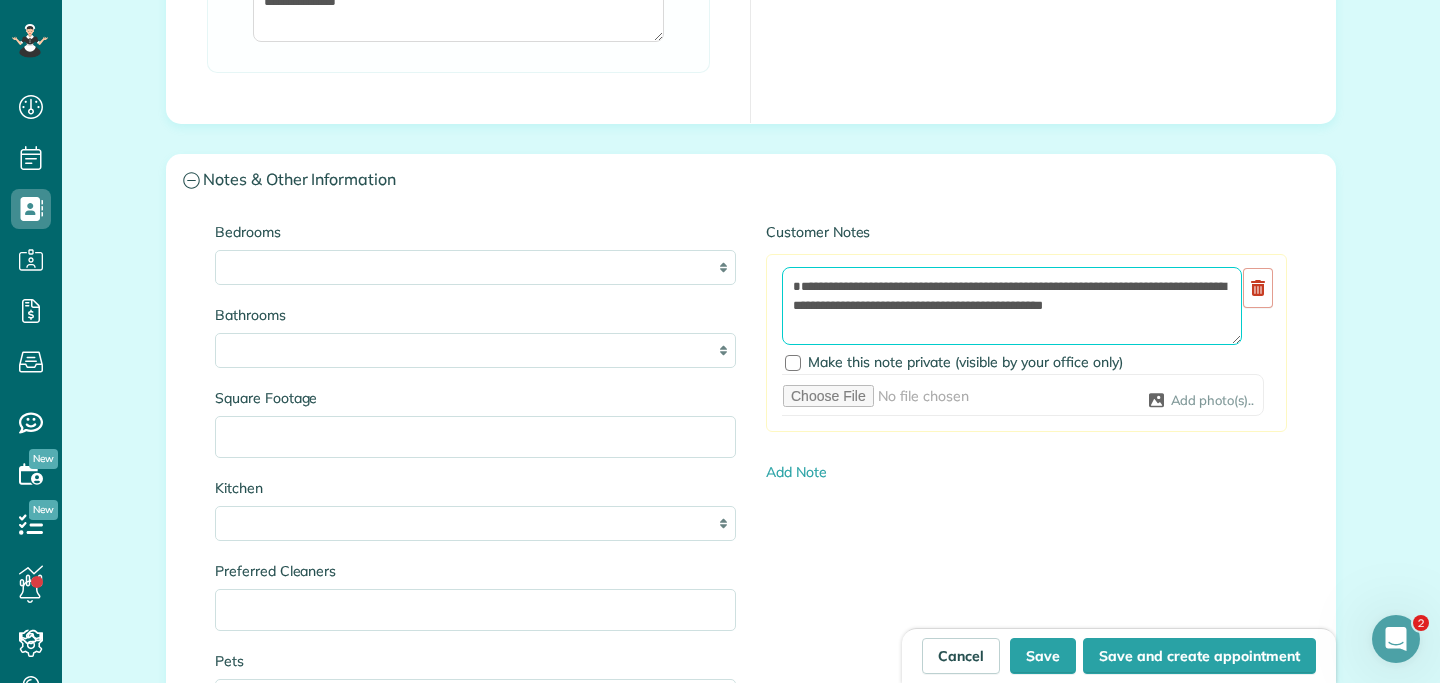 click on "**********" at bounding box center (1012, 306) 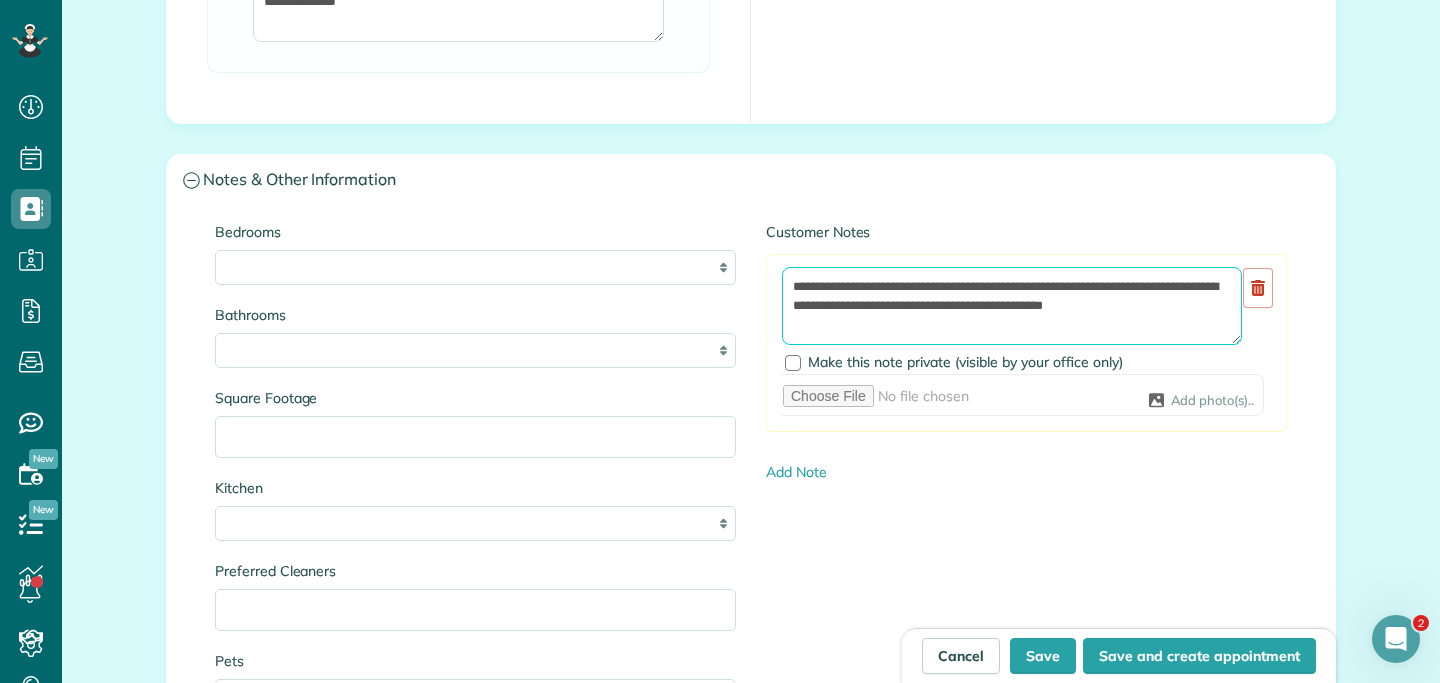 click on "**********" at bounding box center [1012, 306] 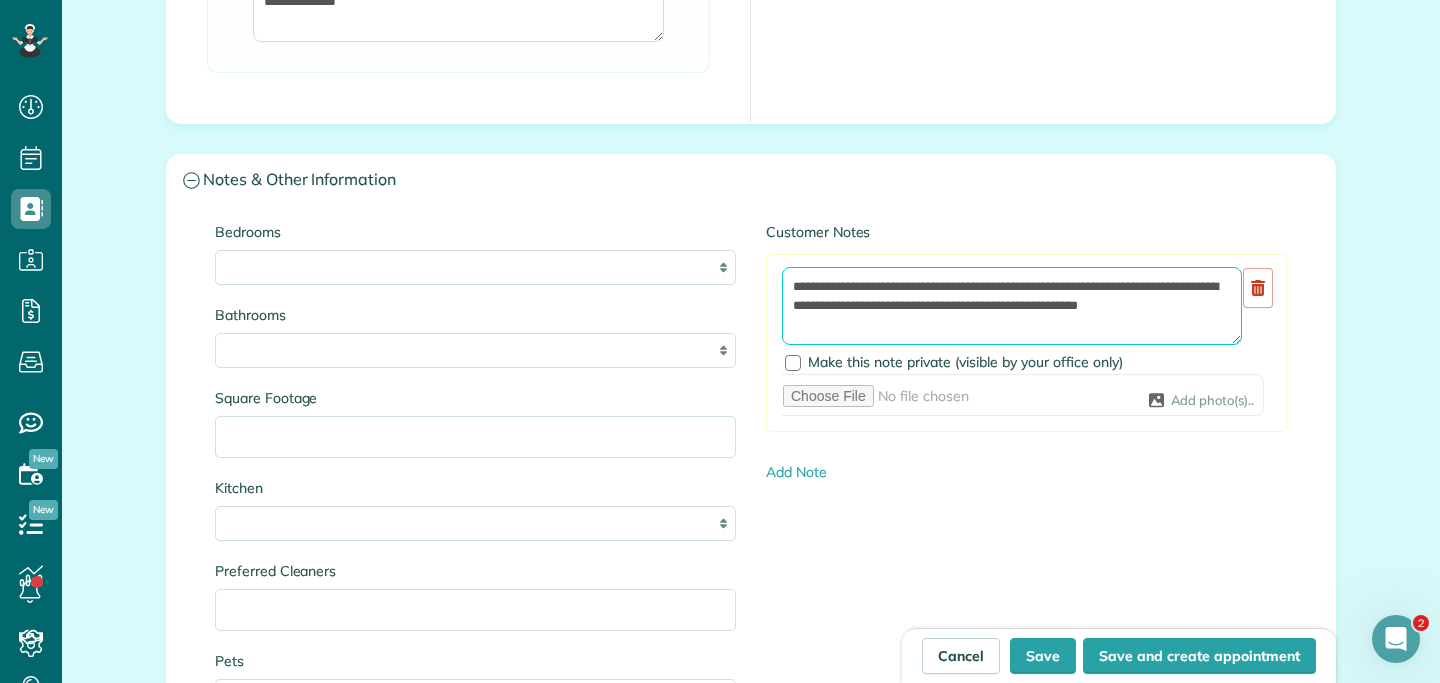 type on "**********" 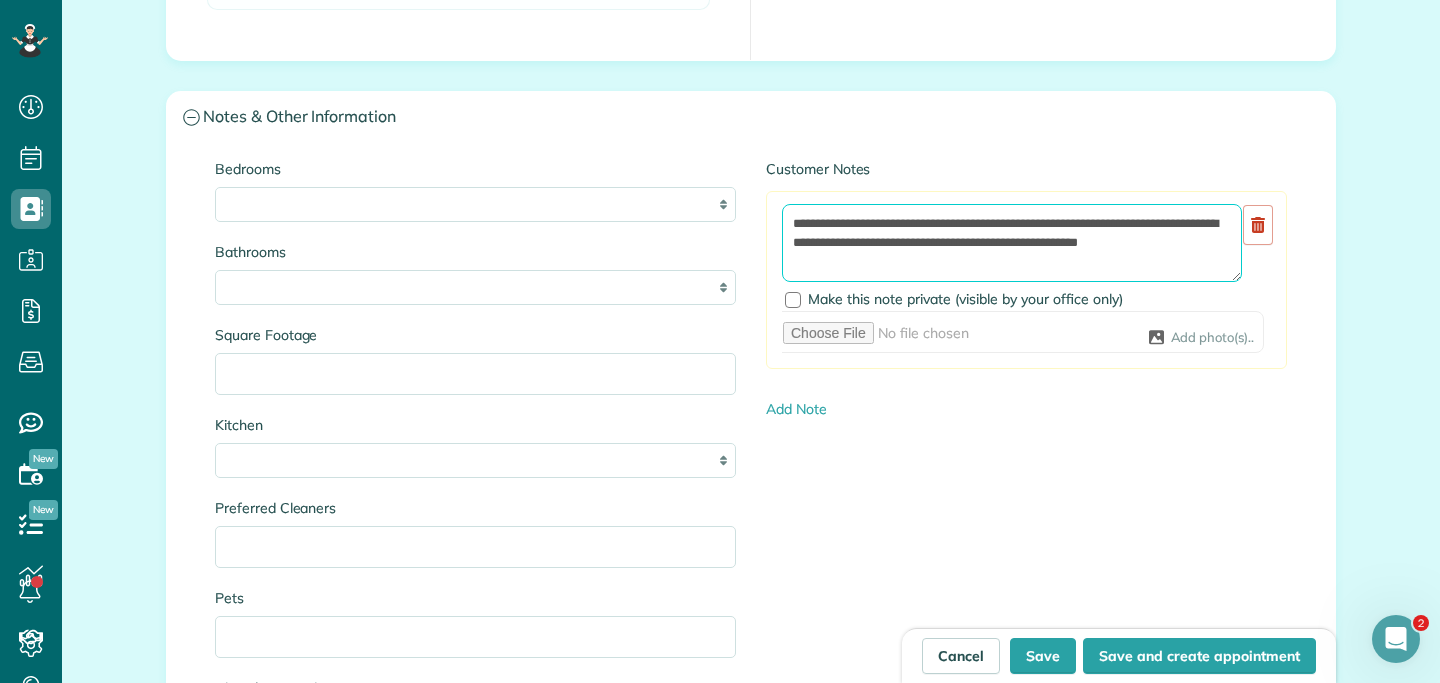 scroll, scrollTop: 1872, scrollLeft: 0, axis: vertical 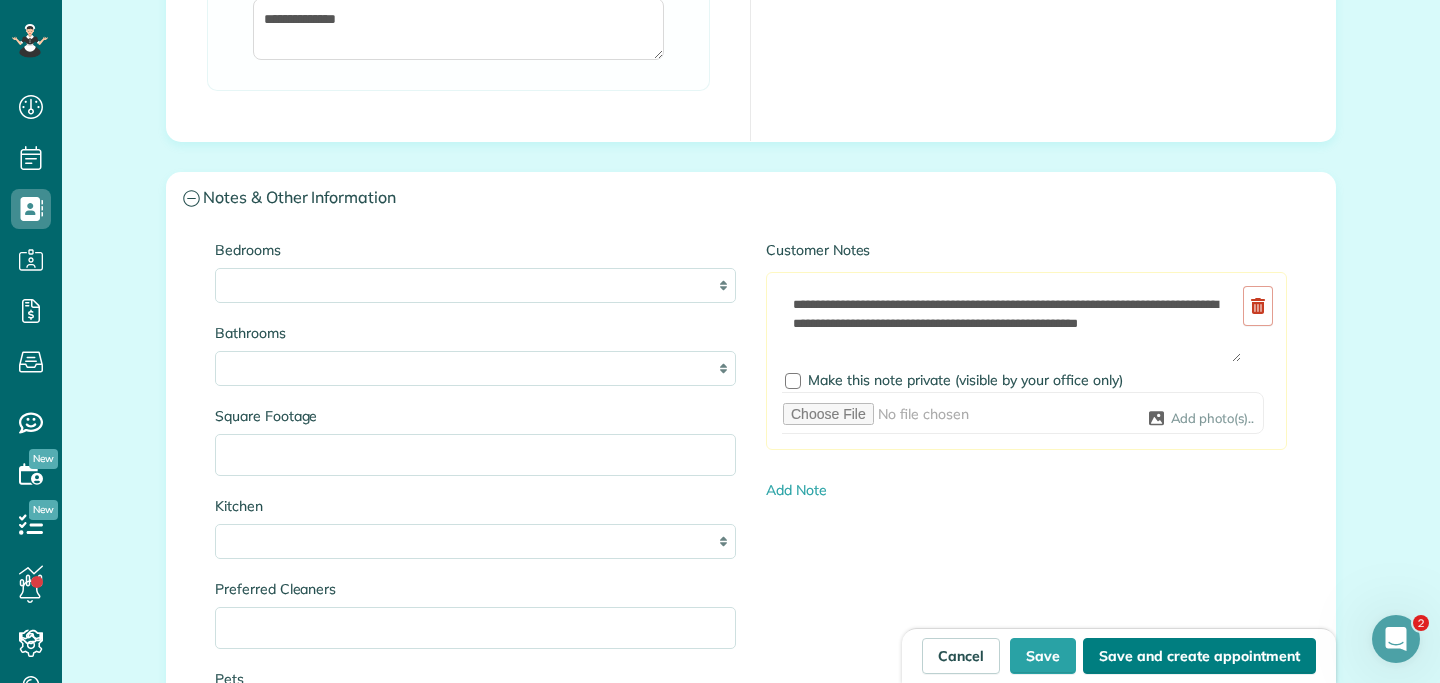 click on "Save and create appointment" at bounding box center [1199, 656] 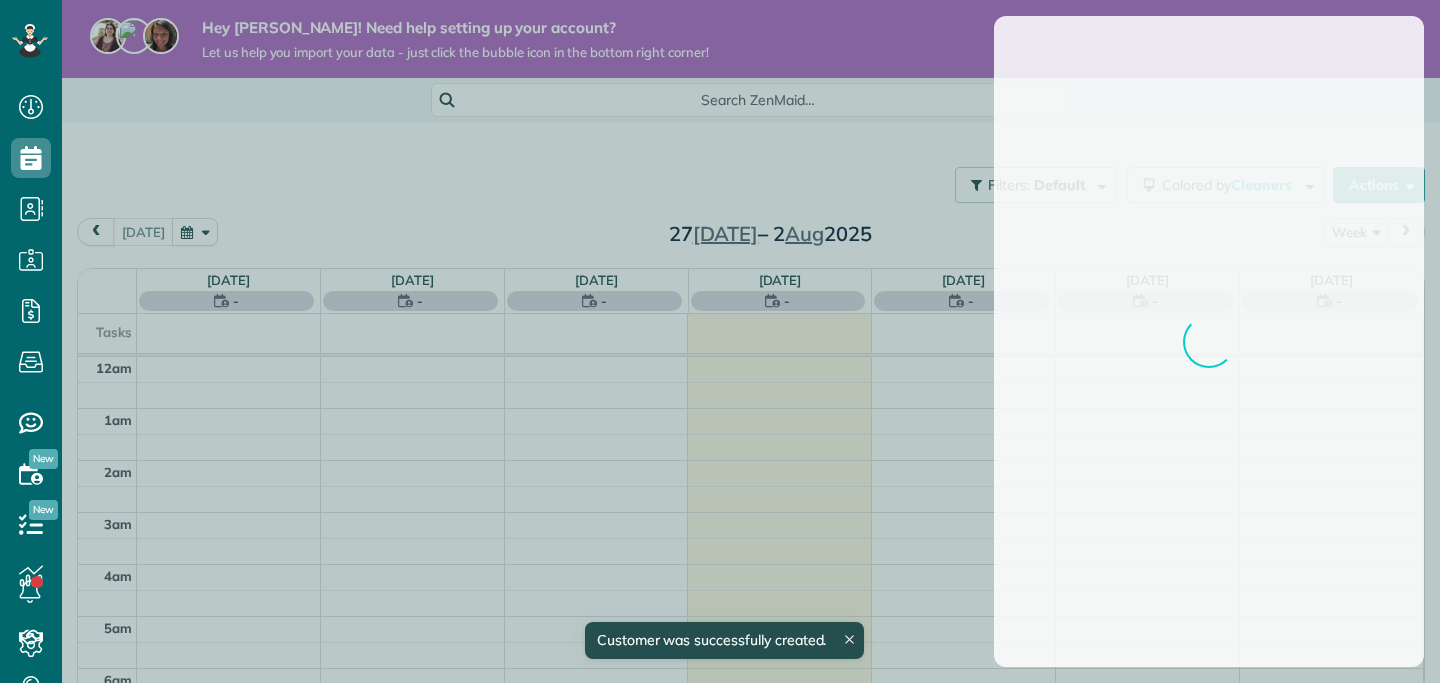 scroll, scrollTop: 0, scrollLeft: 0, axis: both 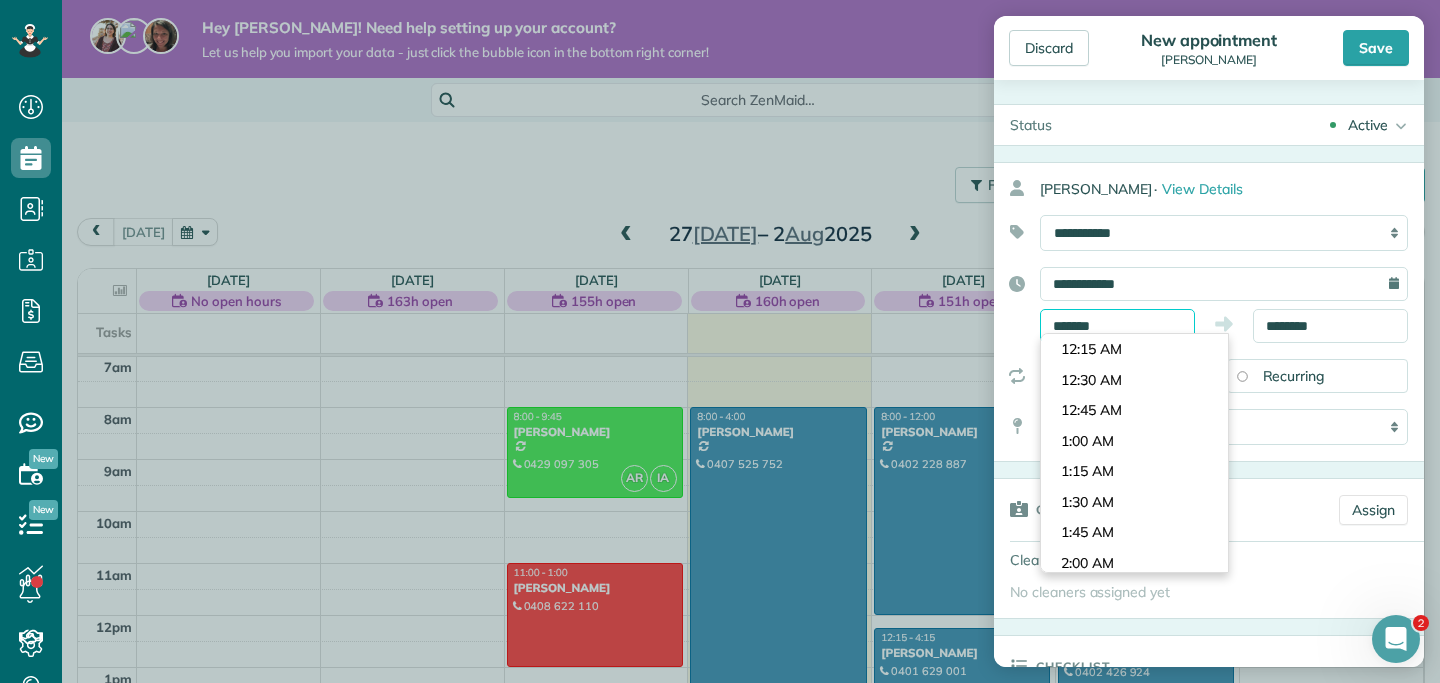 click on "*******" at bounding box center (1117, 326) 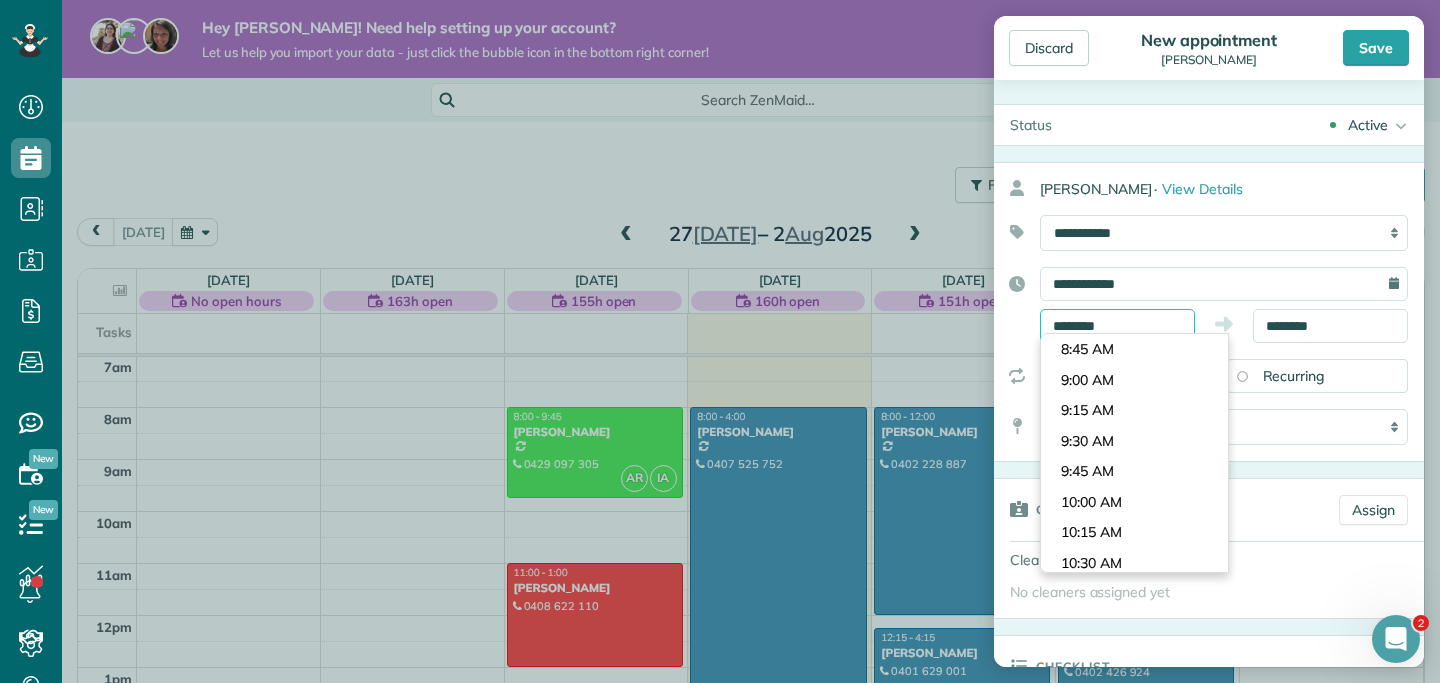 type on "********" 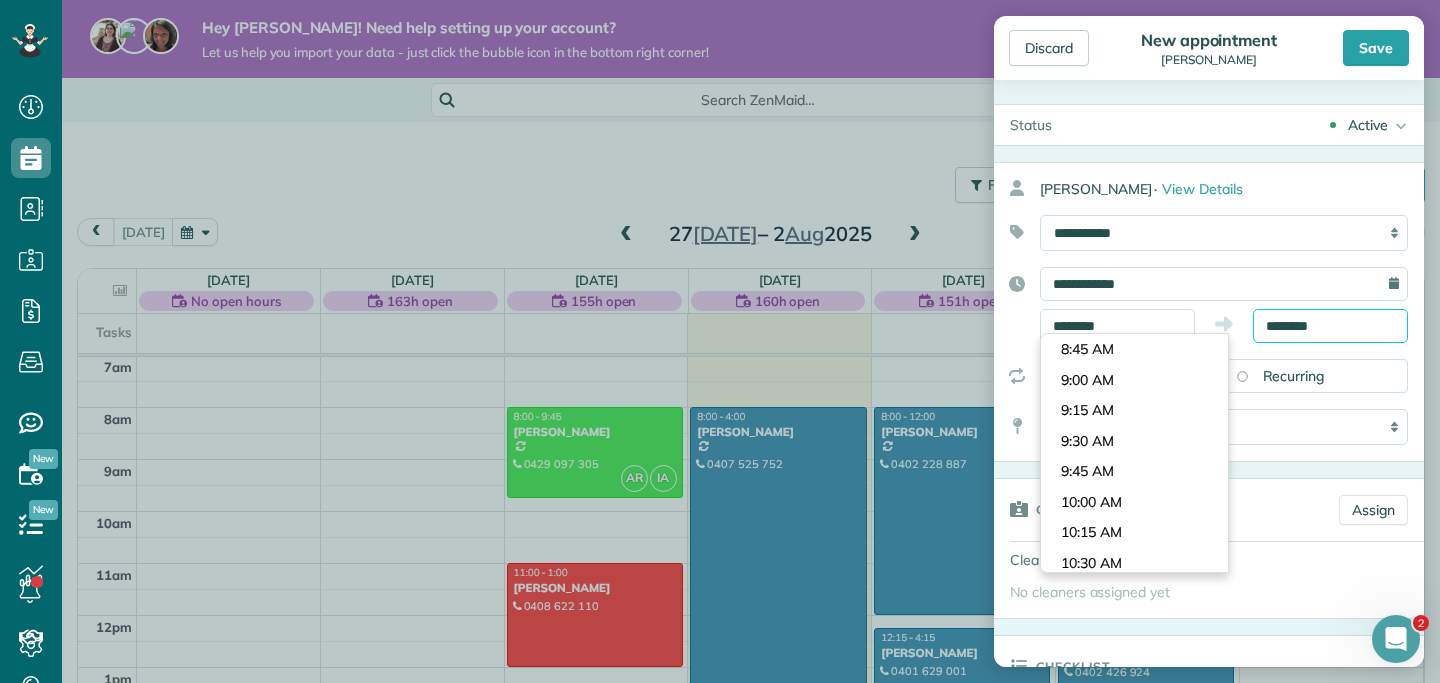 click on "********" at bounding box center [1330, 326] 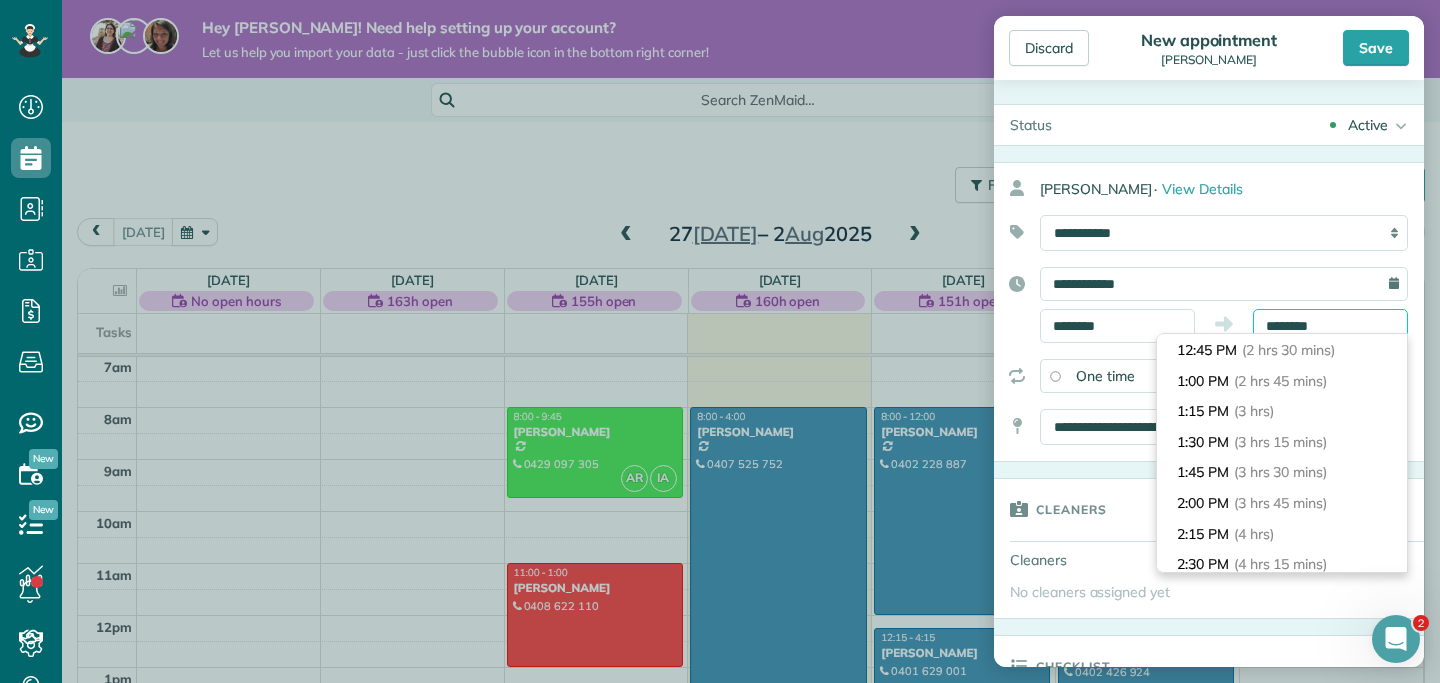 scroll, scrollTop: 307, scrollLeft: 0, axis: vertical 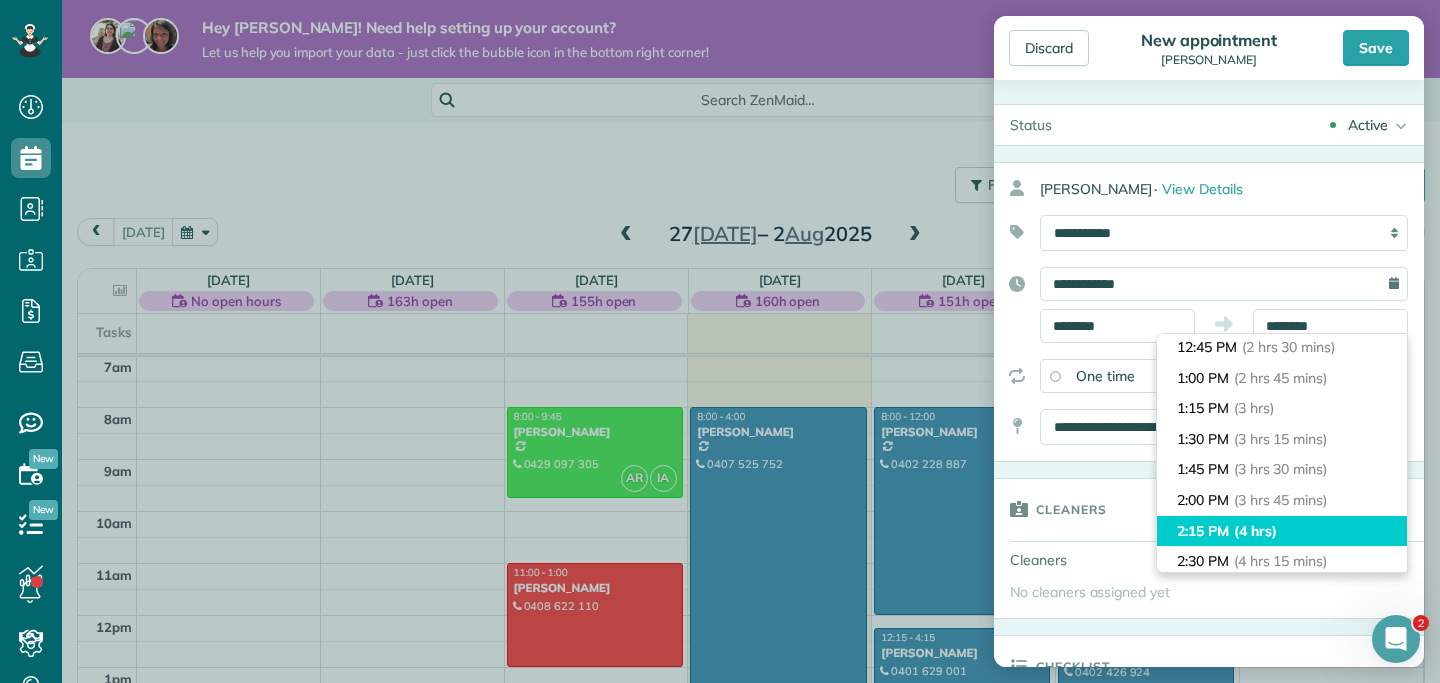 type on "*******" 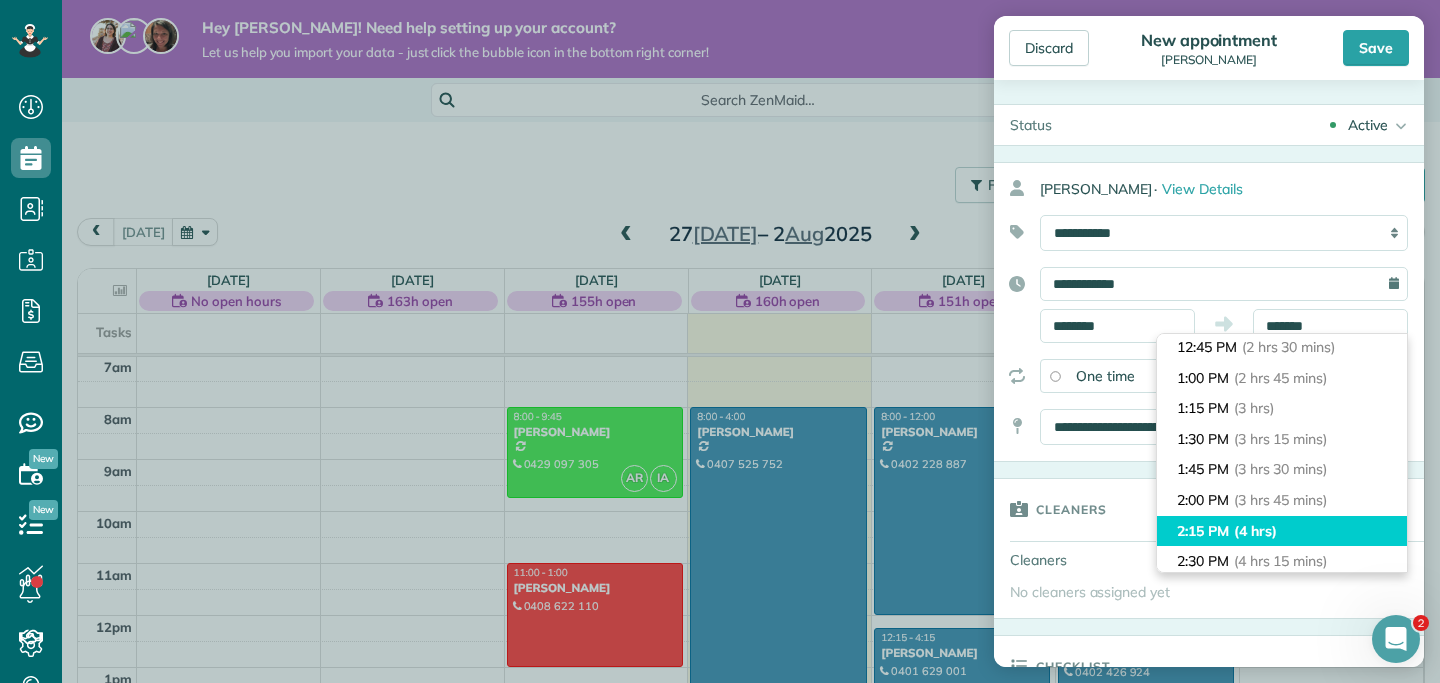 click on "2:15 PM  (4 hrs)" at bounding box center (1282, 531) 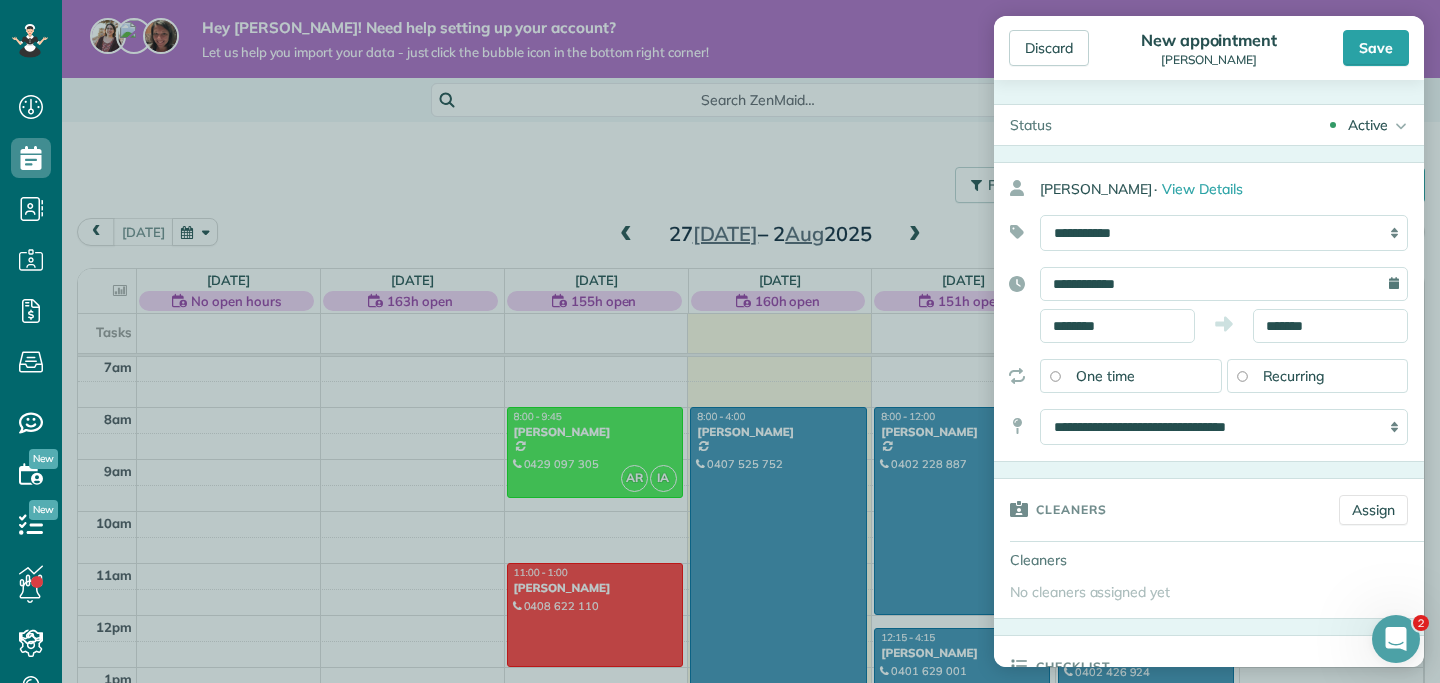click on "Recurring" at bounding box center (1318, 376) 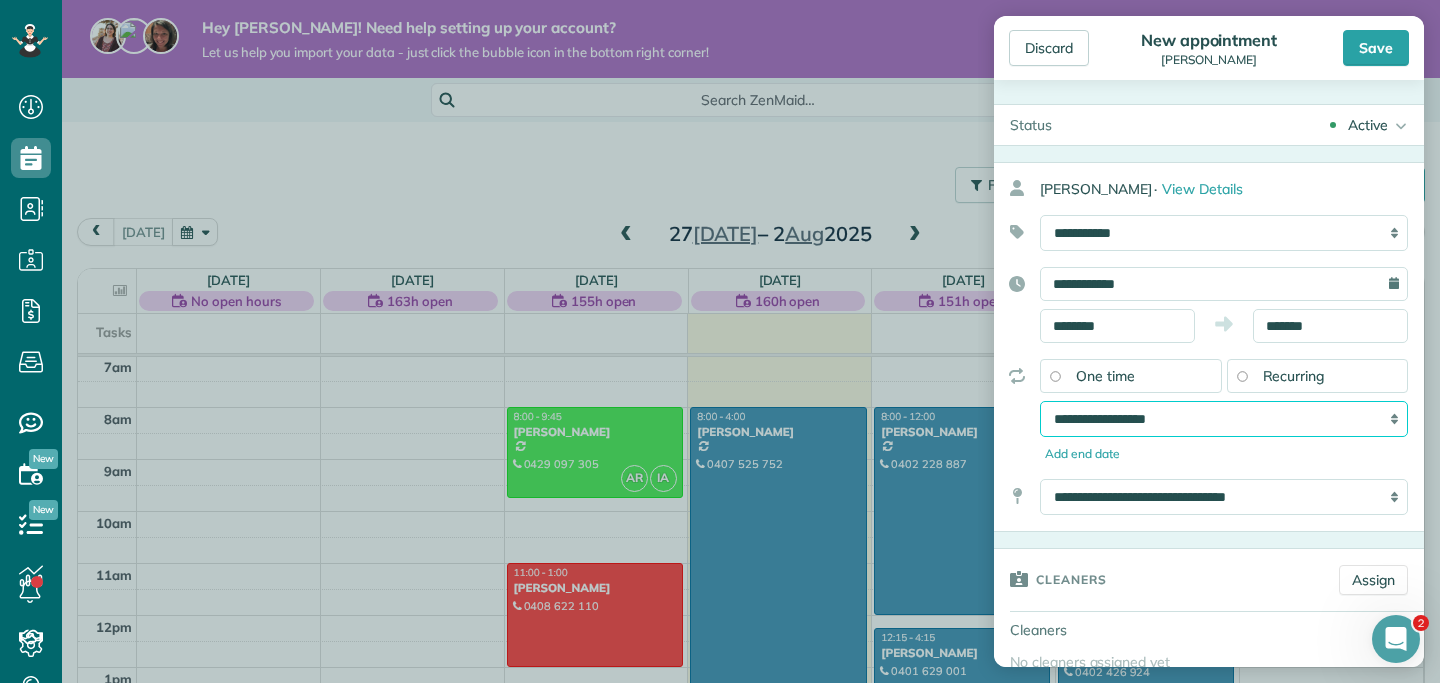 click on "**********" at bounding box center [1224, 419] 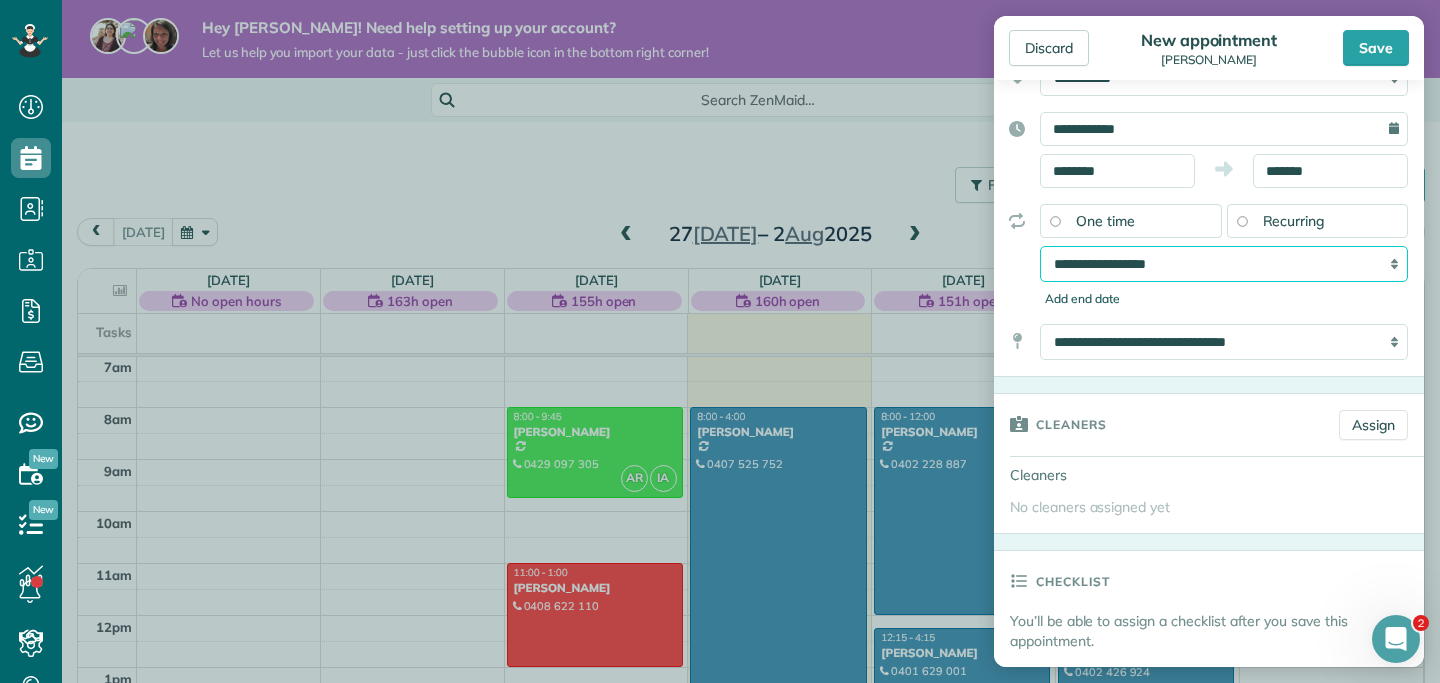 scroll, scrollTop: 156, scrollLeft: 0, axis: vertical 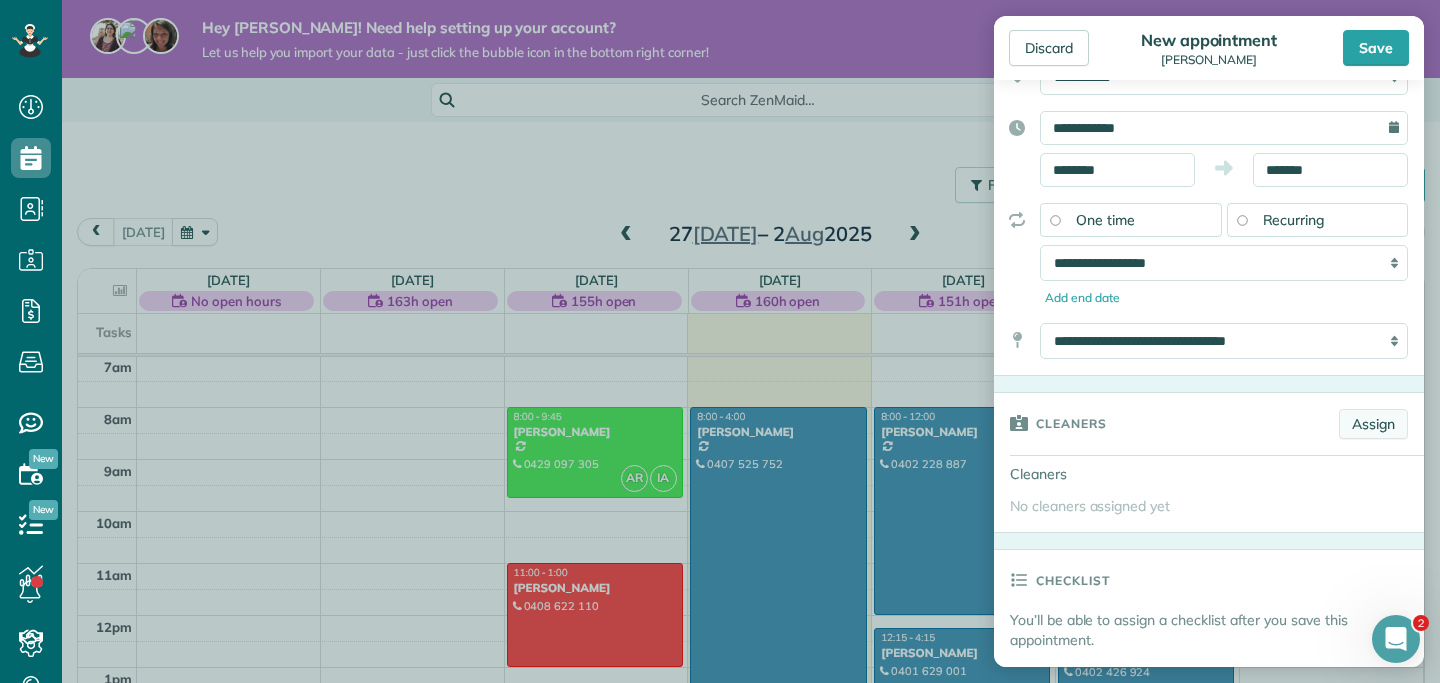 click on "Assign" at bounding box center [1373, 424] 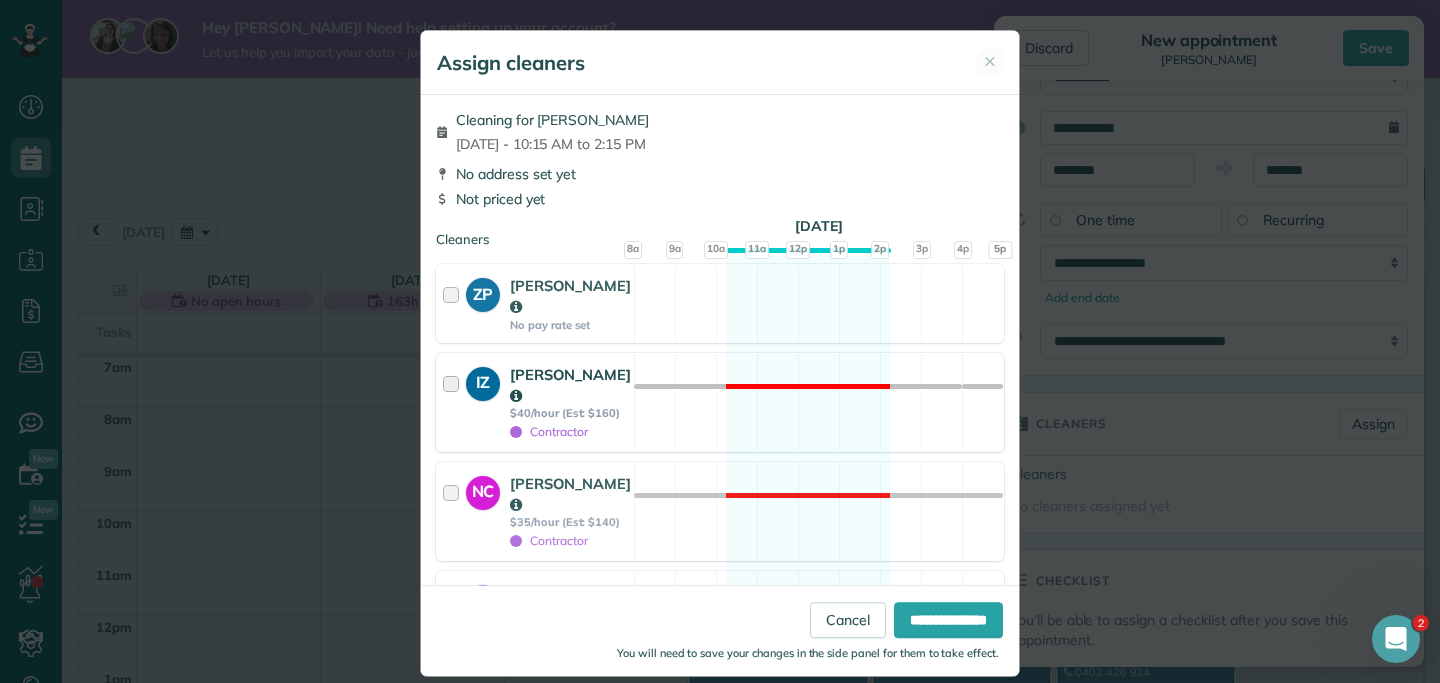 click at bounding box center [454, 402] 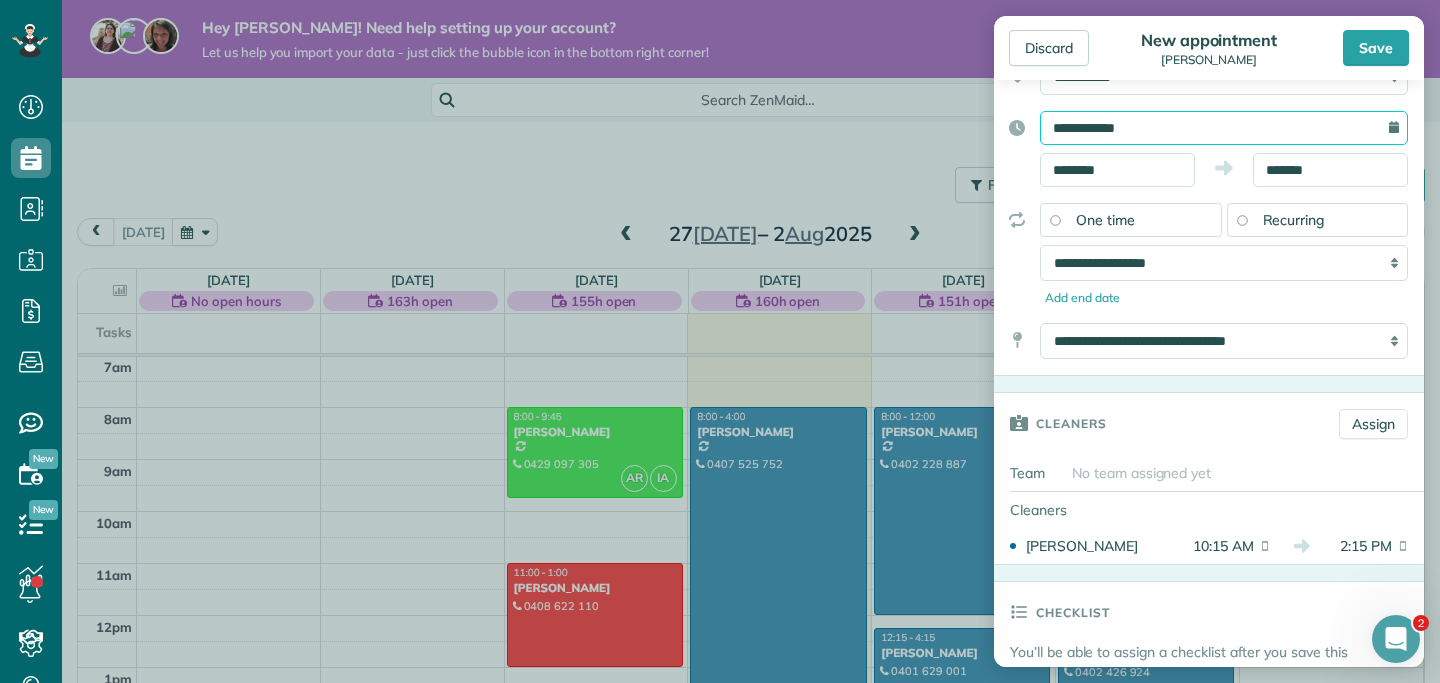 click on "**********" at bounding box center (1224, 128) 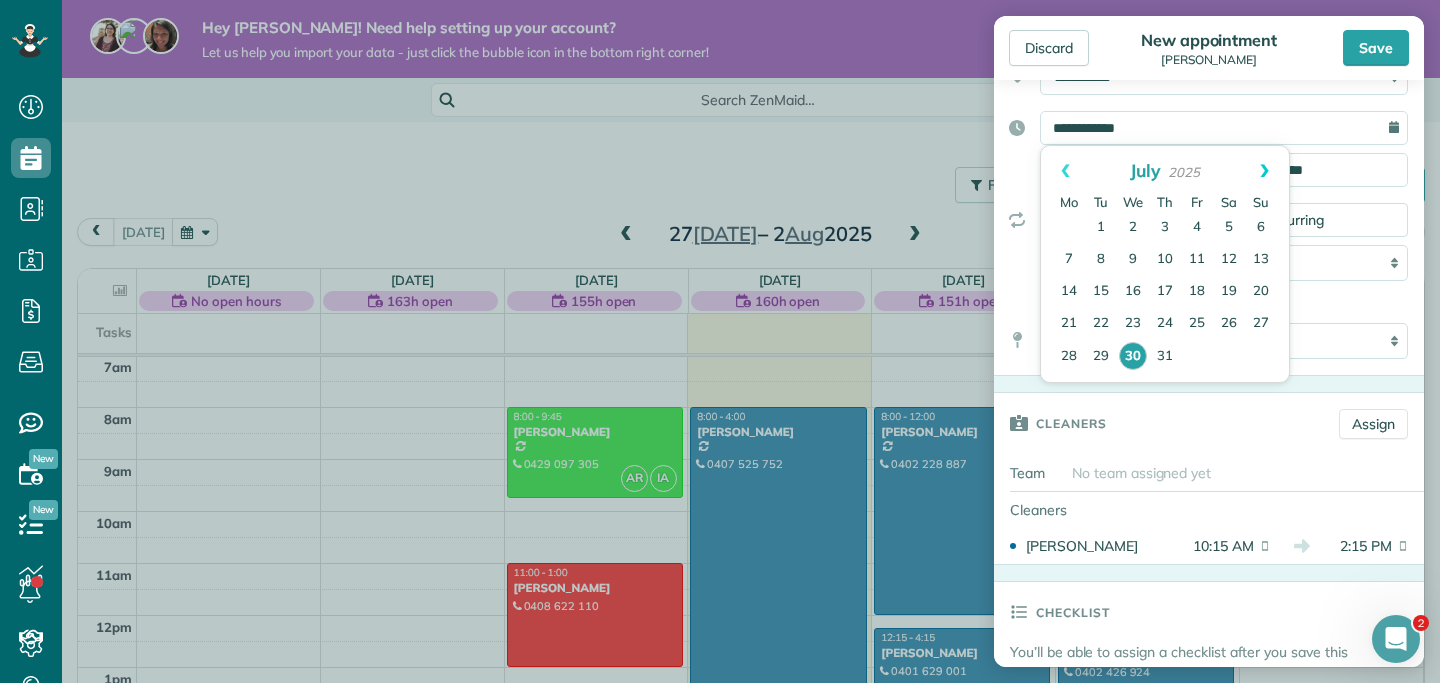 click on "Next" at bounding box center (1264, 171) 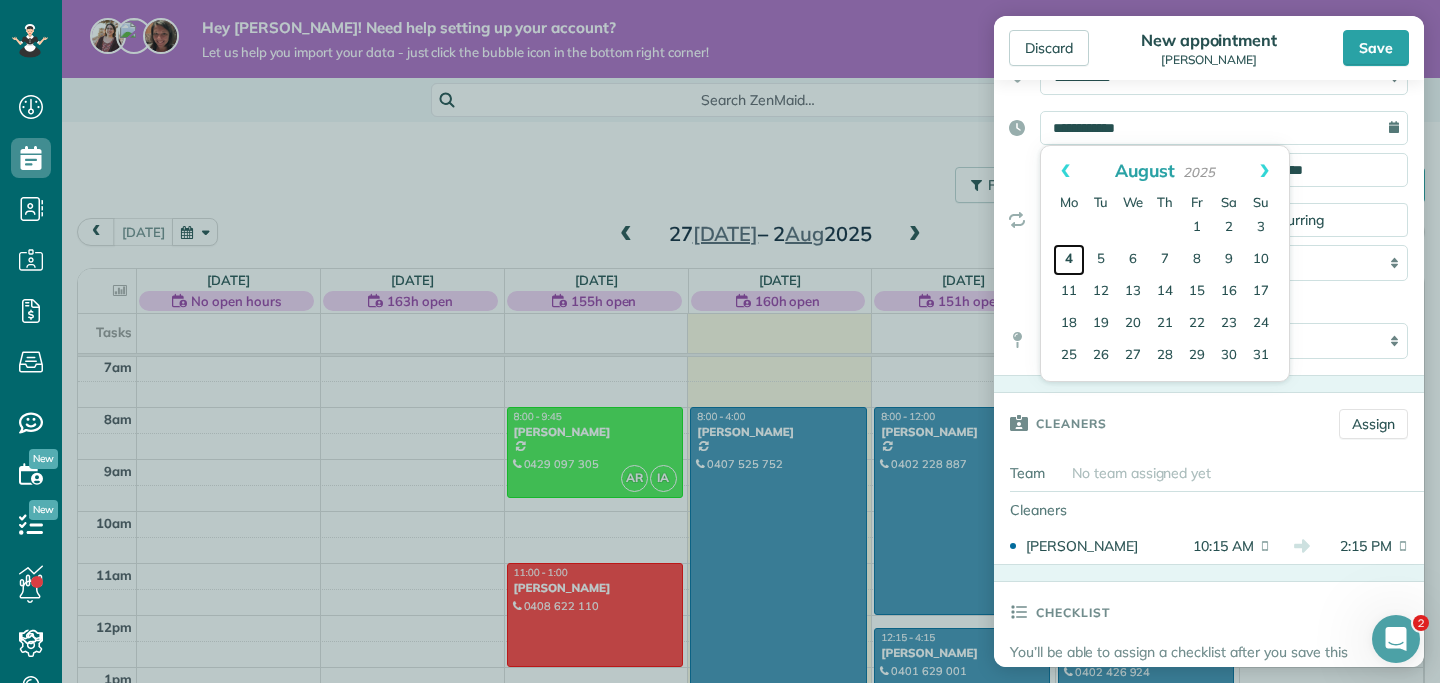 click on "4" at bounding box center [1069, 260] 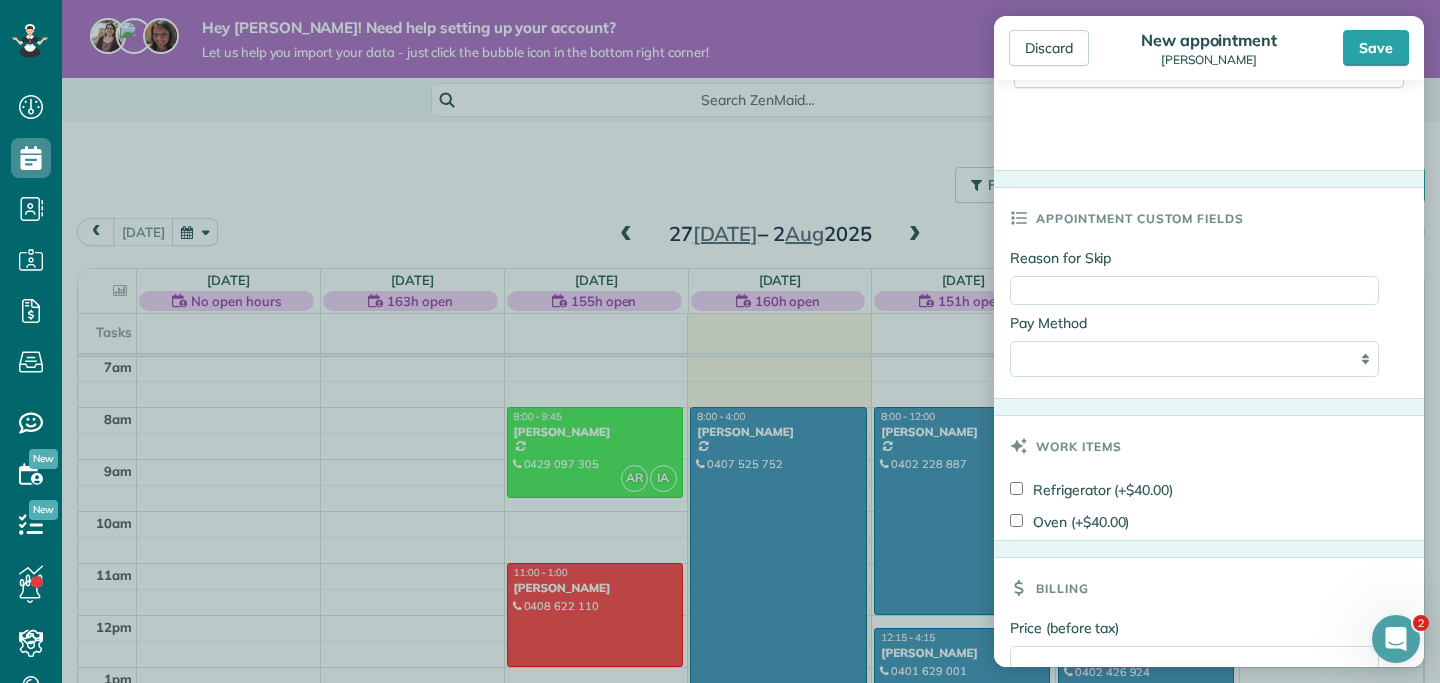 scroll, scrollTop: 1156, scrollLeft: 0, axis: vertical 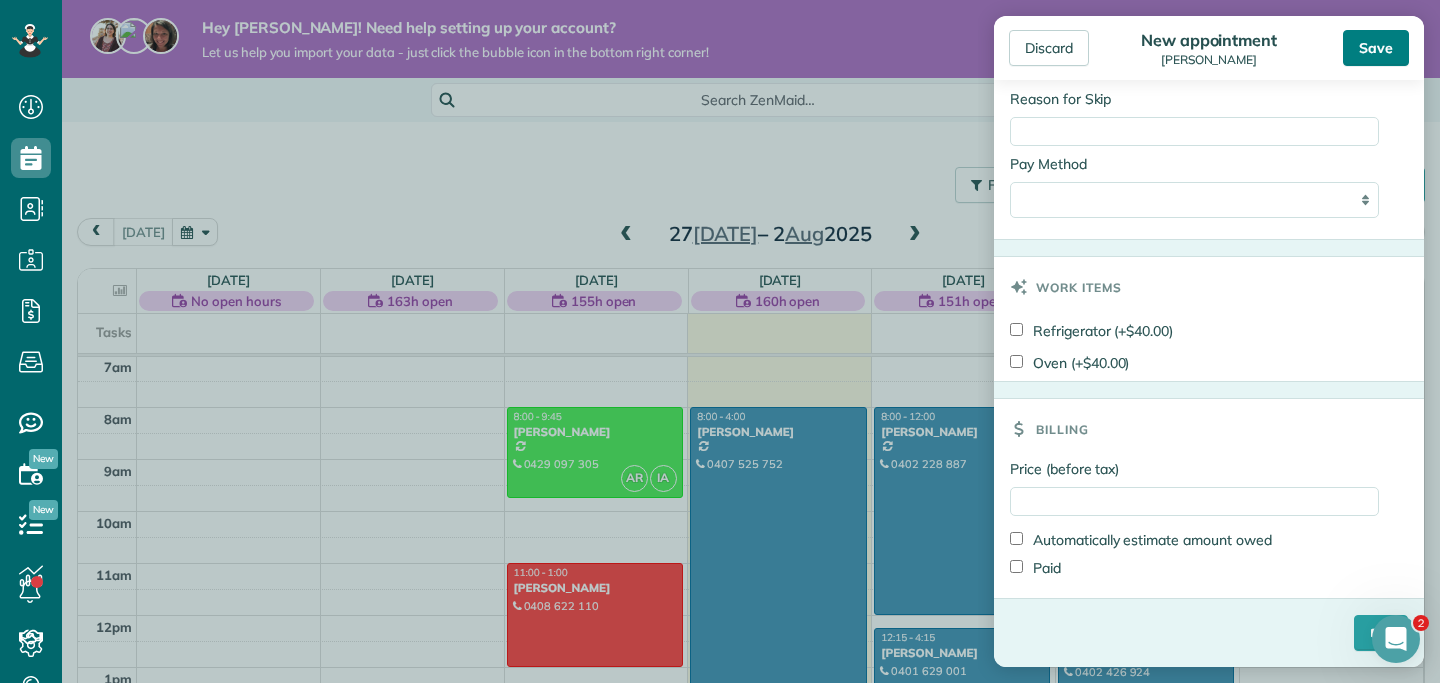 click on "Save" at bounding box center (1376, 48) 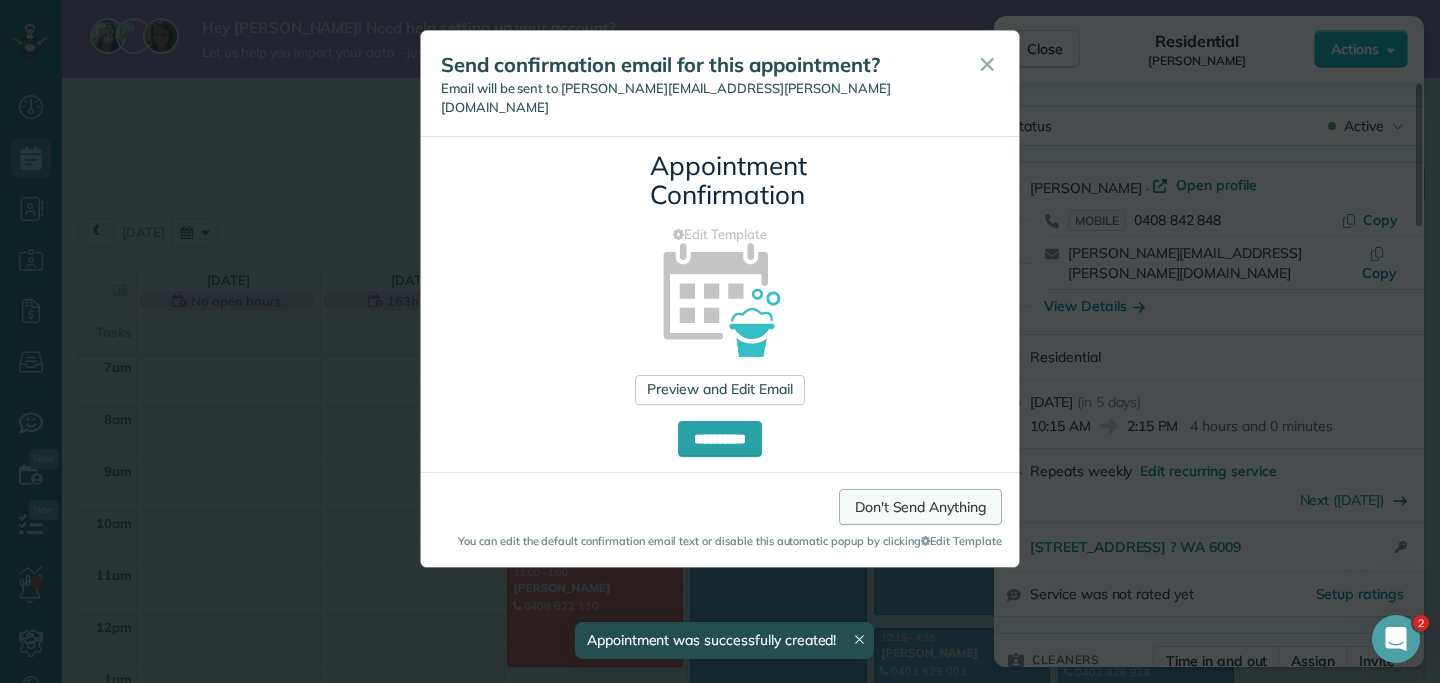 click on "Don't Send Anything" at bounding box center [920, 507] 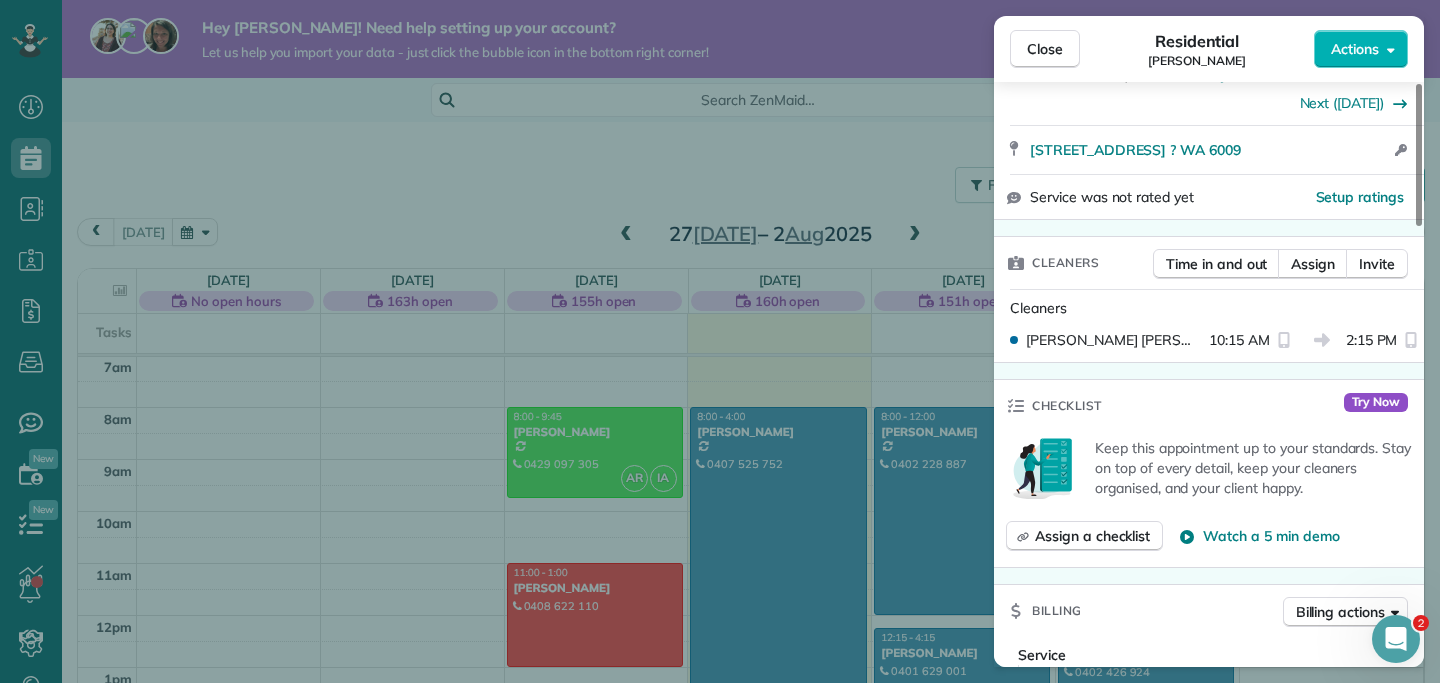 scroll, scrollTop: 418, scrollLeft: 0, axis: vertical 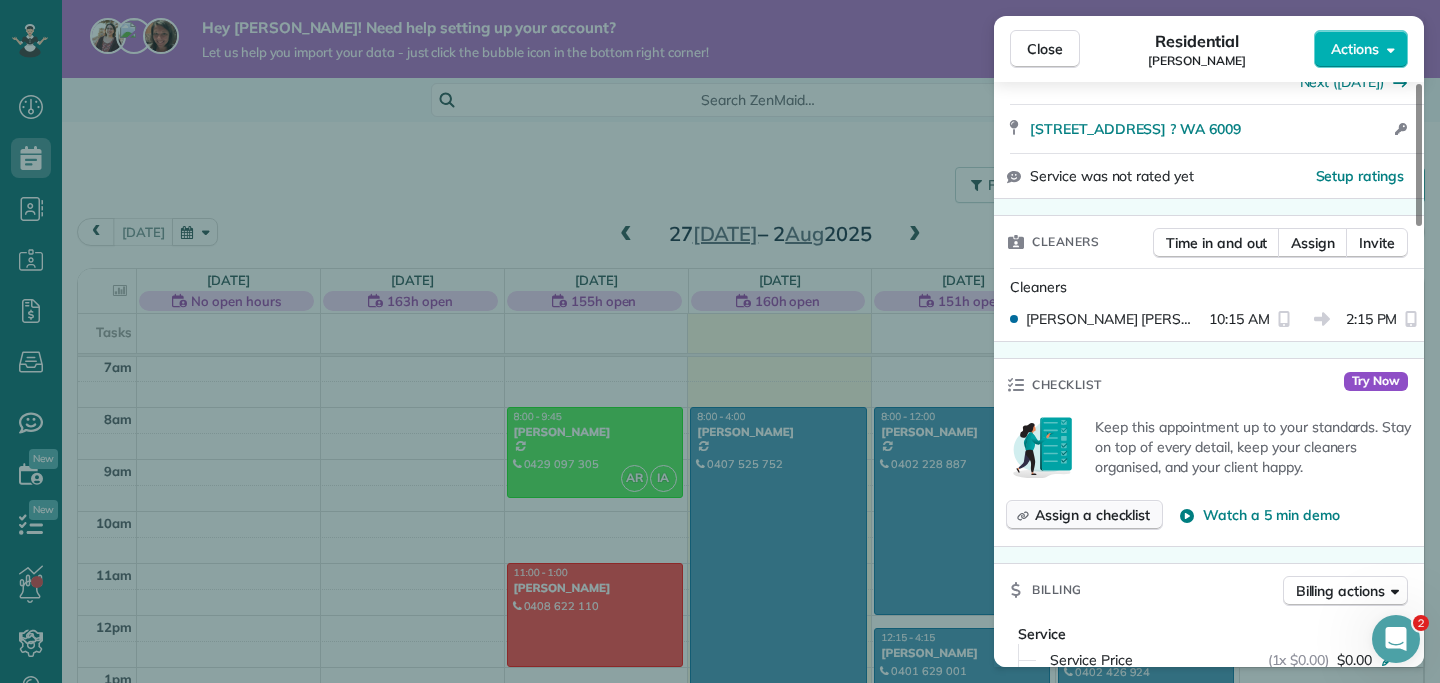 click on "Assign a checklist" at bounding box center [1092, 515] 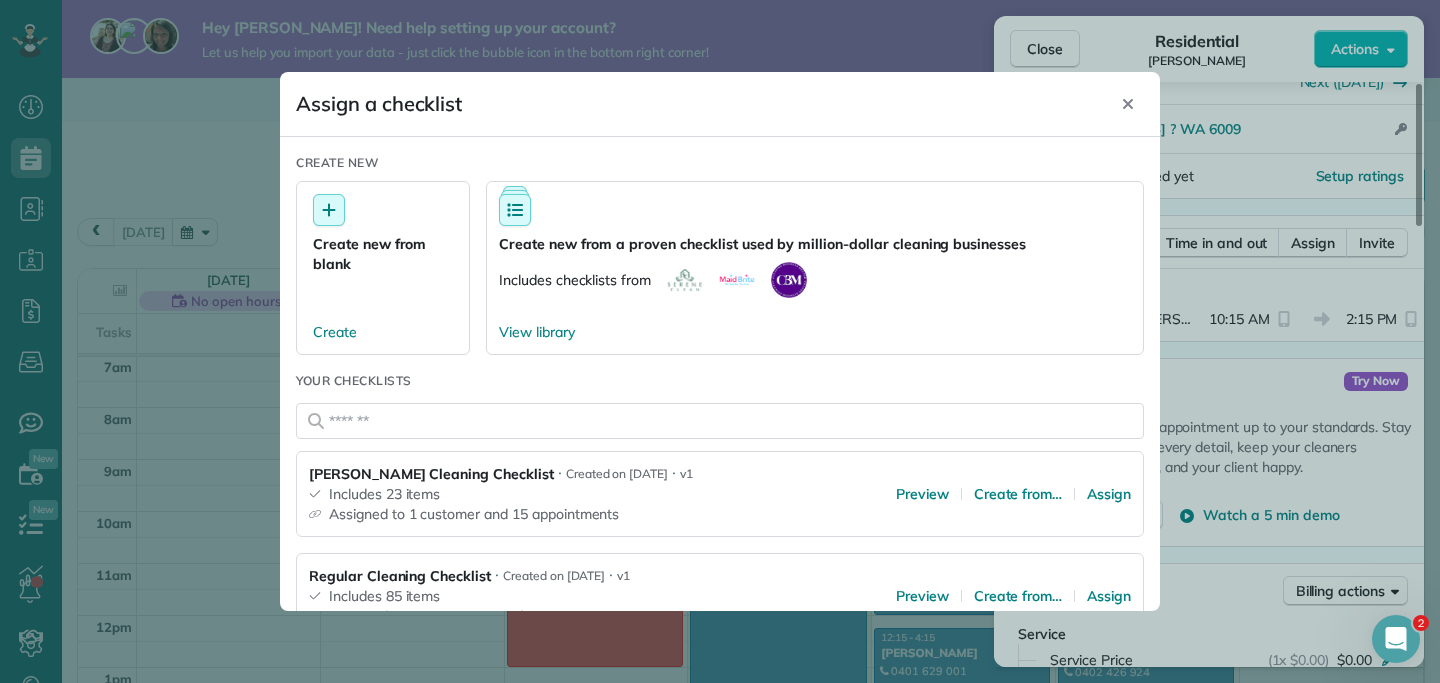 scroll, scrollTop: 79, scrollLeft: 0, axis: vertical 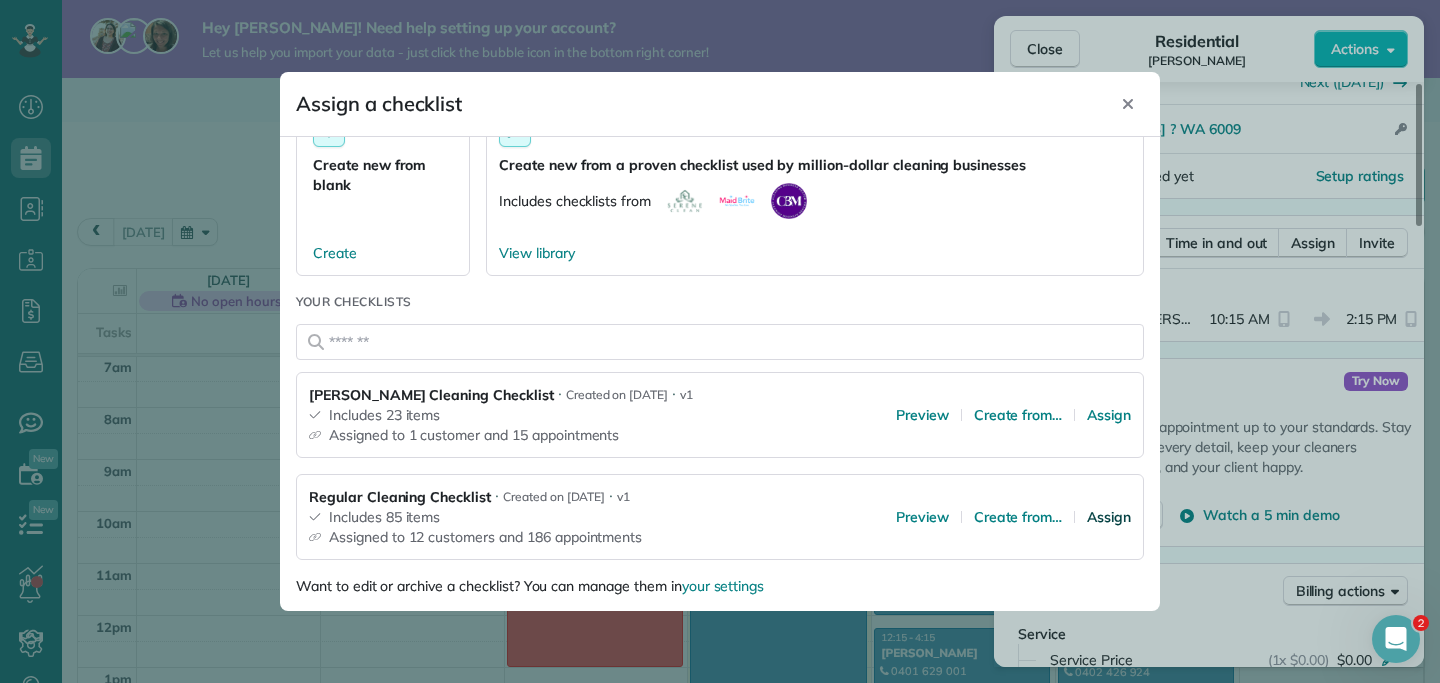 click on "Assign" at bounding box center (1109, 517) 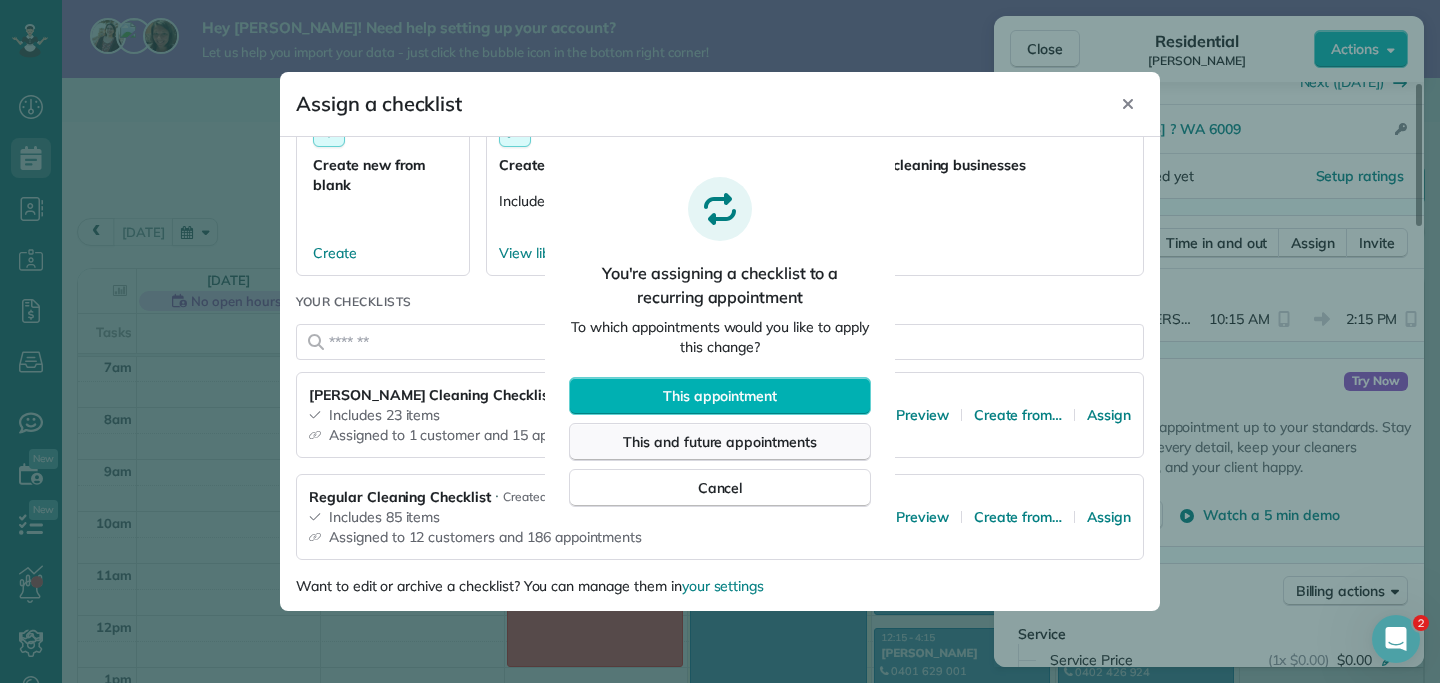 click on "This and future appointments" at bounding box center (720, 442) 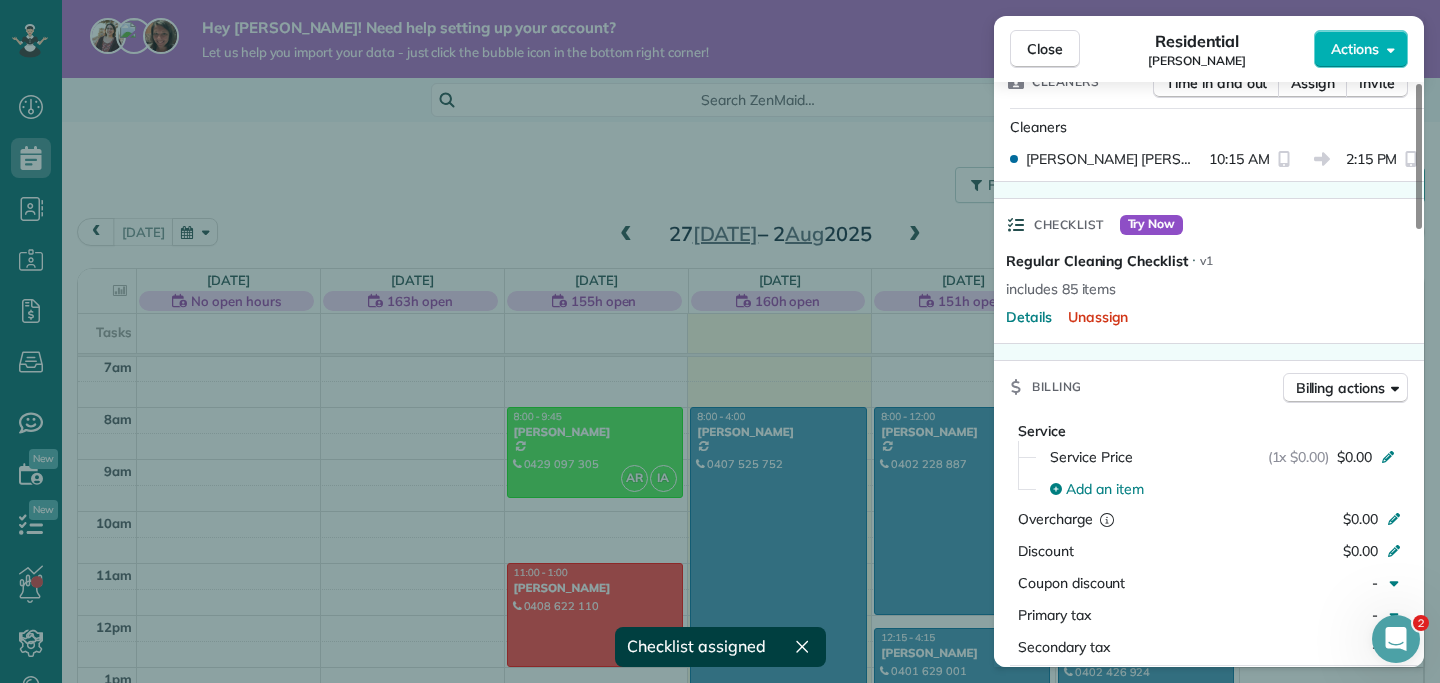 scroll, scrollTop: 626, scrollLeft: 0, axis: vertical 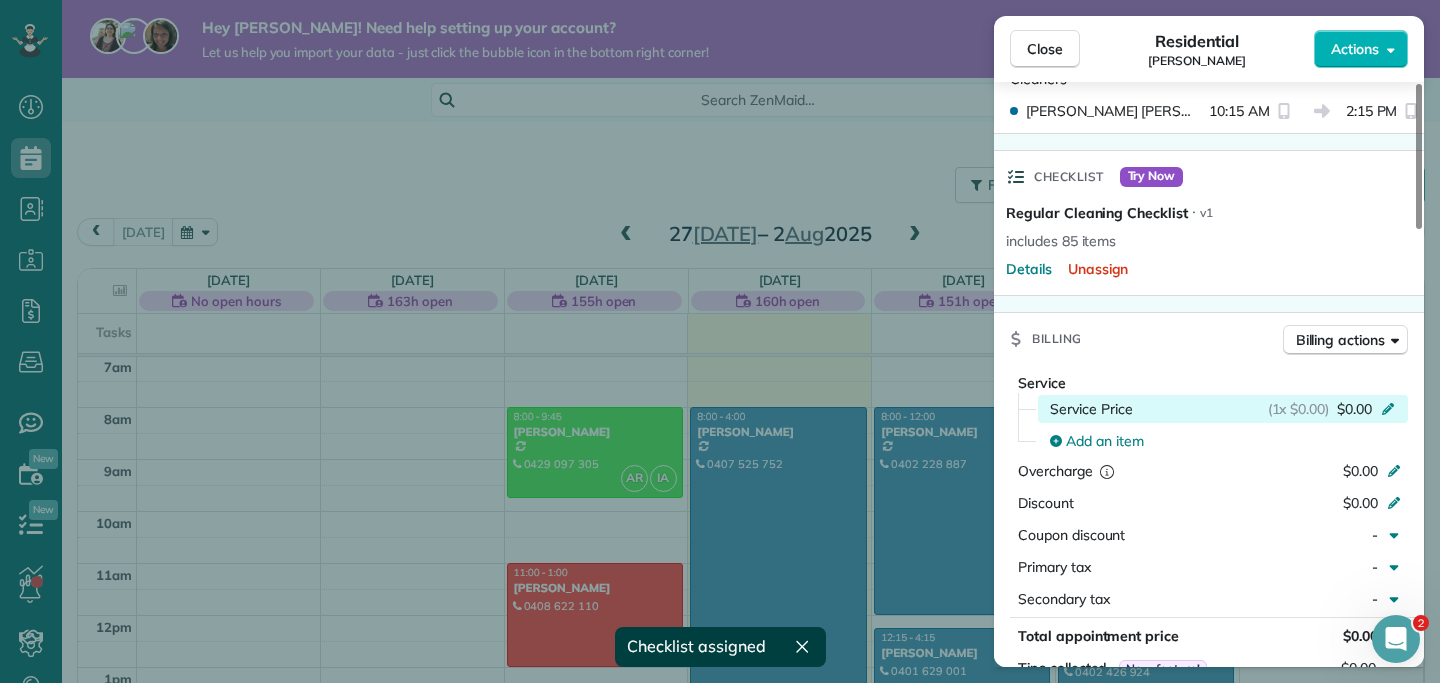 click 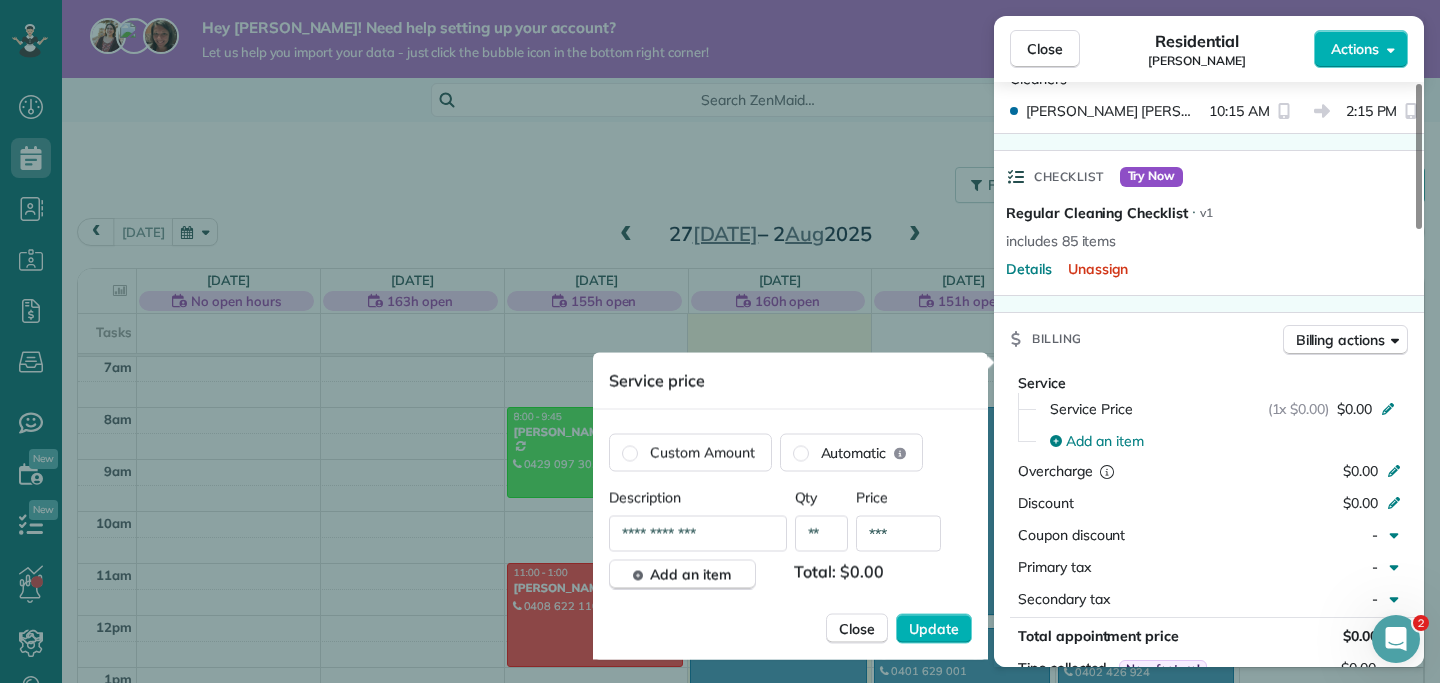 click on "**" at bounding box center (822, 534) 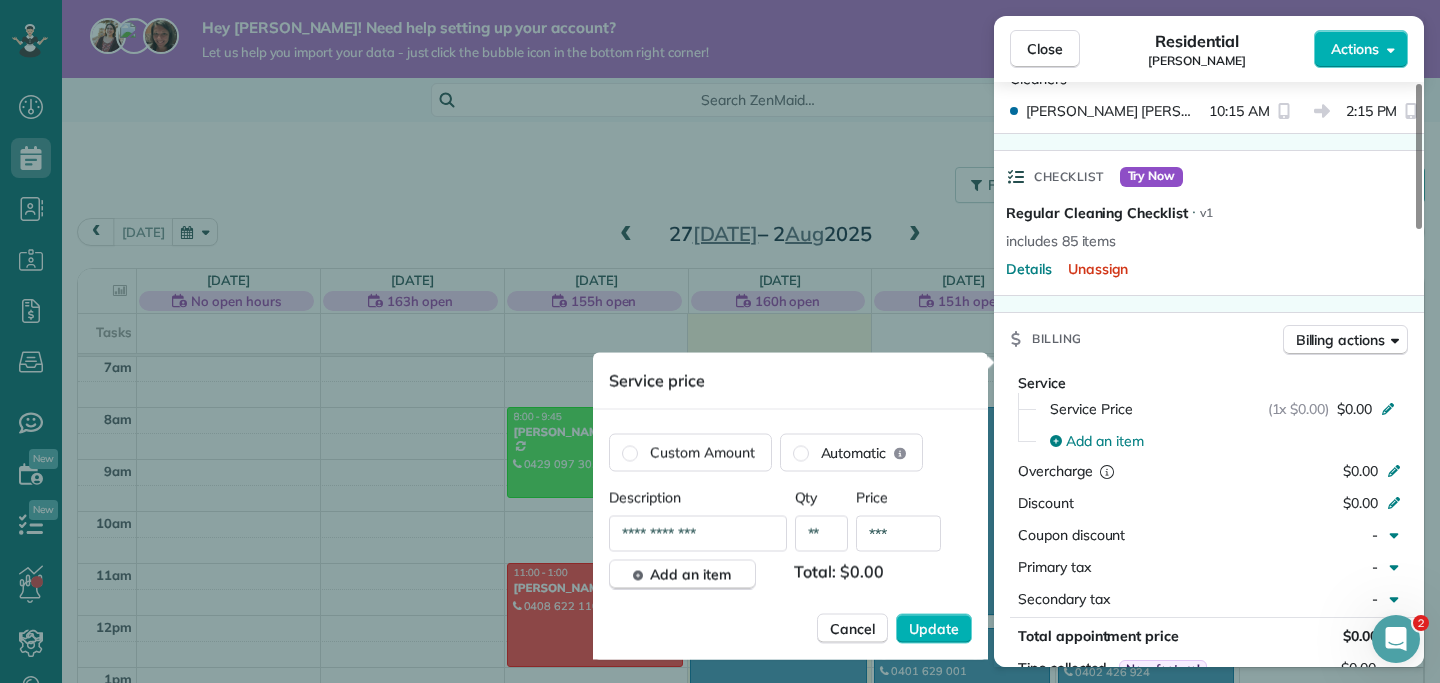 type on "**" 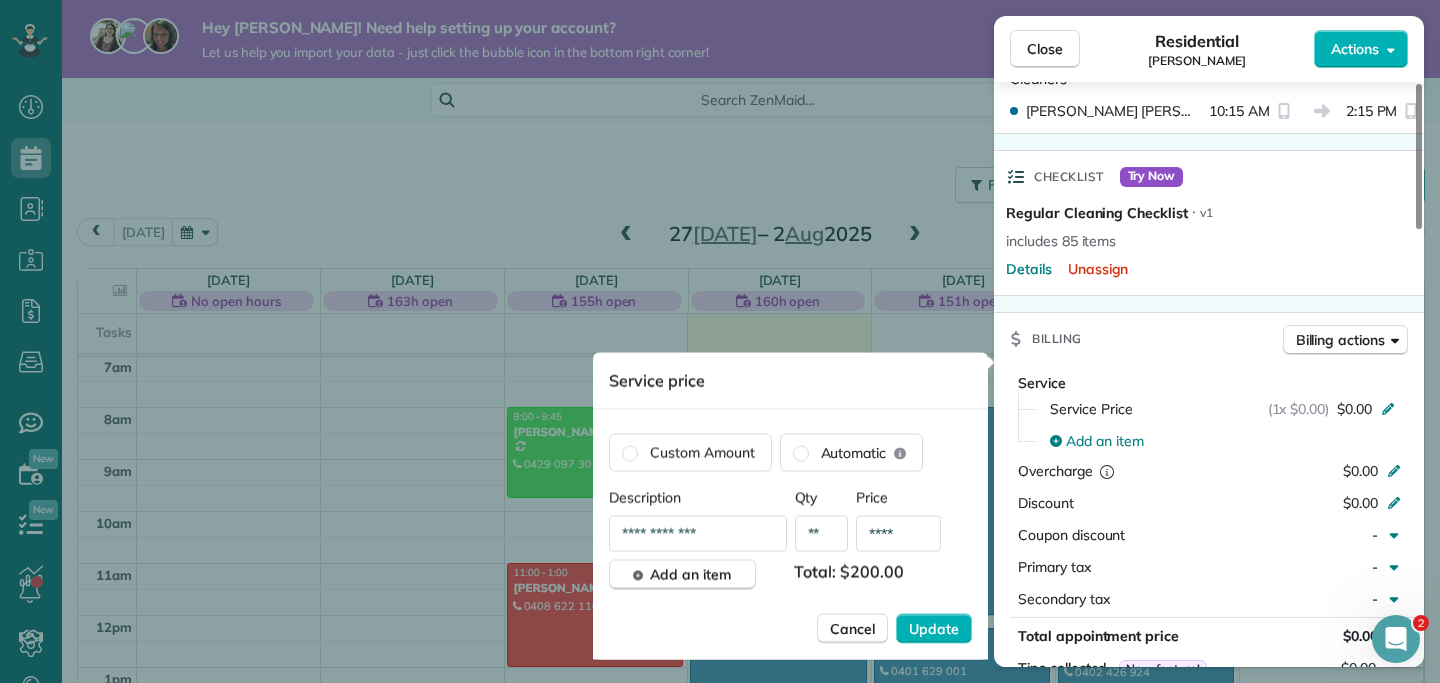 click on "****" at bounding box center [898, 534] 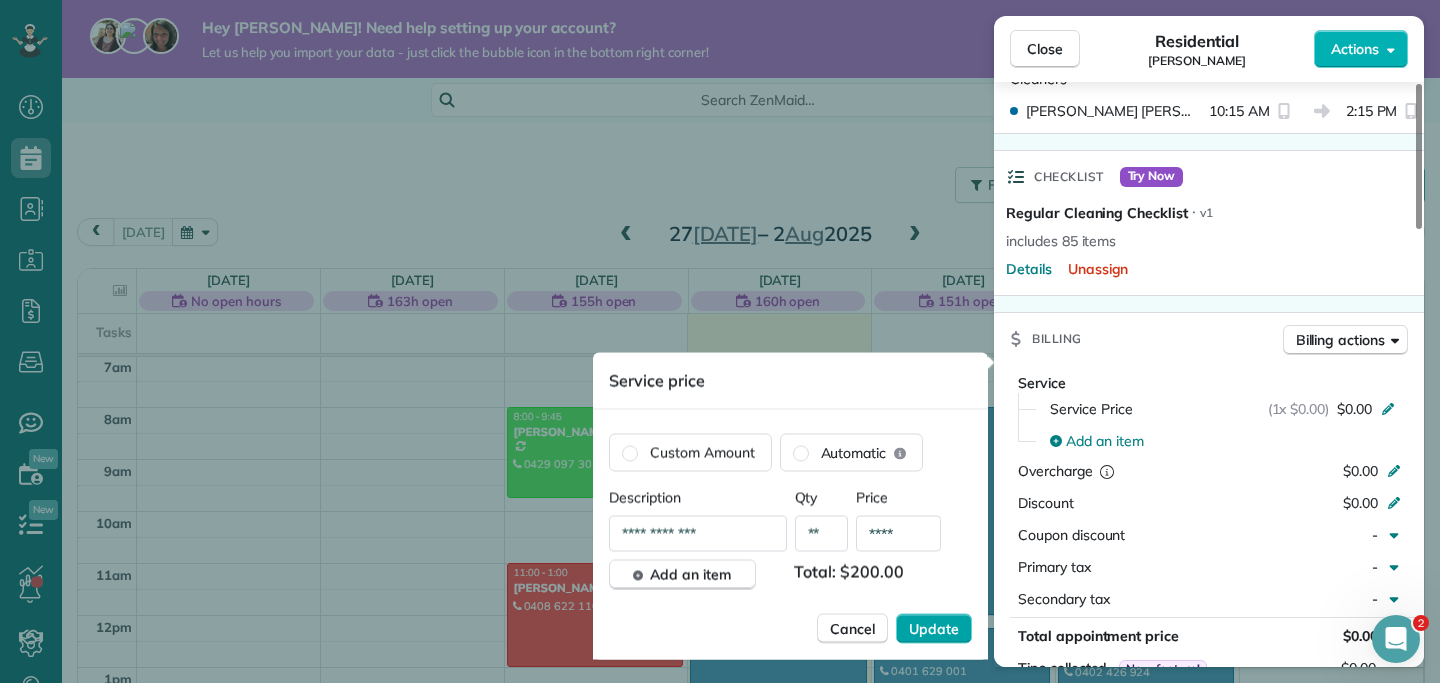 type on "****" 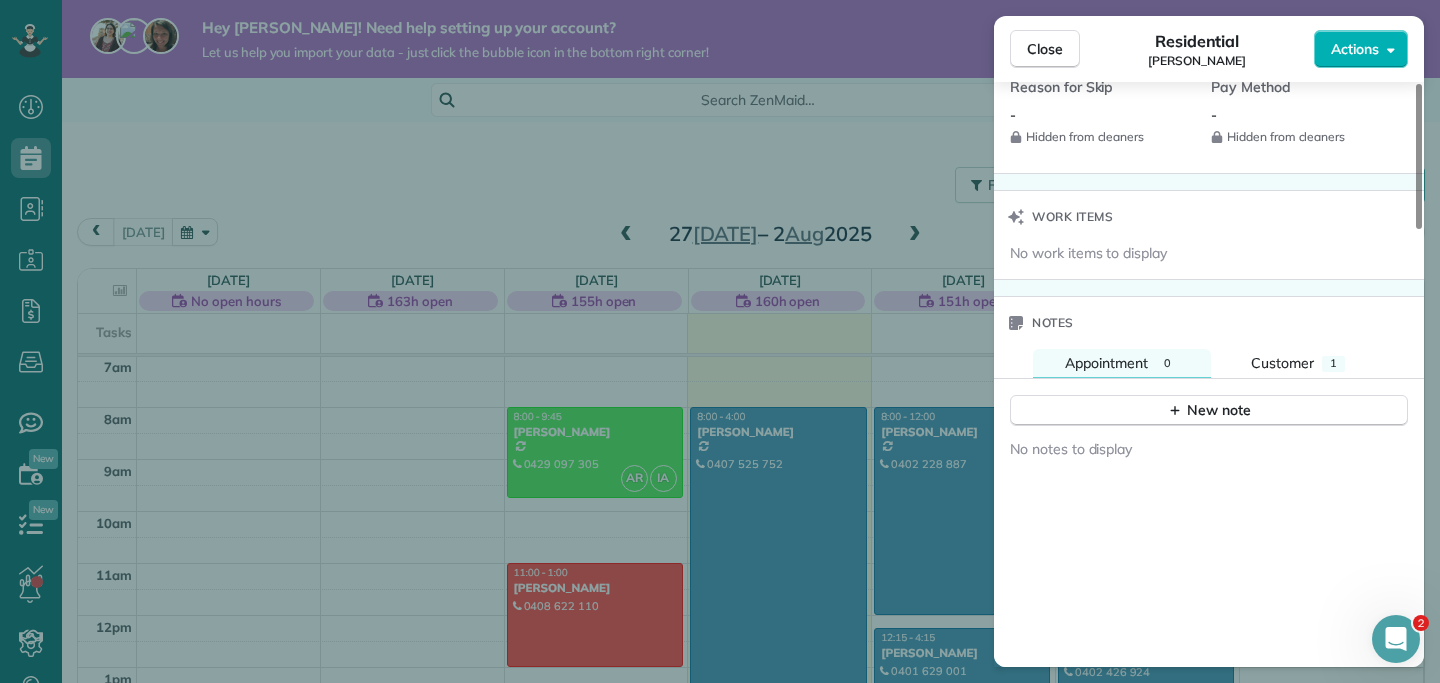 scroll, scrollTop: 1473, scrollLeft: 0, axis: vertical 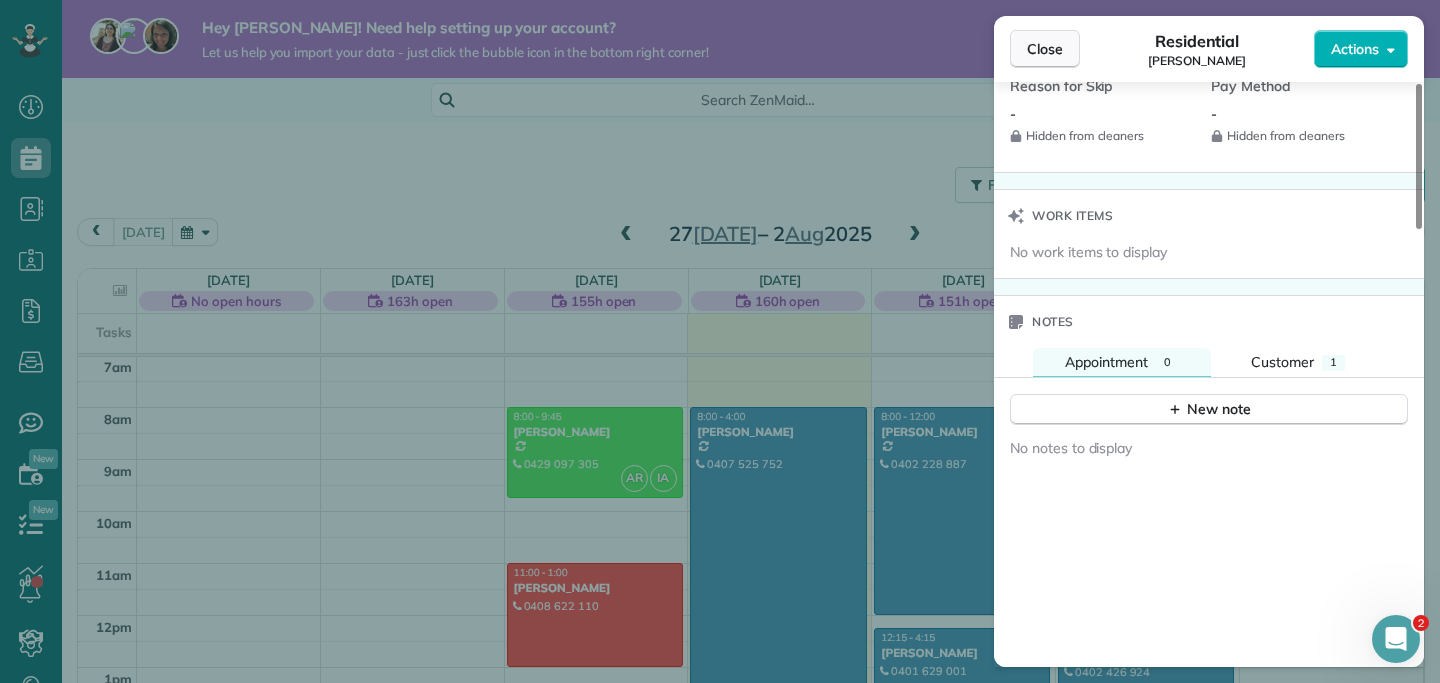 click on "Close" at bounding box center [1045, 49] 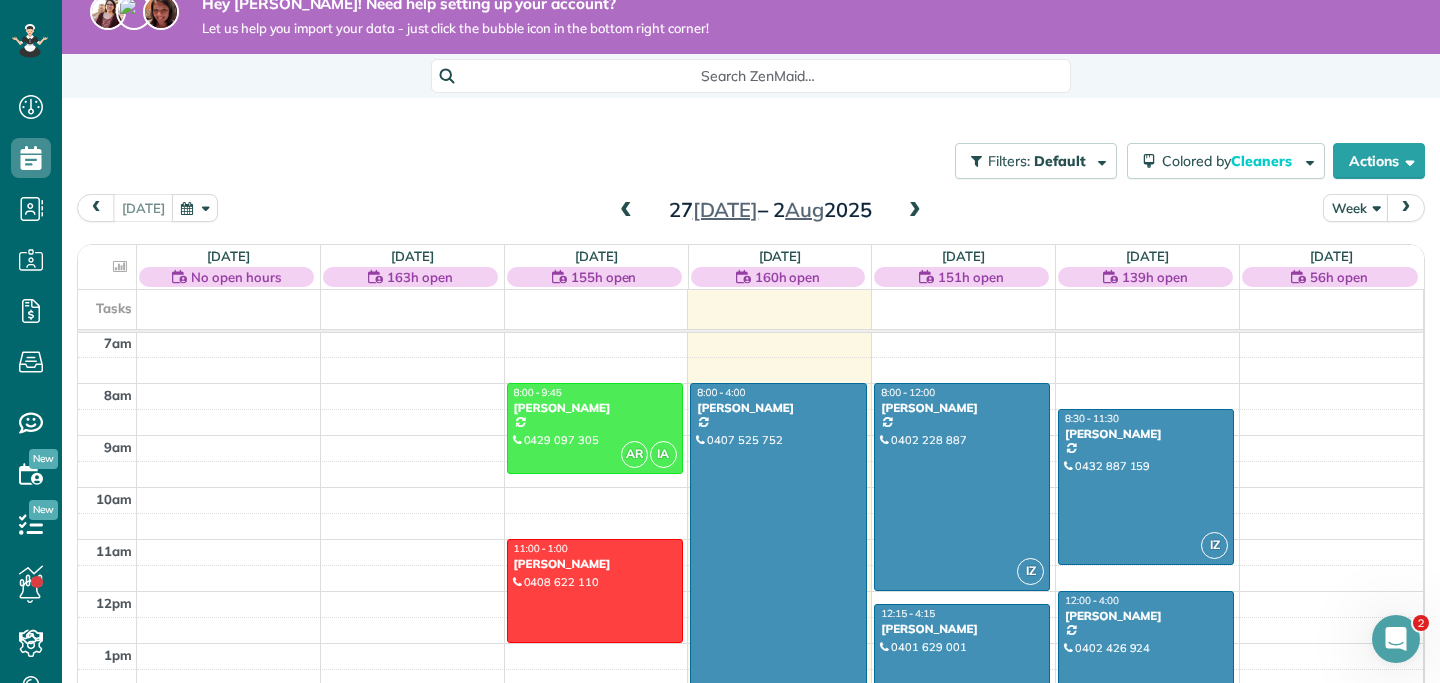 scroll, scrollTop: 32, scrollLeft: 0, axis: vertical 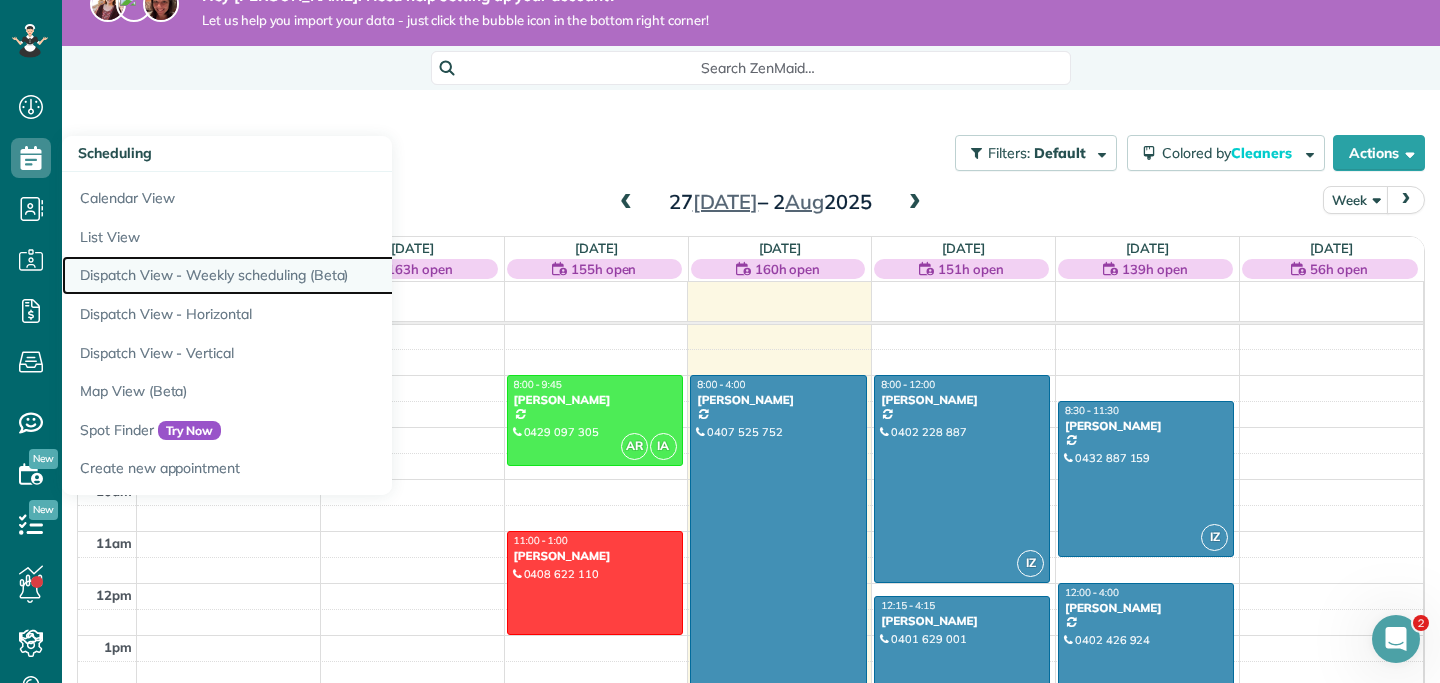 click on "Dispatch View - Weekly scheduling (Beta)" at bounding box center (312, 275) 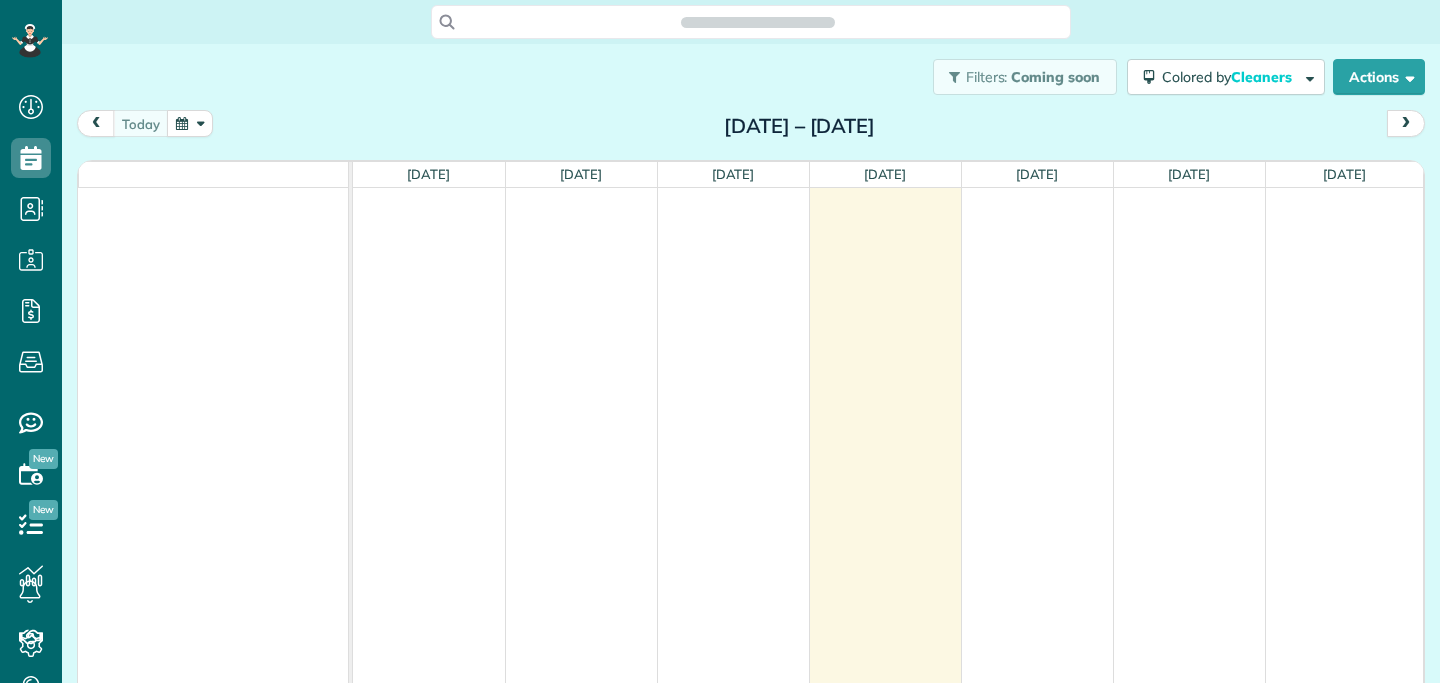 scroll, scrollTop: 0, scrollLeft: 0, axis: both 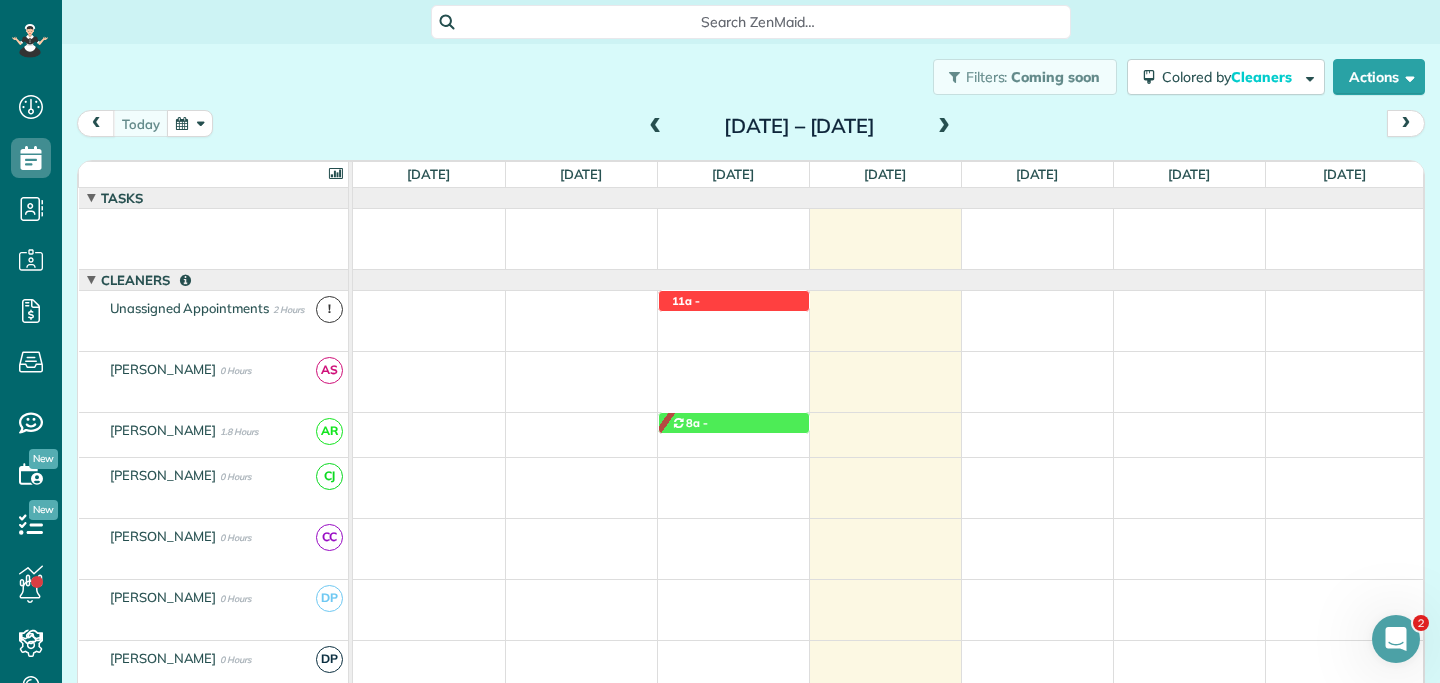 click at bounding box center (944, 127) 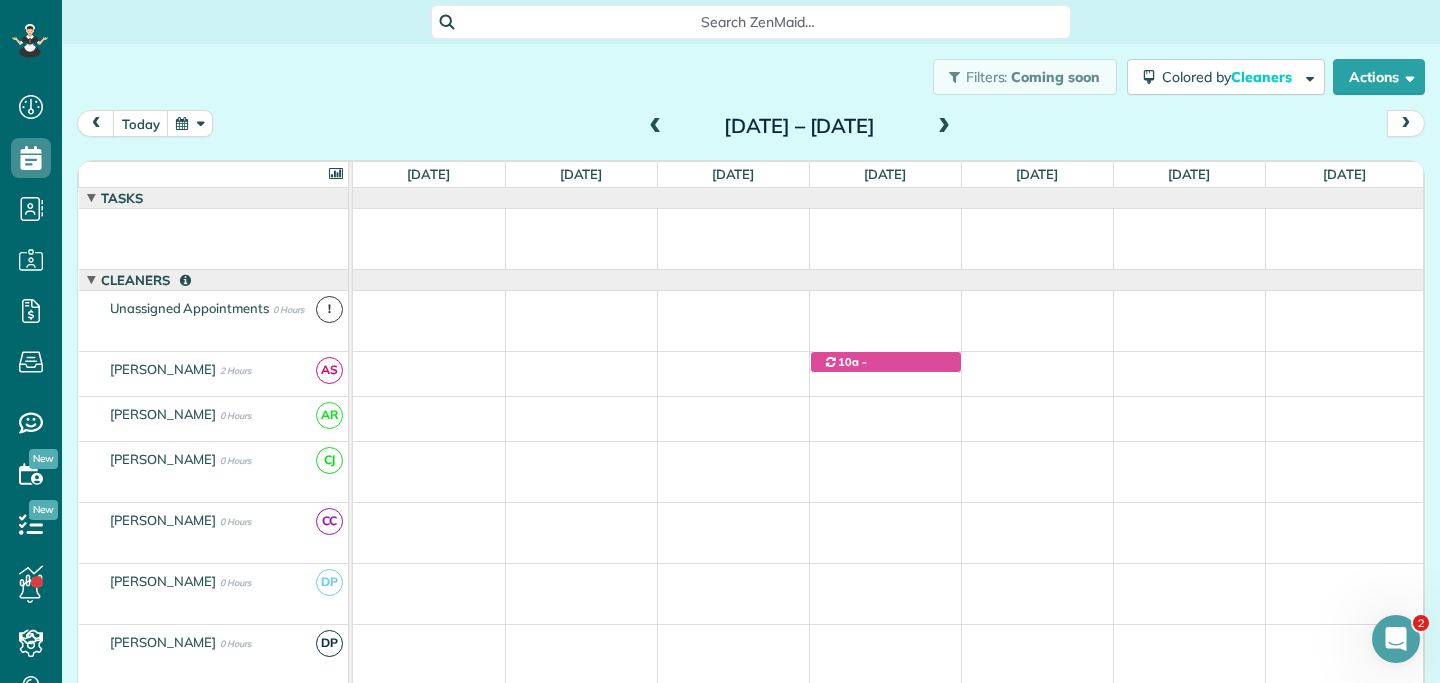 scroll, scrollTop: 32, scrollLeft: 0, axis: vertical 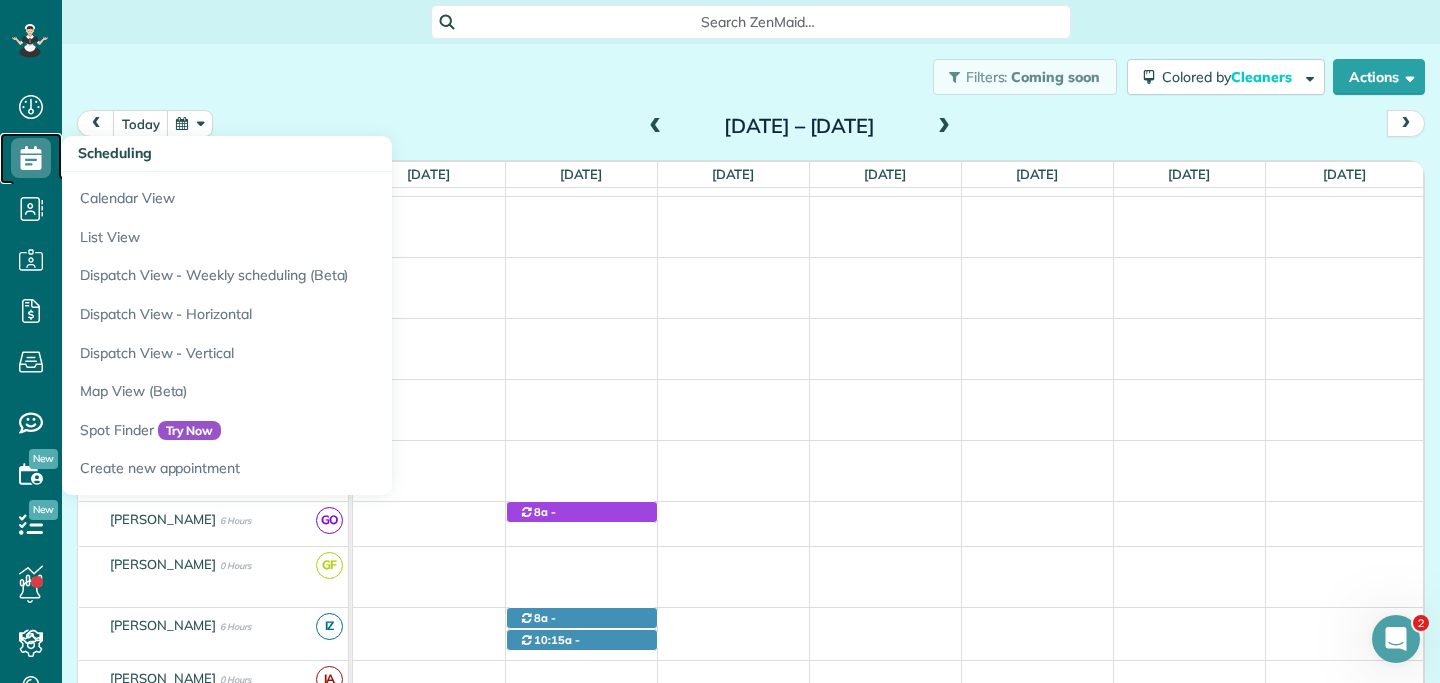 click 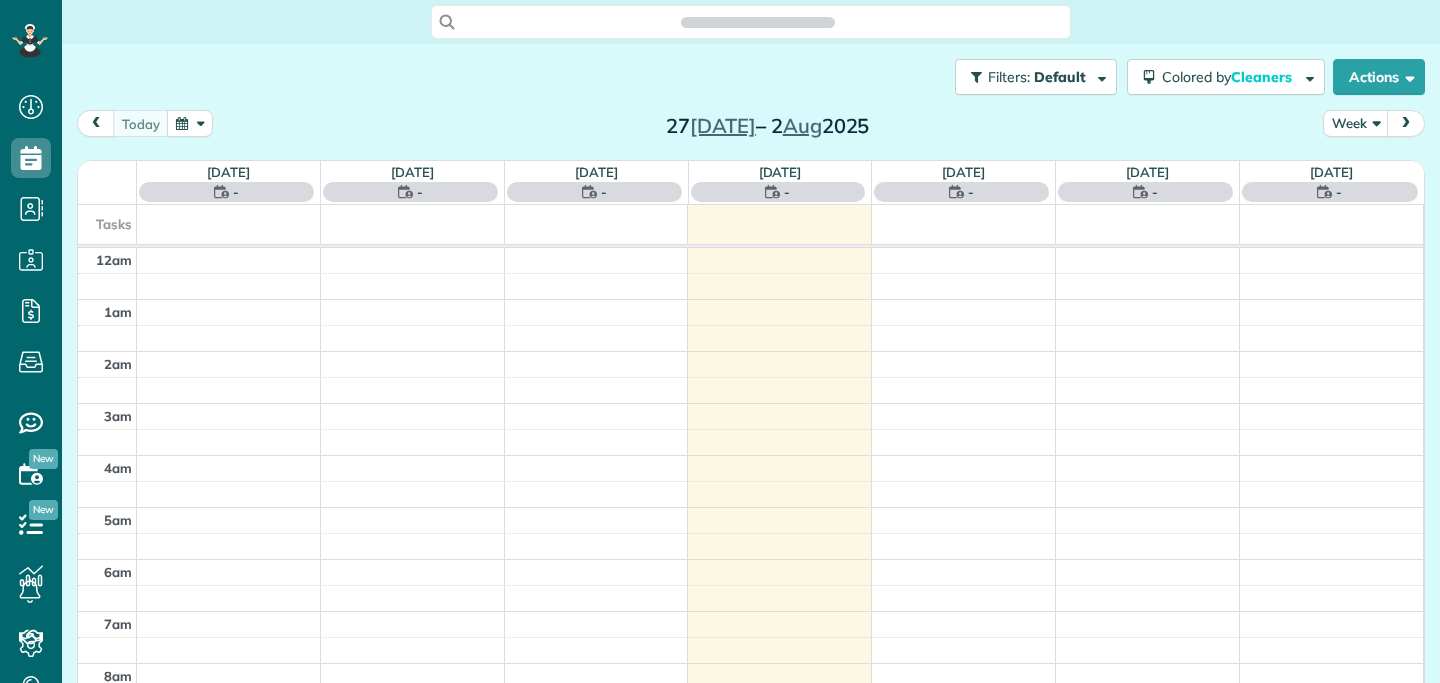 scroll, scrollTop: 683, scrollLeft: 62, axis: both 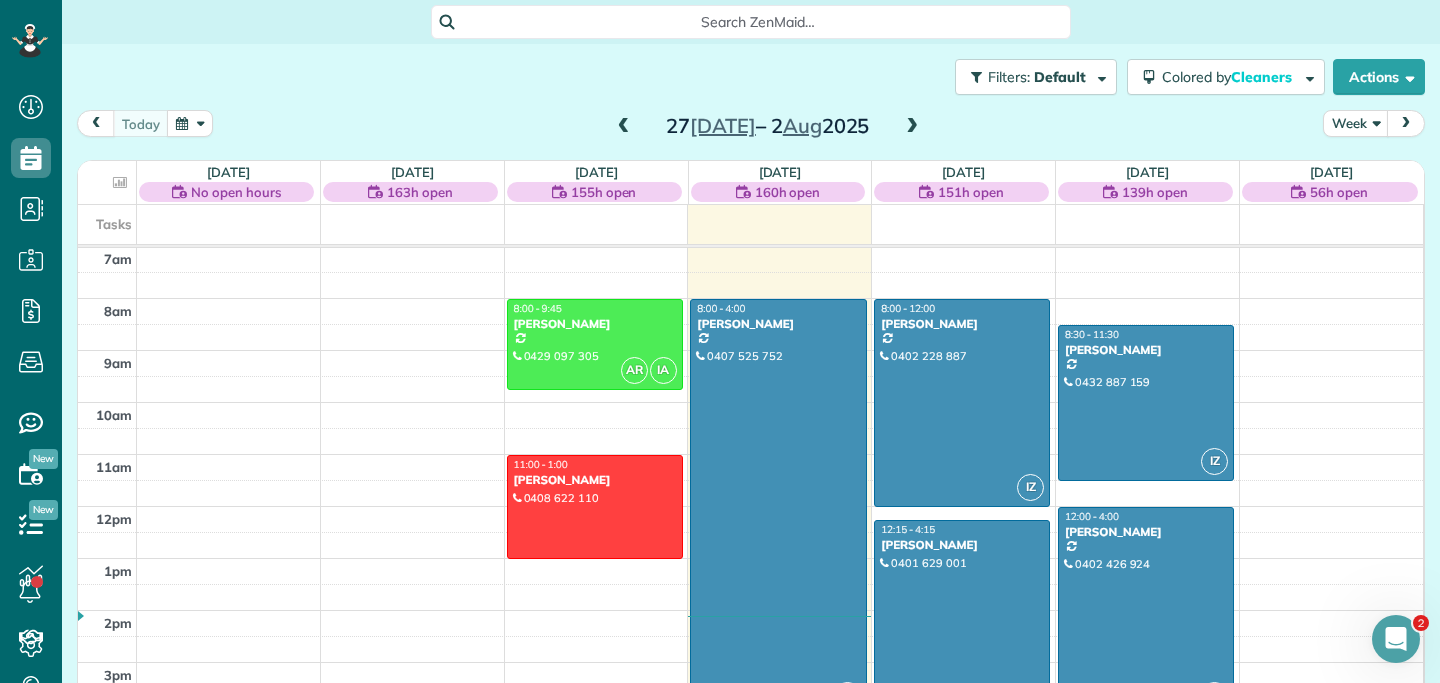 click at bounding box center [912, 127] 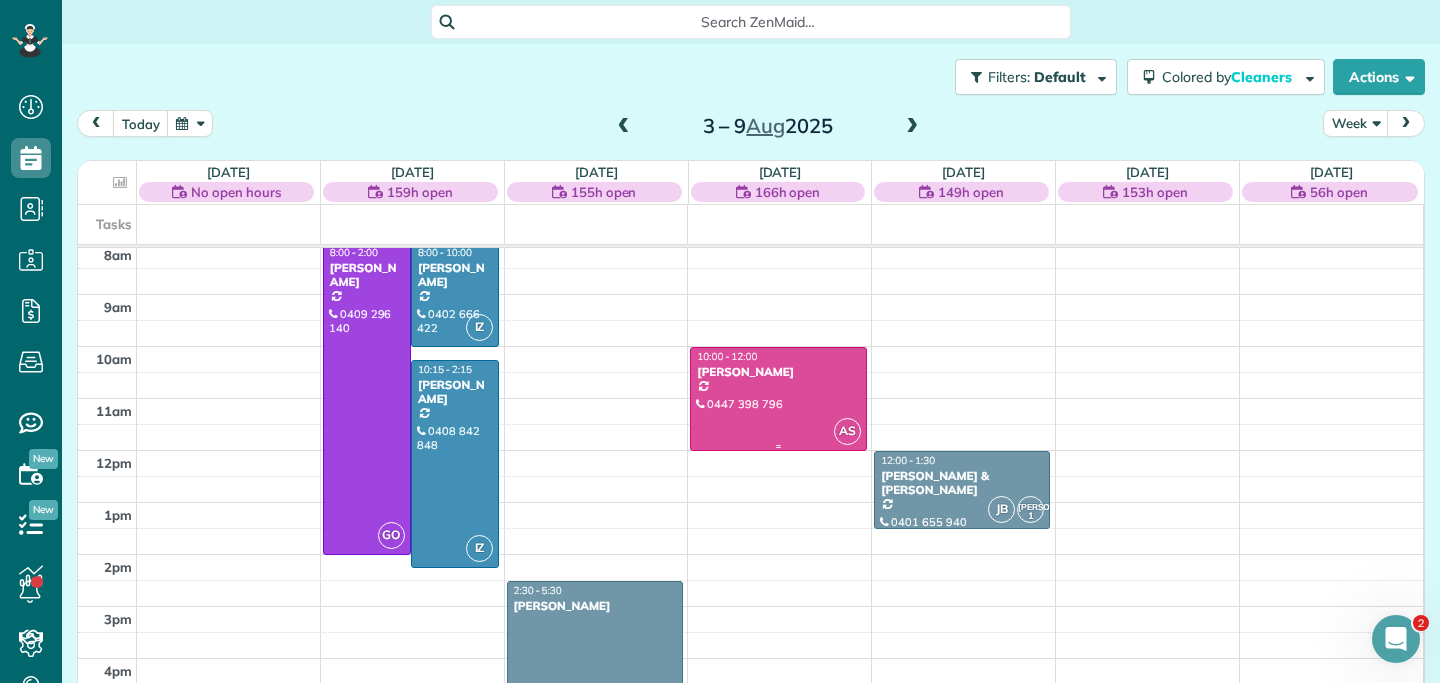 scroll, scrollTop: 408, scrollLeft: 0, axis: vertical 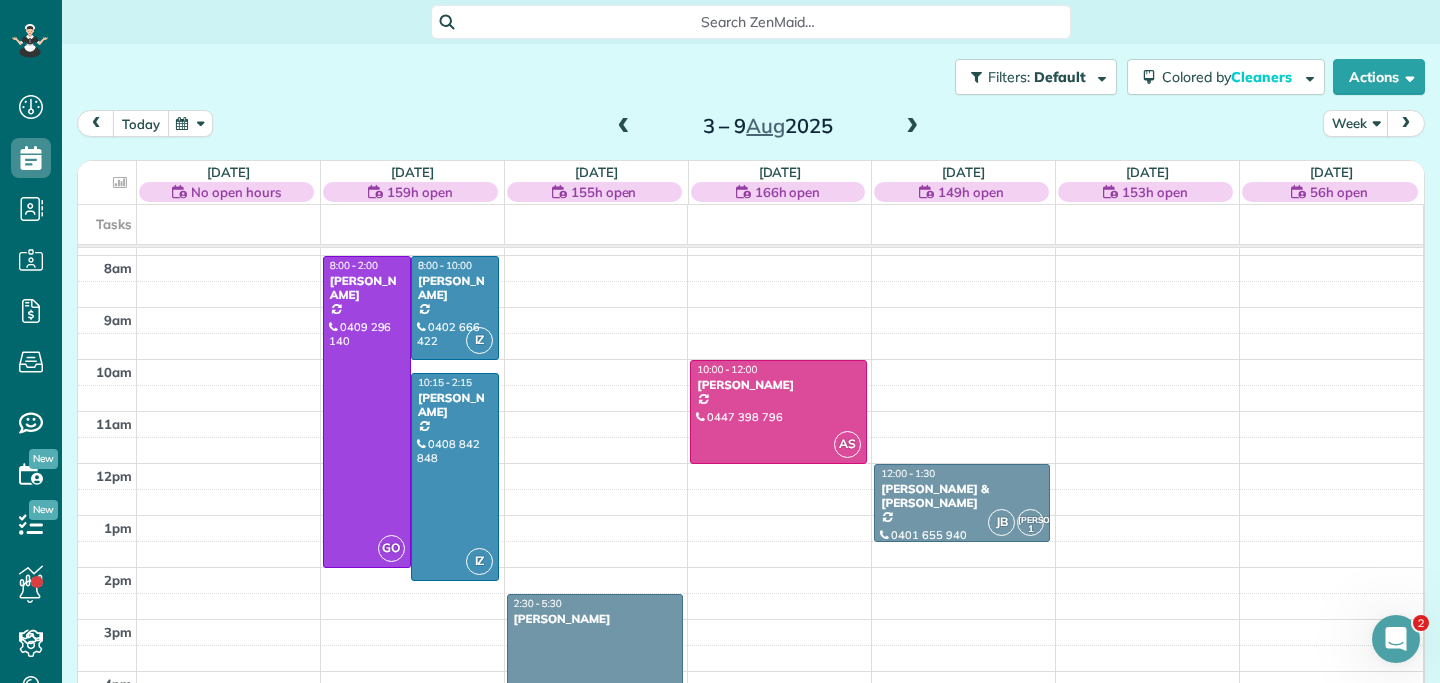click on "Today" at bounding box center [141, 123] 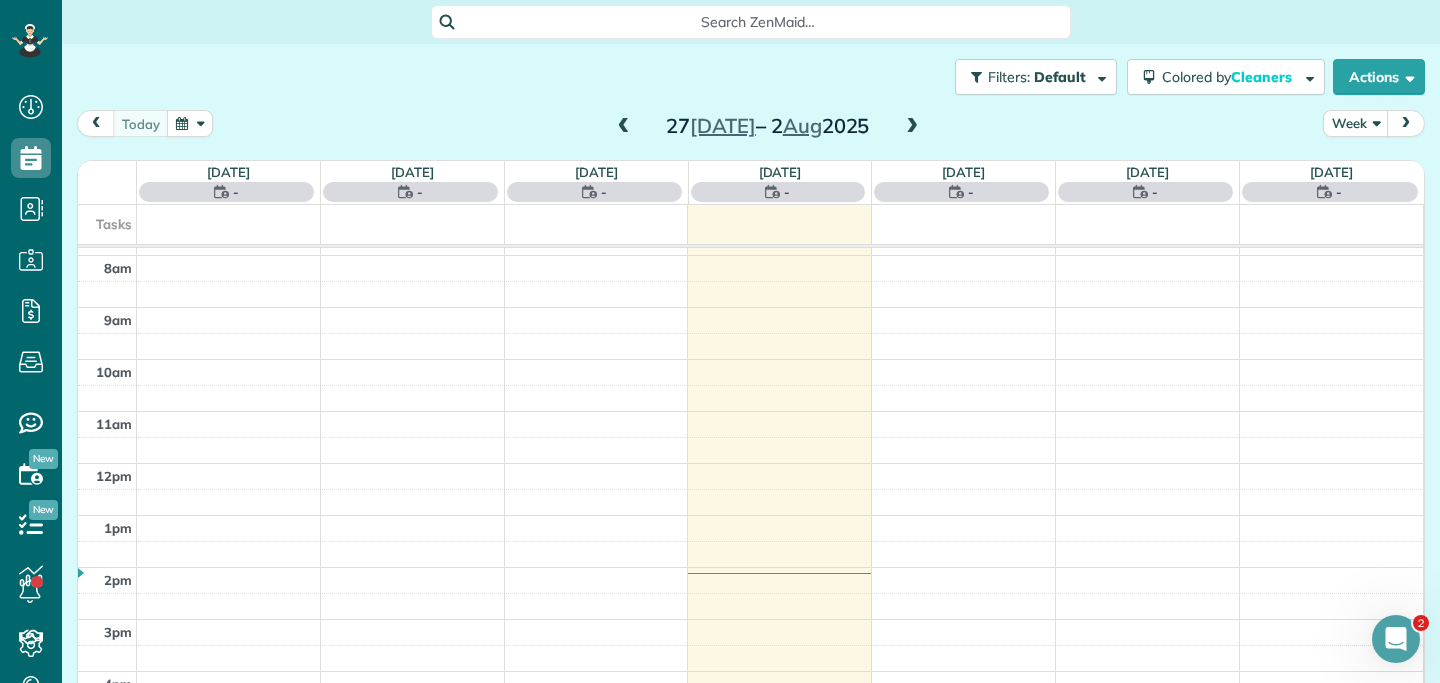scroll, scrollTop: 365, scrollLeft: 0, axis: vertical 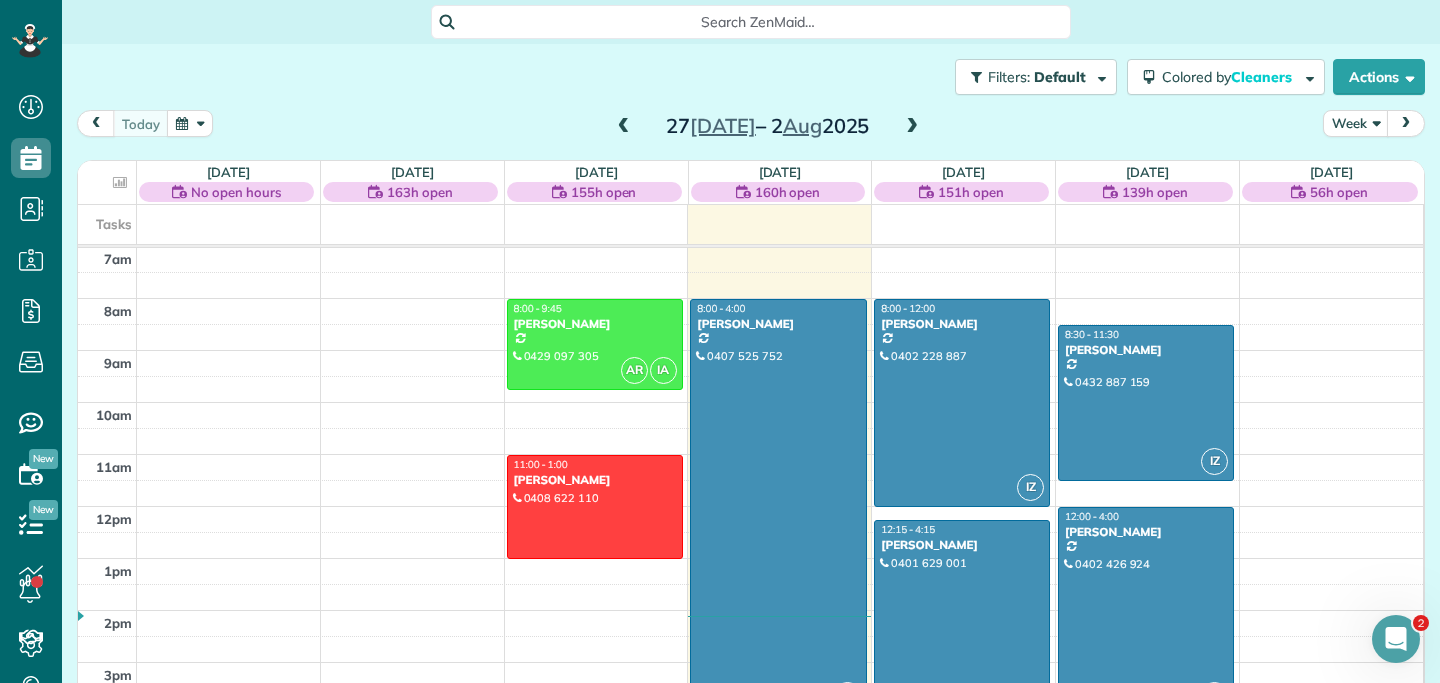 click at bounding box center [190, 123] 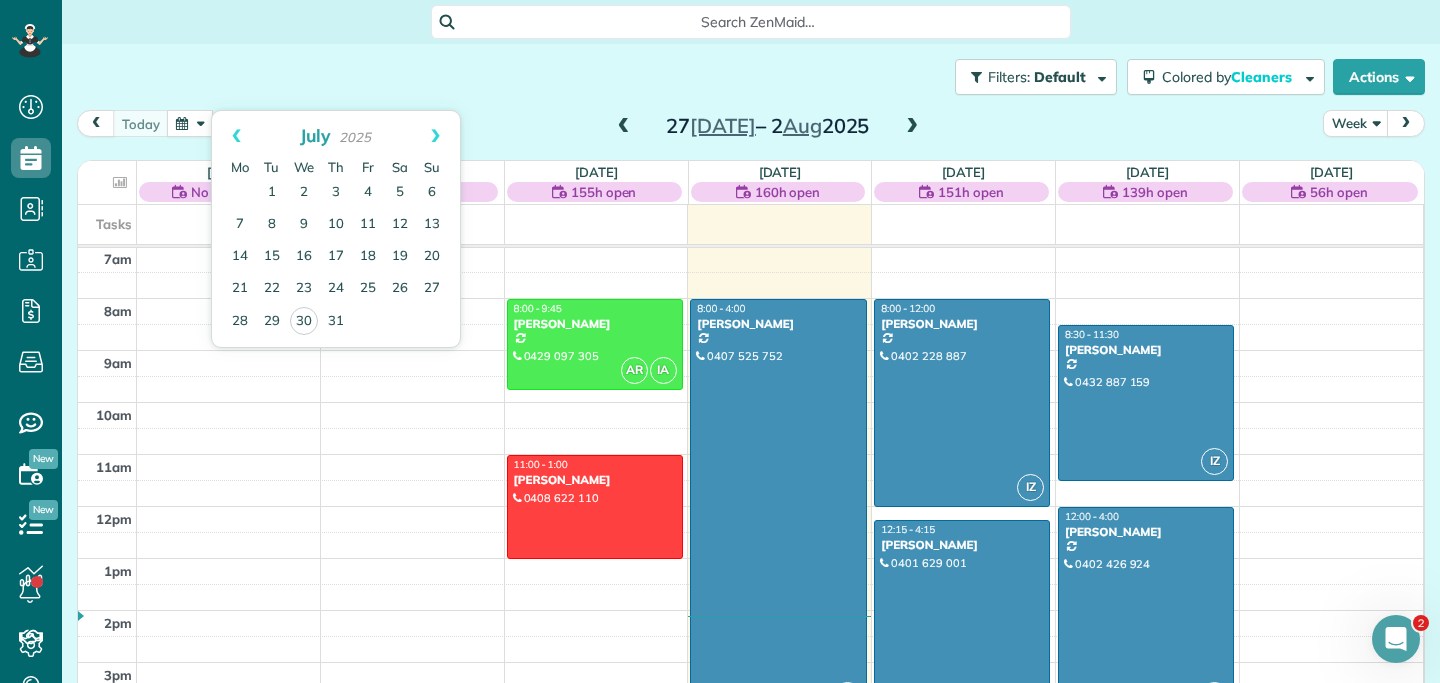 click on "Filters:   Default
Colored by  Cleaners
Color by Cleaner
Color by Team
Color by Status
Color by Recurrence
Color by Paid/Unpaid
Filters  Default
Schedule Changes
Actions
Create Appointment
Create Task
Clock In/Out
Send Work Orders
Print Route Sheets
[DATE] Emails/Texts
View Metrics" at bounding box center (751, 77) 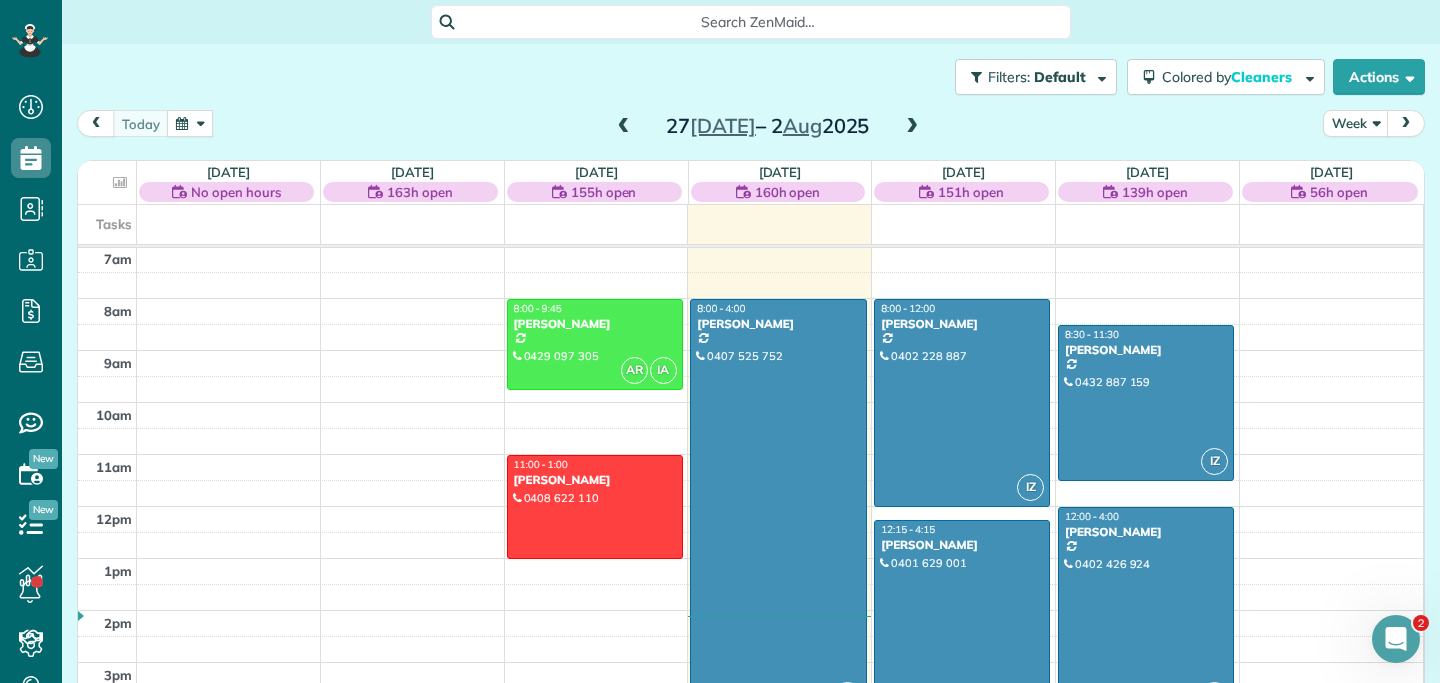 click at bounding box center (912, 127) 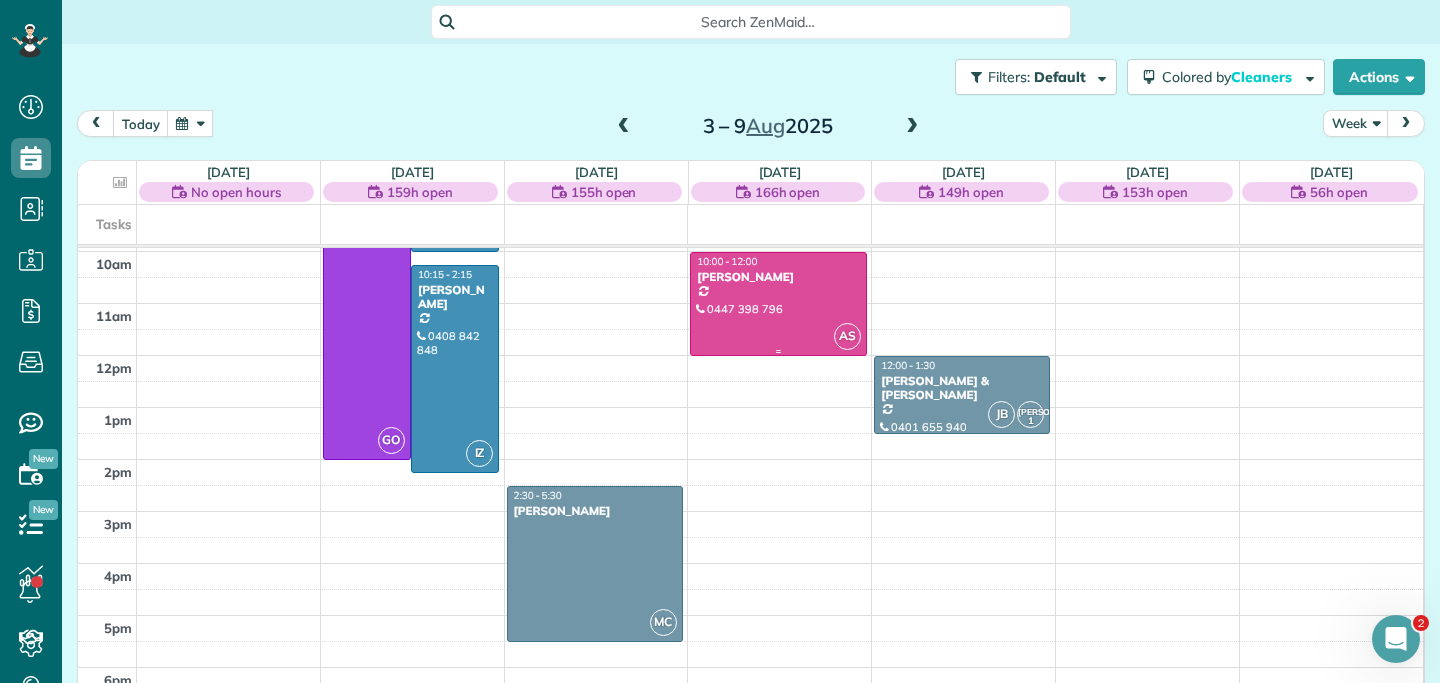 scroll, scrollTop: 445, scrollLeft: 0, axis: vertical 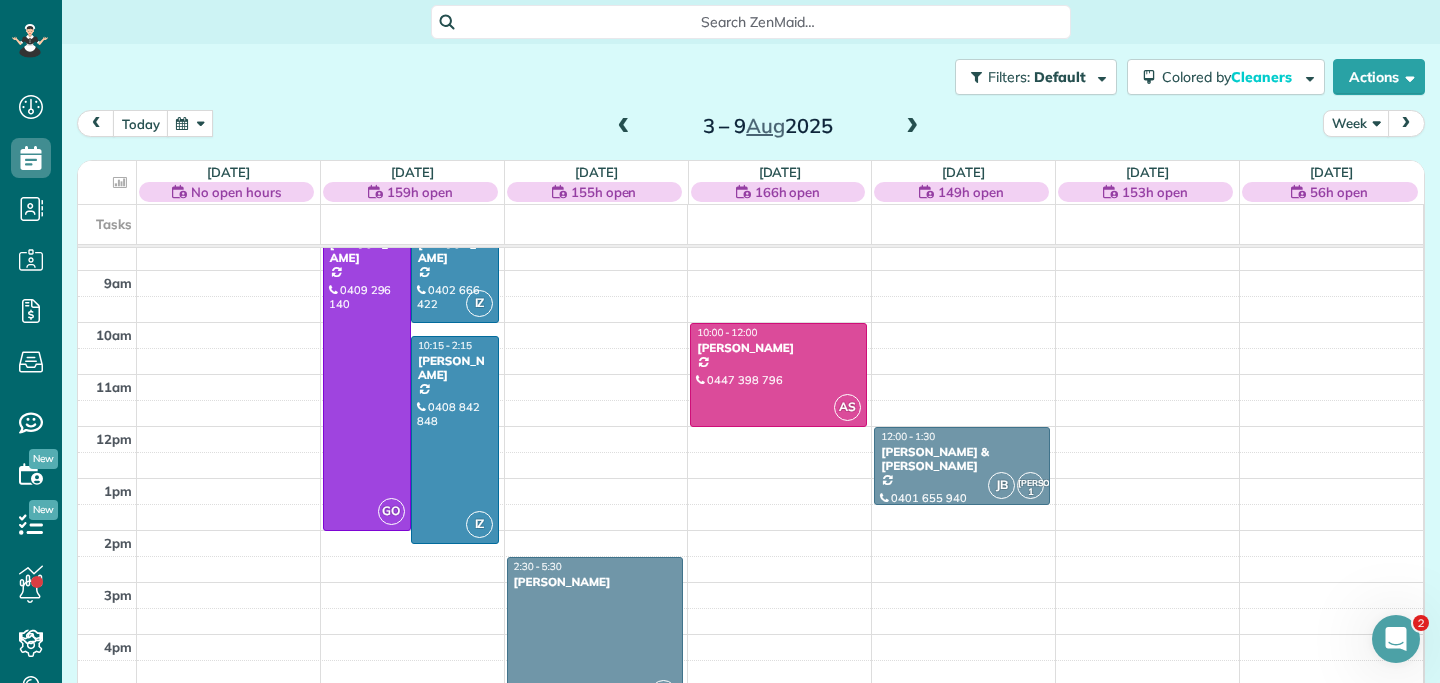 click on "Week" at bounding box center [1356, 123] 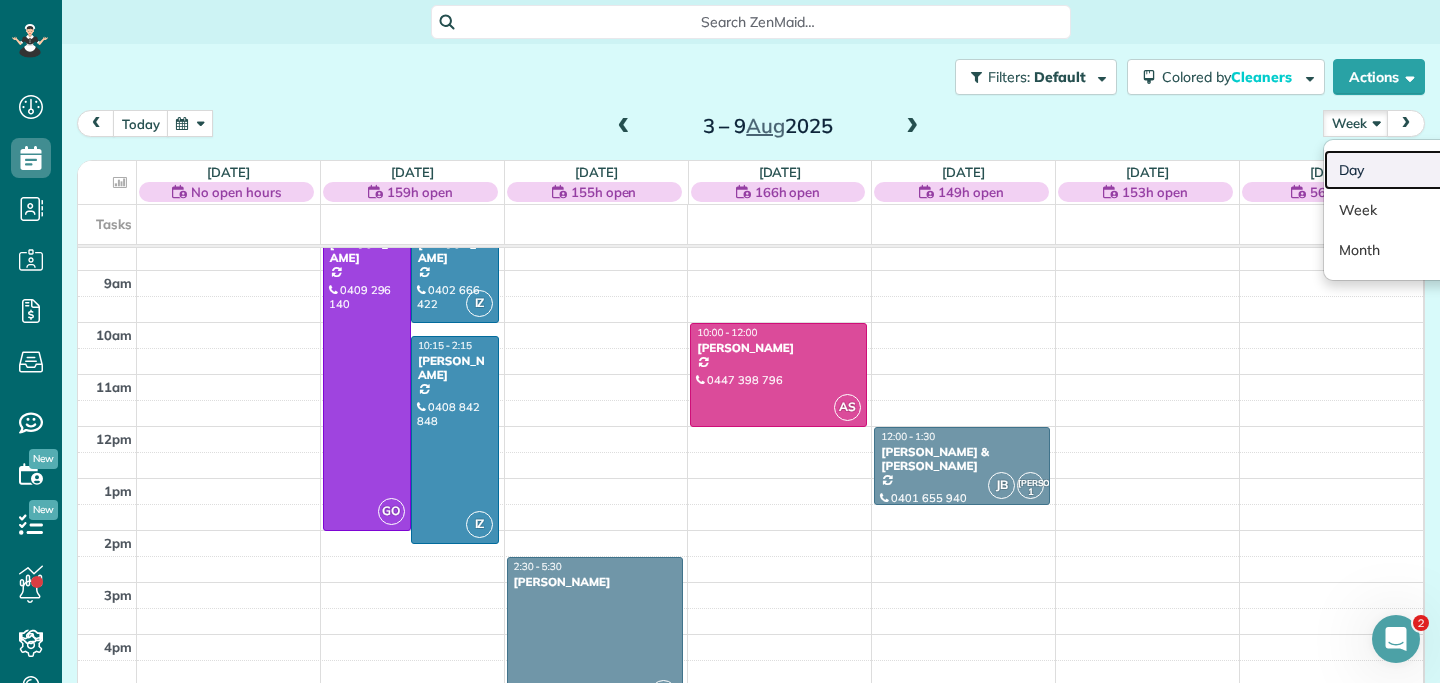 click on "Day" at bounding box center [1403, 170] 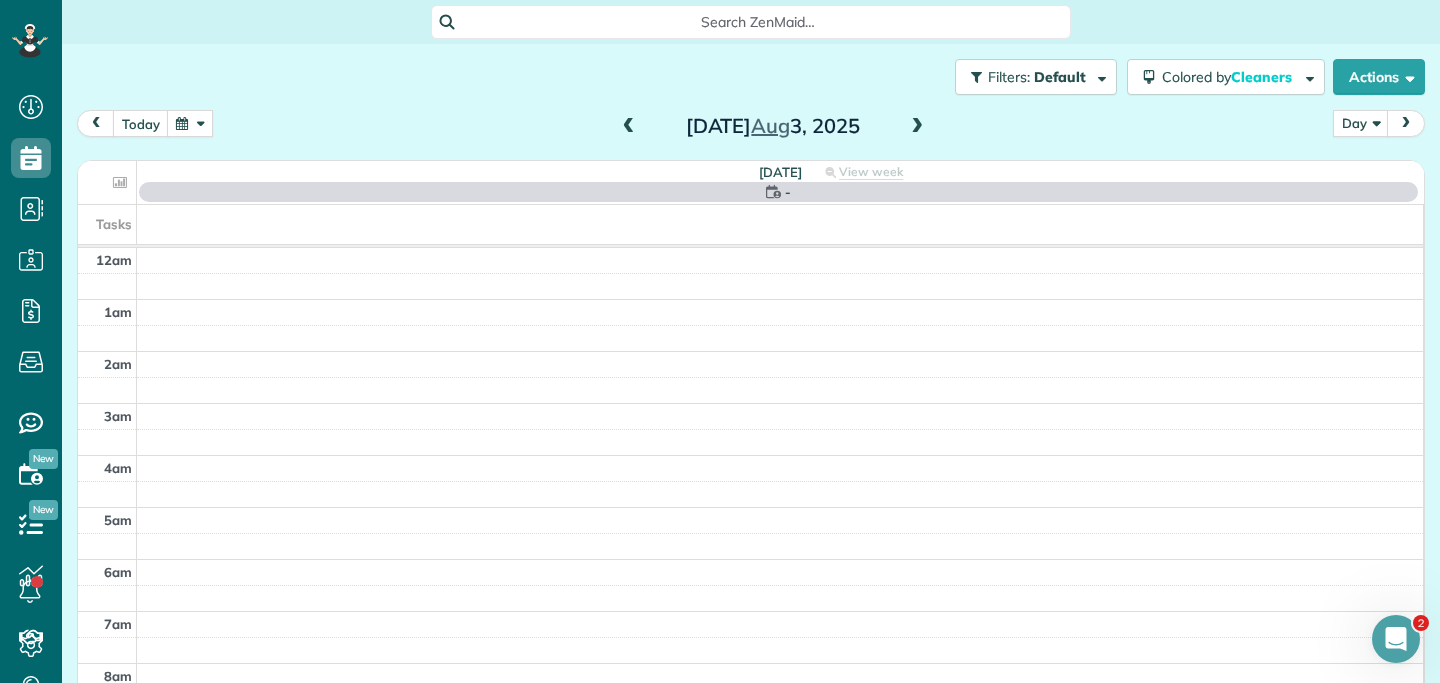 scroll, scrollTop: 365, scrollLeft: 0, axis: vertical 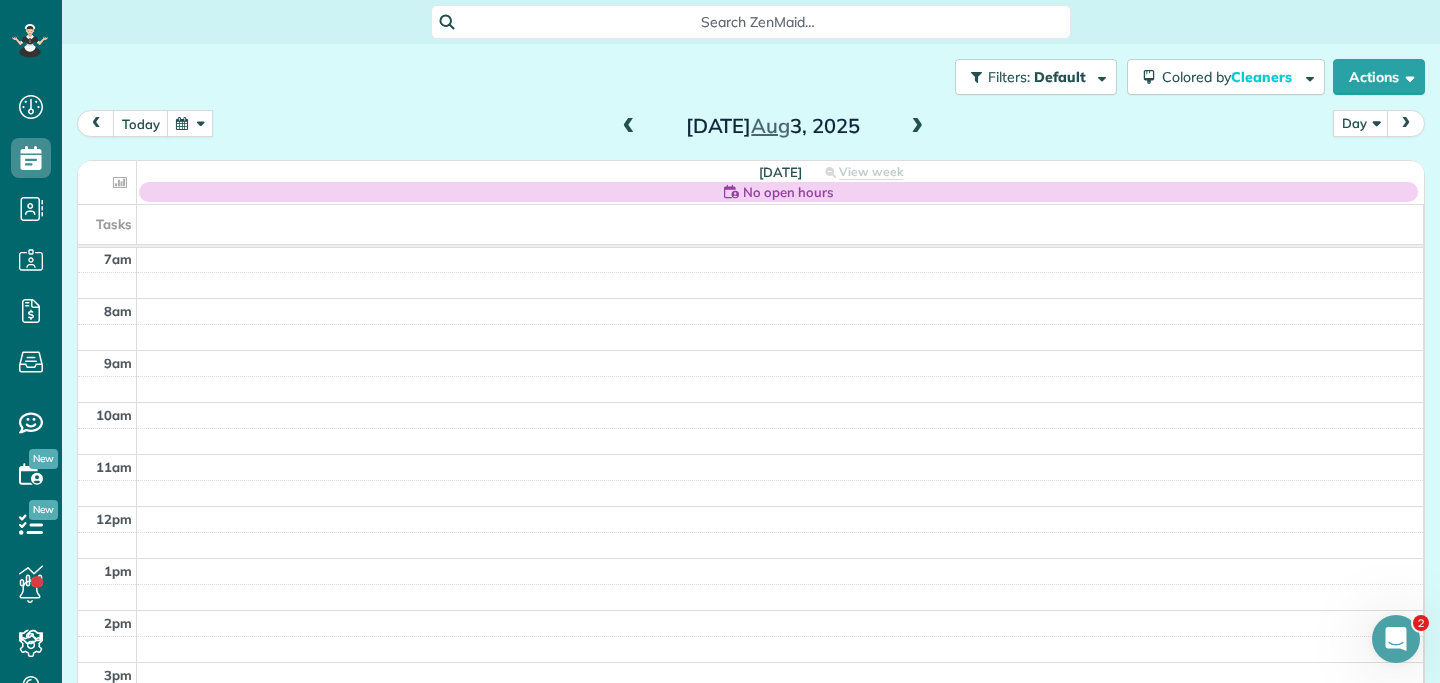 click on "Sunday  Aug  3, 2025" at bounding box center (773, 126) 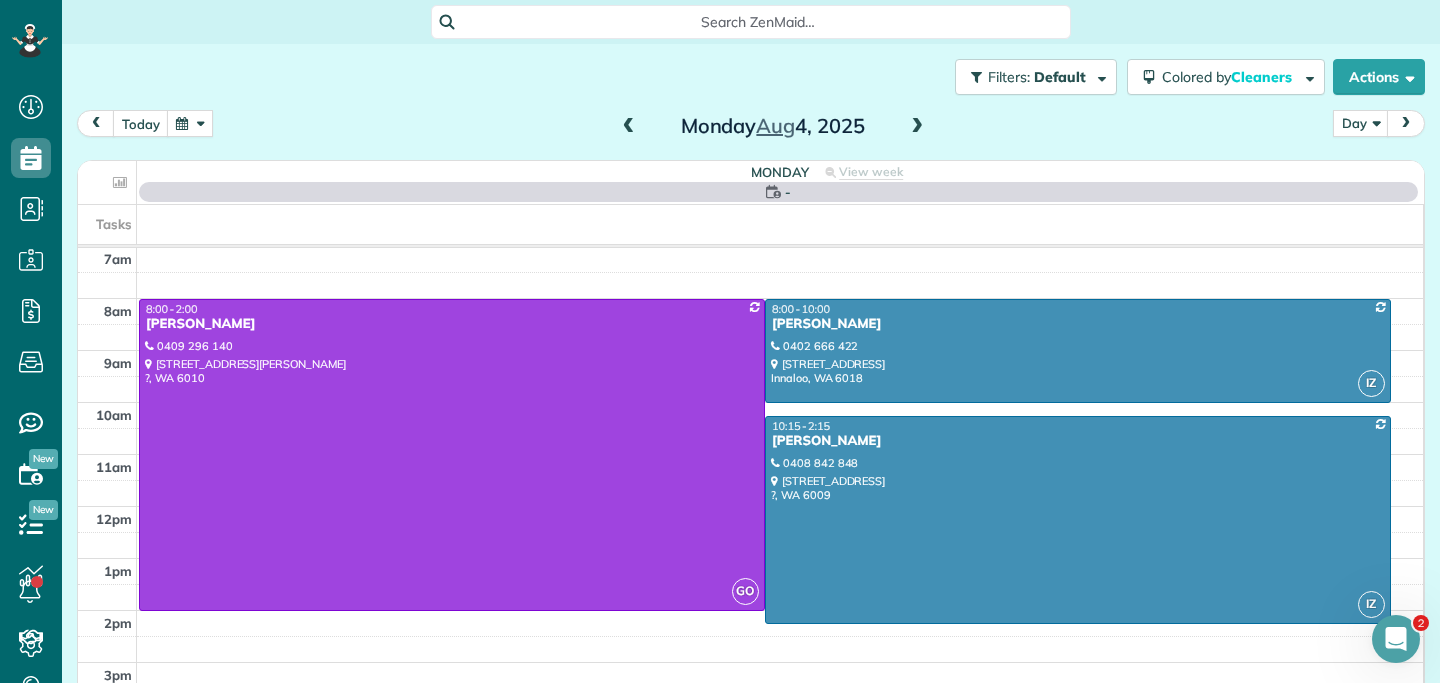 click at bounding box center (917, 127) 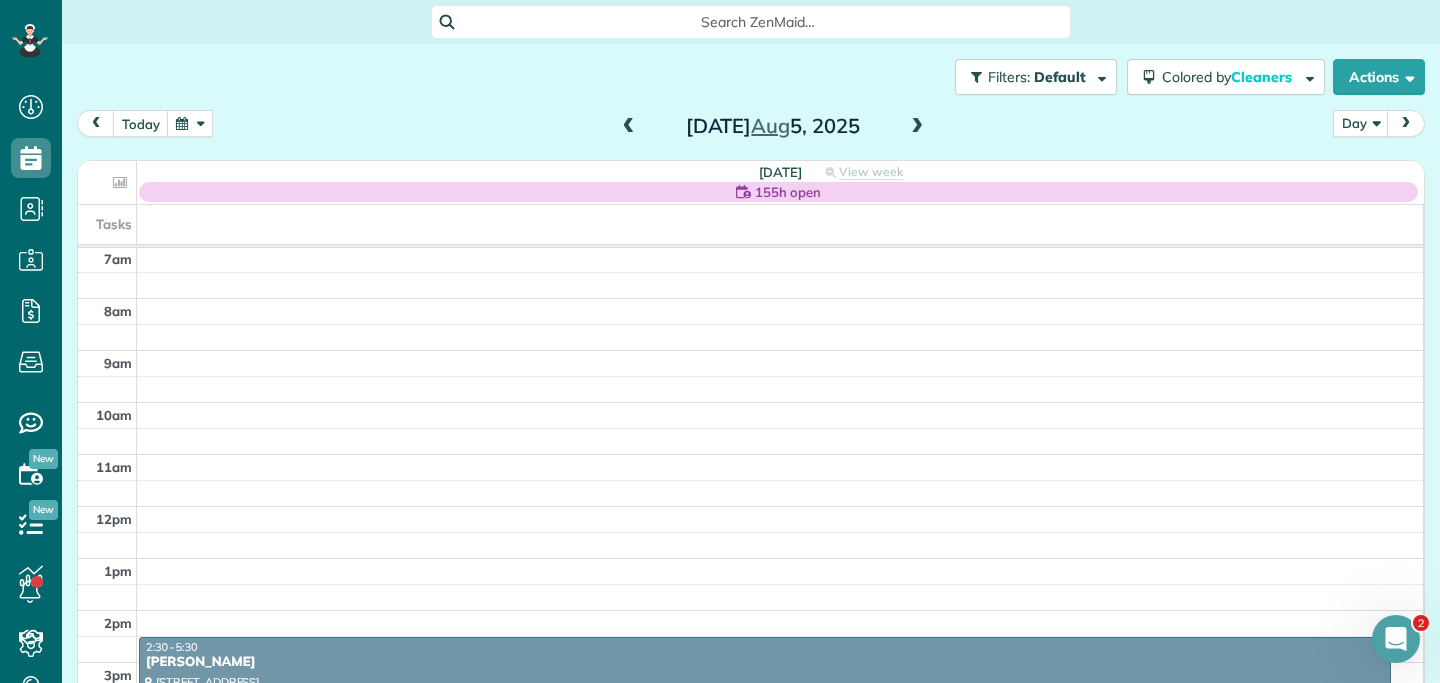 click at bounding box center (629, 127) 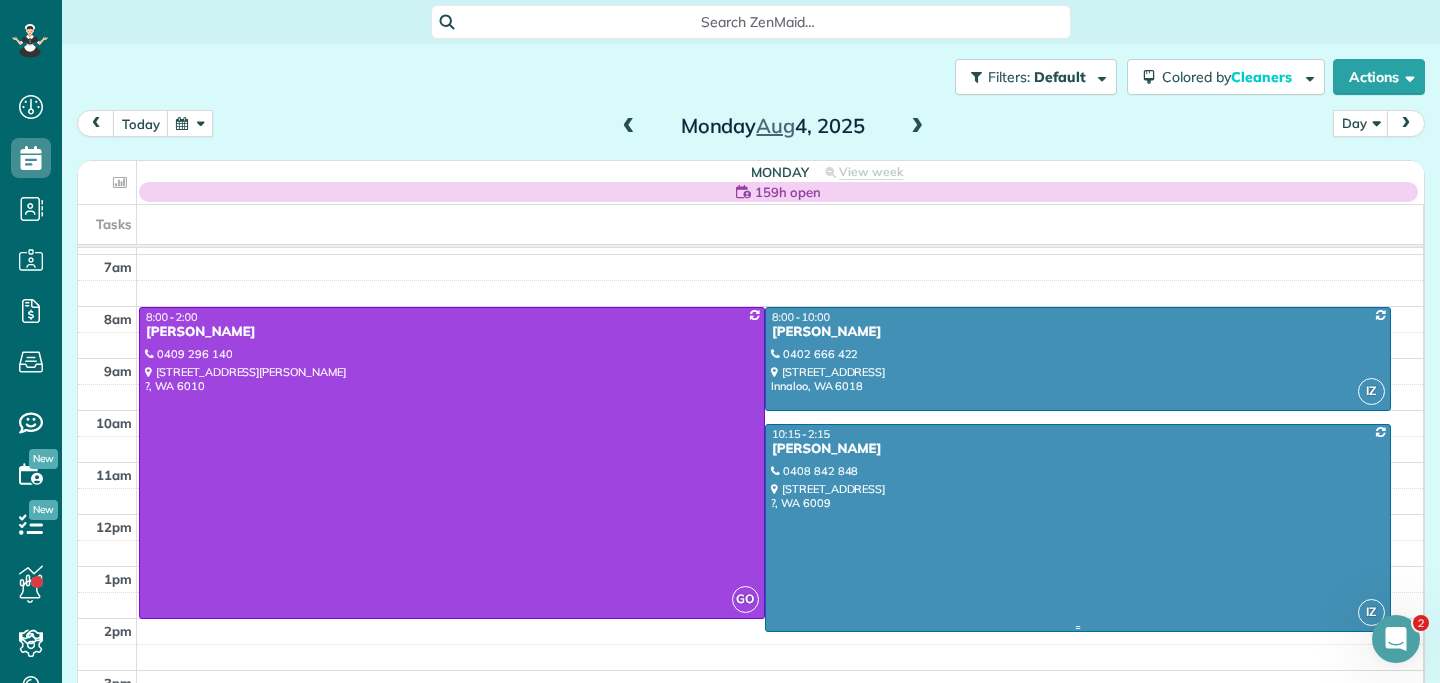 scroll, scrollTop: 384, scrollLeft: 0, axis: vertical 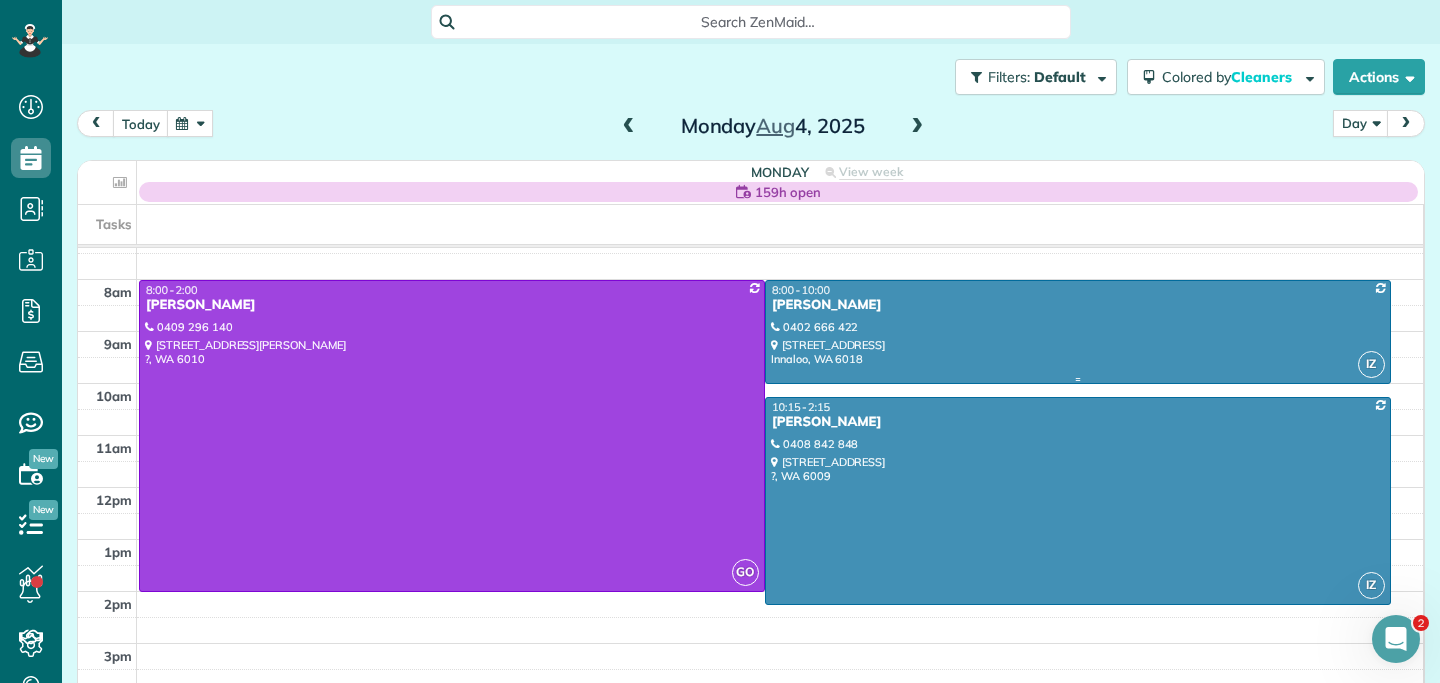 click at bounding box center (1078, 332) 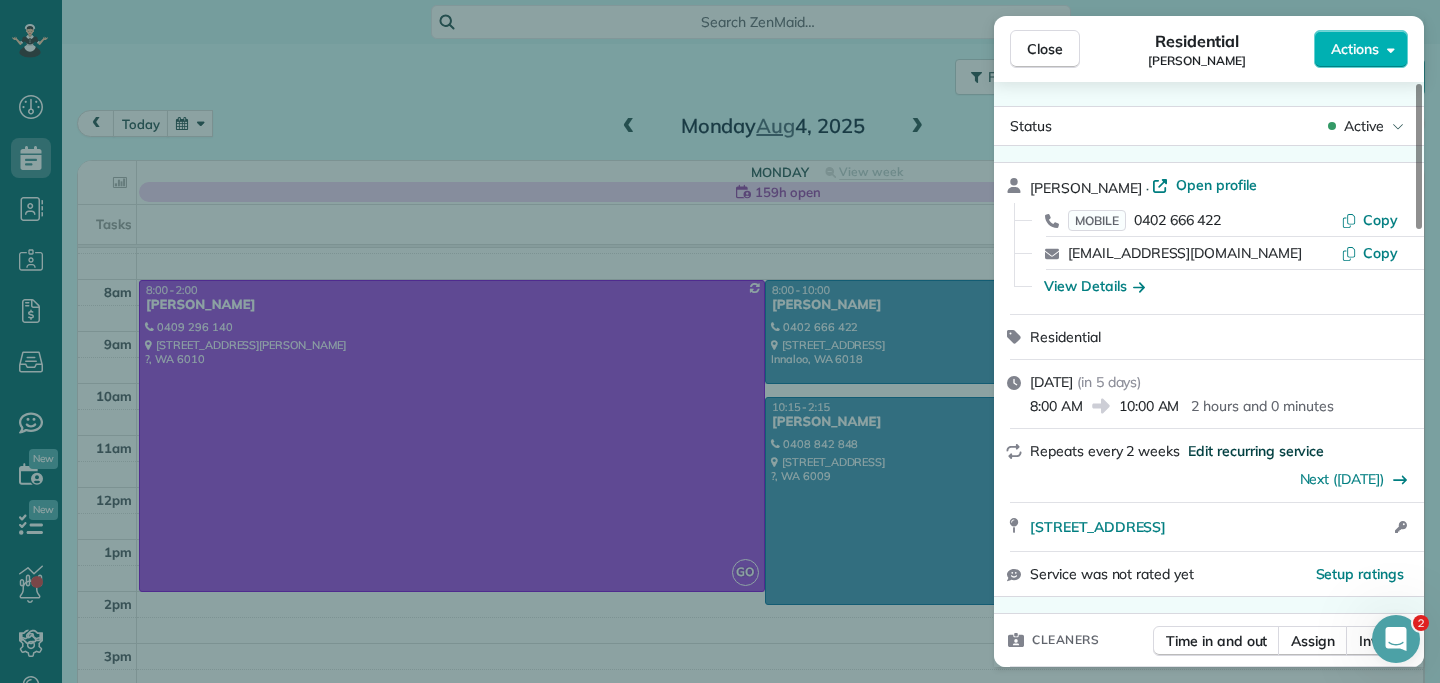 click on "Edit recurring service" at bounding box center (1256, 451) 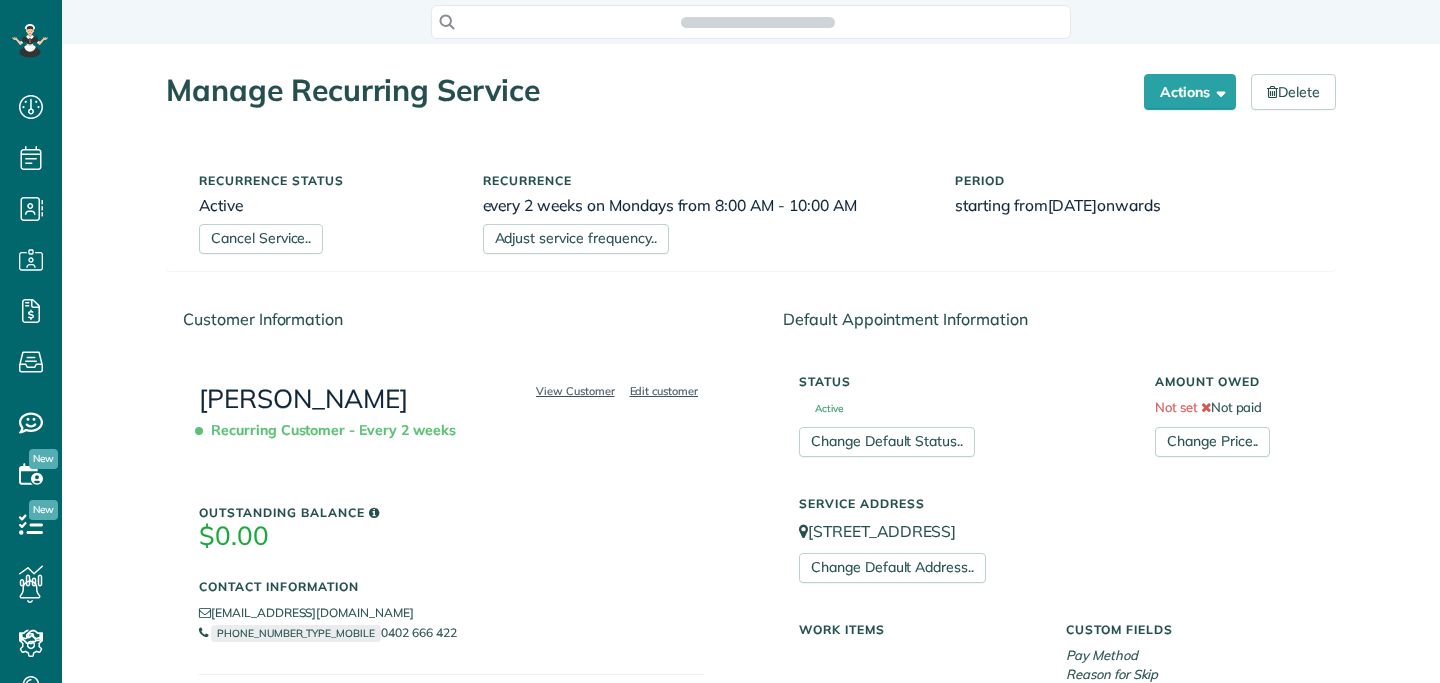 scroll, scrollTop: 0, scrollLeft: 0, axis: both 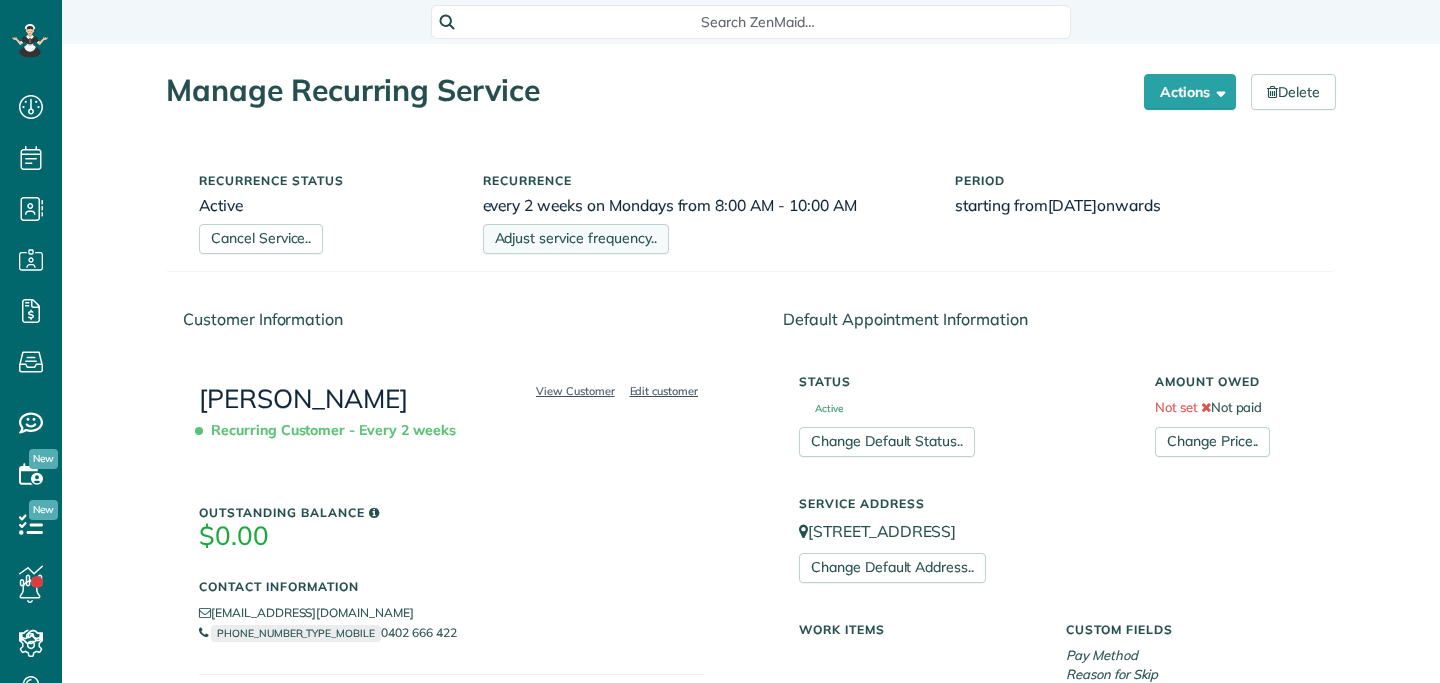 click on "Adjust service frequency.." at bounding box center (576, 239) 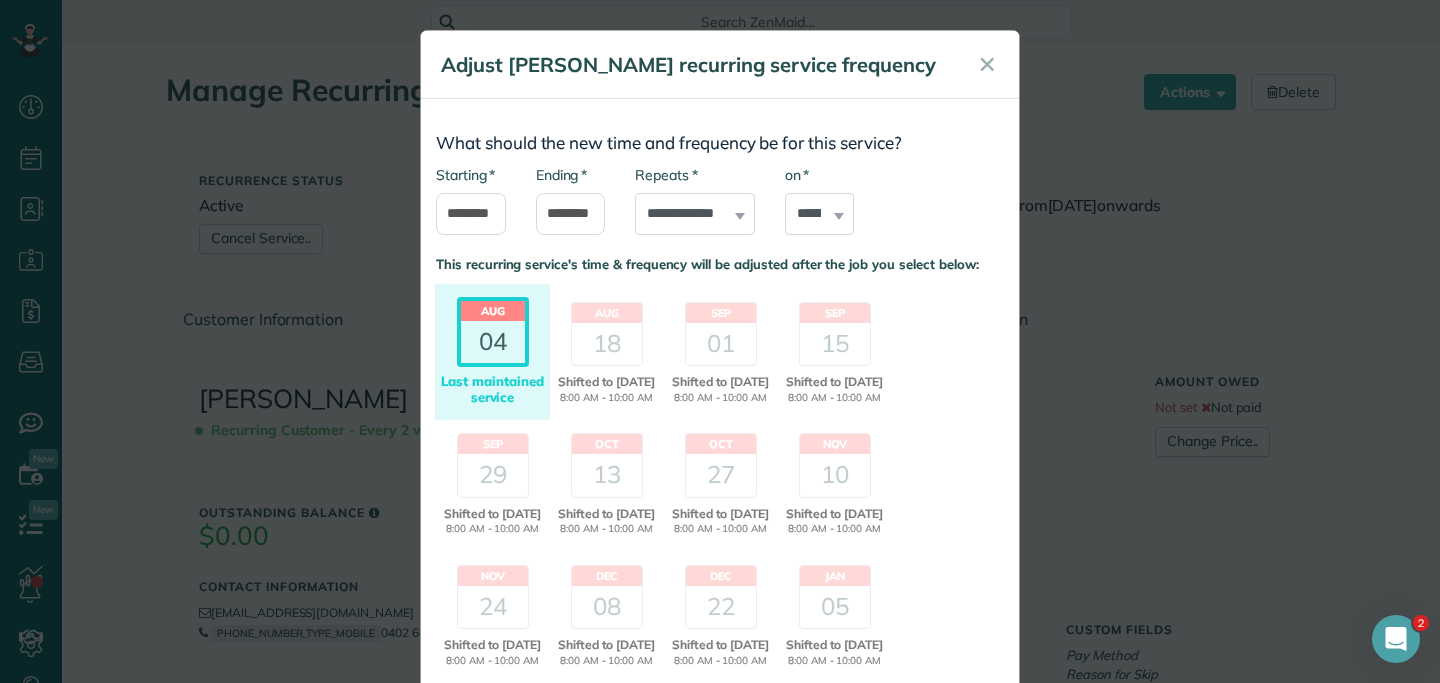 scroll, scrollTop: 0, scrollLeft: 0, axis: both 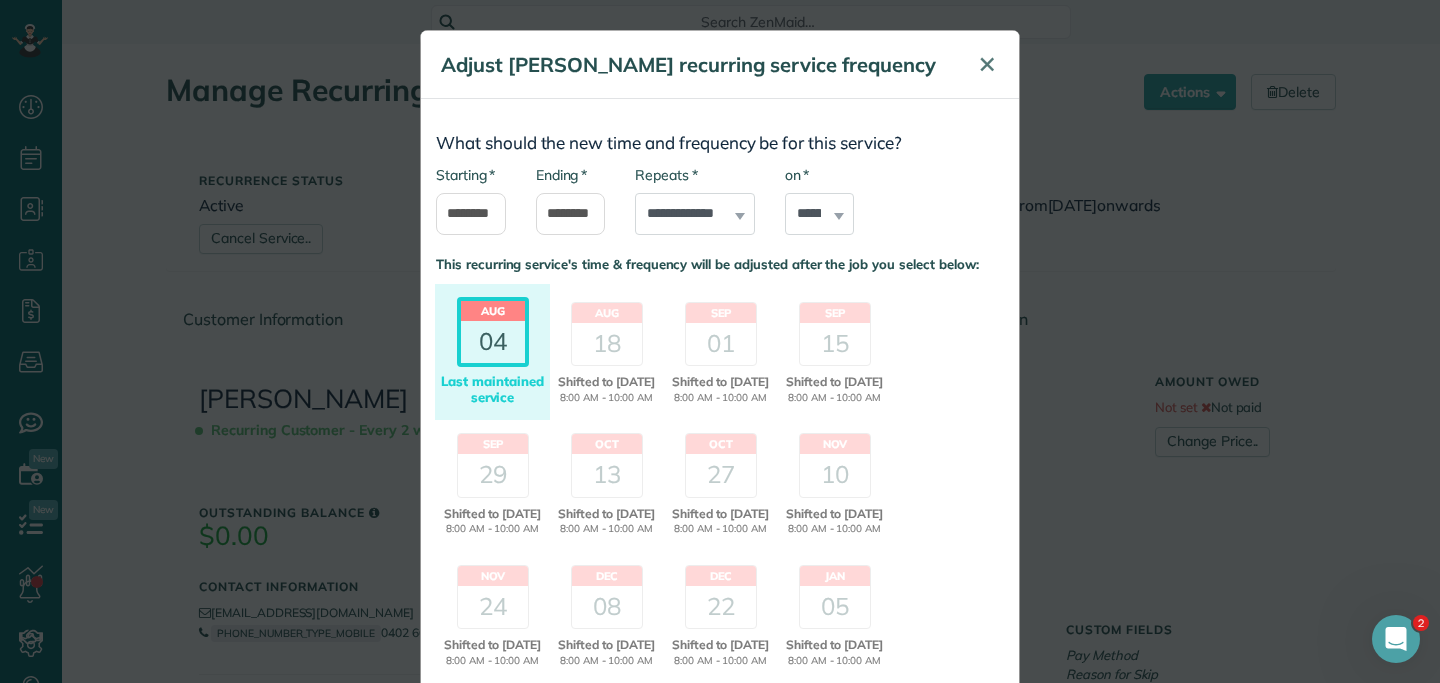 click on "✕" at bounding box center (987, 65) 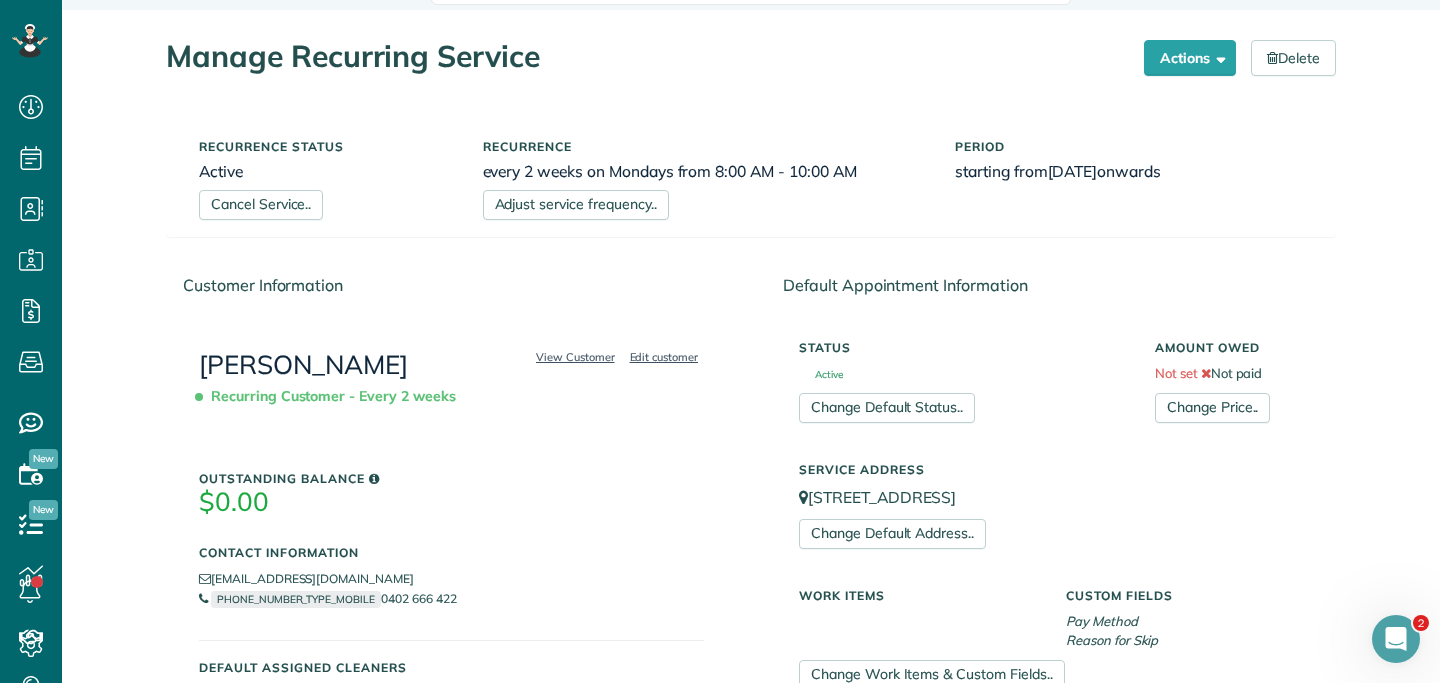 scroll, scrollTop: 28, scrollLeft: 0, axis: vertical 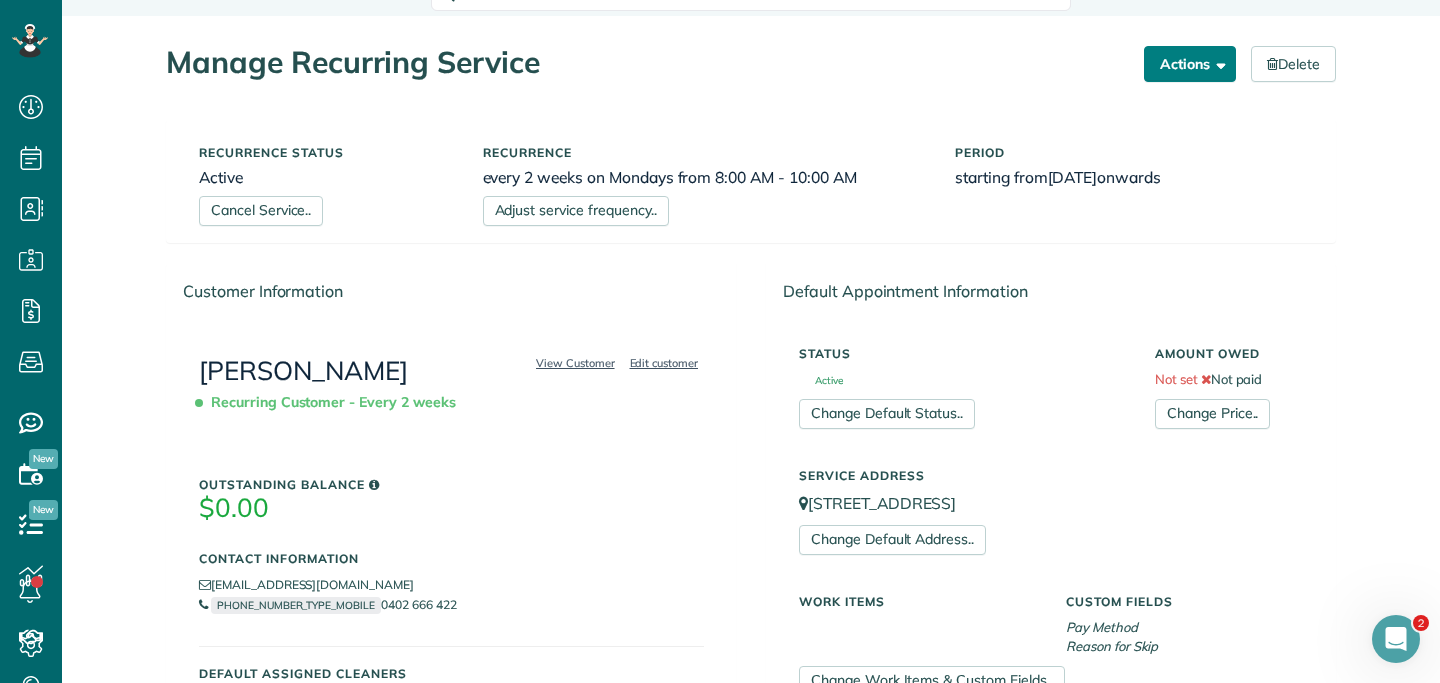 click on "Actions" at bounding box center [1190, 64] 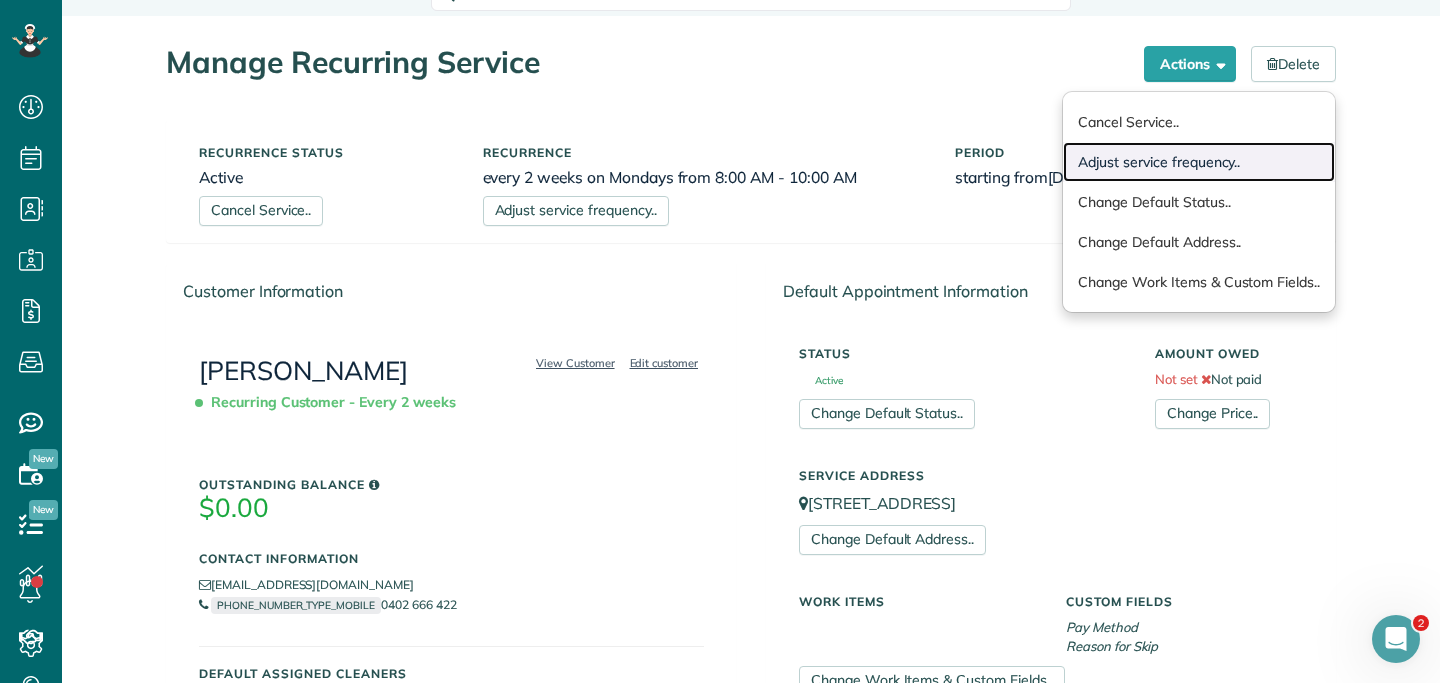 click on "Adjust service frequency.." at bounding box center (1199, 162) 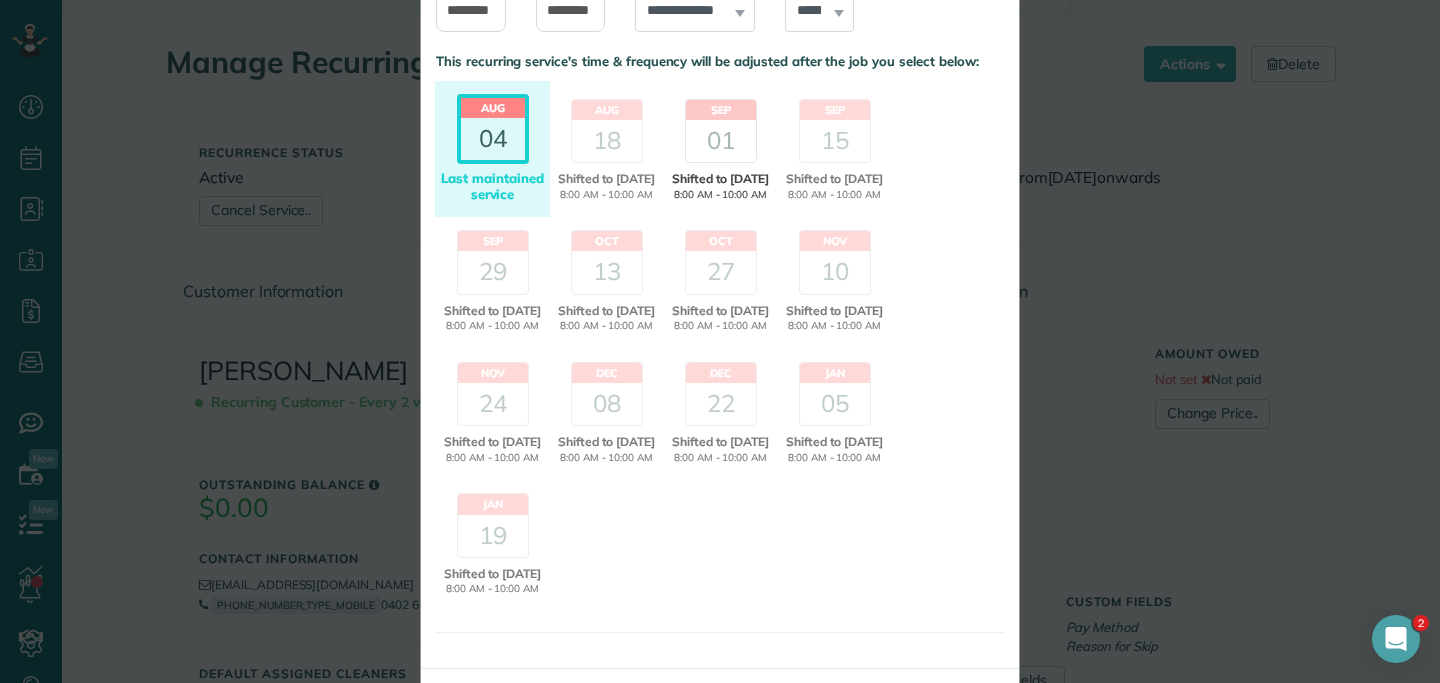 scroll, scrollTop: 0, scrollLeft: 0, axis: both 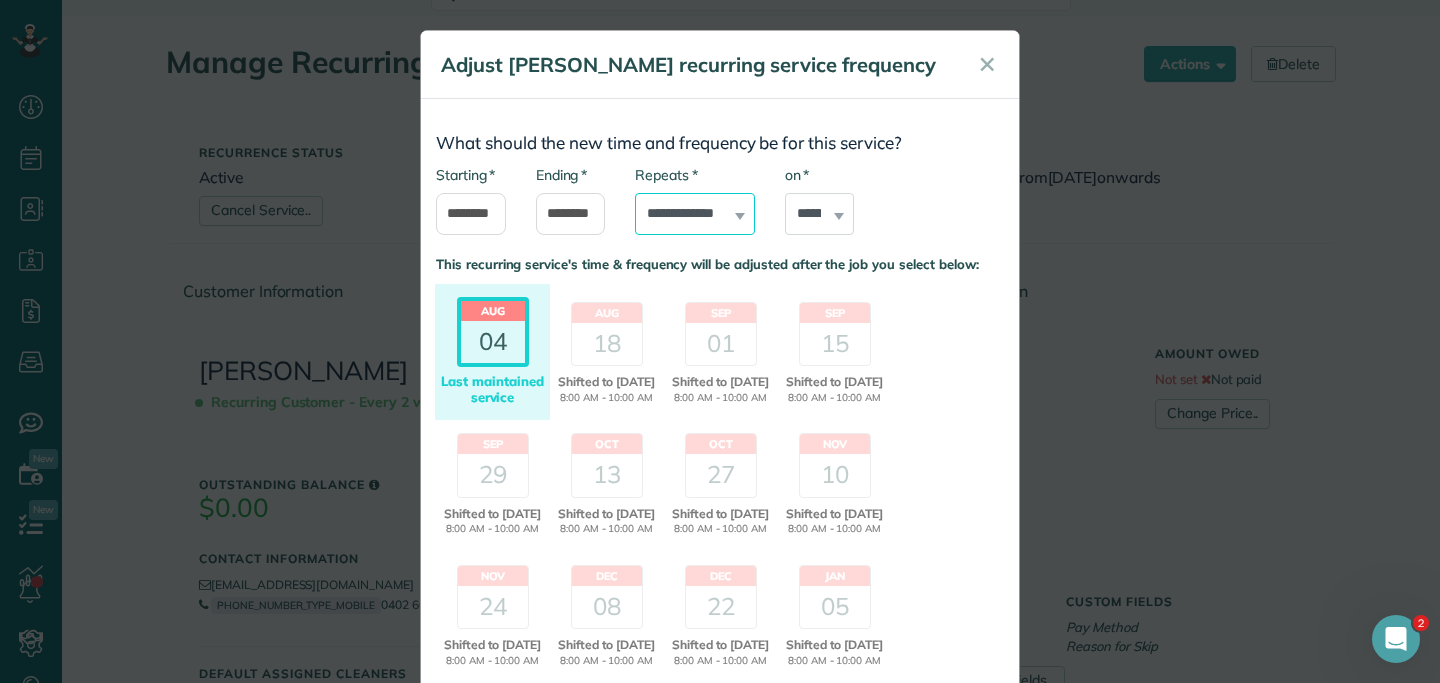 click on "**********" at bounding box center [695, 214] 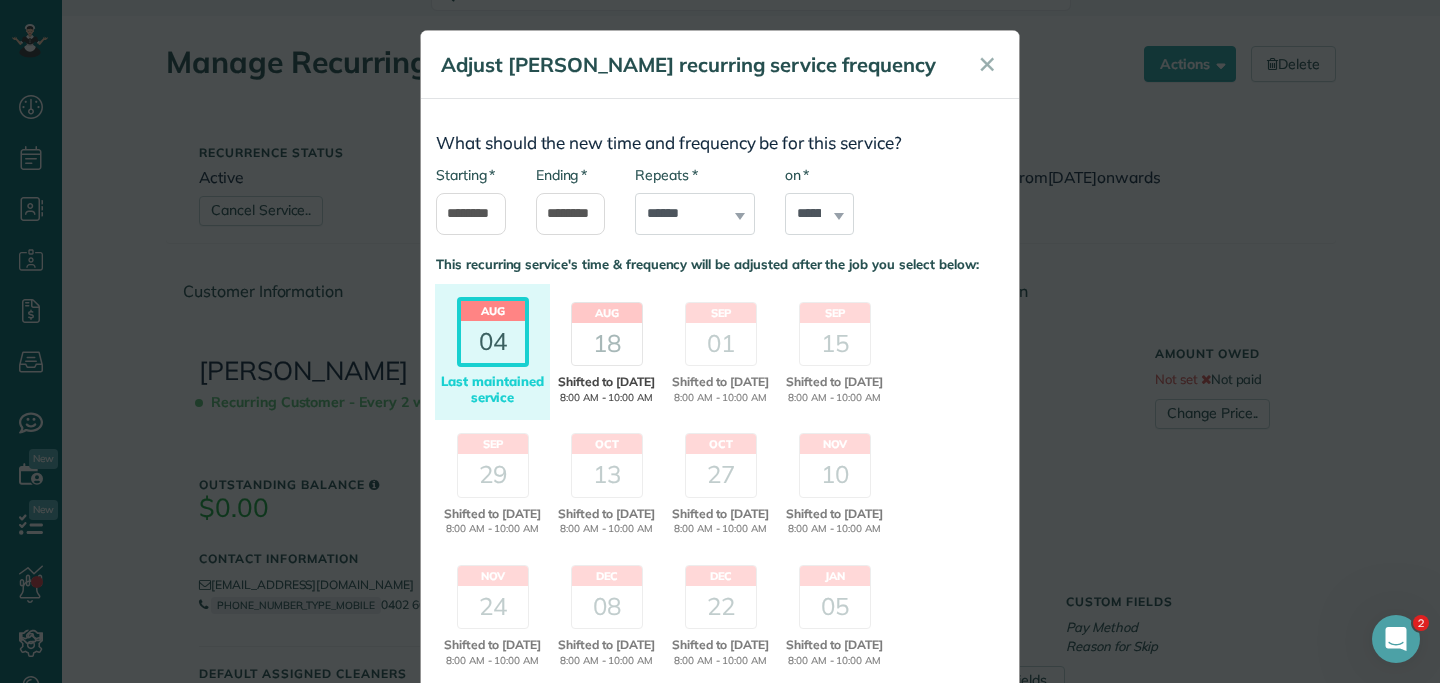 click on "Shifted to [DATE]" at bounding box center [606, 382] 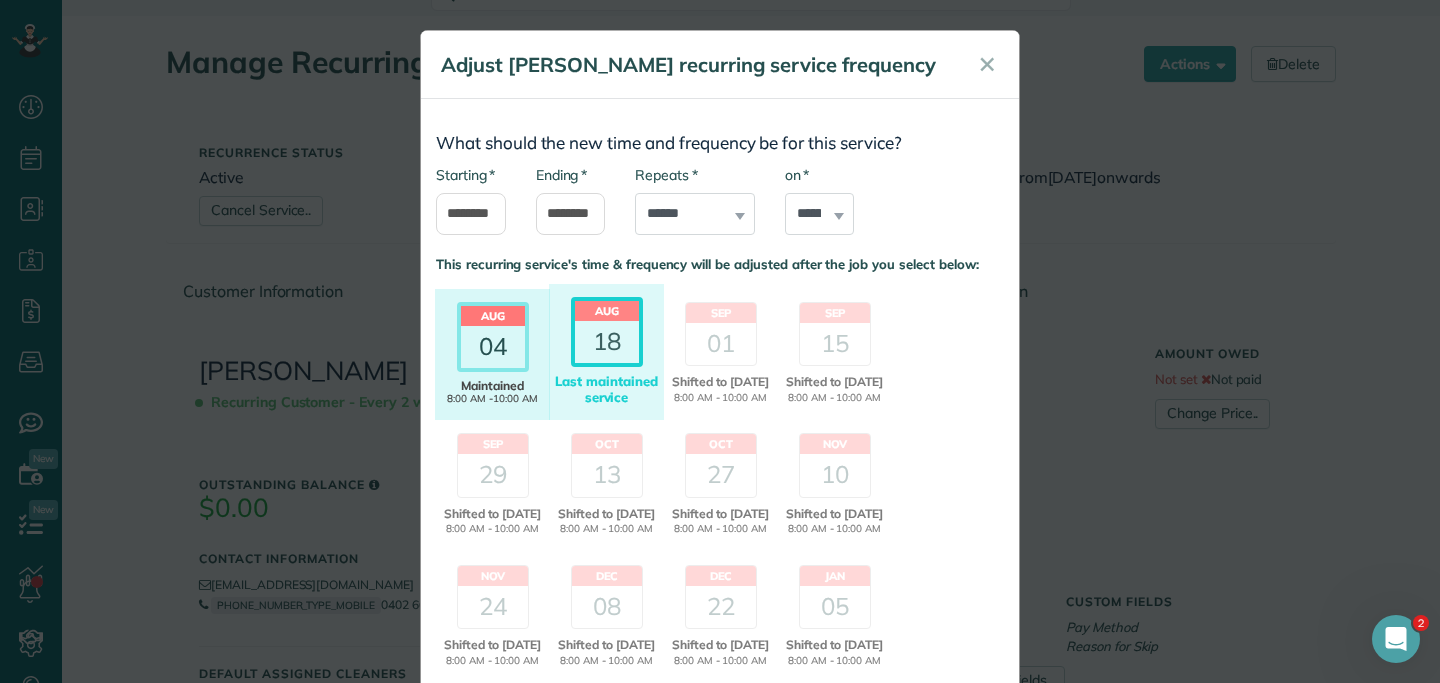 click on "04" at bounding box center [493, 347] 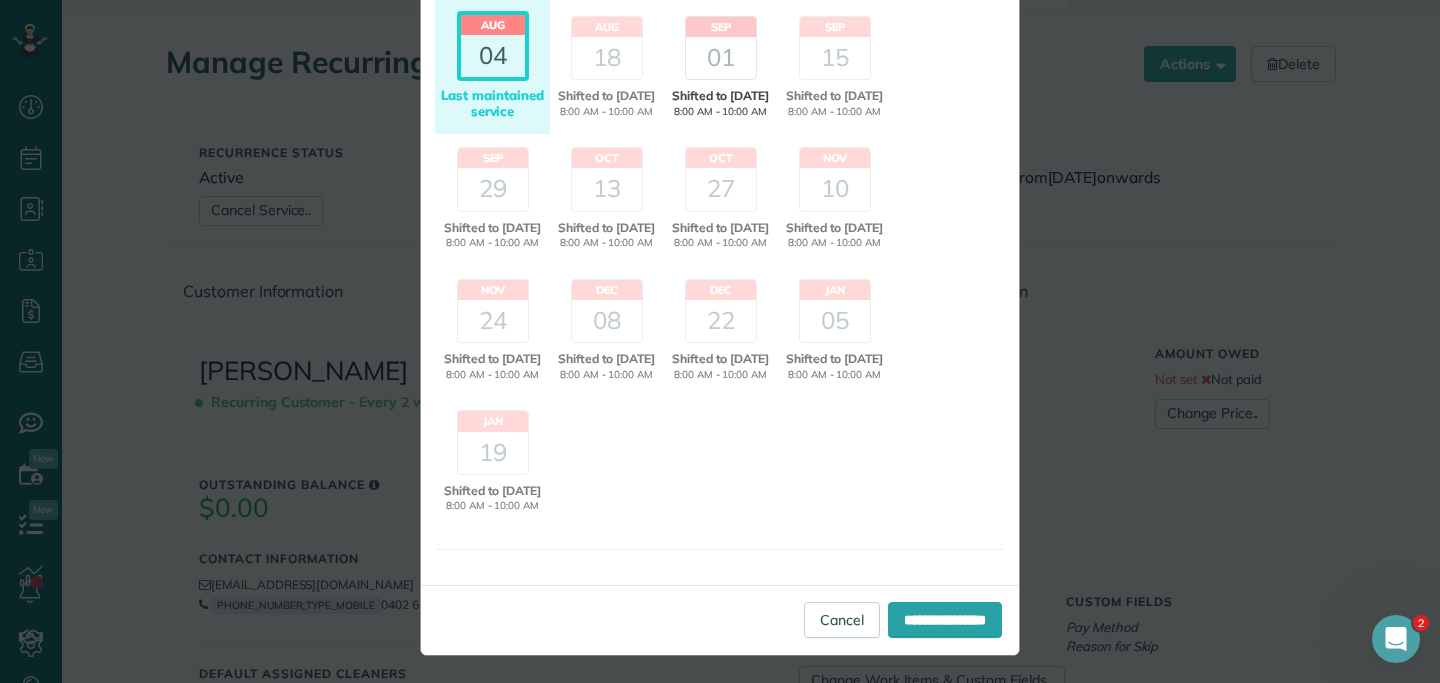 scroll, scrollTop: 289, scrollLeft: 0, axis: vertical 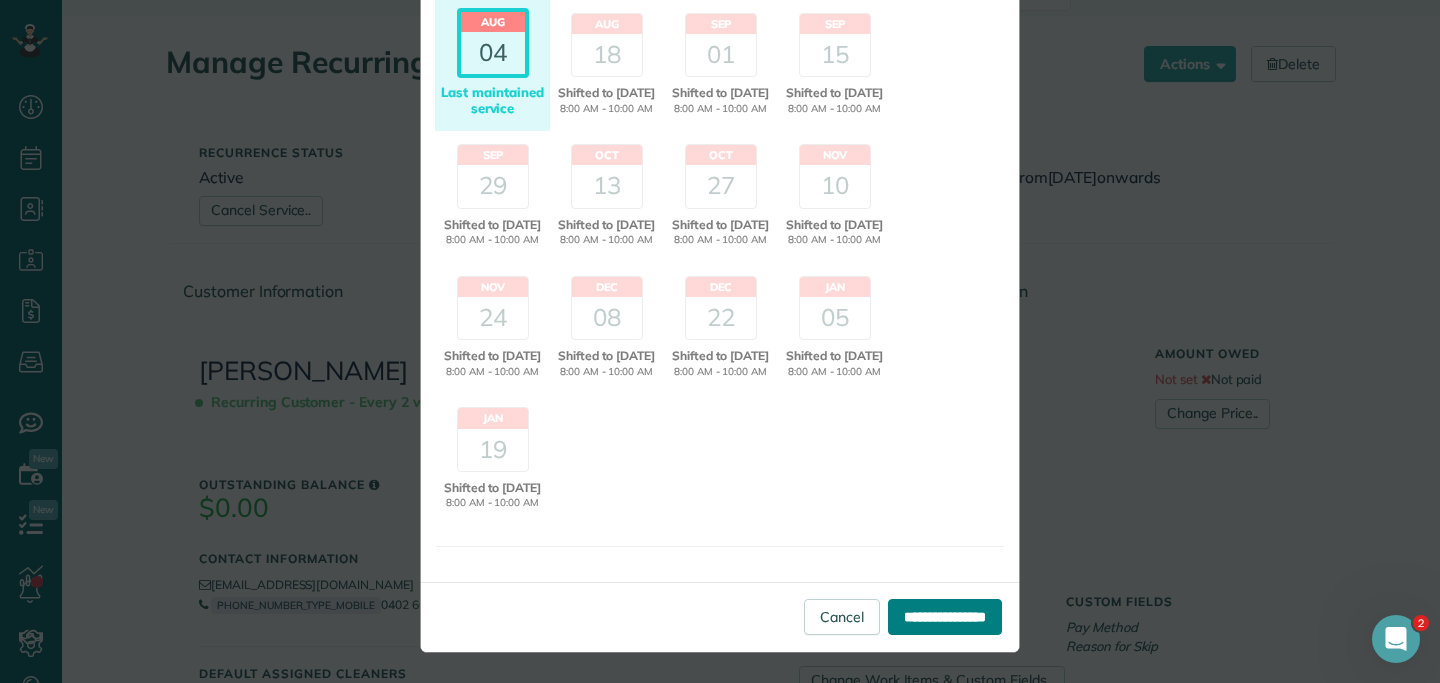 click on "**********" at bounding box center [945, 617] 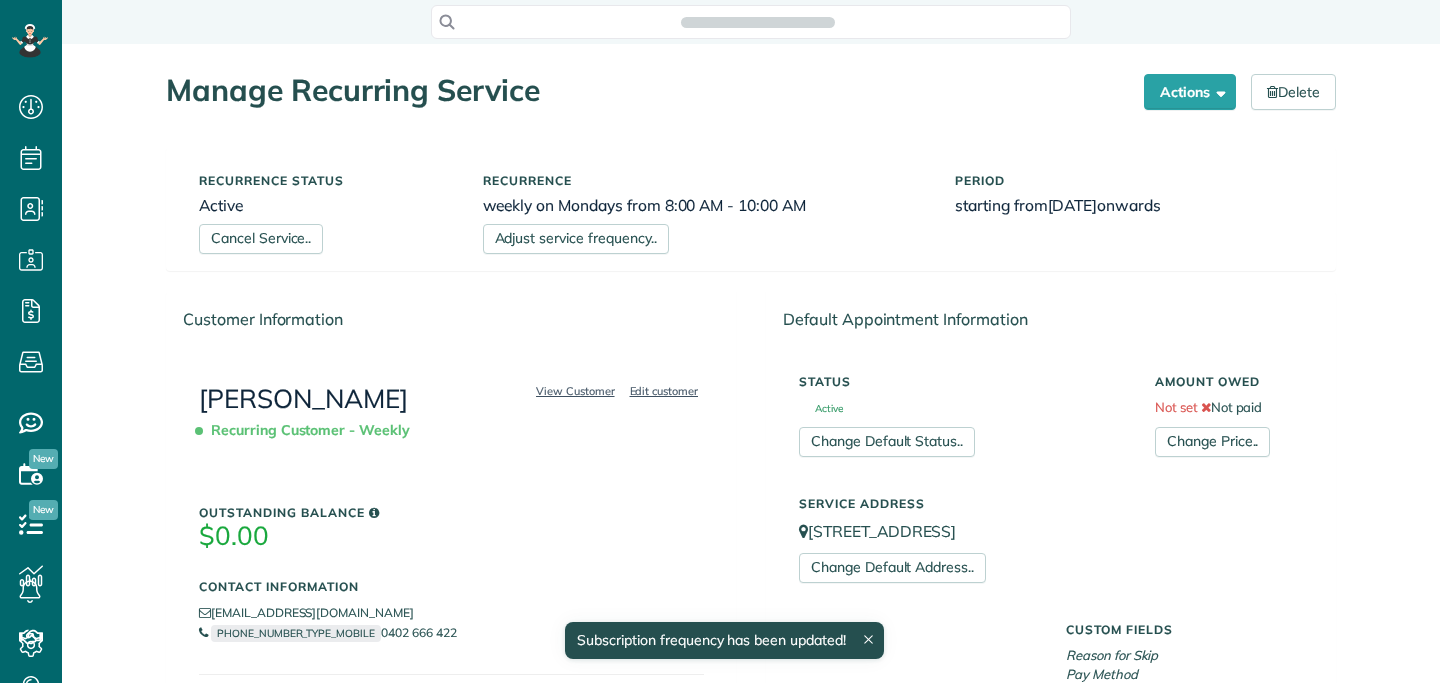 scroll, scrollTop: 0, scrollLeft: 0, axis: both 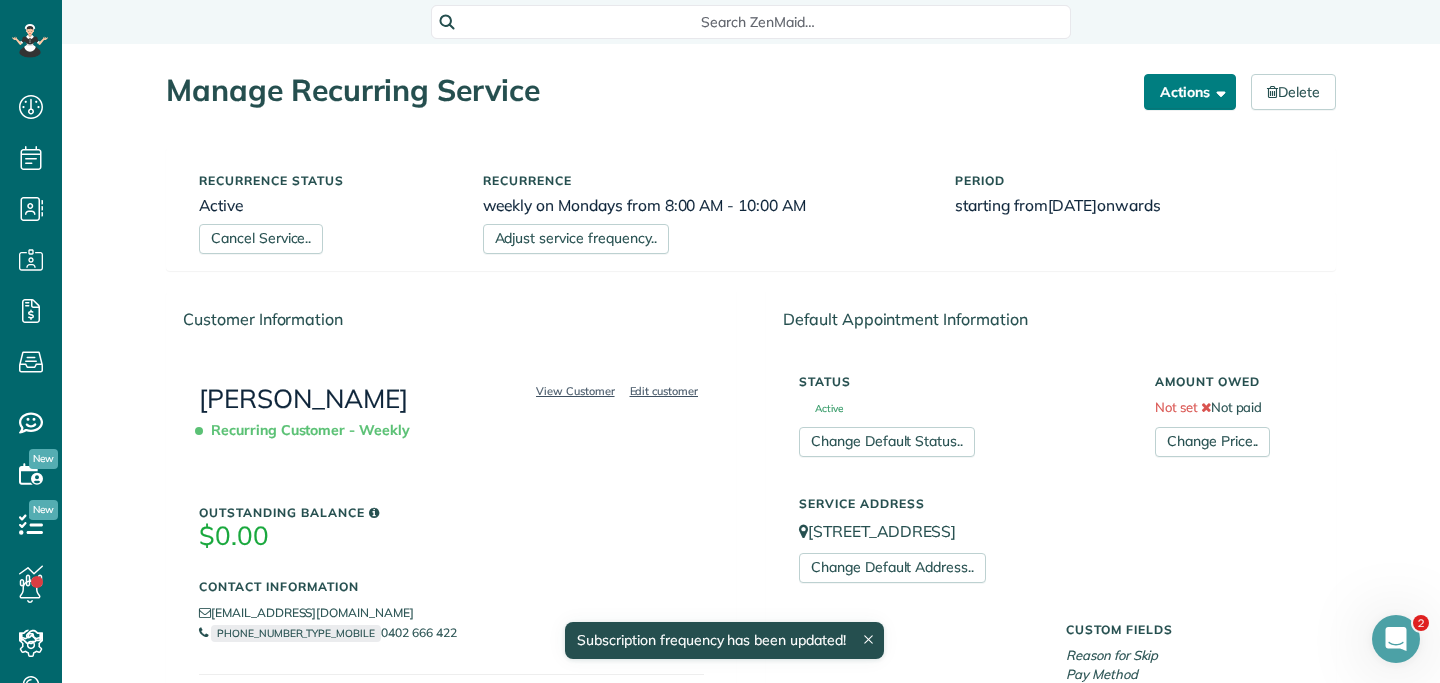 click on "Actions" at bounding box center [1190, 92] 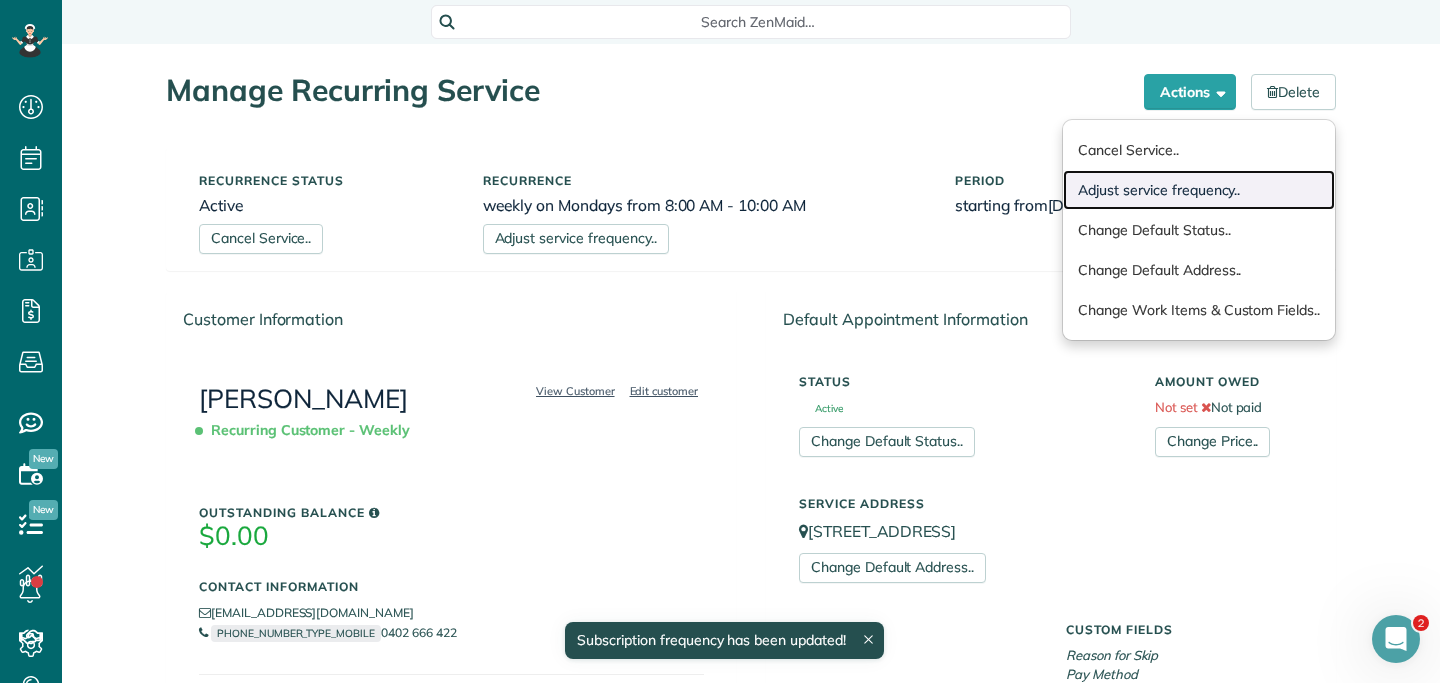 click on "Adjust service frequency.." at bounding box center [1199, 190] 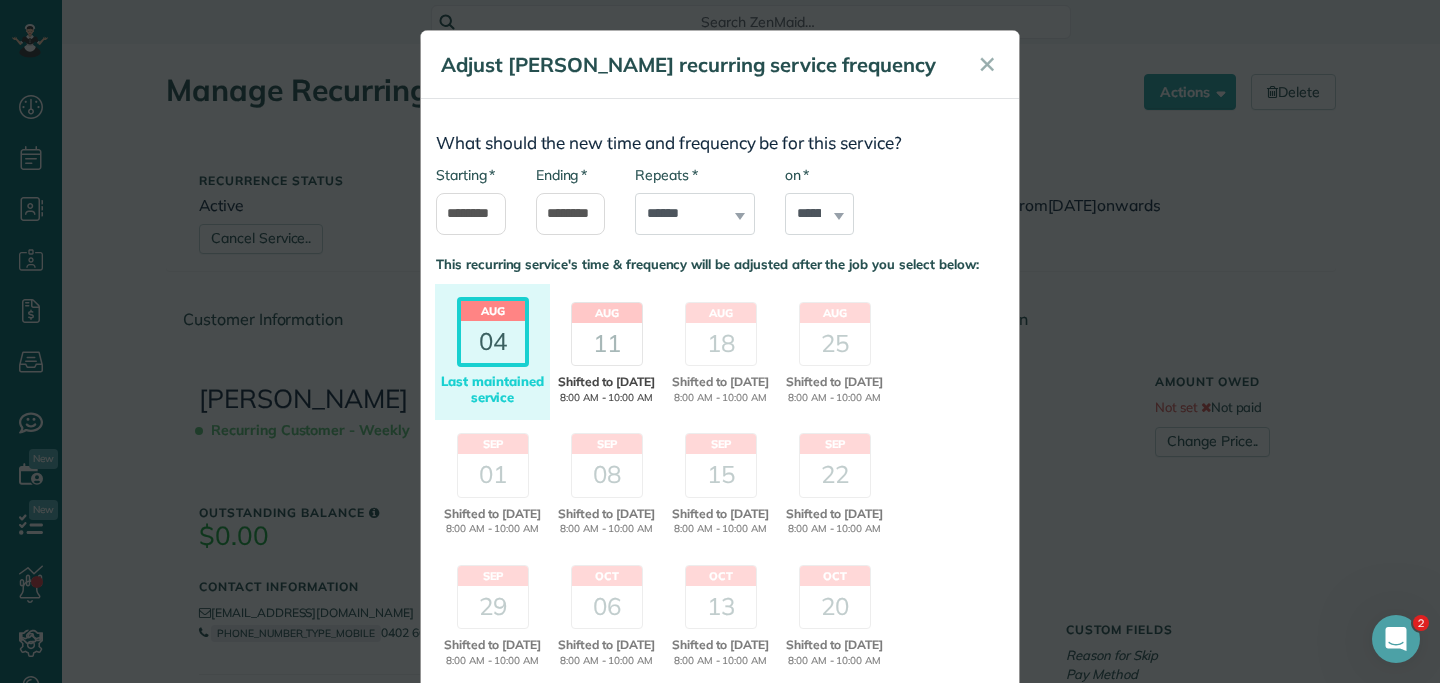 click on "11" at bounding box center (607, 344) 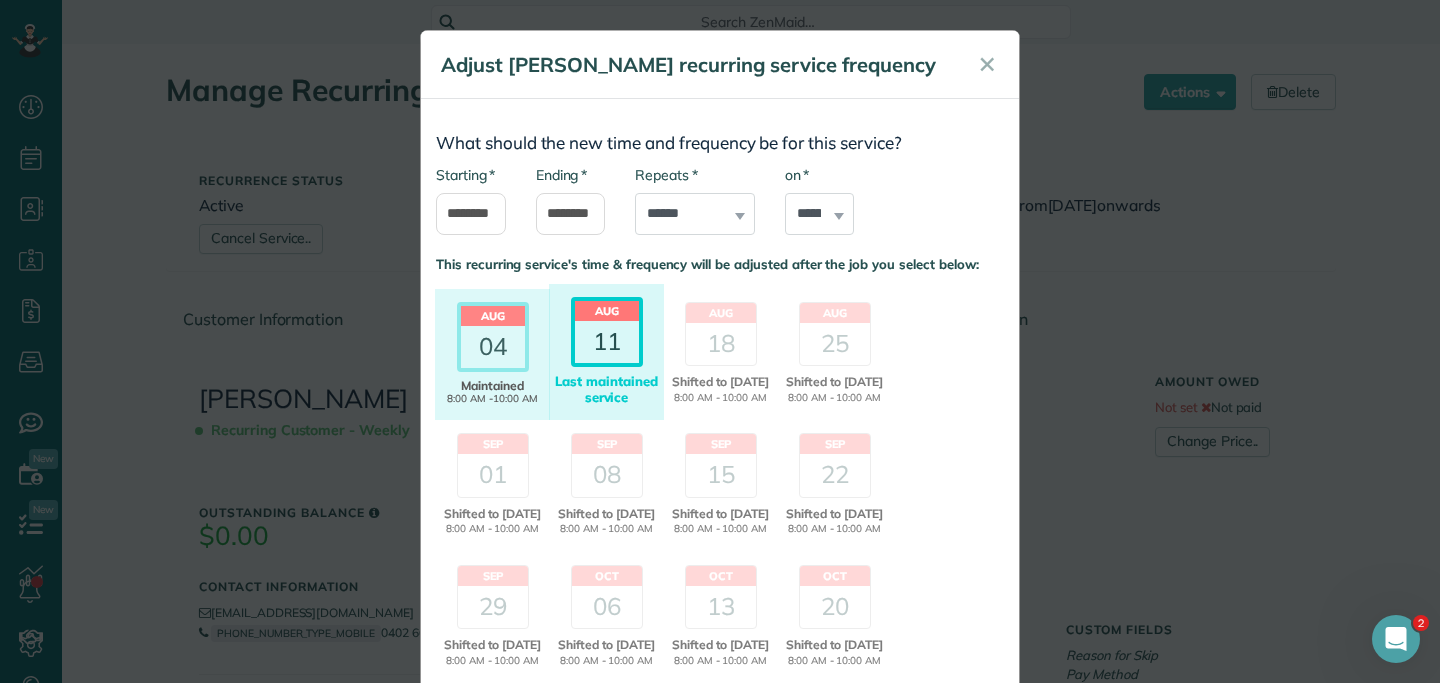 click on "11" at bounding box center [607, 342] 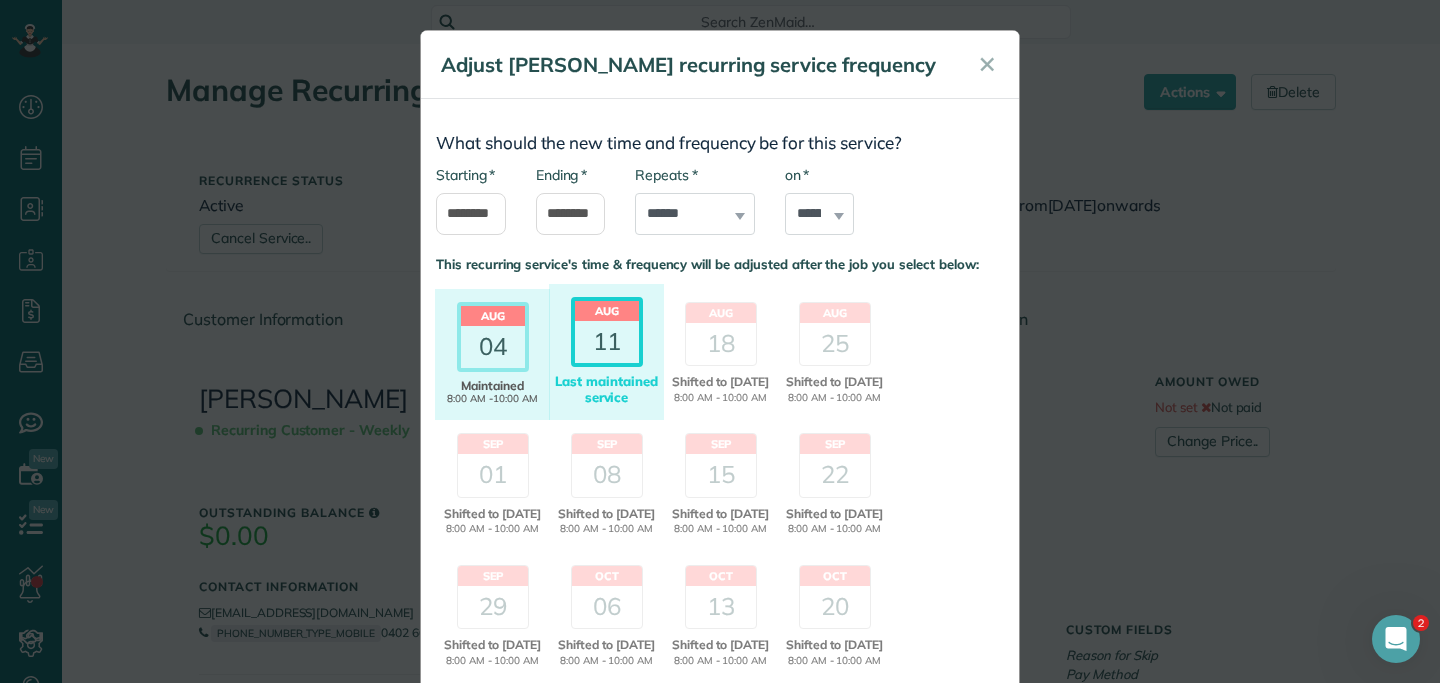 click on "**********" at bounding box center [695, 200] 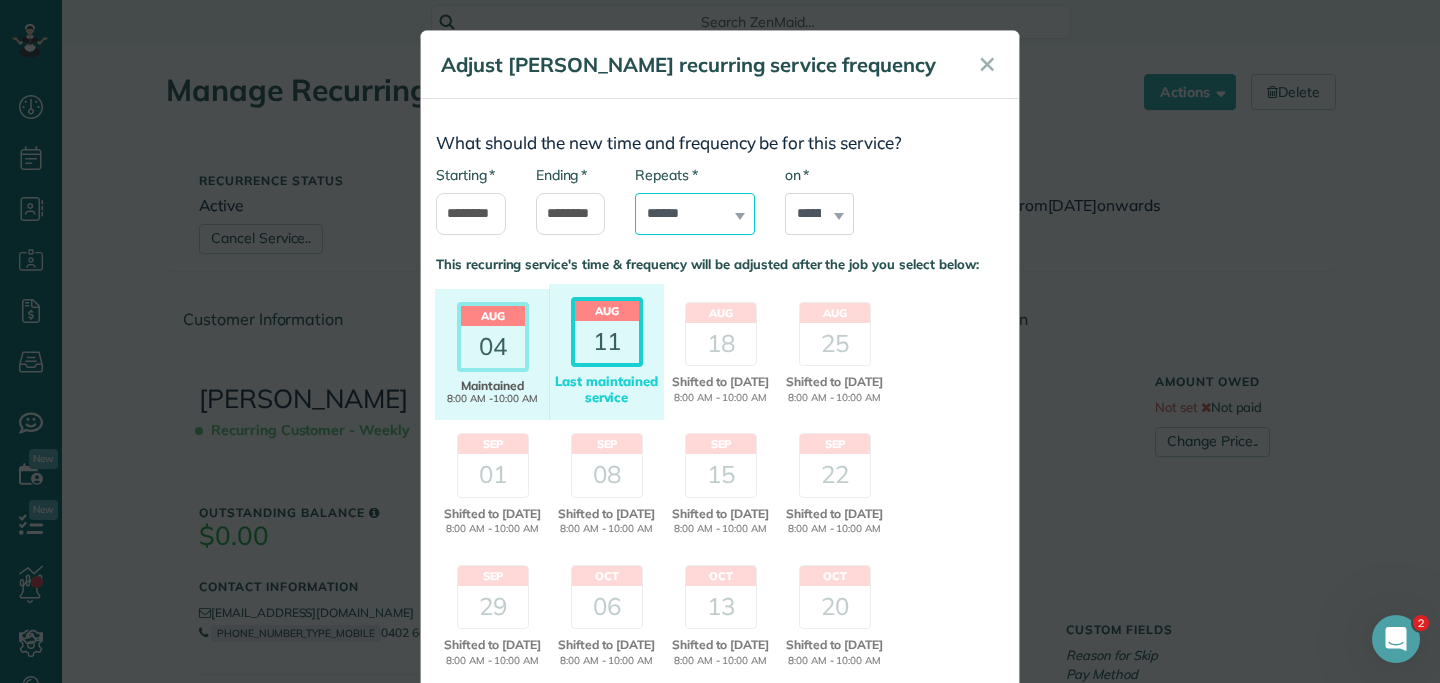 click on "**********" at bounding box center [695, 214] 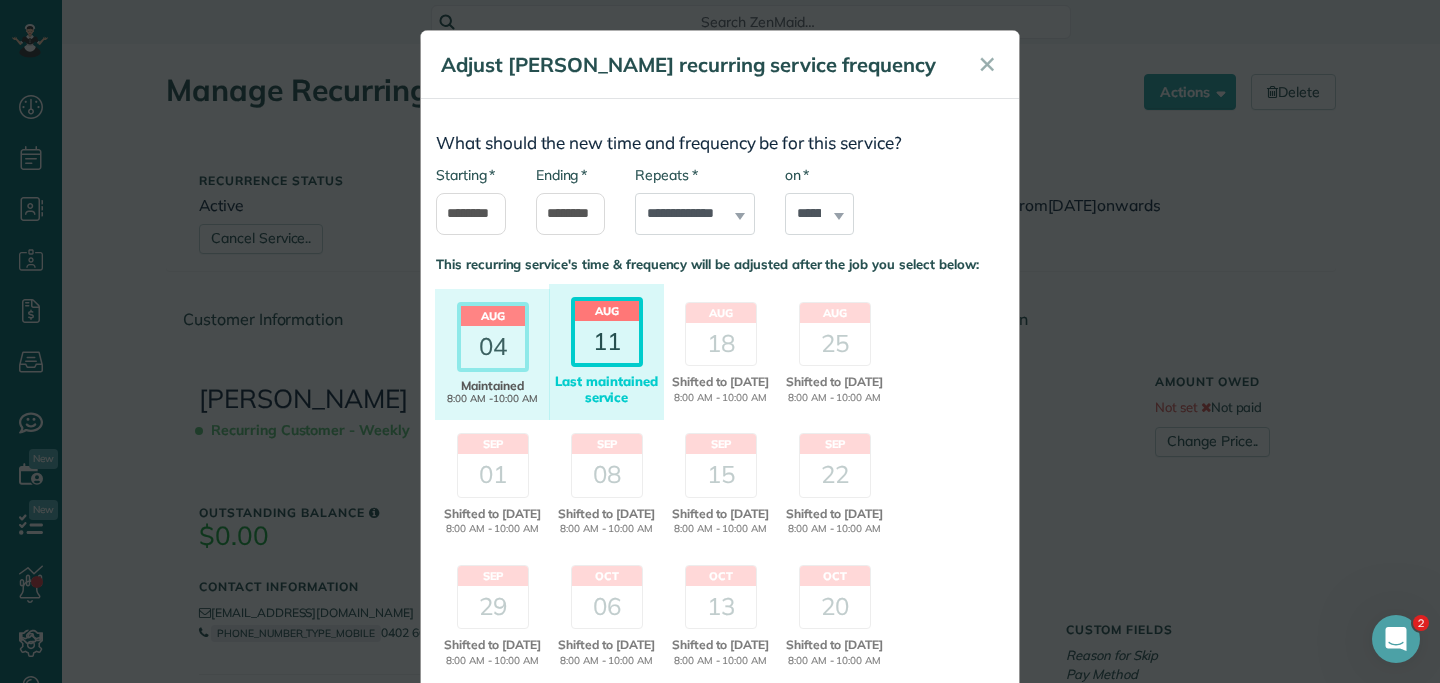 click on "11" at bounding box center (607, 342) 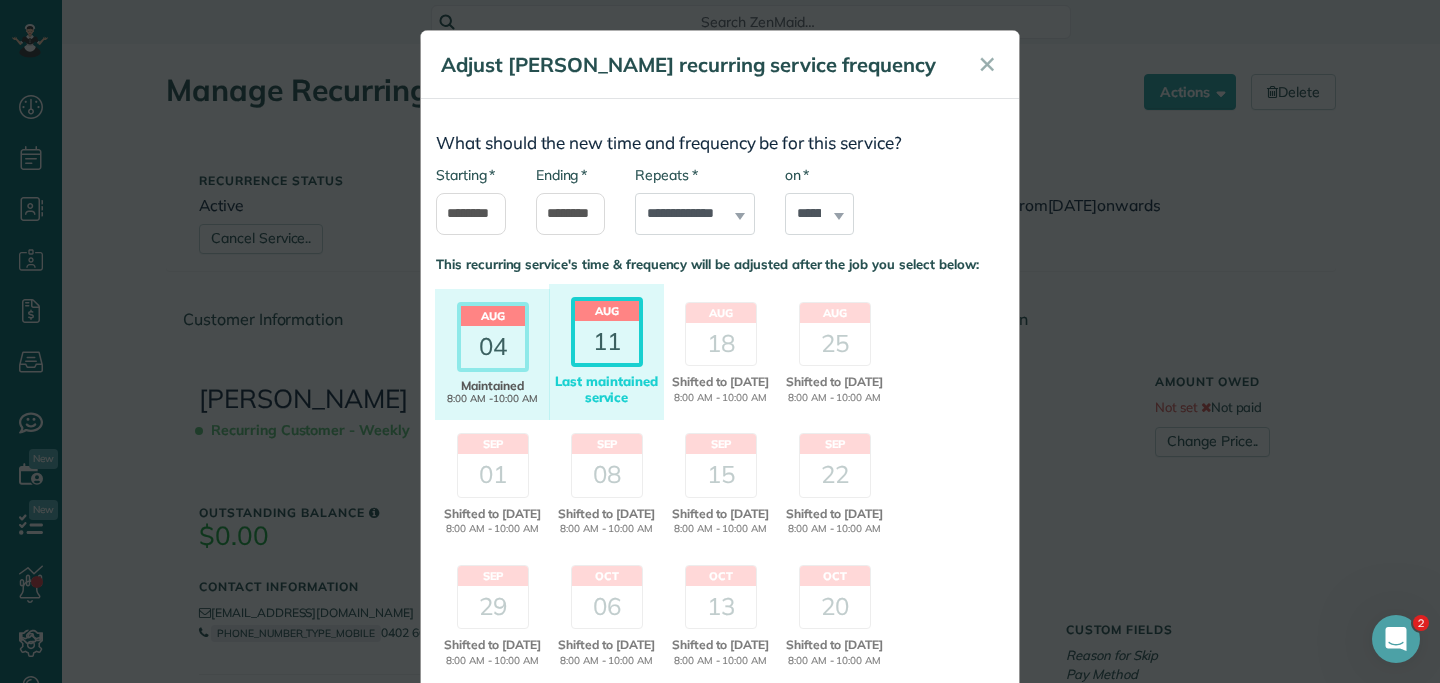 scroll, scrollTop: 754, scrollLeft: 0, axis: vertical 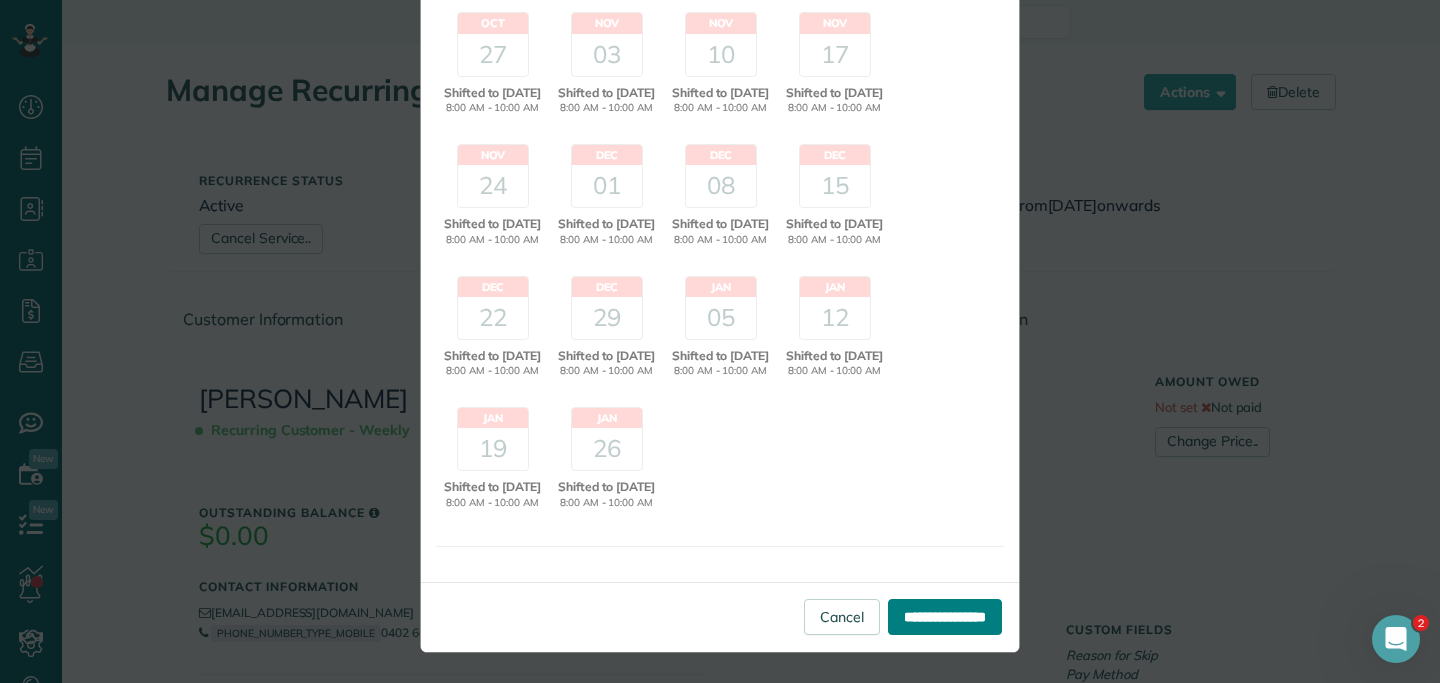 click on "**********" at bounding box center (945, 617) 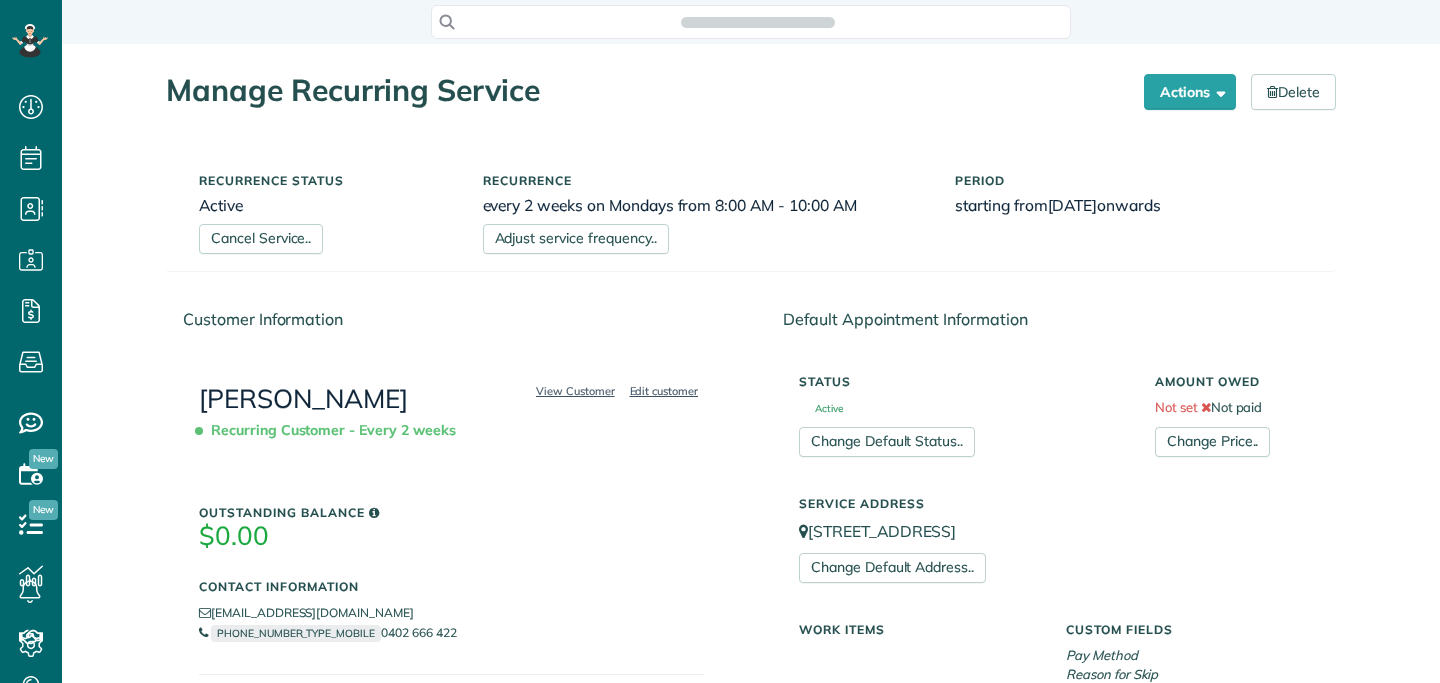 scroll, scrollTop: 0, scrollLeft: 0, axis: both 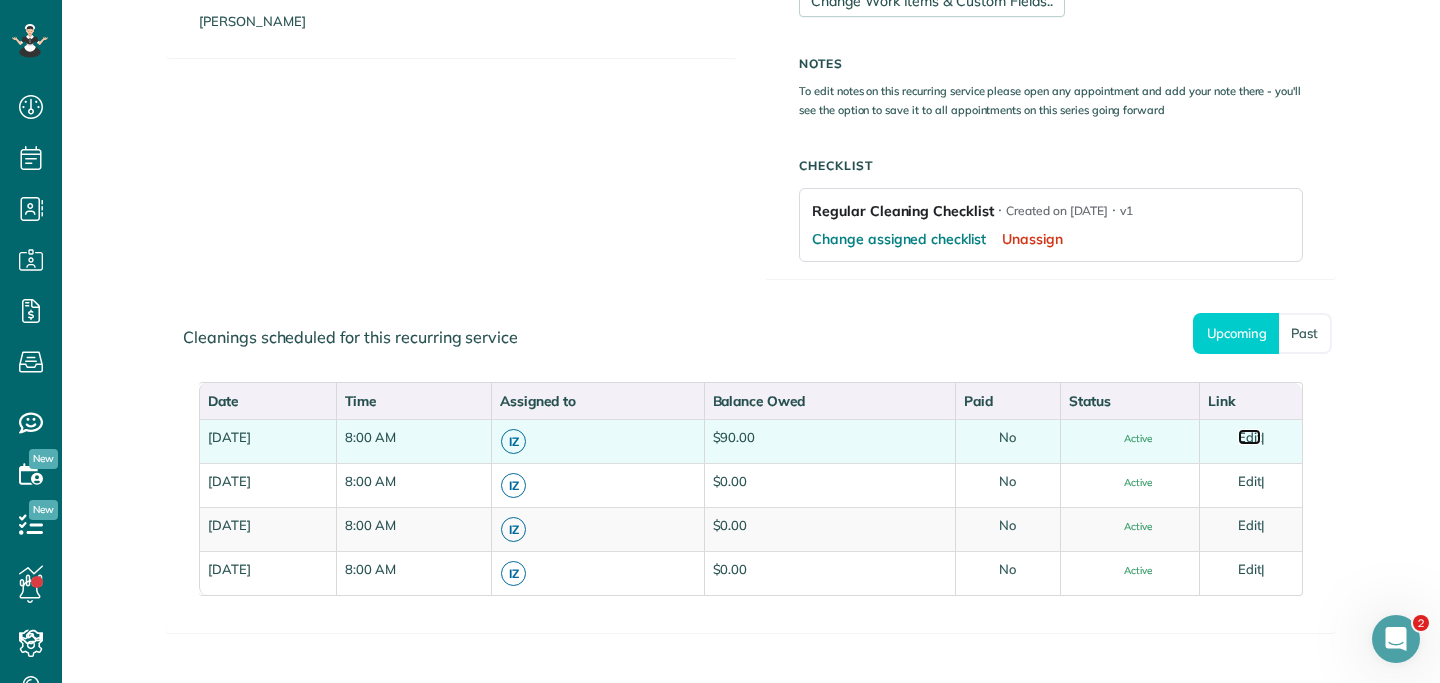 click on "Edit" at bounding box center (1250, 437) 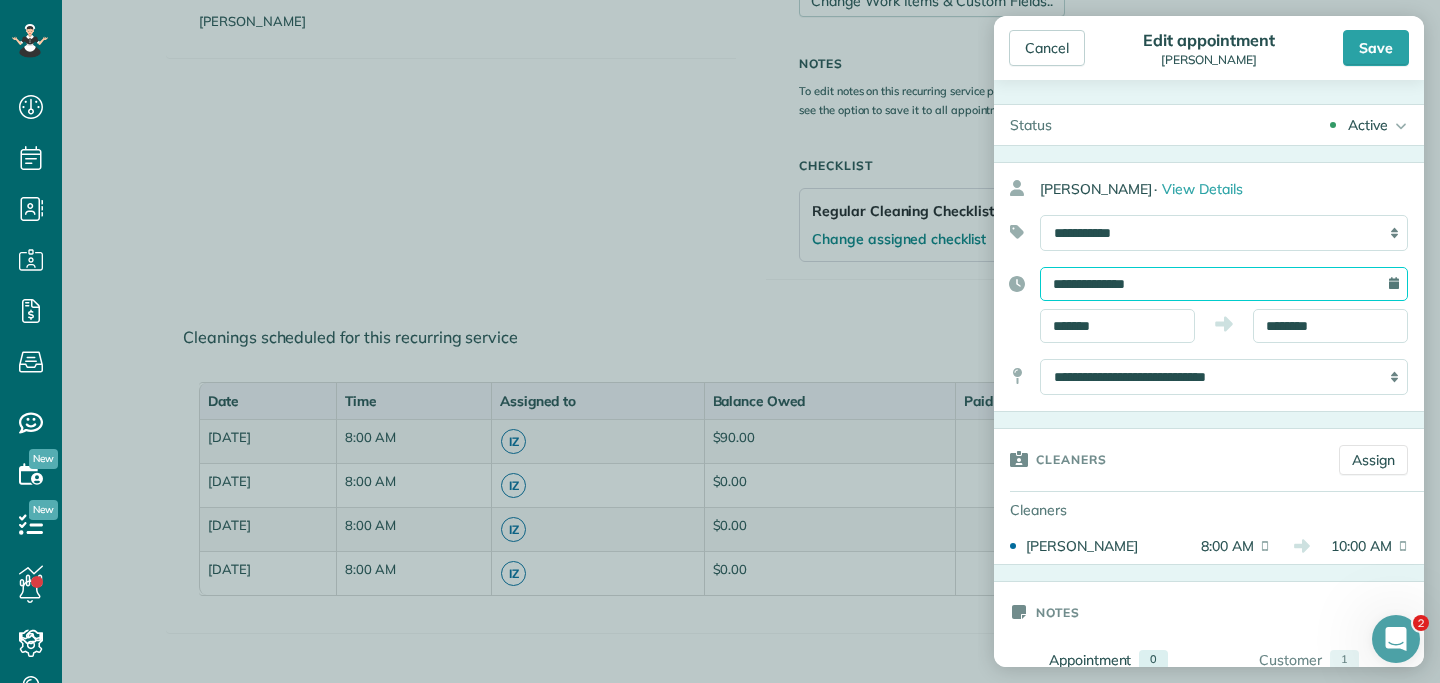 click on "**********" at bounding box center (1224, 284) 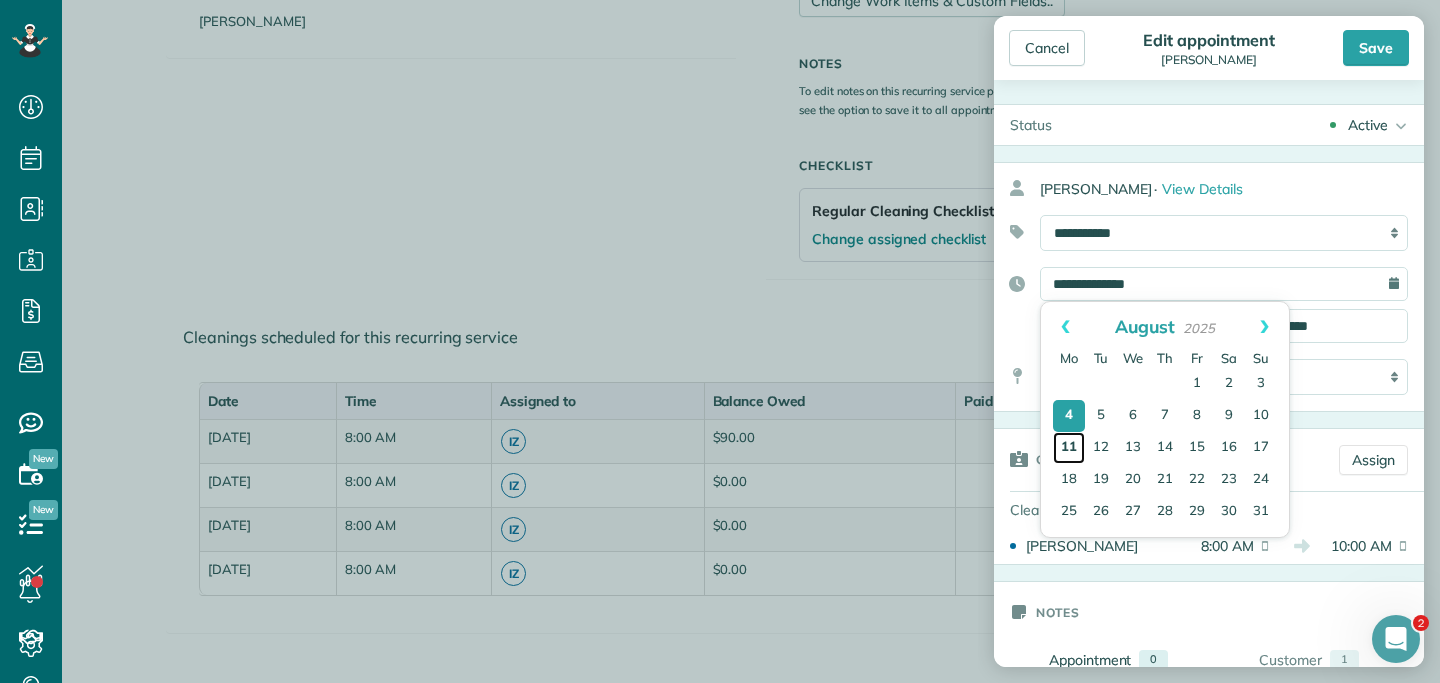 click on "11" at bounding box center [1069, 448] 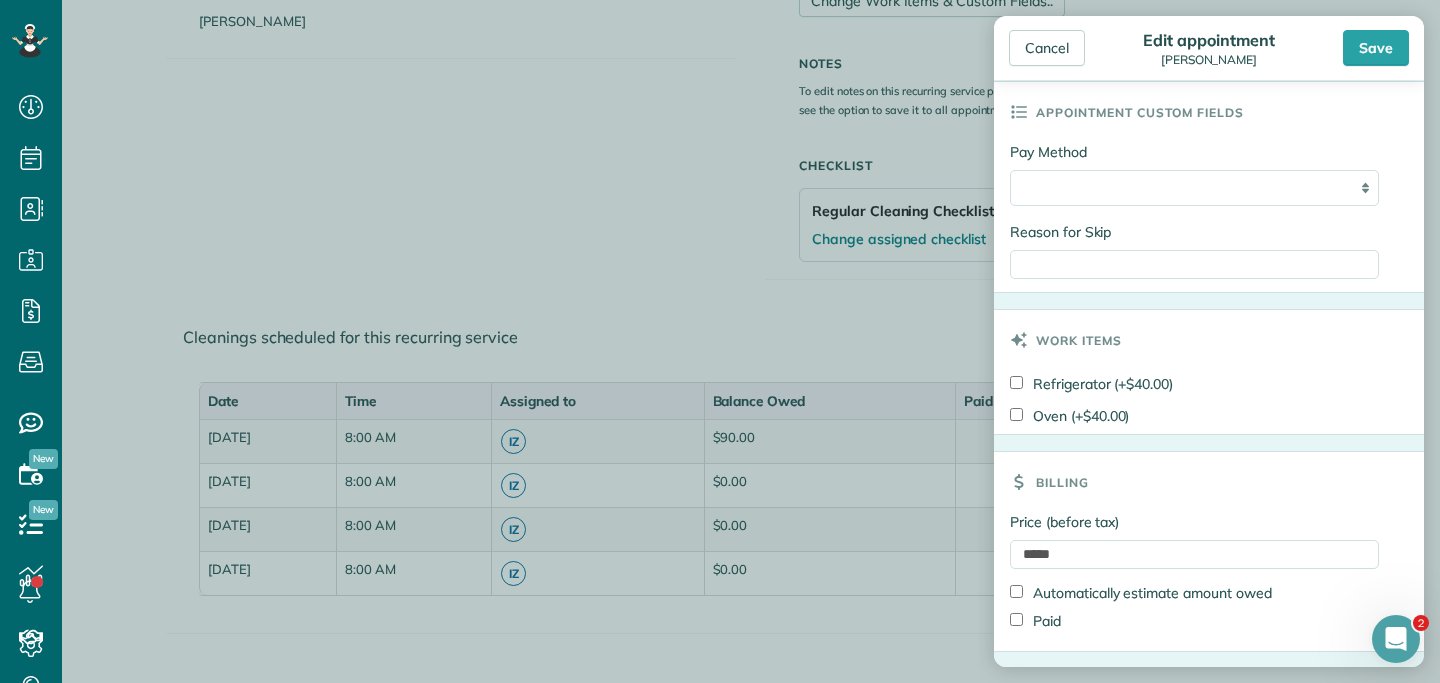 scroll, scrollTop: 802, scrollLeft: 0, axis: vertical 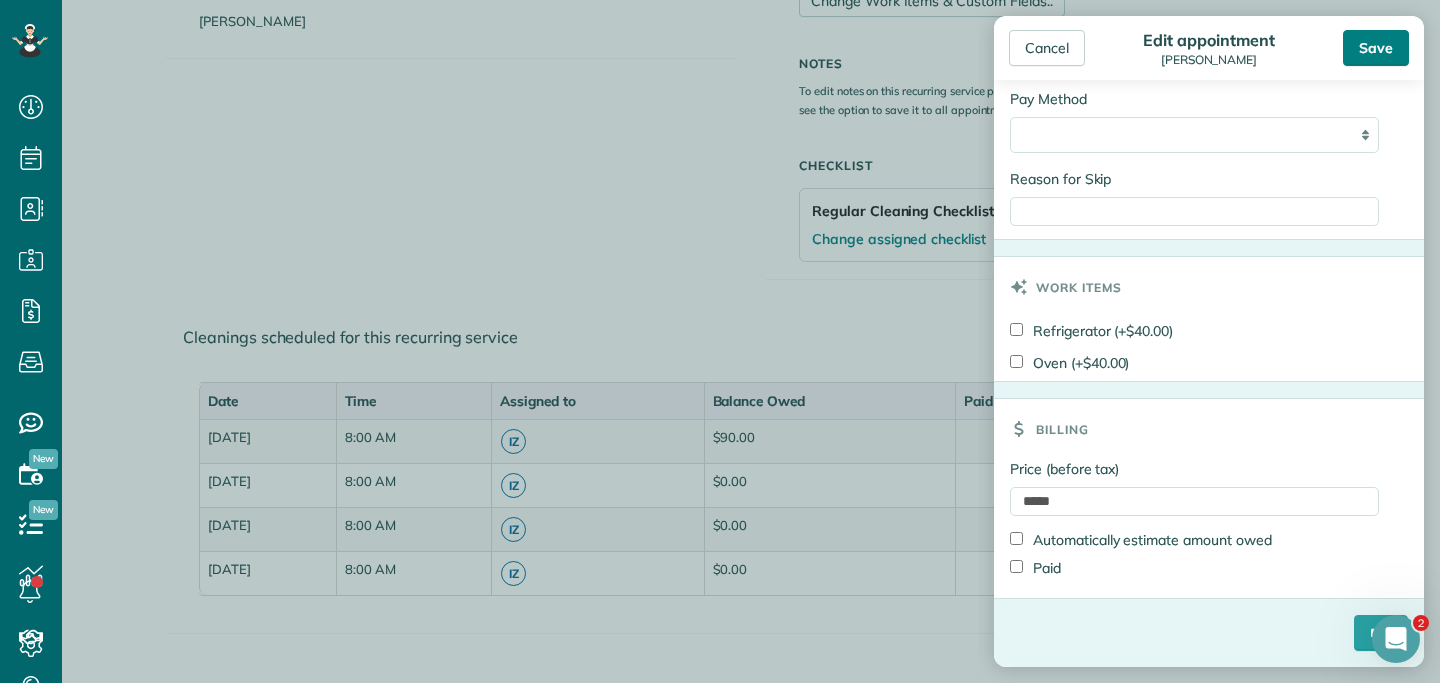 click on "Save" at bounding box center (1376, 48) 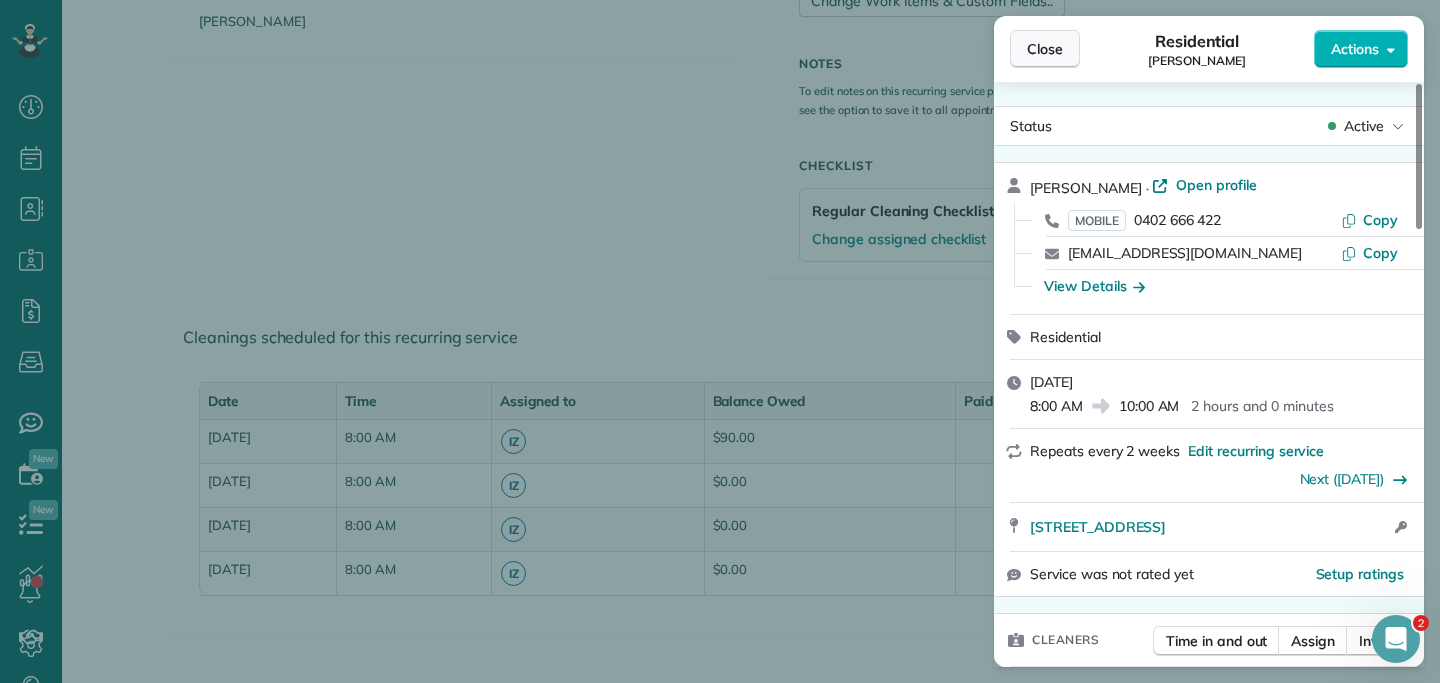click on "Close" at bounding box center [1045, 49] 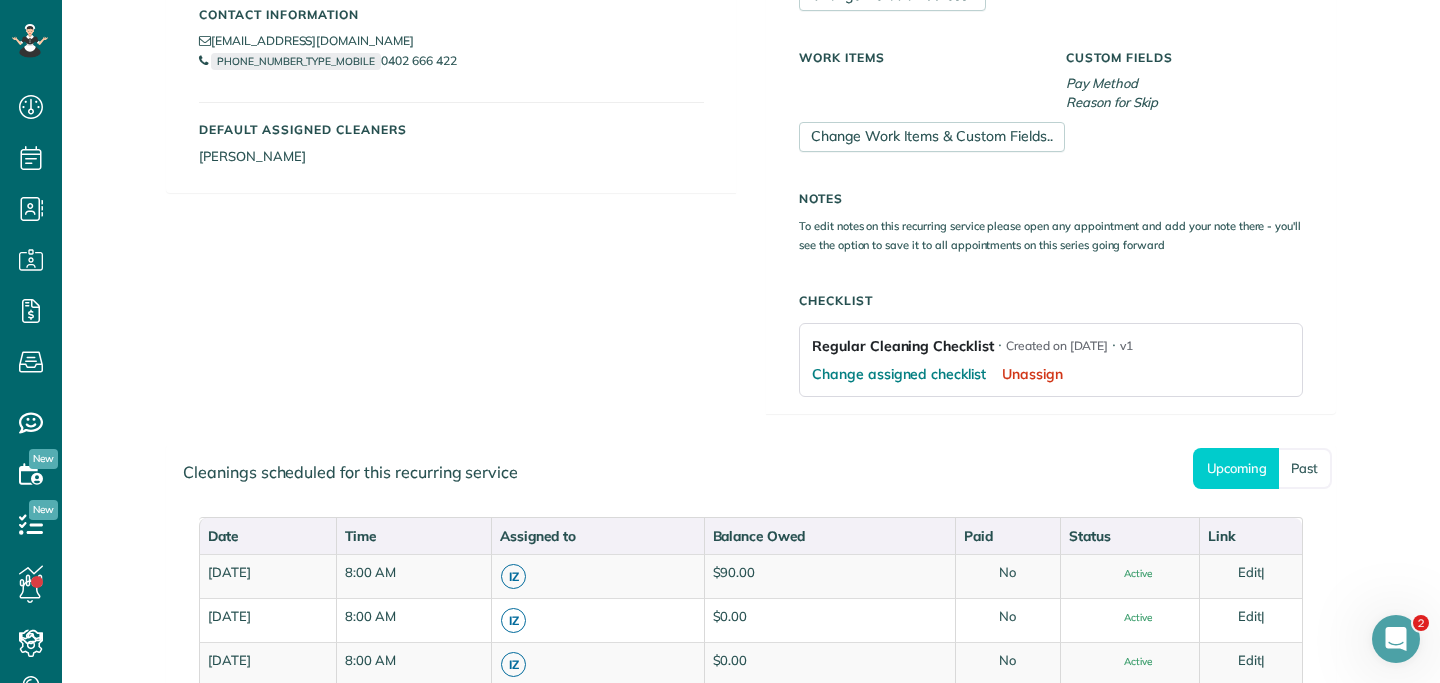 scroll, scrollTop: 797, scrollLeft: 0, axis: vertical 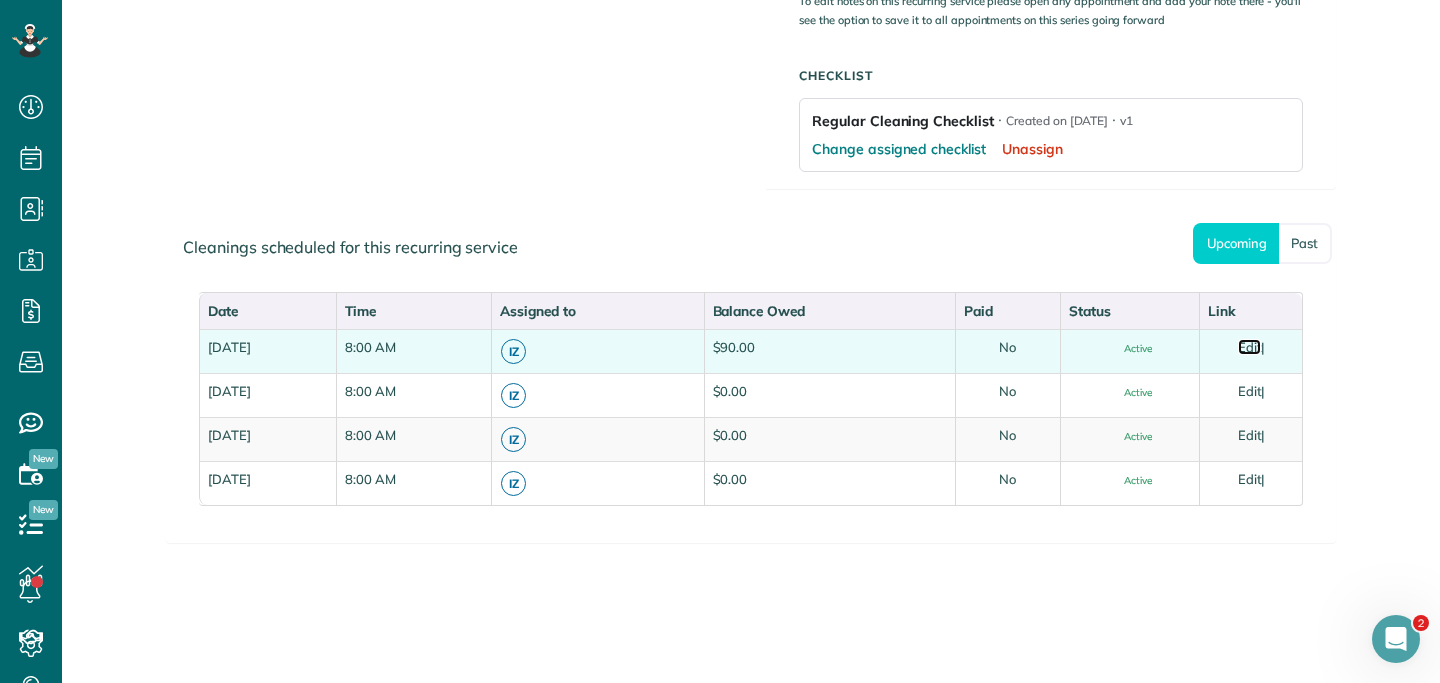 click on "Edit" at bounding box center (1250, 347) 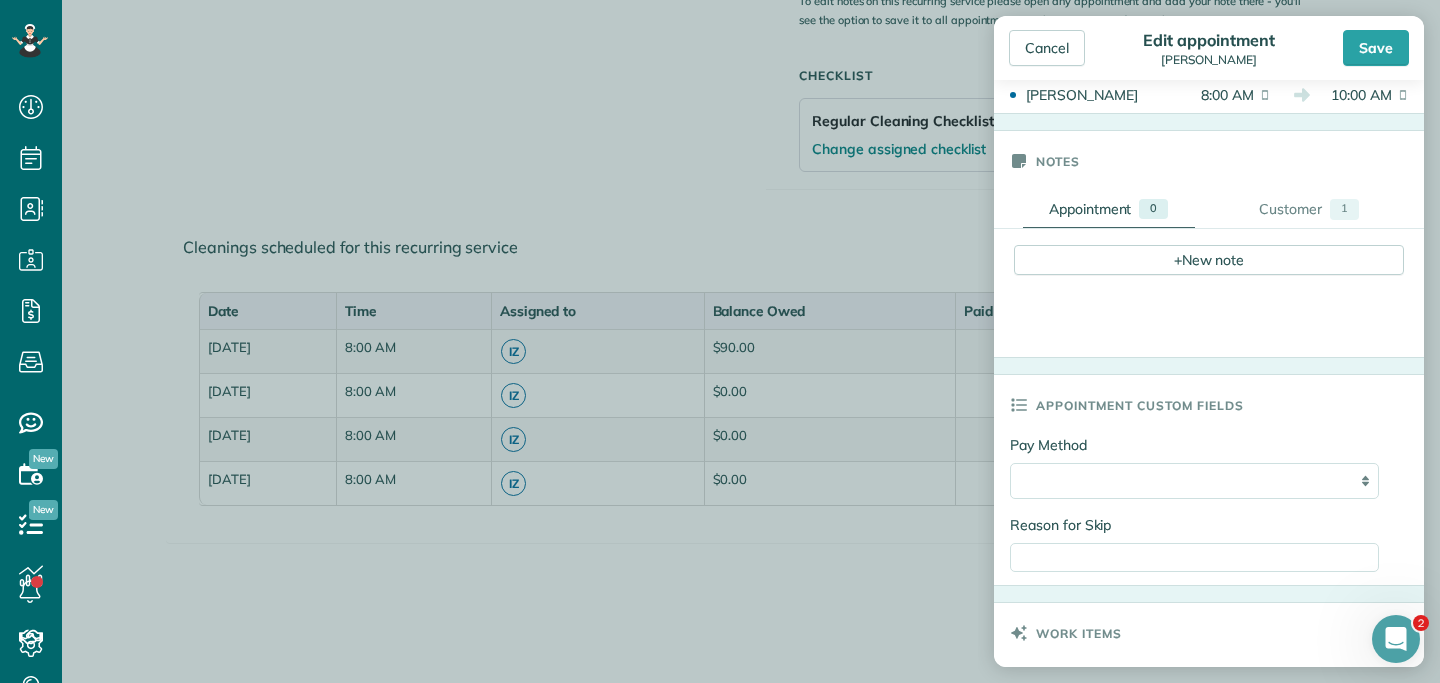 scroll, scrollTop: 802, scrollLeft: 0, axis: vertical 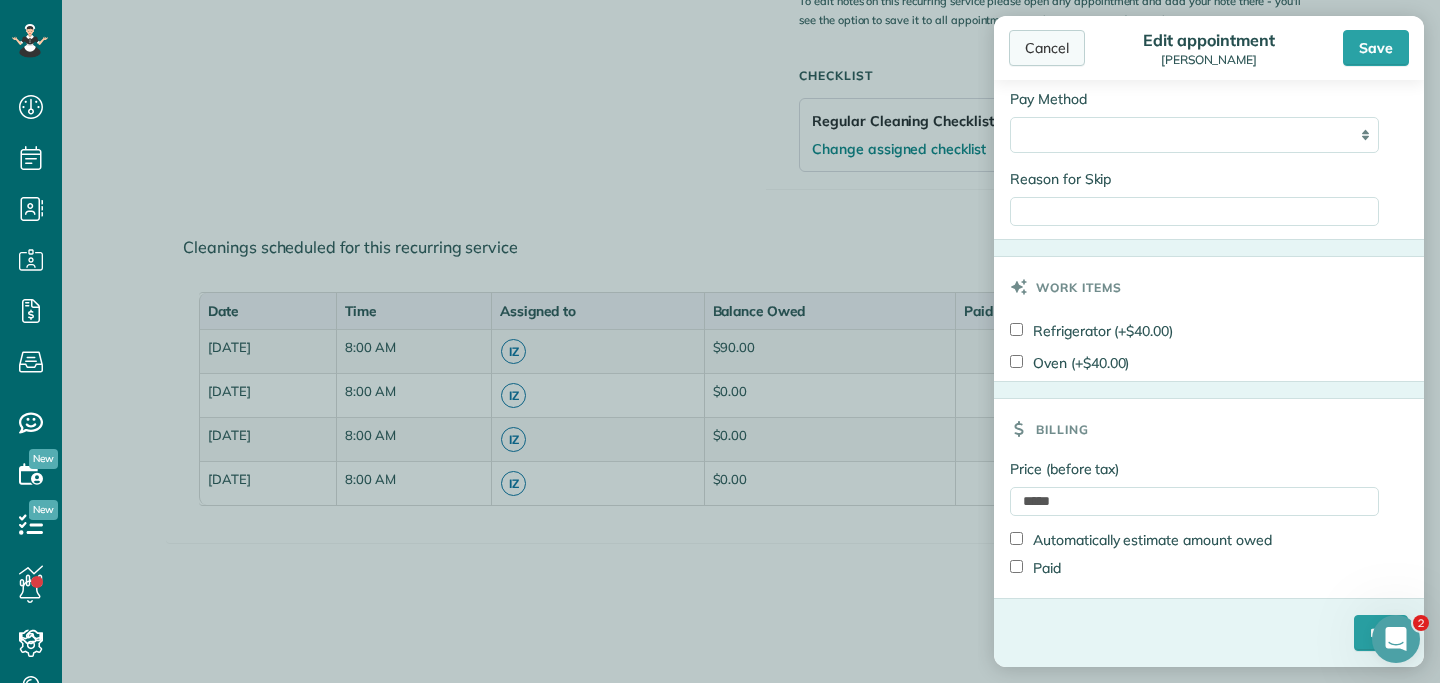 click on "Cancel" at bounding box center (1047, 48) 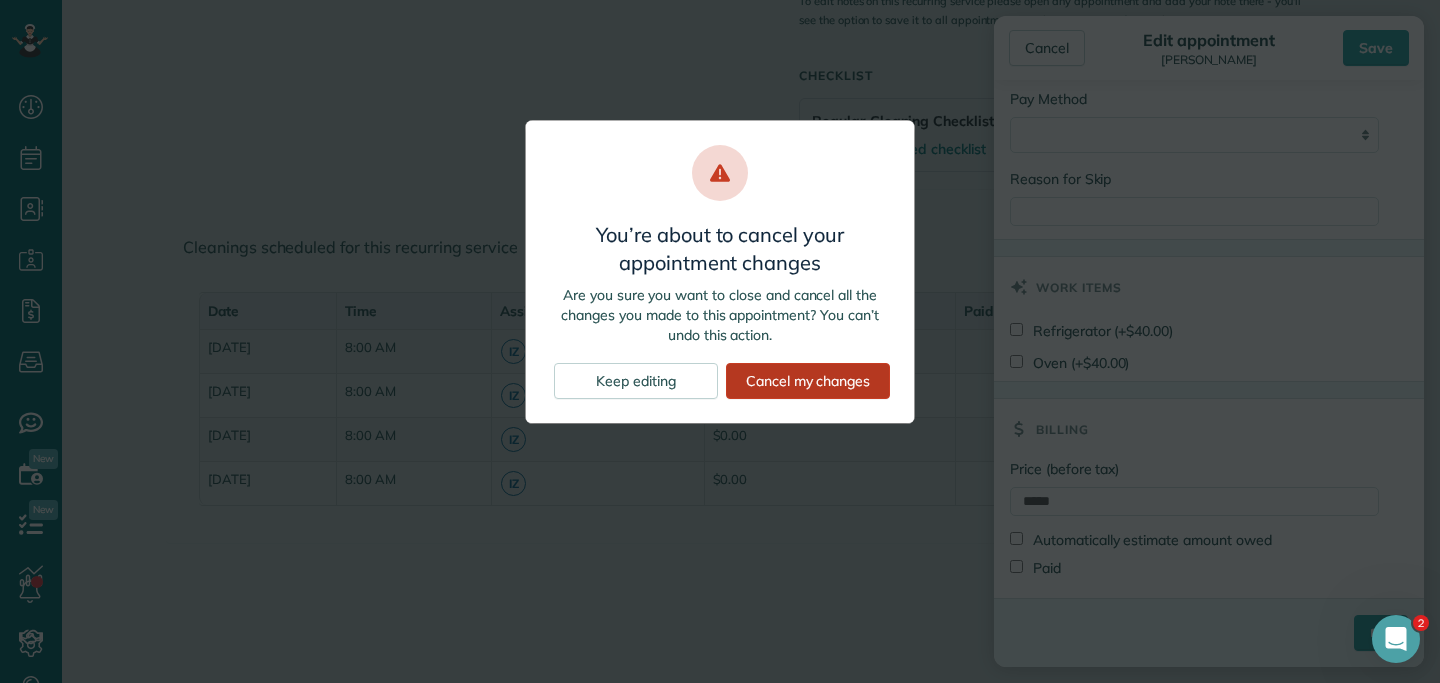 click on "Cancel my changes" at bounding box center [808, 381] 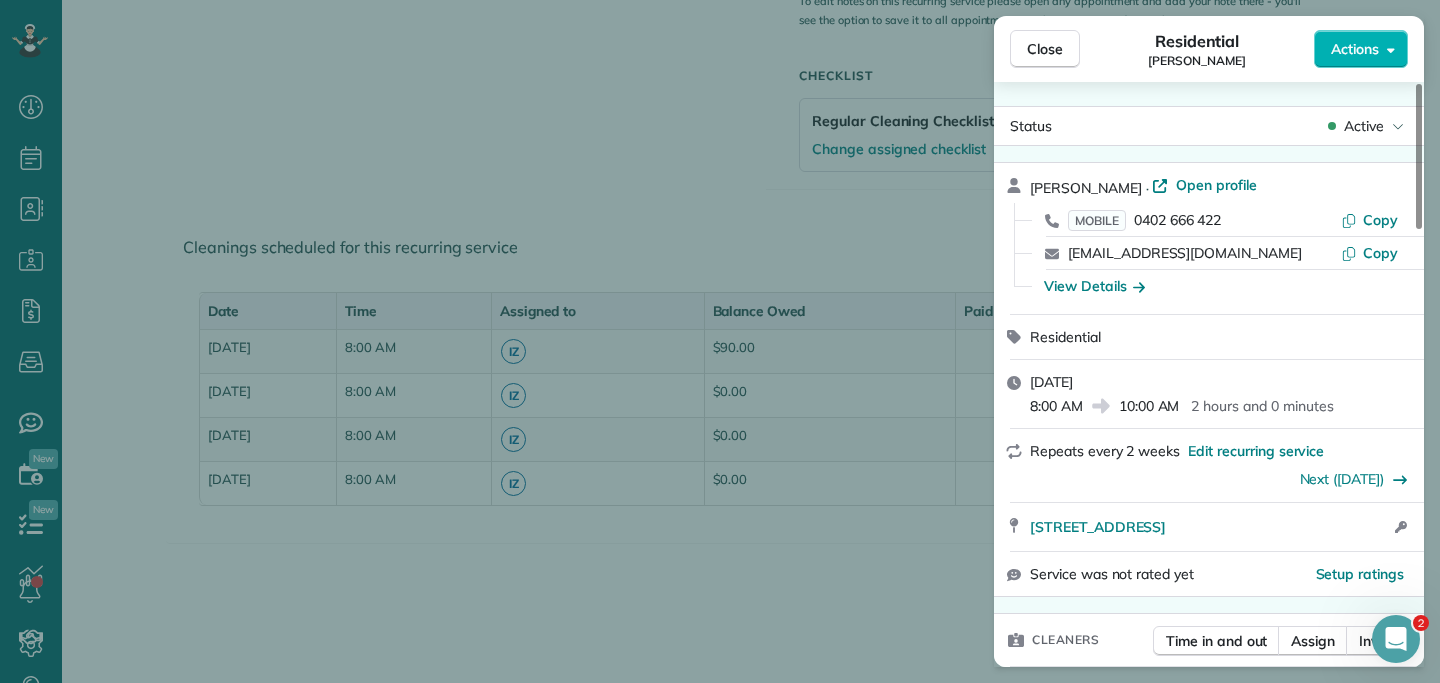 click on "Close Residential Caitlin Jordan Actions" at bounding box center [1209, 49] 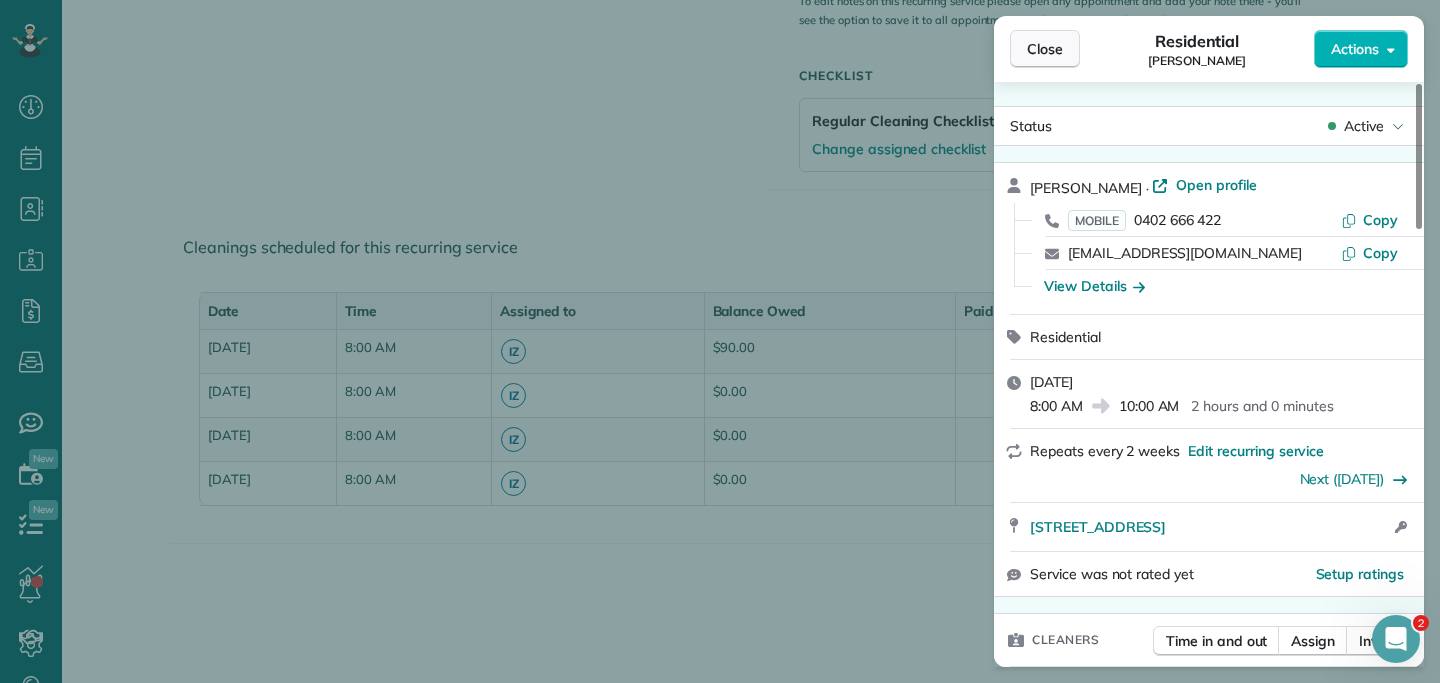 click on "Close" at bounding box center [1045, 49] 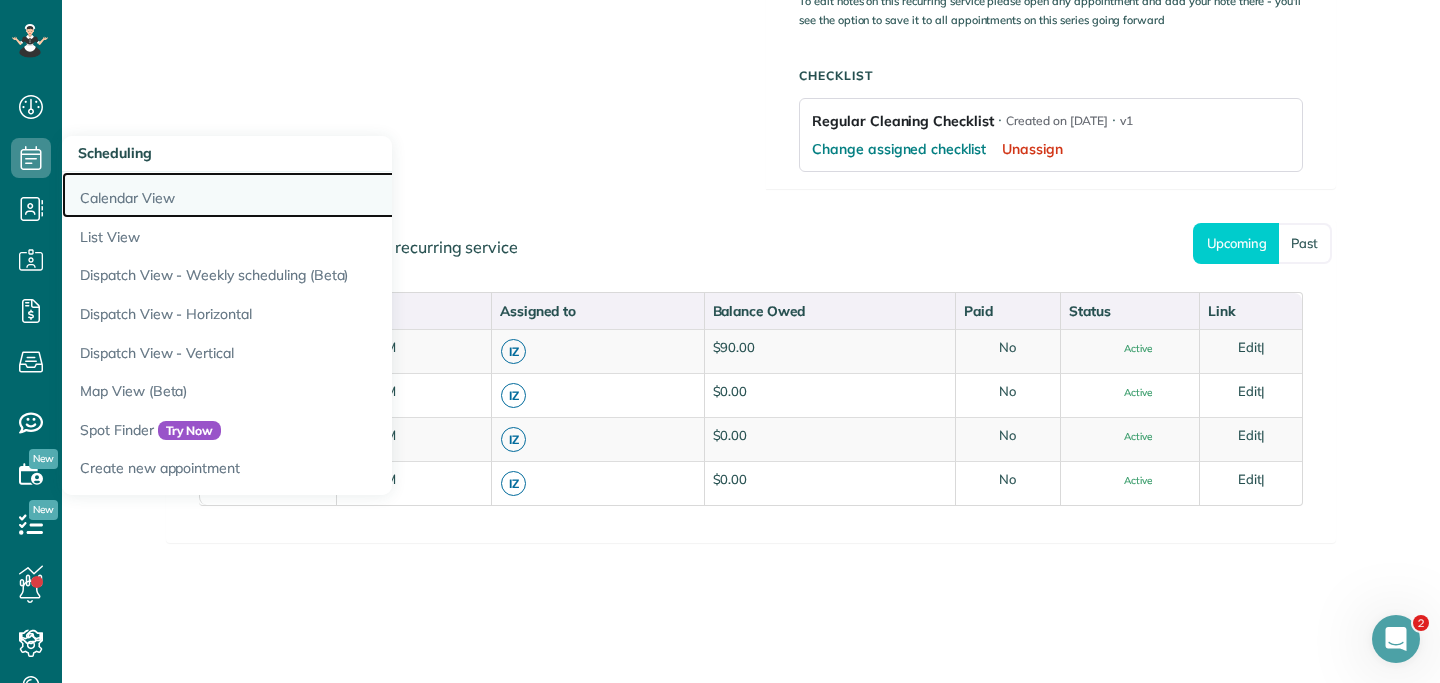 click on "Calendar View" at bounding box center (312, 195) 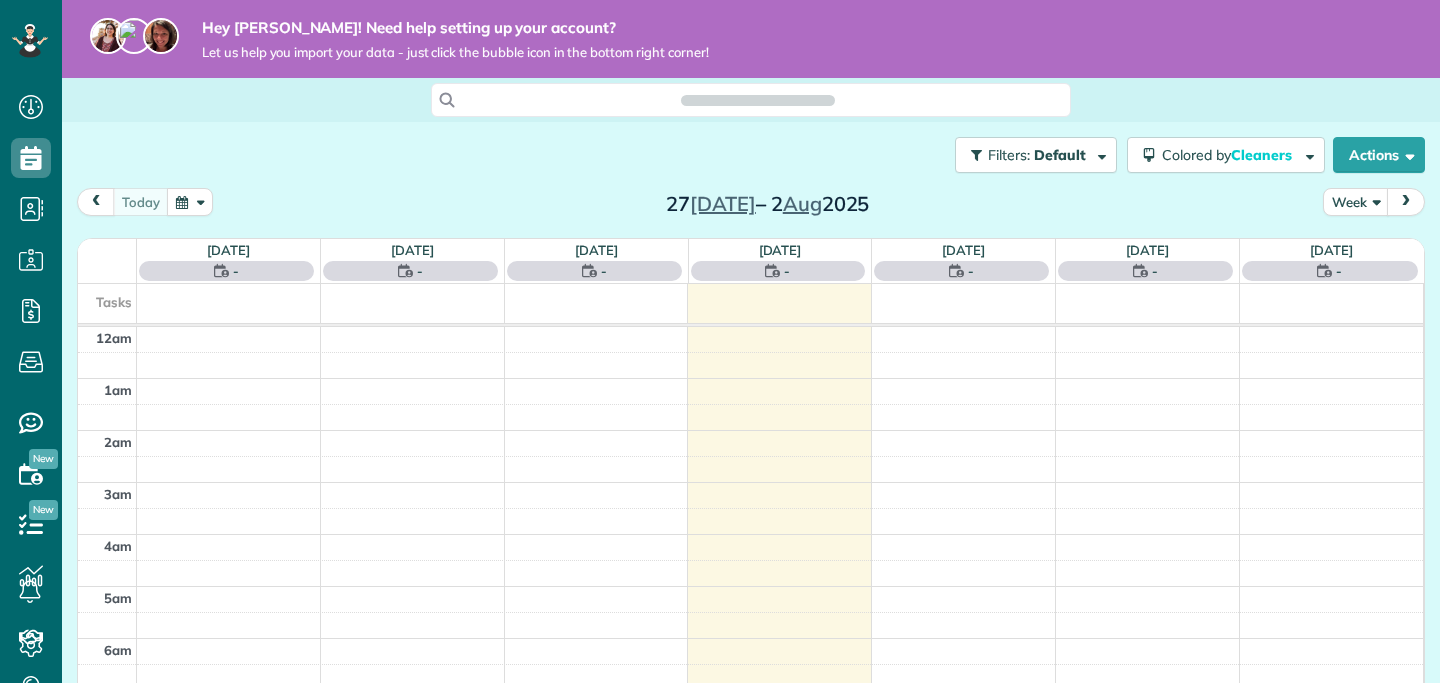 scroll, scrollTop: 0, scrollLeft: 0, axis: both 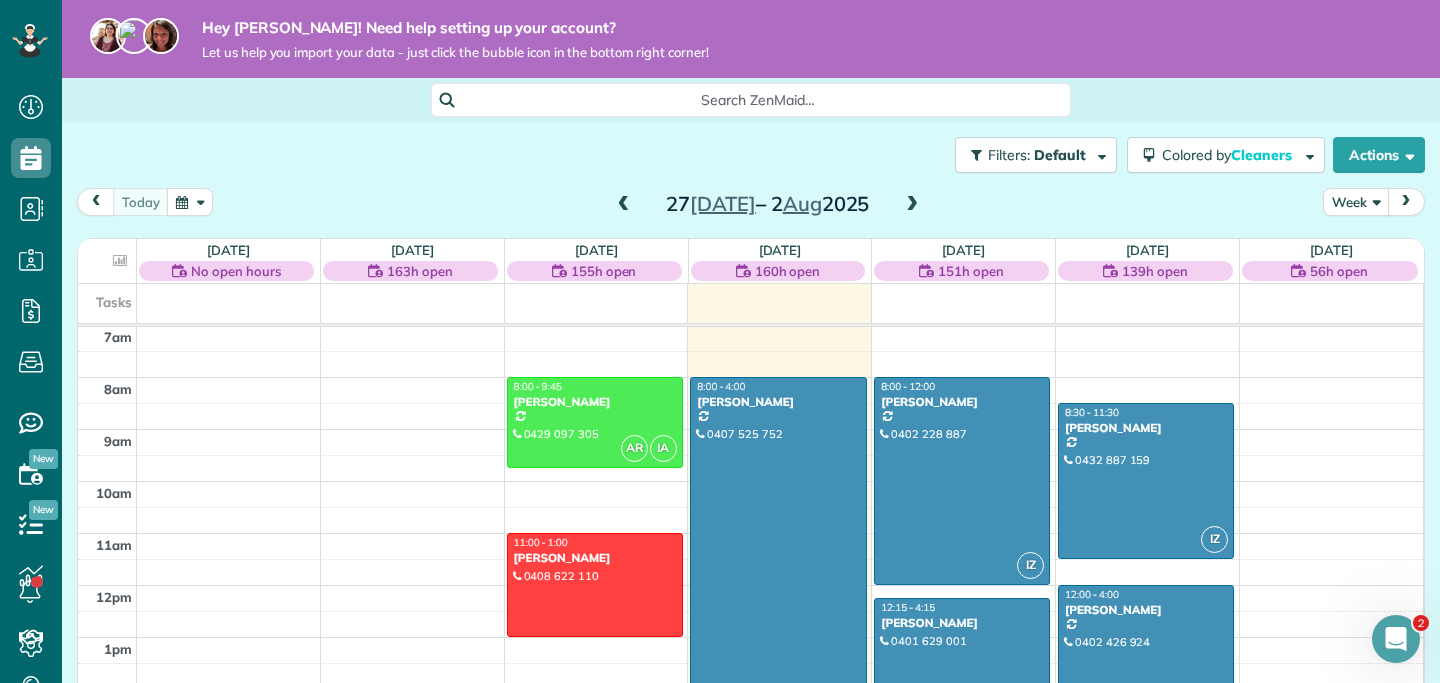 click on "Week" at bounding box center [1356, 201] 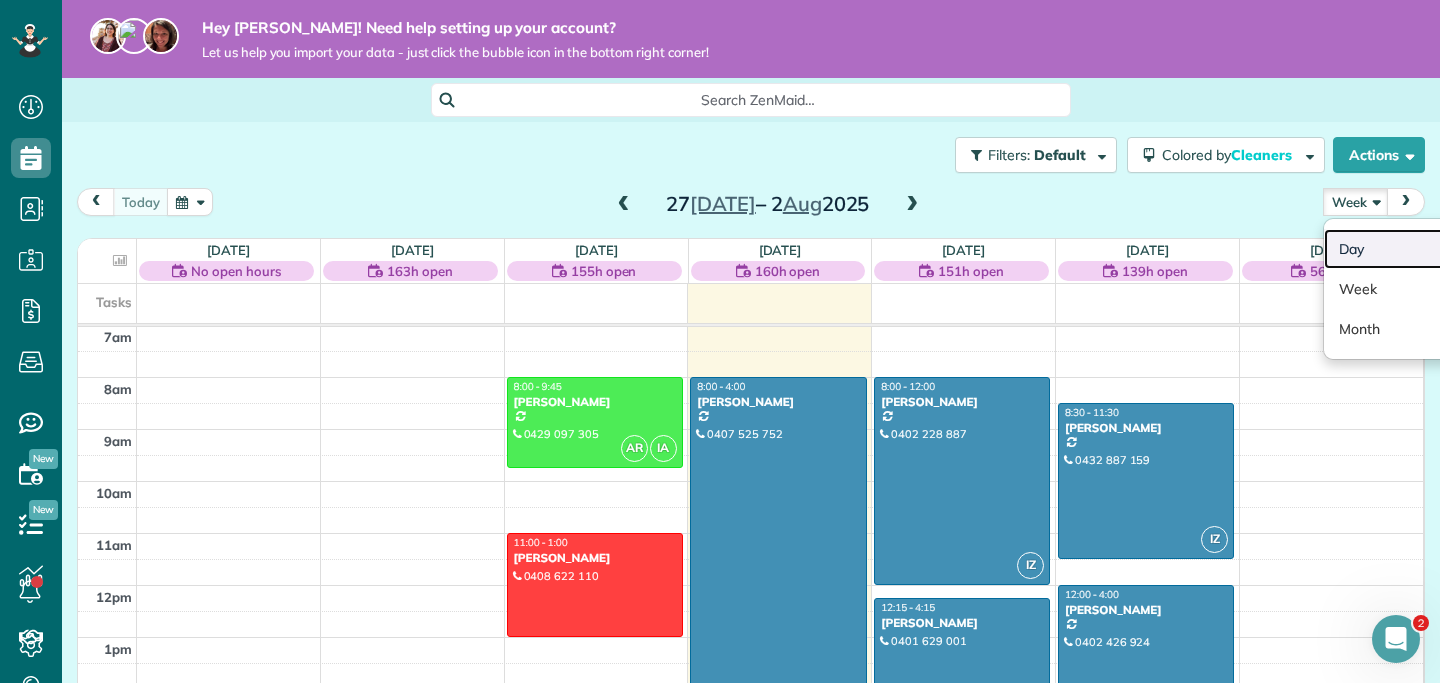 click on "Day" at bounding box center (1403, 249) 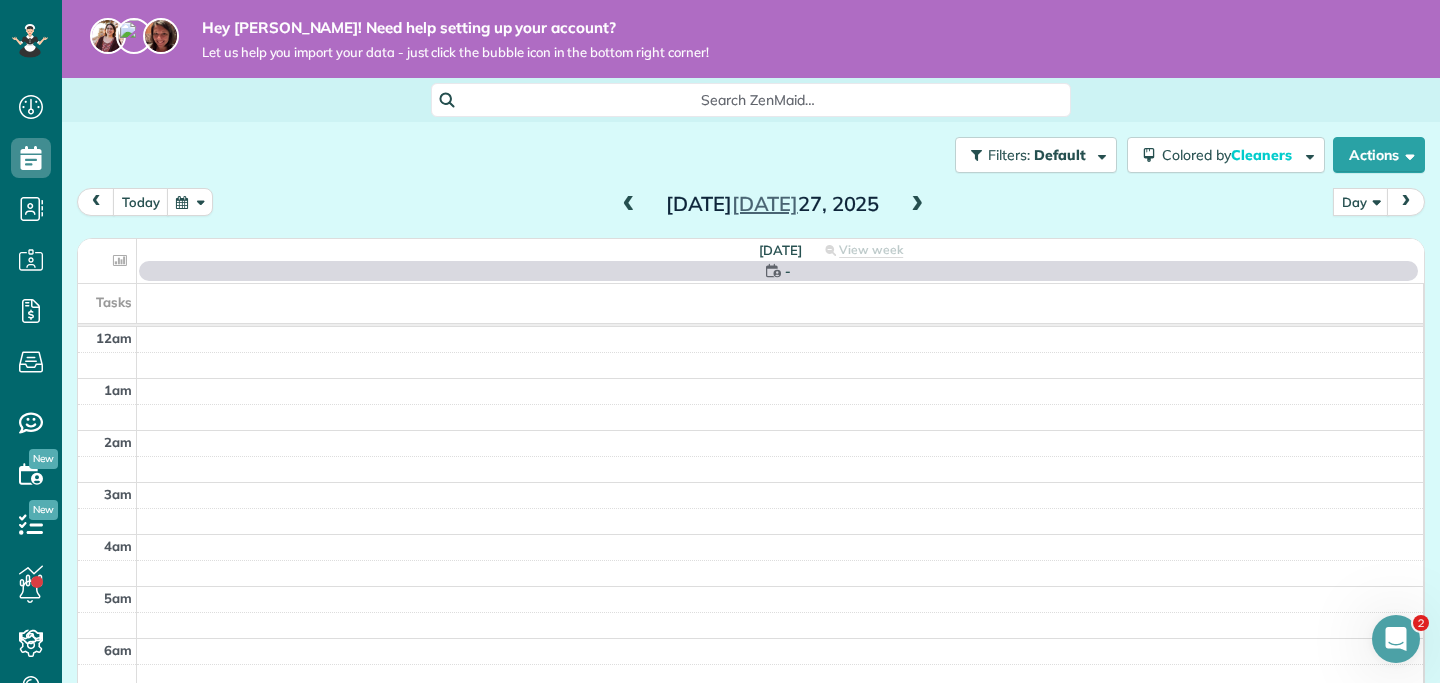 scroll, scrollTop: 365, scrollLeft: 0, axis: vertical 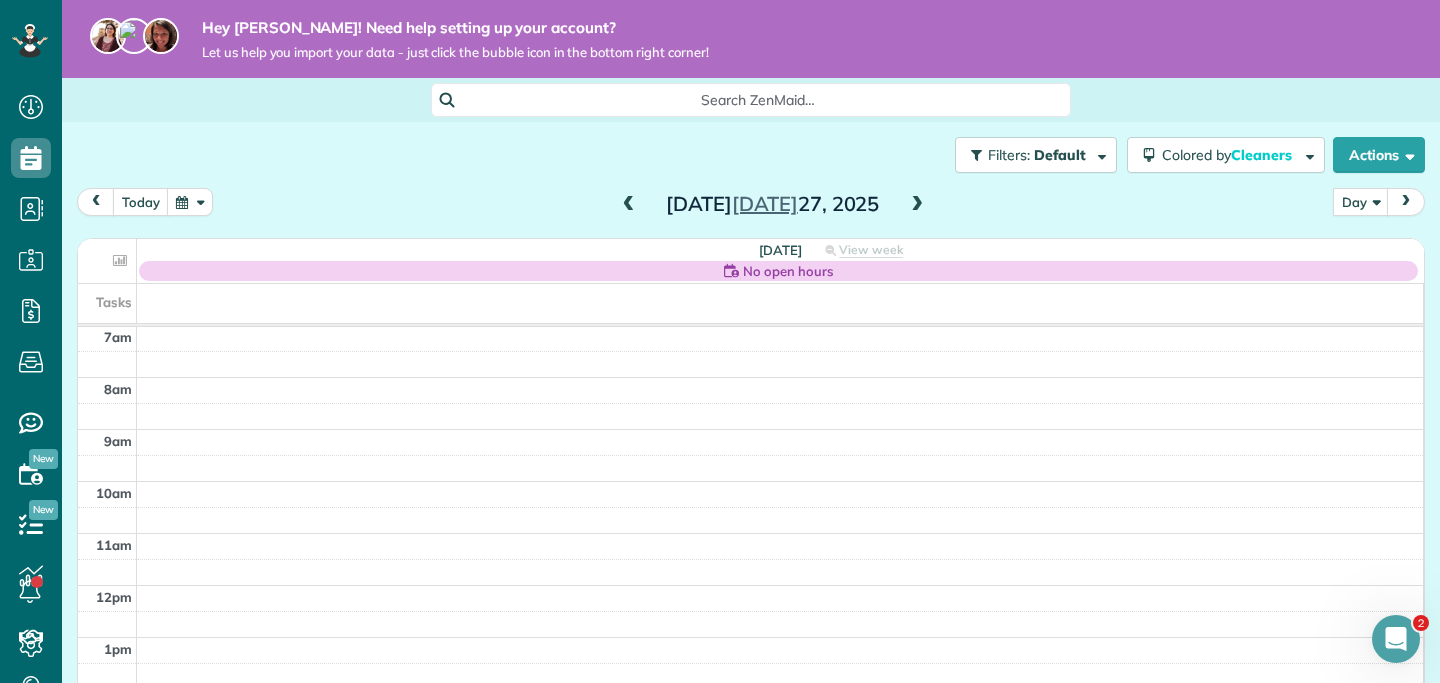 click on "Sunday  Jul  27, 2025" at bounding box center (773, 204) 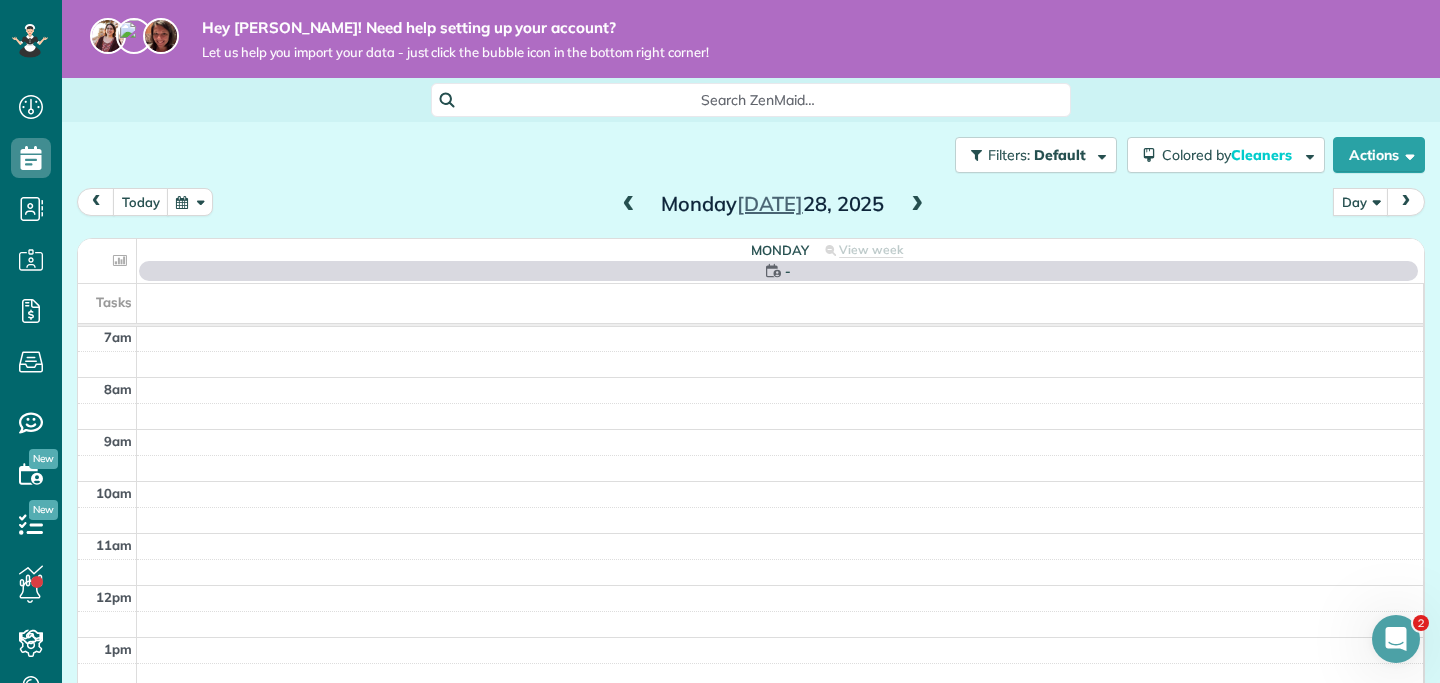 click at bounding box center [917, 205] 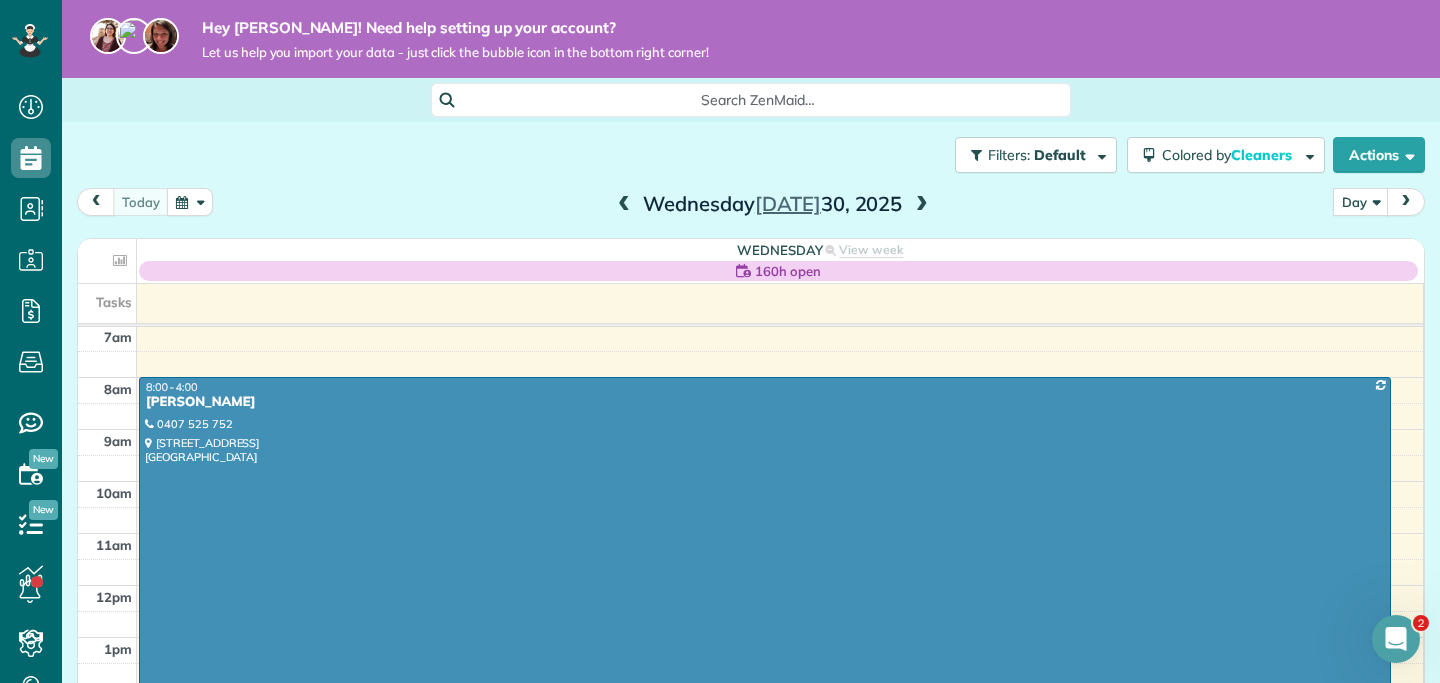 click on "Today   Day Day Week Month Wednesday  Jul  30, 2025" at bounding box center [751, 206] 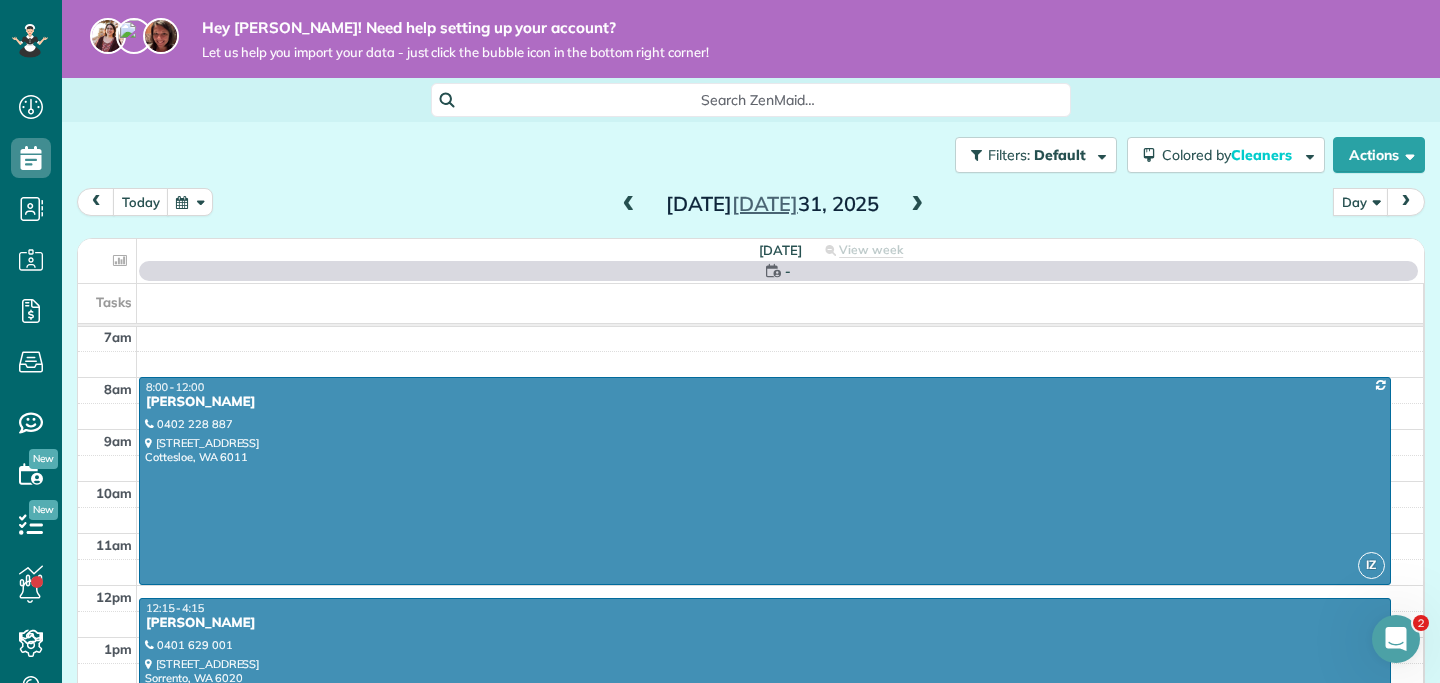 click at bounding box center (917, 205) 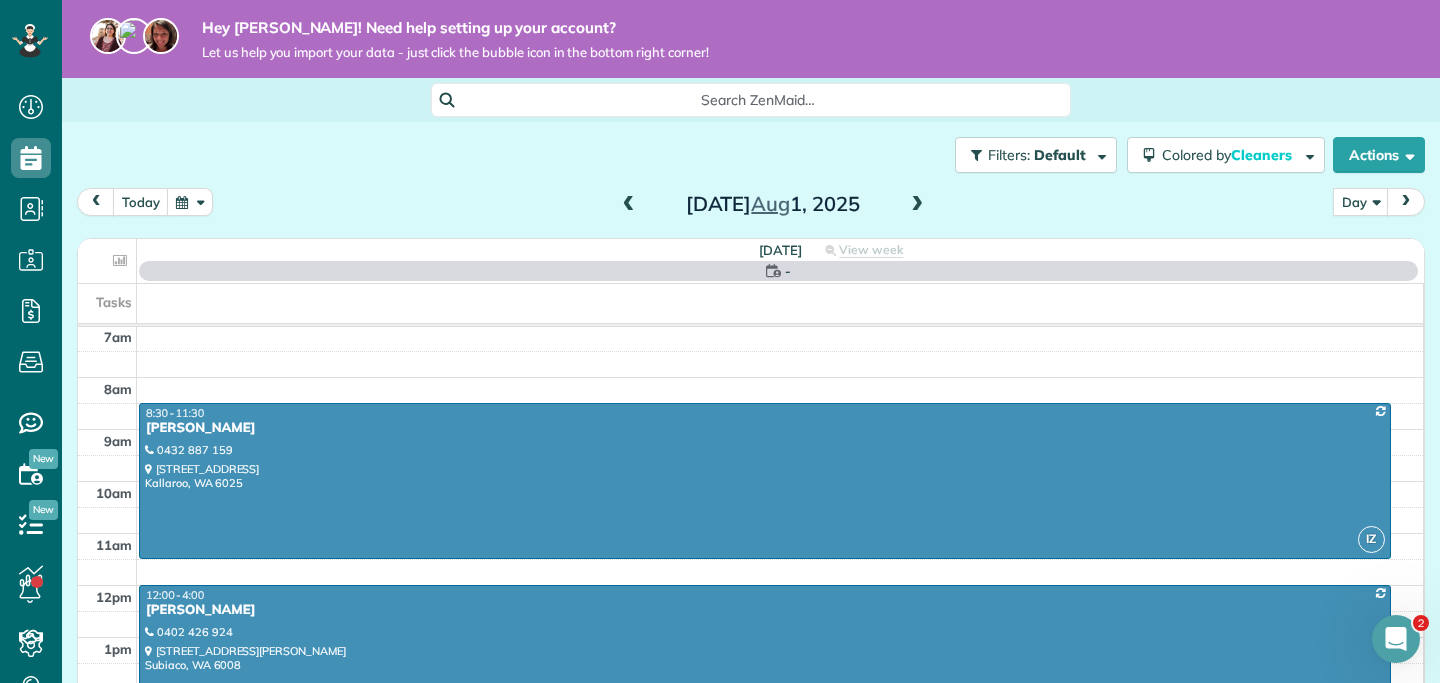 click at bounding box center [917, 205] 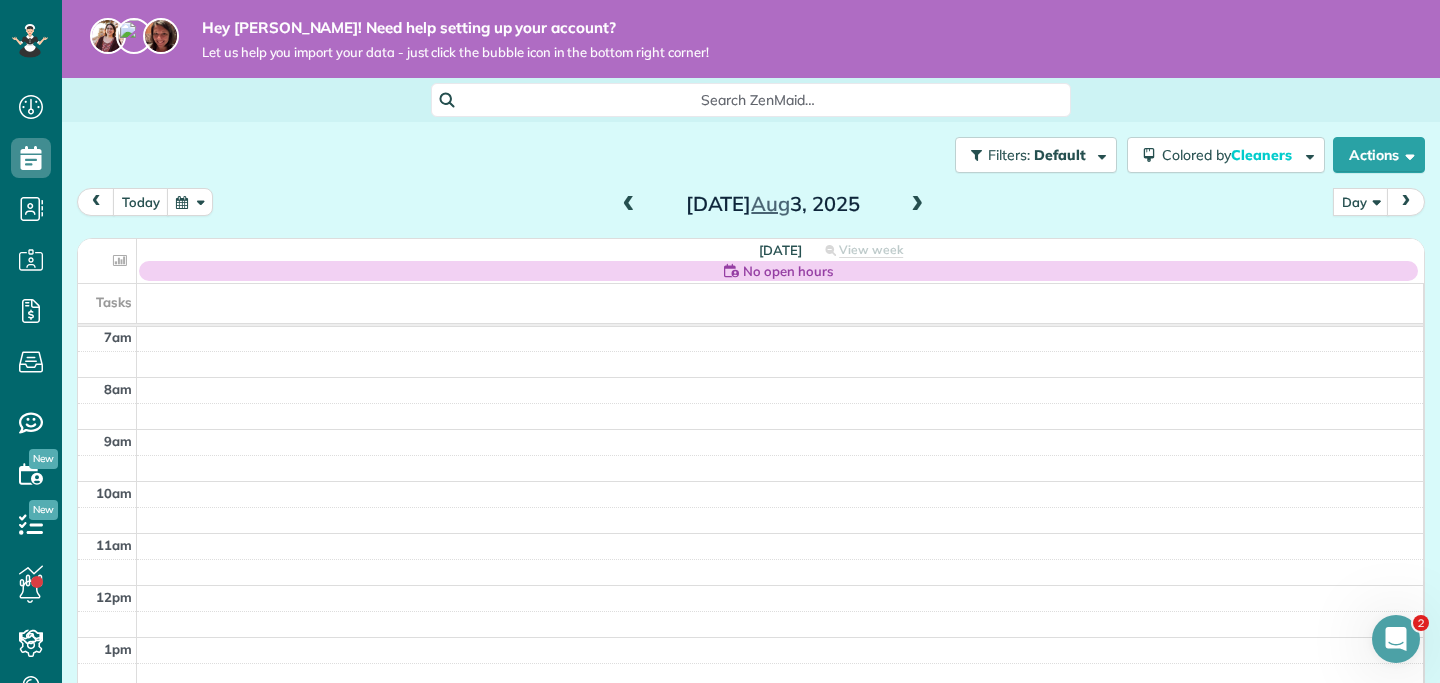 click at bounding box center [917, 205] 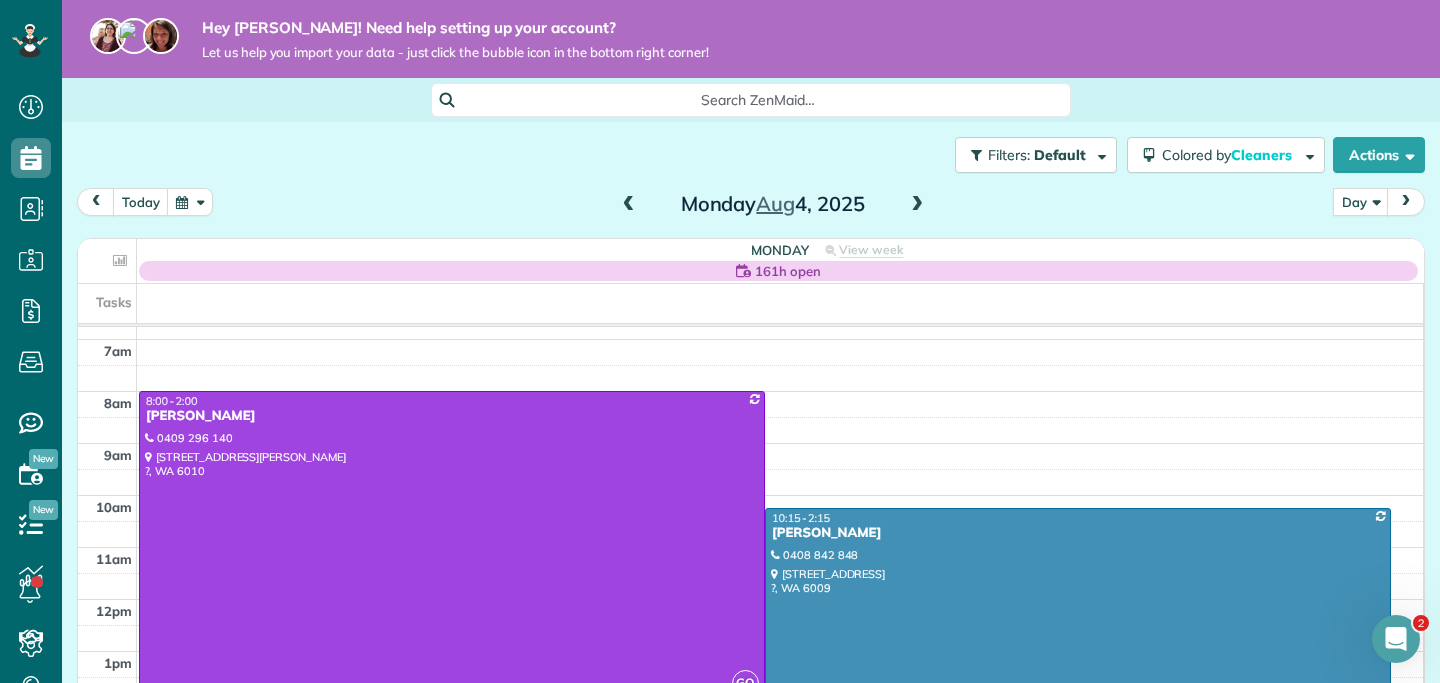 scroll, scrollTop: 350, scrollLeft: 0, axis: vertical 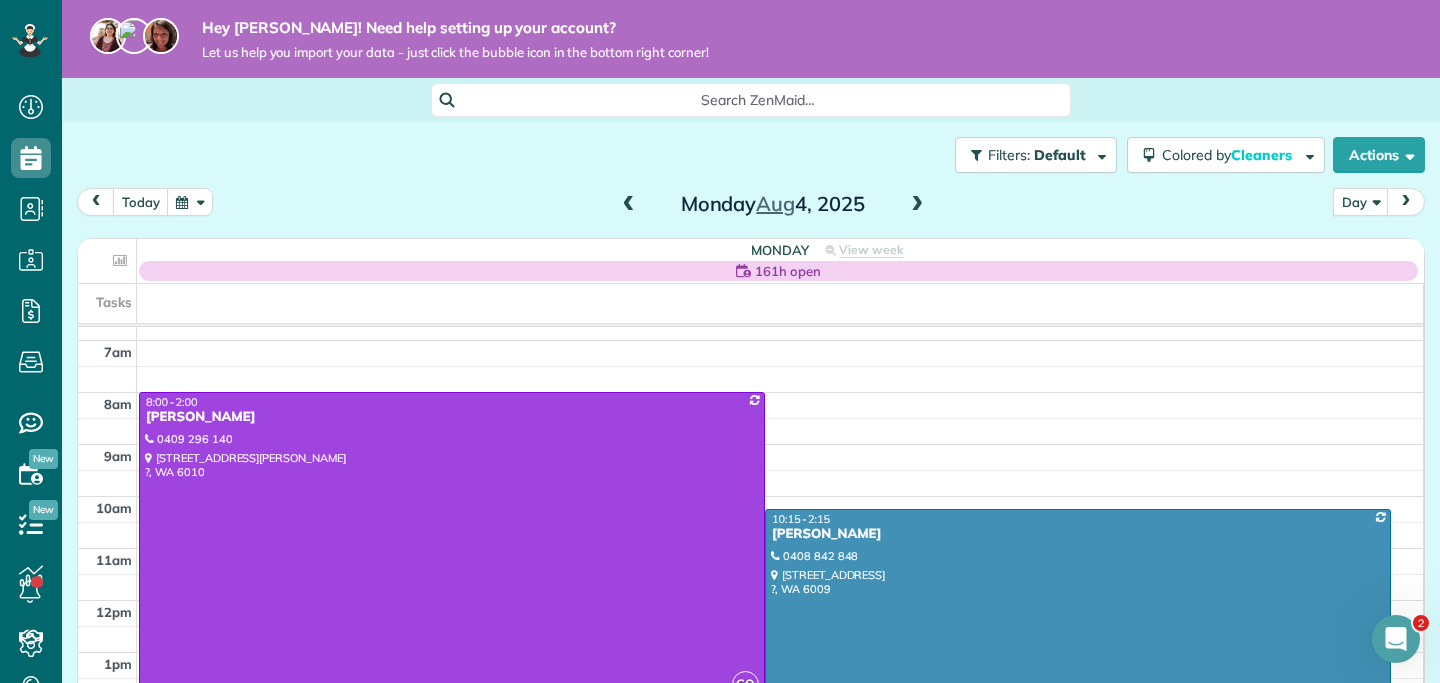 click on "Monday  Aug  4, 2025" at bounding box center (773, 204) 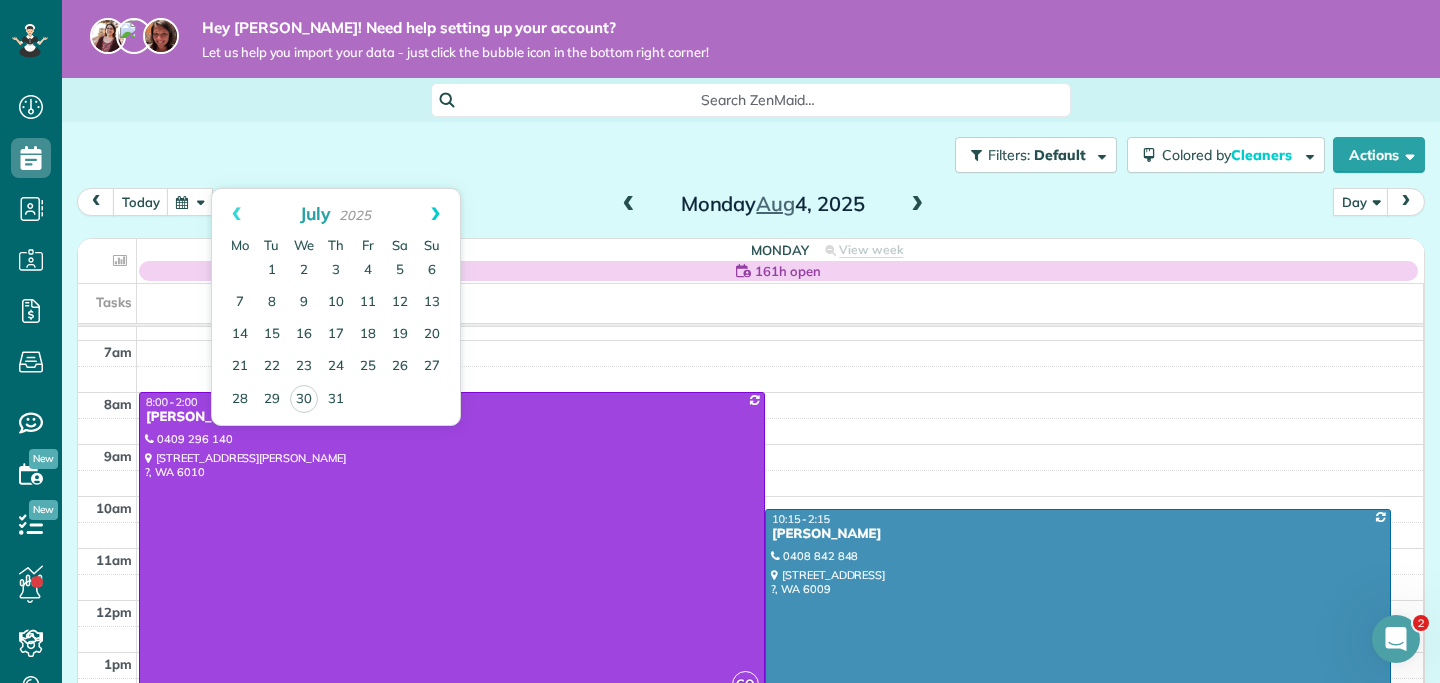 click on "Next" at bounding box center [435, 214] 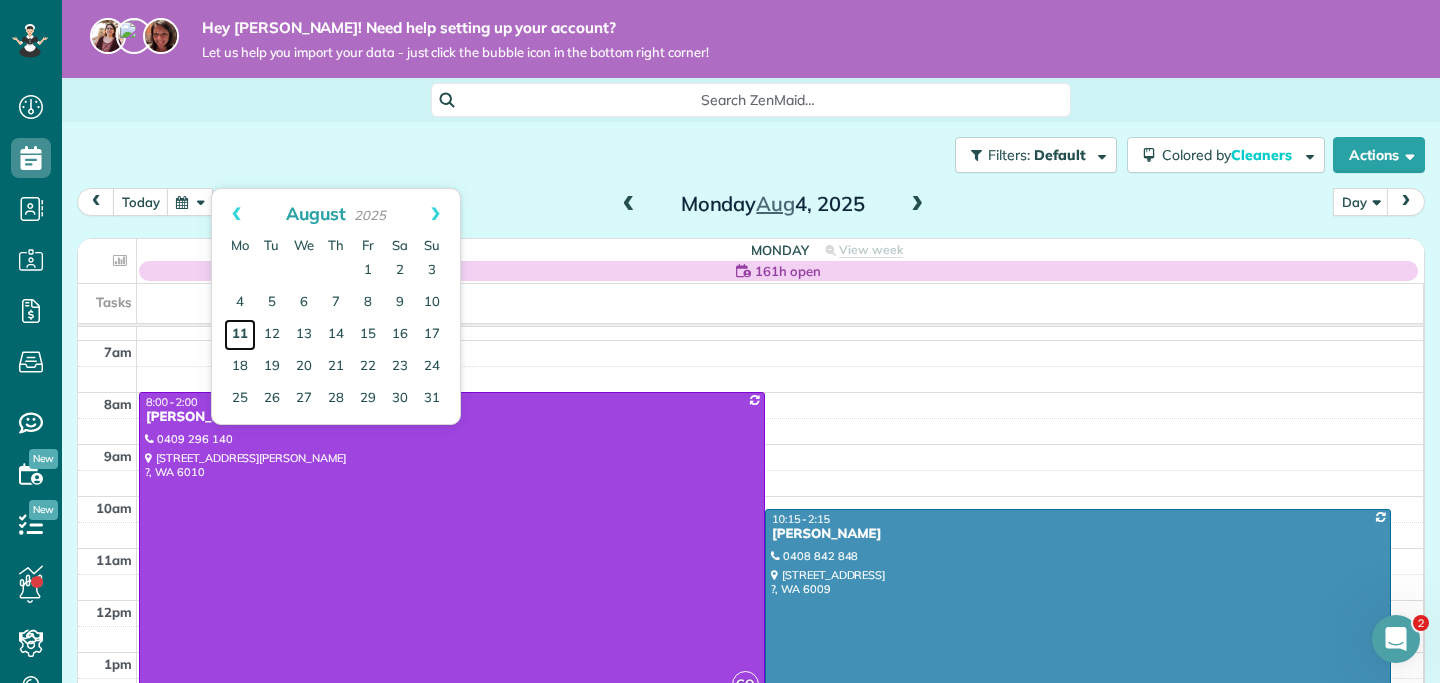 click on "11" at bounding box center [240, 335] 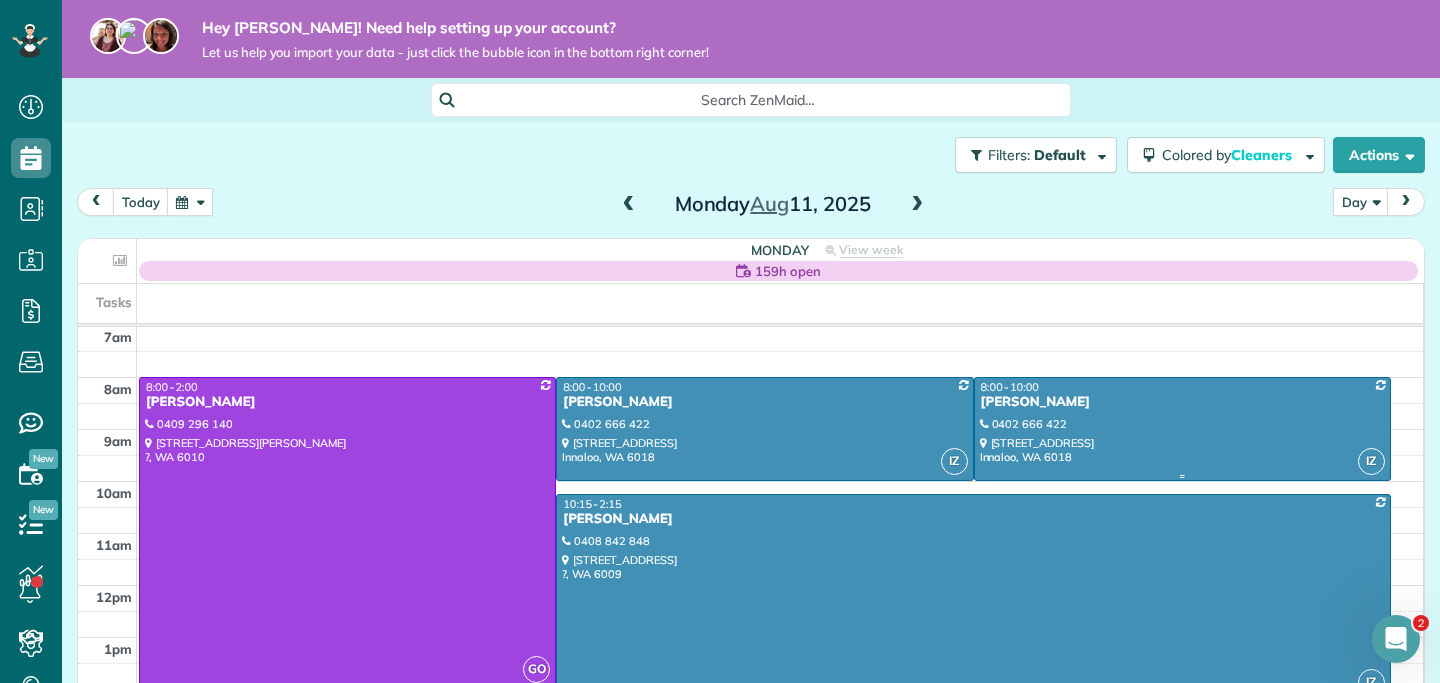 click at bounding box center [1182, 429] 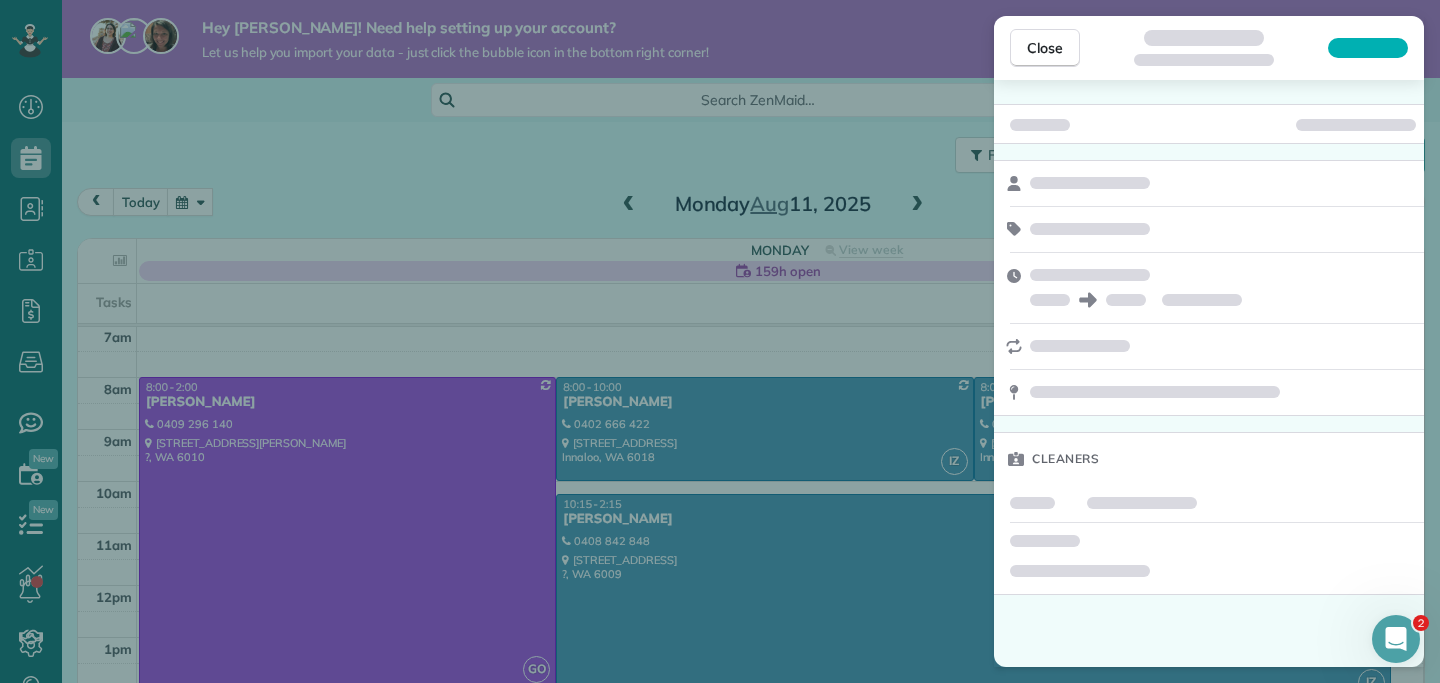click on "Close   Cleaners" at bounding box center [720, 341] 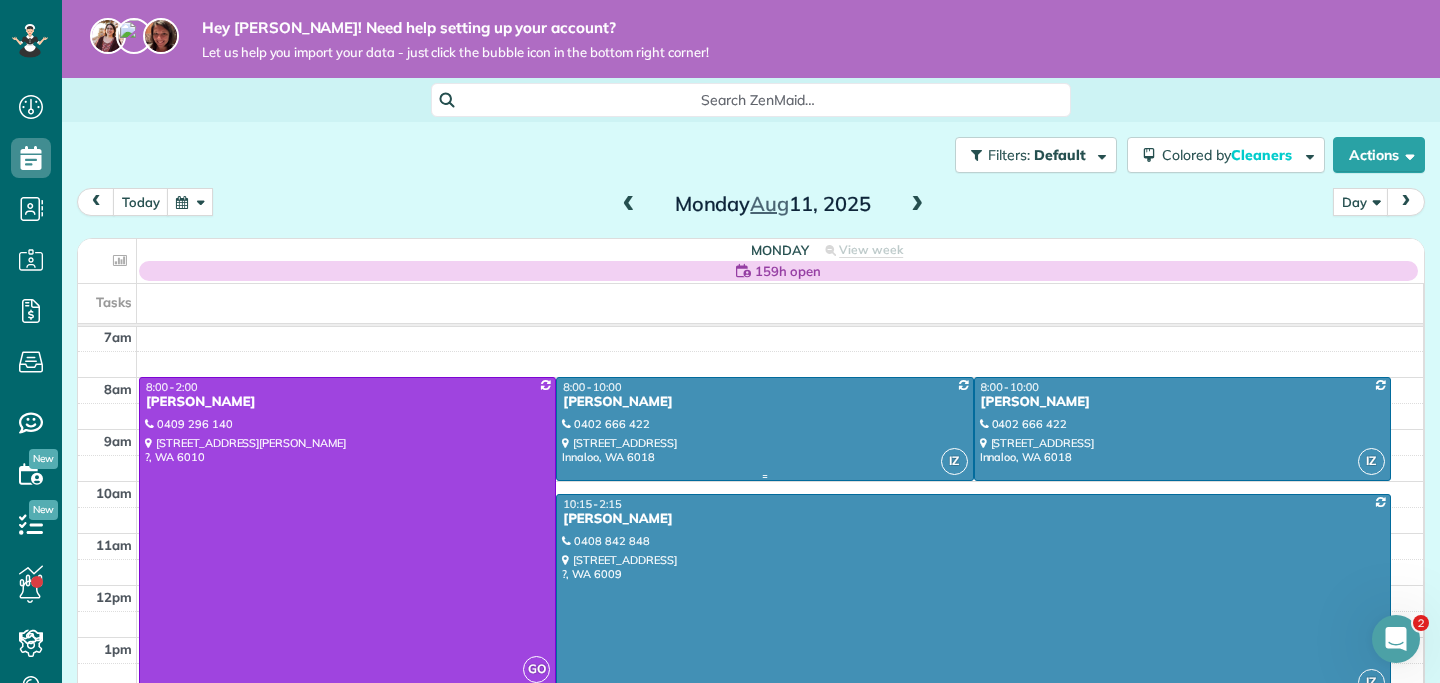 click at bounding box center (764, 429) 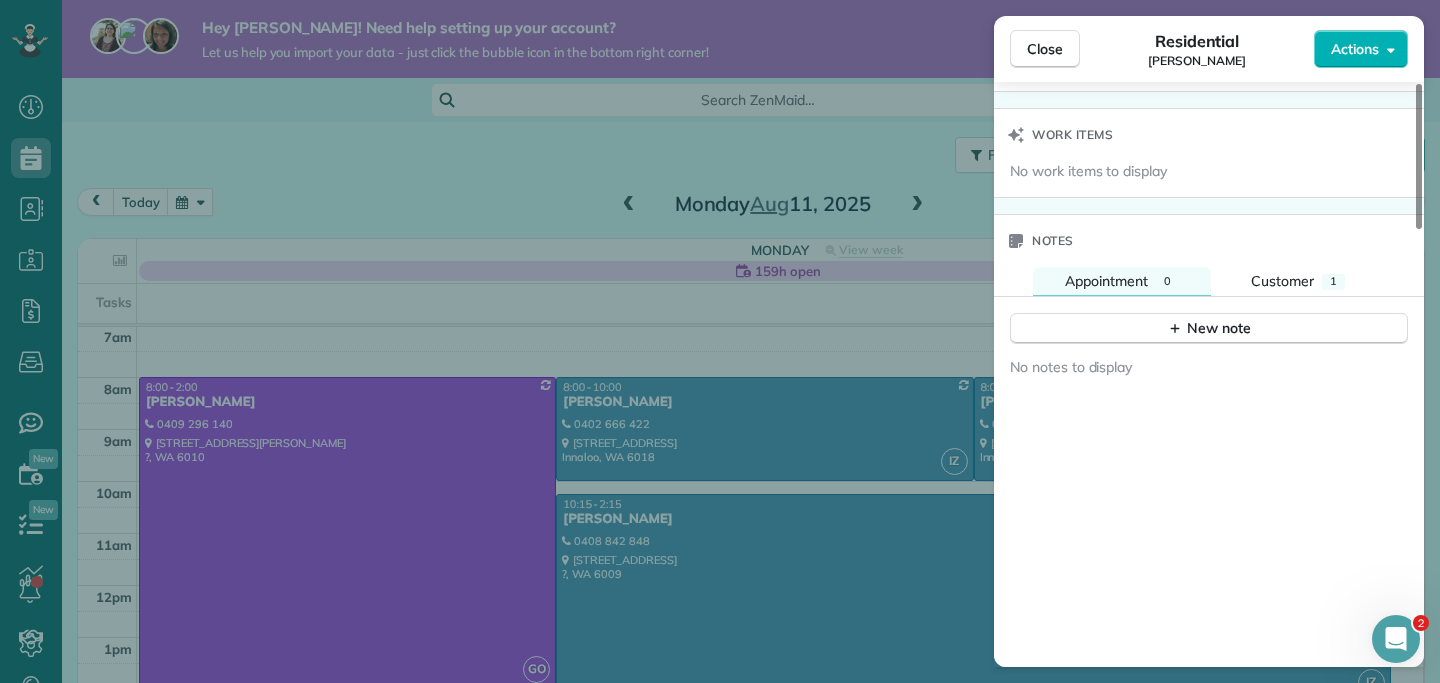 scroll, scrollTop: 1362, scrollLeft: 0, axis: vertical 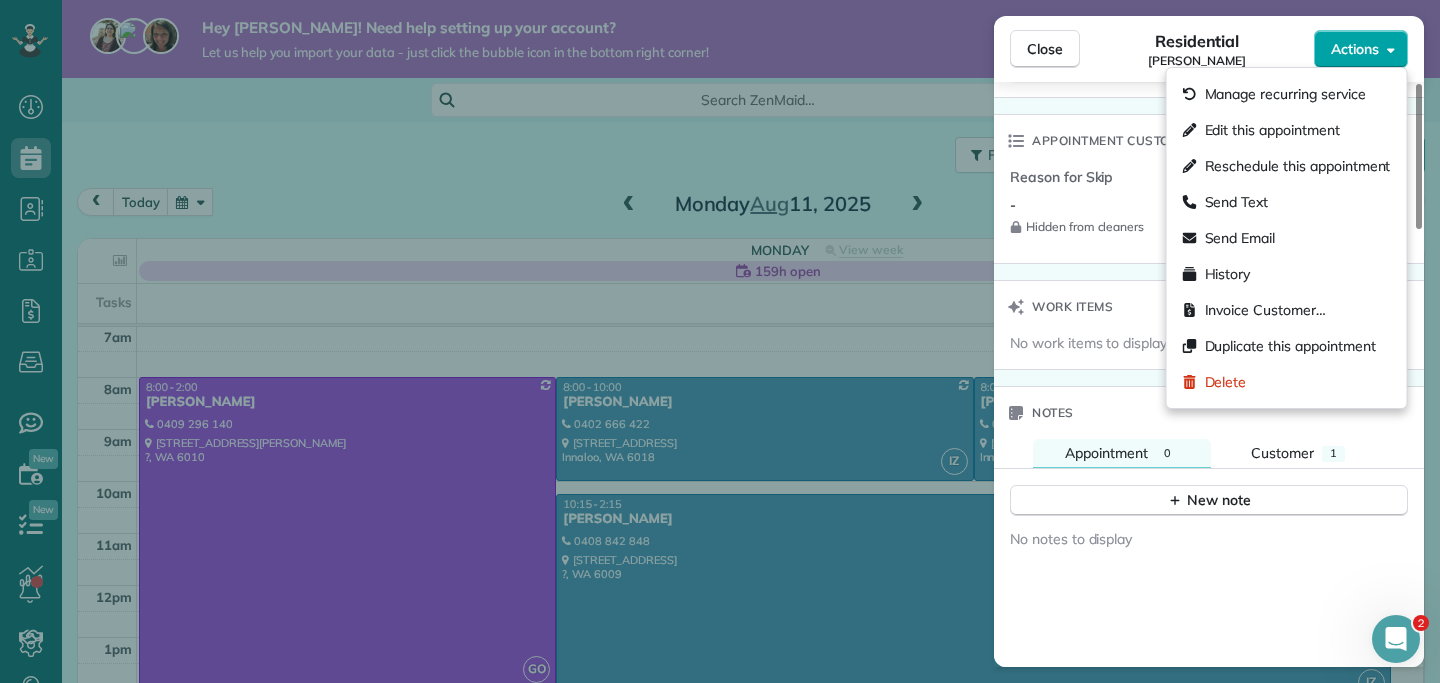 click on "Actions" at bounding box center (1355, 49) 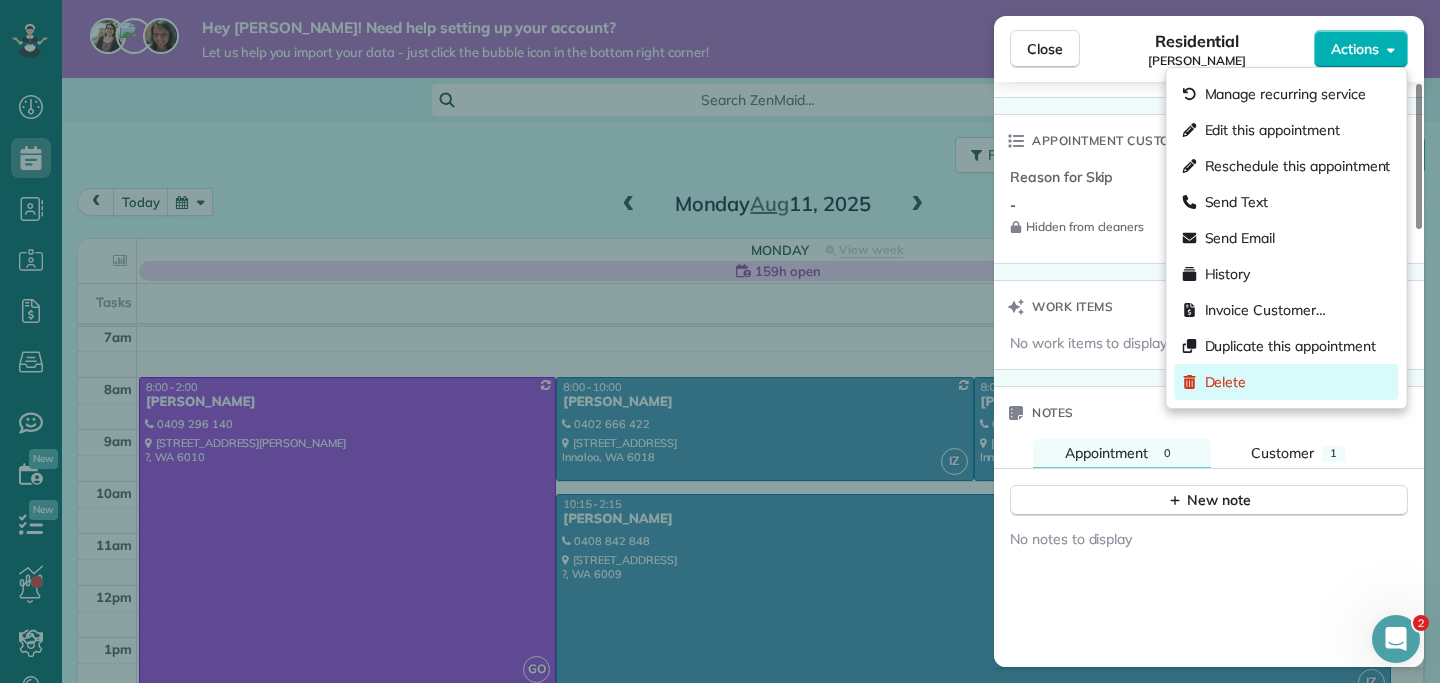 click on "Delete" at bounding box center (1226, 382) 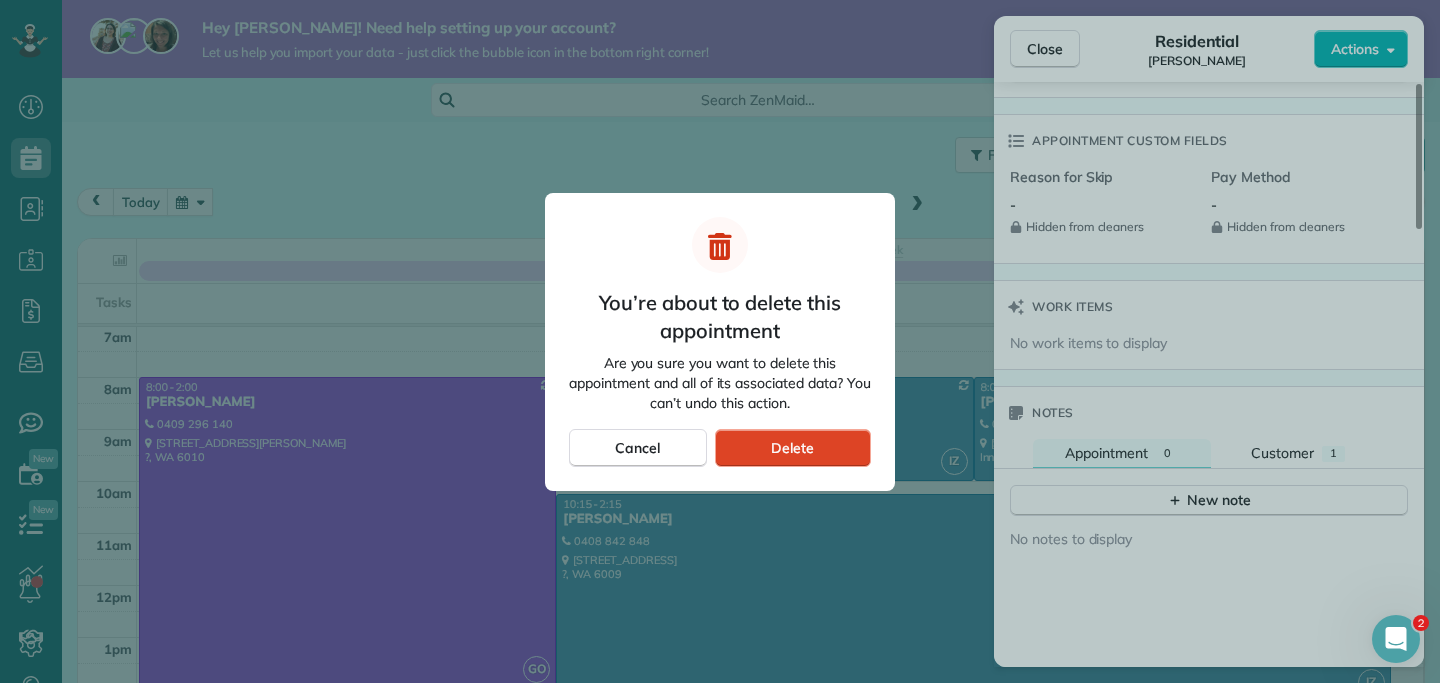 click on "Delete" at bounding box center (793, 448) 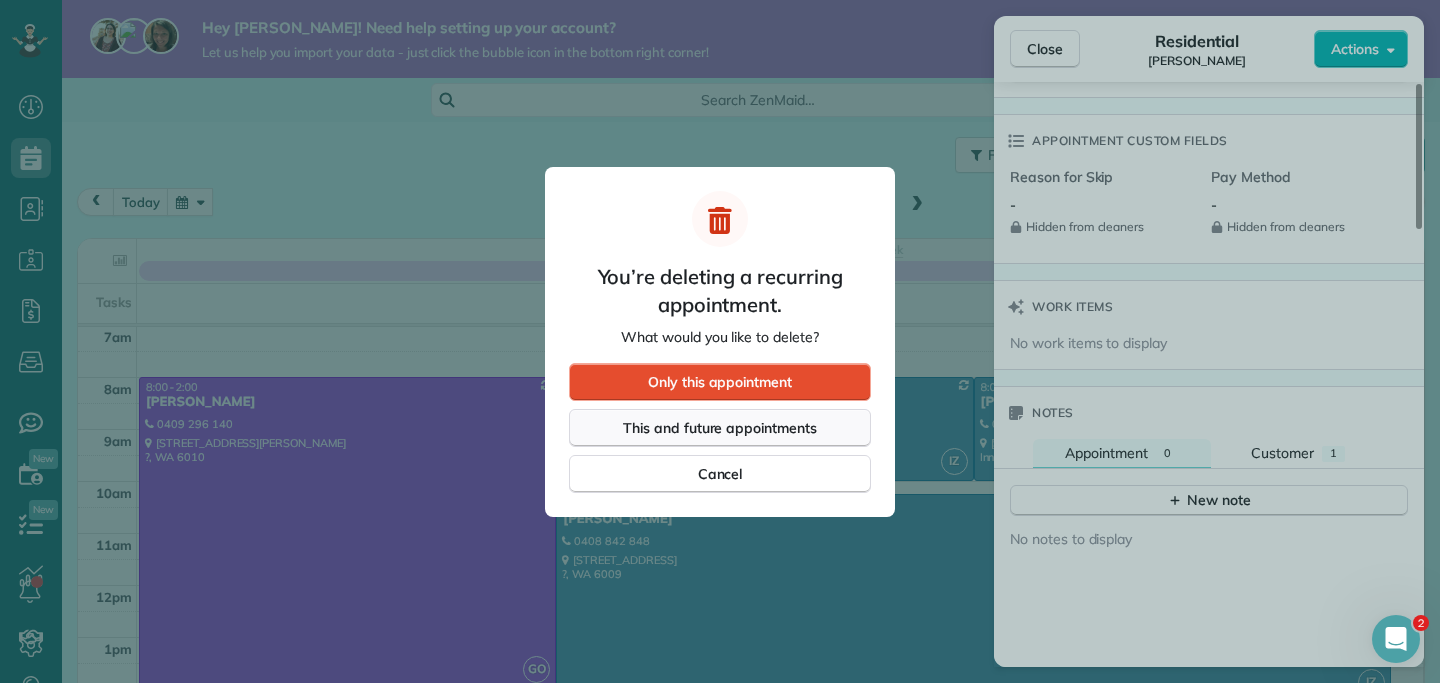 click on "This and future appointments" at bounding box center (720, 428) 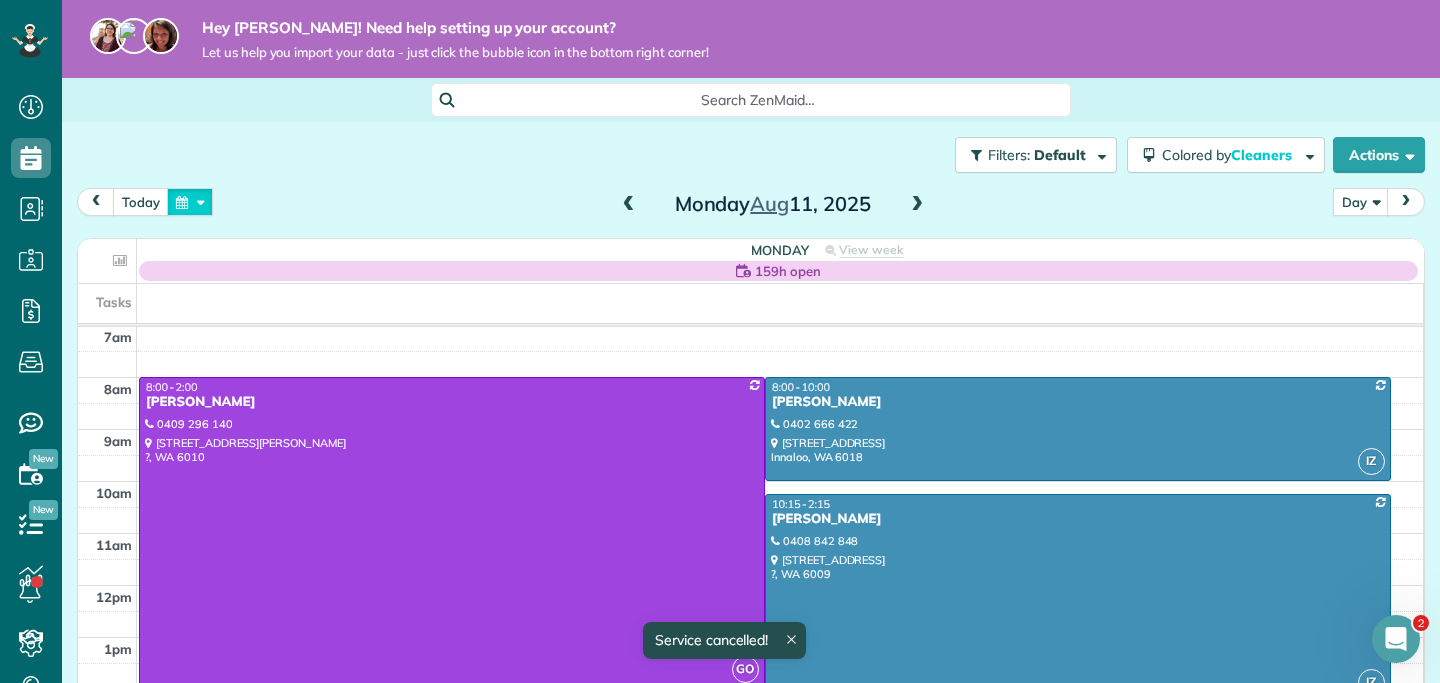 click at bounding box center [190, 201] 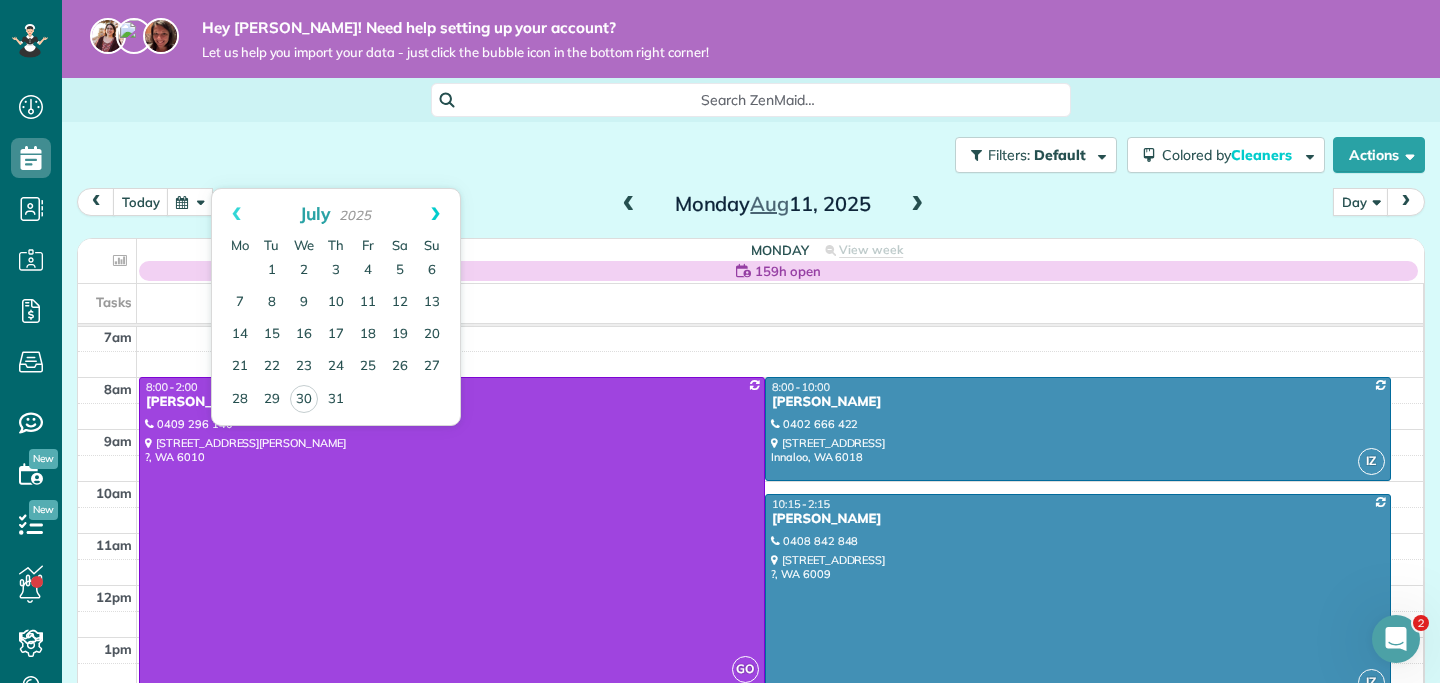 click on "Next" at bounding box center [435, 214] 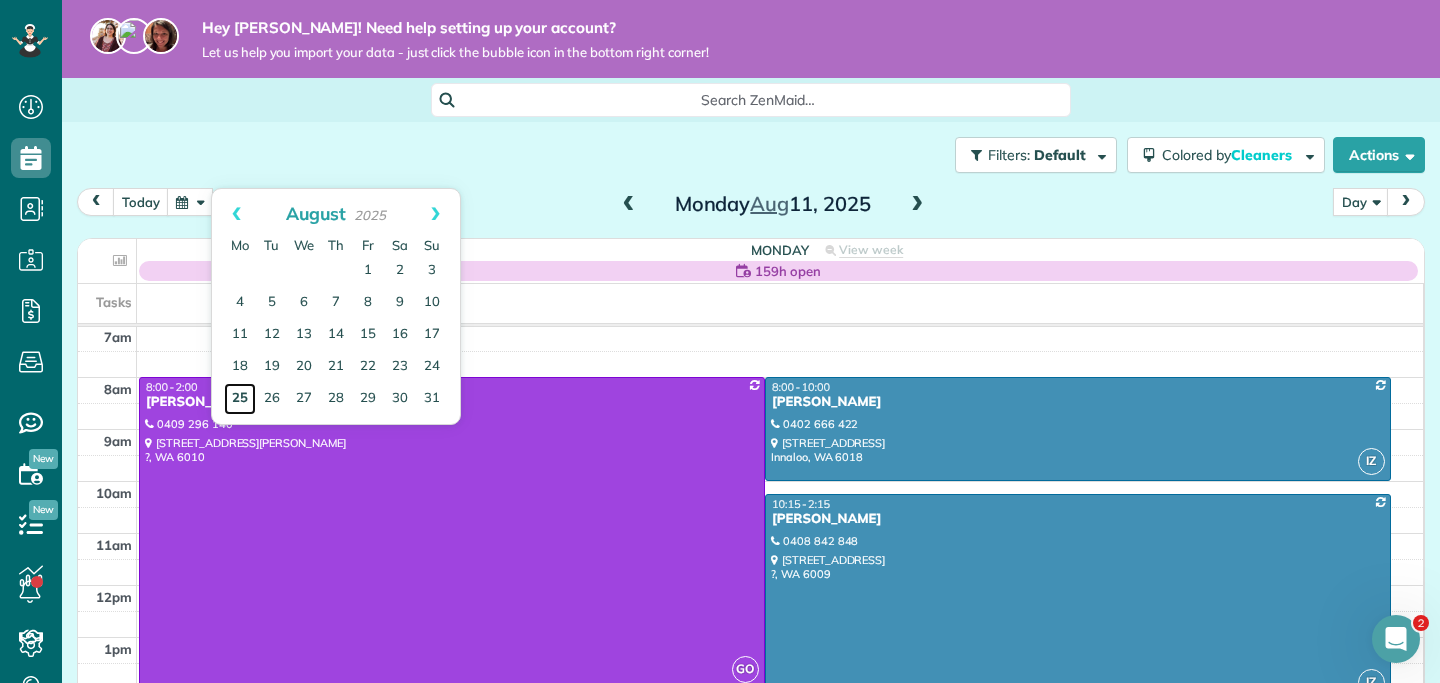 click on "25" at bounding box center (240, 399) 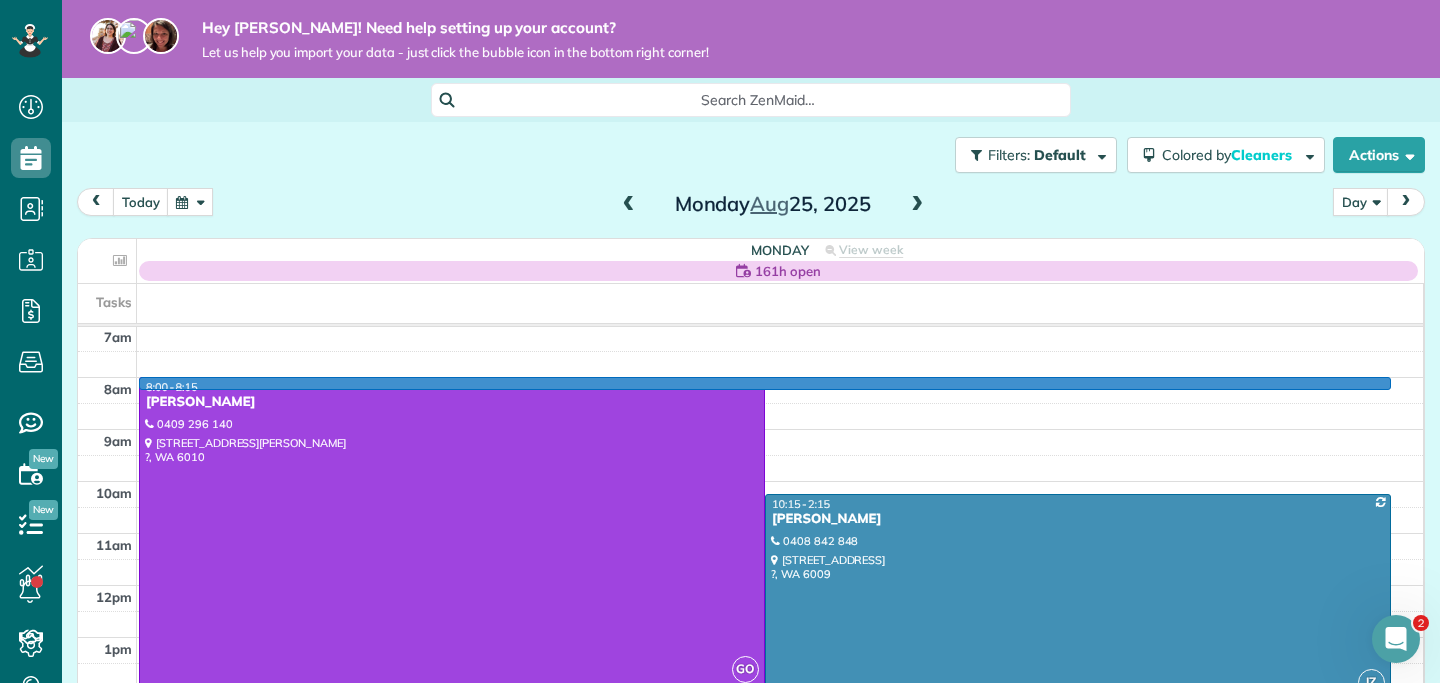 click on "12am 1am 2am 3am 4am 5am 6am 7am 8am 9am 10am 11am 12pm 1pm 2pm 3pm 4pm 5pm 6pm 7pm 8pm 9pm 10pm 11pm 8:00 - 8:15 GO 8:00 - 2:00 Alison Hollier 0409 296 140 40A Servetus Street ?, WA 6010 IZ 10:15 - 2:15 Nicola Baille 0408 842 848 116 Princess Road ?, WA 6009" at bounding box center [750, 585] 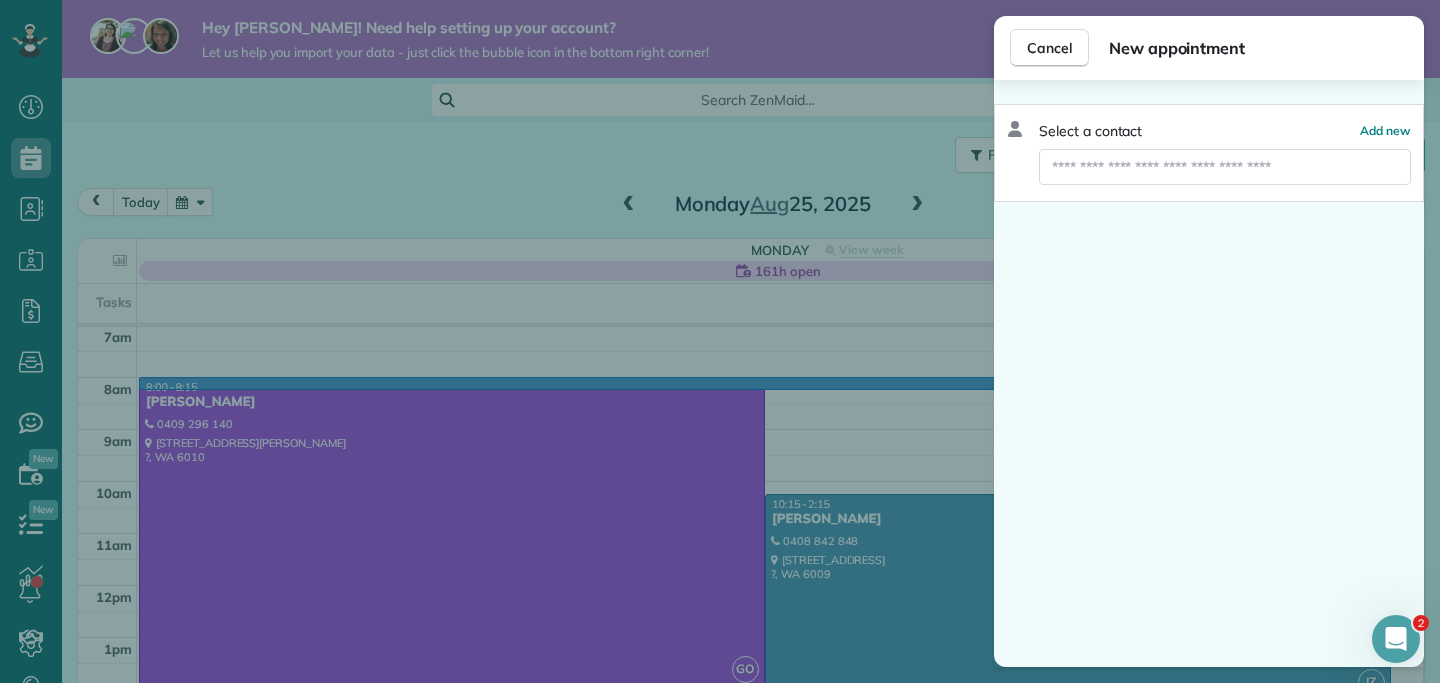 click on "Cancel New appointment Select a contact Add new" at bounding box center [720, 341] 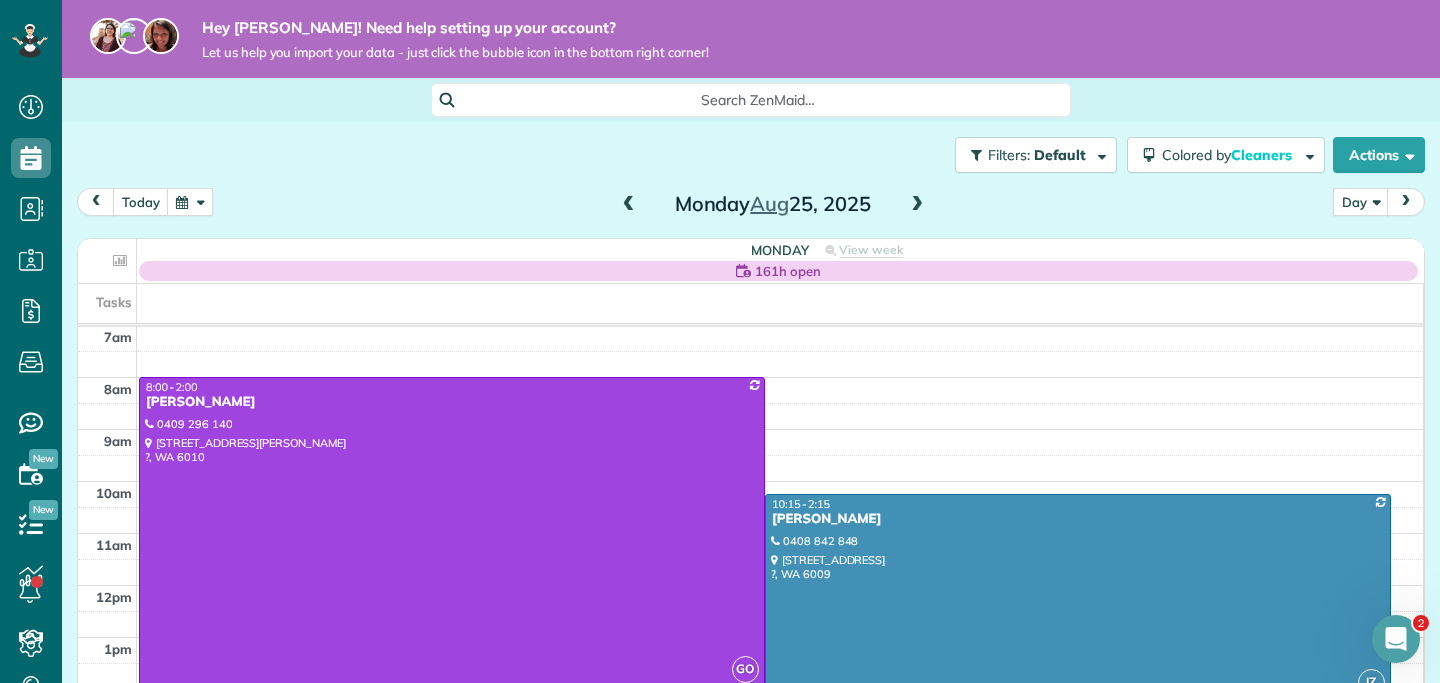 click on "12am 1am 2am 3am 4am 5am 6am 7am 8am 9am 10am 11am 12pm 1pm 2pm 3pm 4pm 5pm 6pm 7pm 8pm 9pm 10pm 11pm GO 8:00 - 2:00 Alison Hollier 0409 296 140 40A Servetus Street ?, WA 6010 IZ 10:15 - 2:15 Nicola Baille 0408 842 848 116 Princess Road ?, WA 6009" at bounding box center (750, 585) 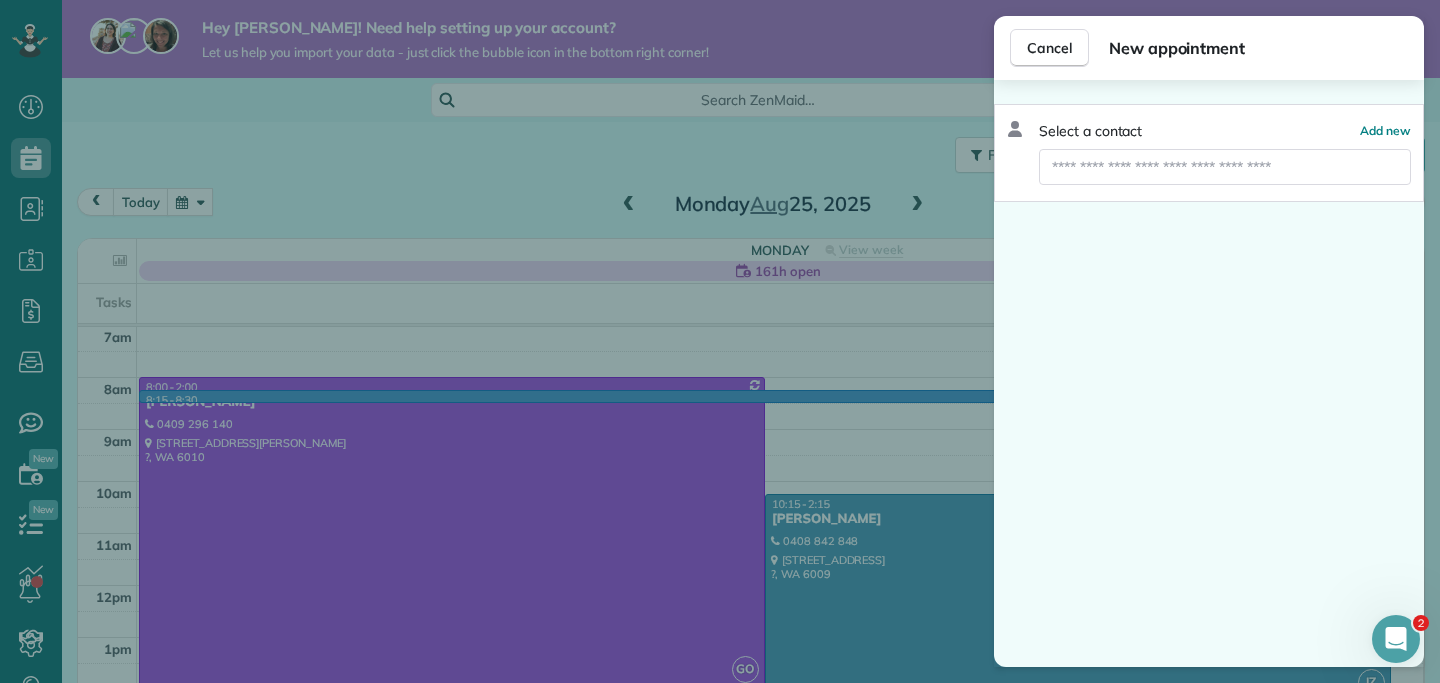 click on "Cancel New appointment Select a contact Add new" at bounding box center (720, 341) 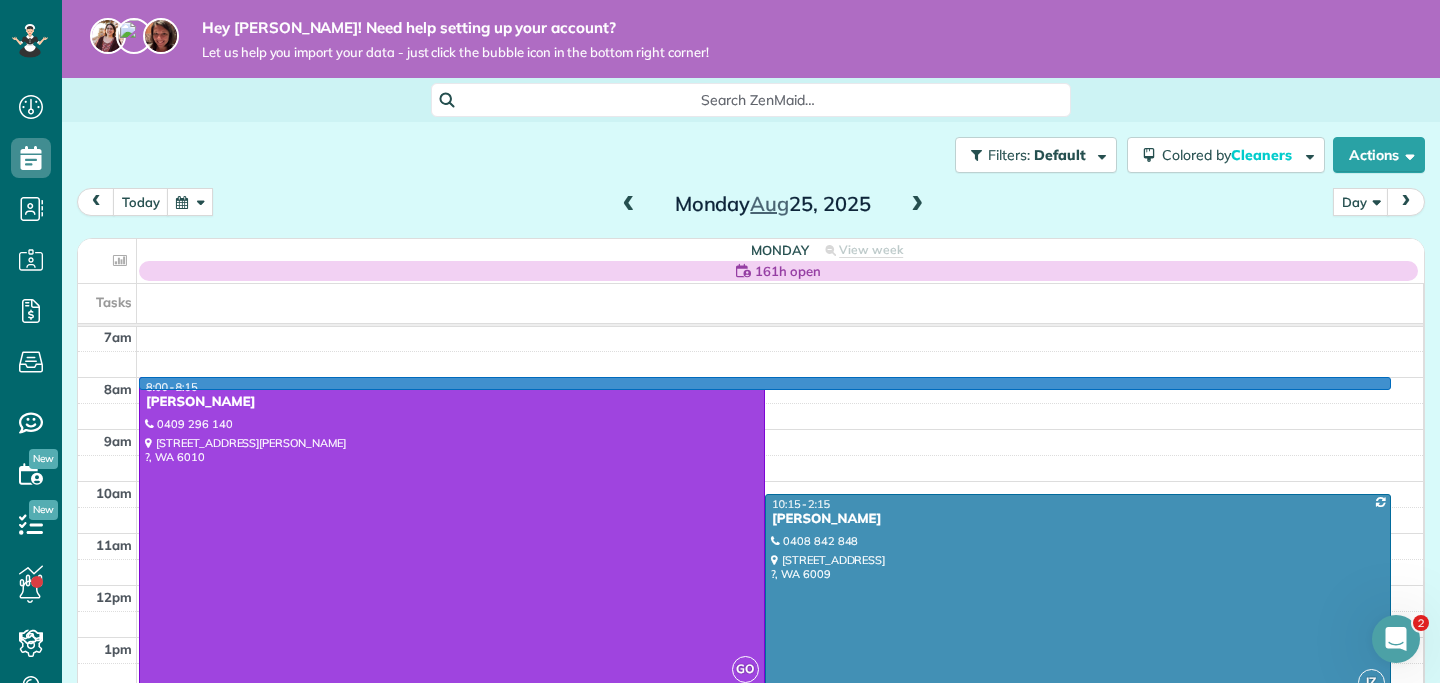 click on "12am 1am 2am 3am 4am 5am 6am 7am 8am 9am 10am 11am 12pm 1pm 2pm 3pm 4pm 5pm 6pm 7pm 8pm 9pm 10pm 11pm 8:00 - 8:15 GO 8:00 - 2:00 Alison Hollier 0409 296 140 40A Servetus Street ?, WA 6010 IZ 10:15 - 2:15 Nicola Baille 0408 842 848 116 Princess Road ?, WA 6009" at bounding box center (750, 585) 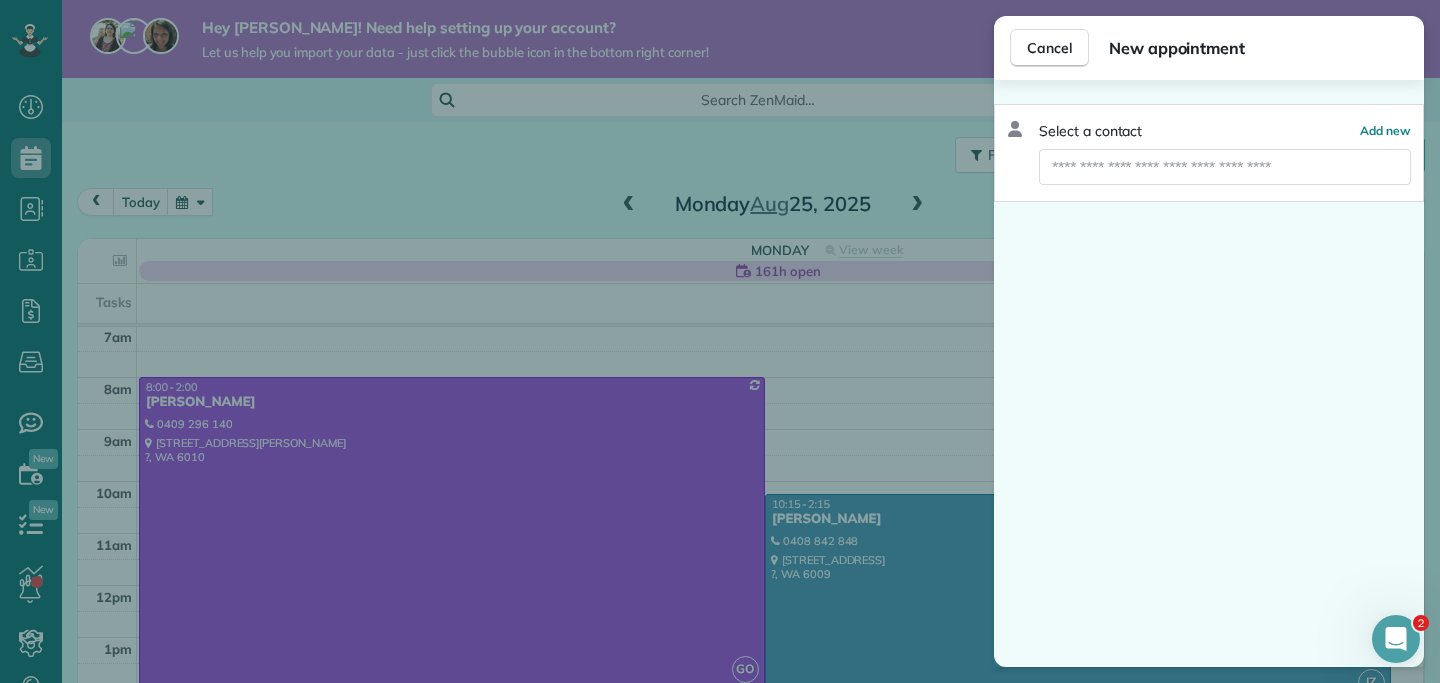 click on "Cancel New appointment Select a contact Add new" at bounding box center (720, 341) 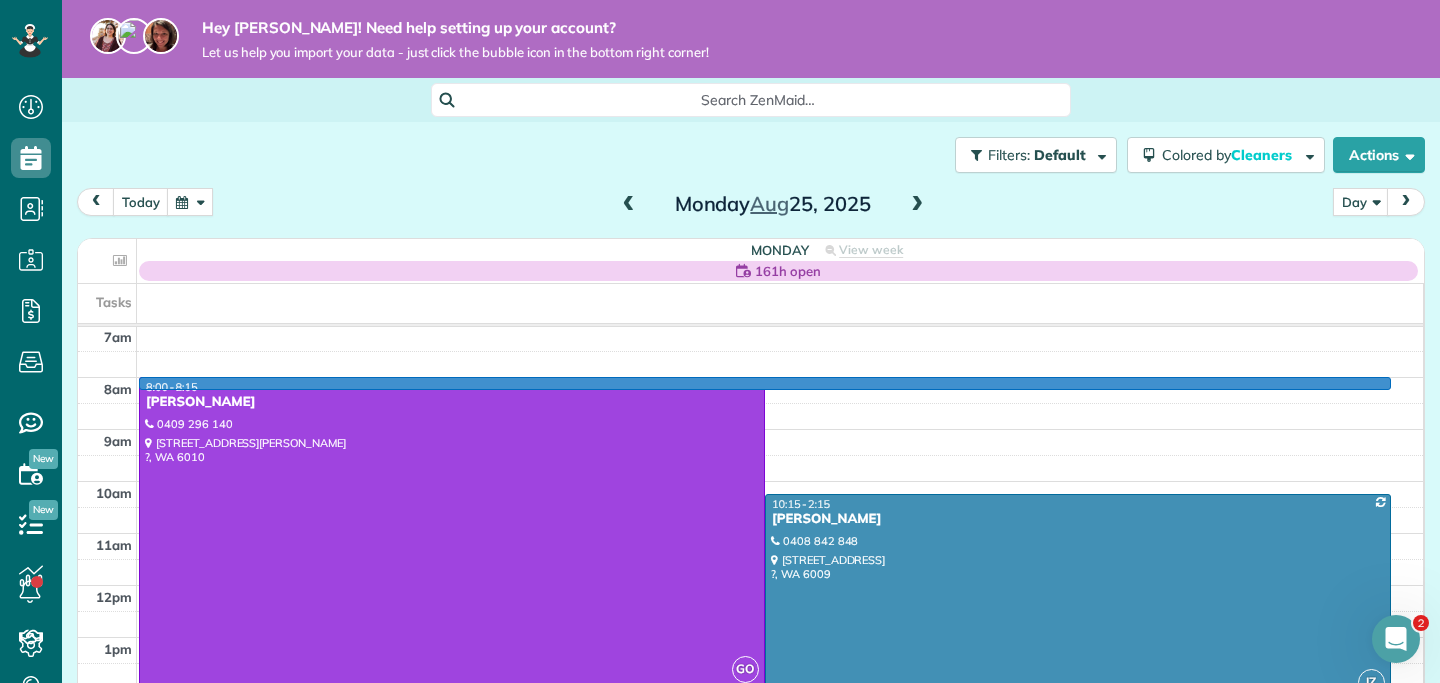 click on "12am 1am 2am 3am 4am 5am 6am 7am 8am 9am 10am 11am 12pm 1pm 2pm 3pm 4pm 5pm 6pm 7pm 8pm 9pm 10pm 11pm 8:00 - 8:15 GO 8:00 - 2:00 Alison Hollier 0409 296 140 40A Servetus Street ?, WA 6010 IZ 10:15 - 2:15 Nicola Baille 0408 842 848 116 Princess Road ?, WA 6009" at bounding box center (750, 585) 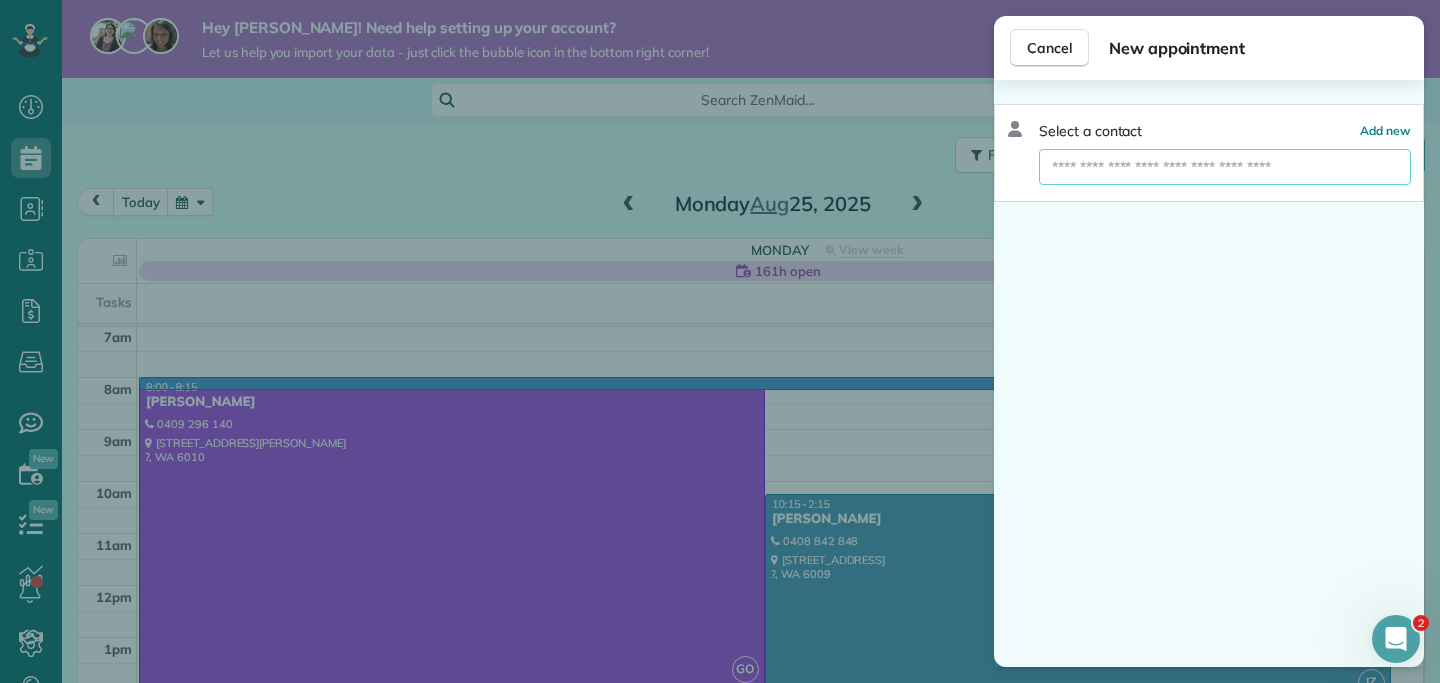 click at bounding box center [1225, 167] 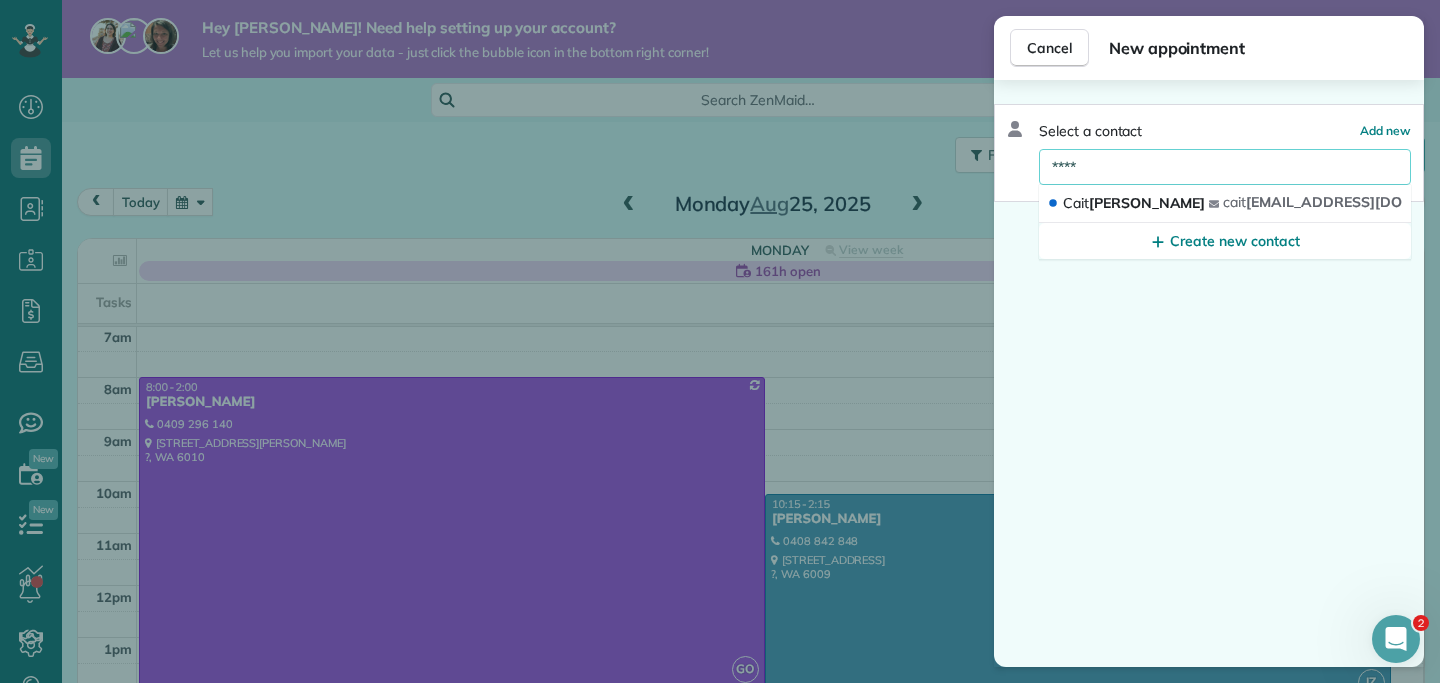 type on "****" 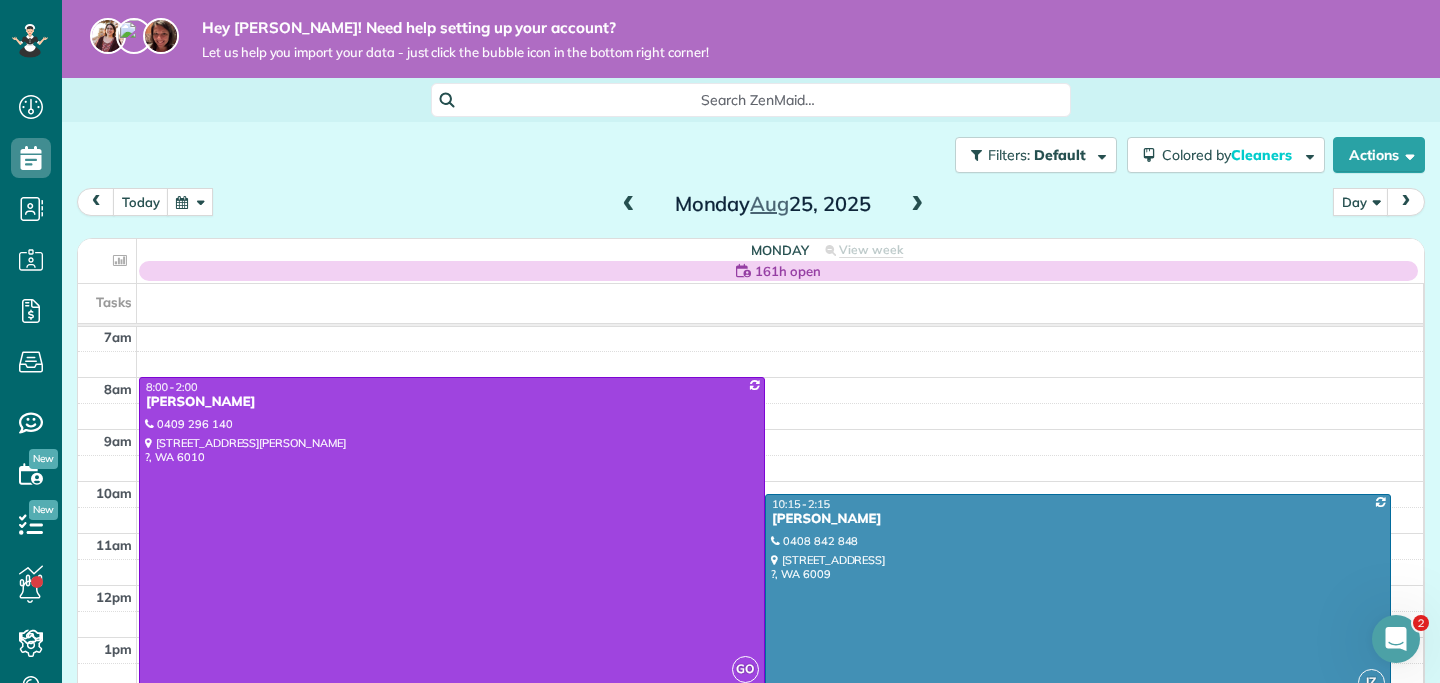 click at bounding box center [190, 201] 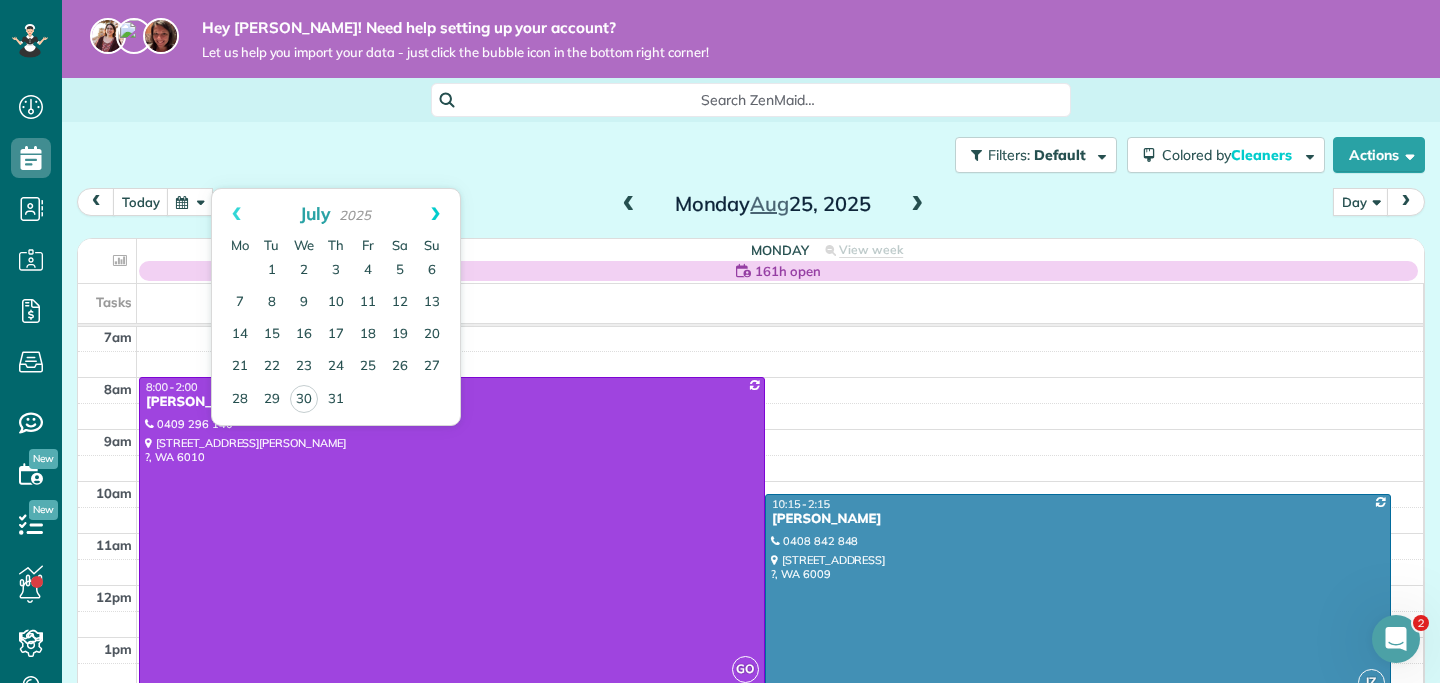 click on "Next" at bounding box center (435, 214) 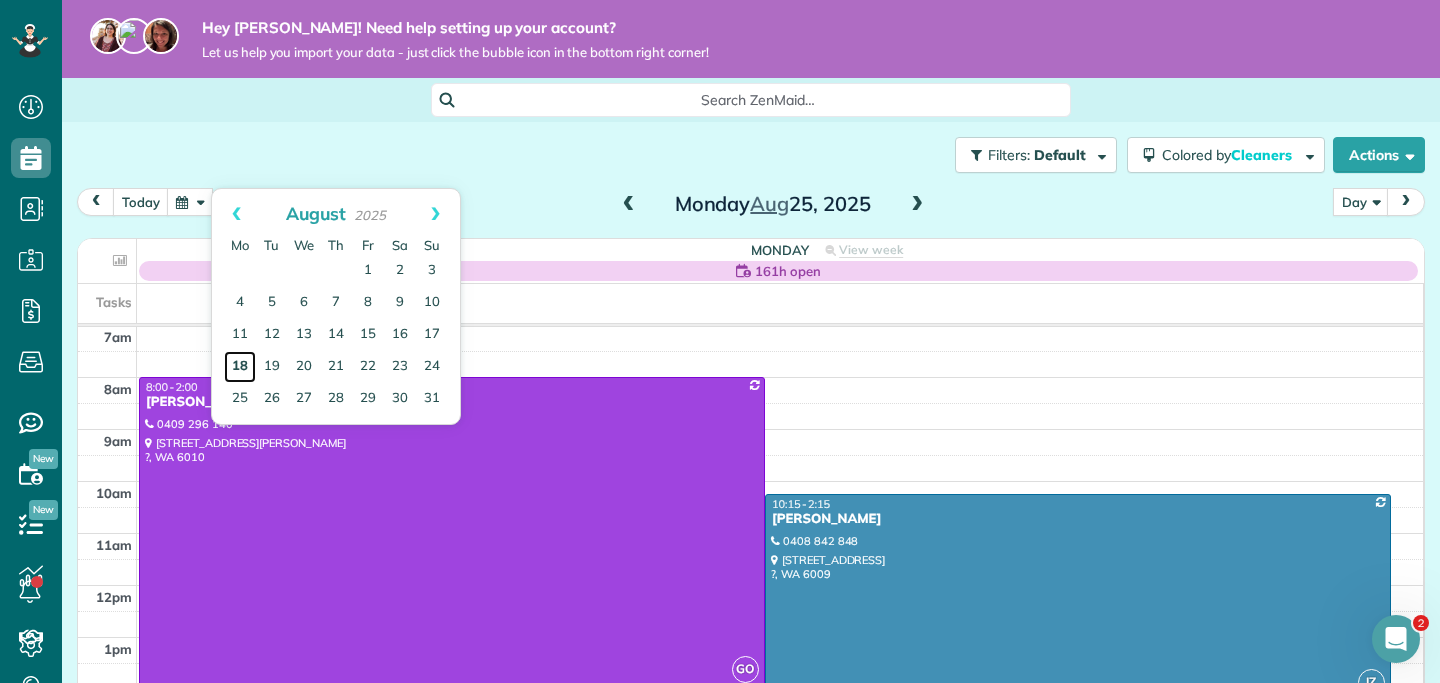 click on "18" at bounding box center (240, 367) 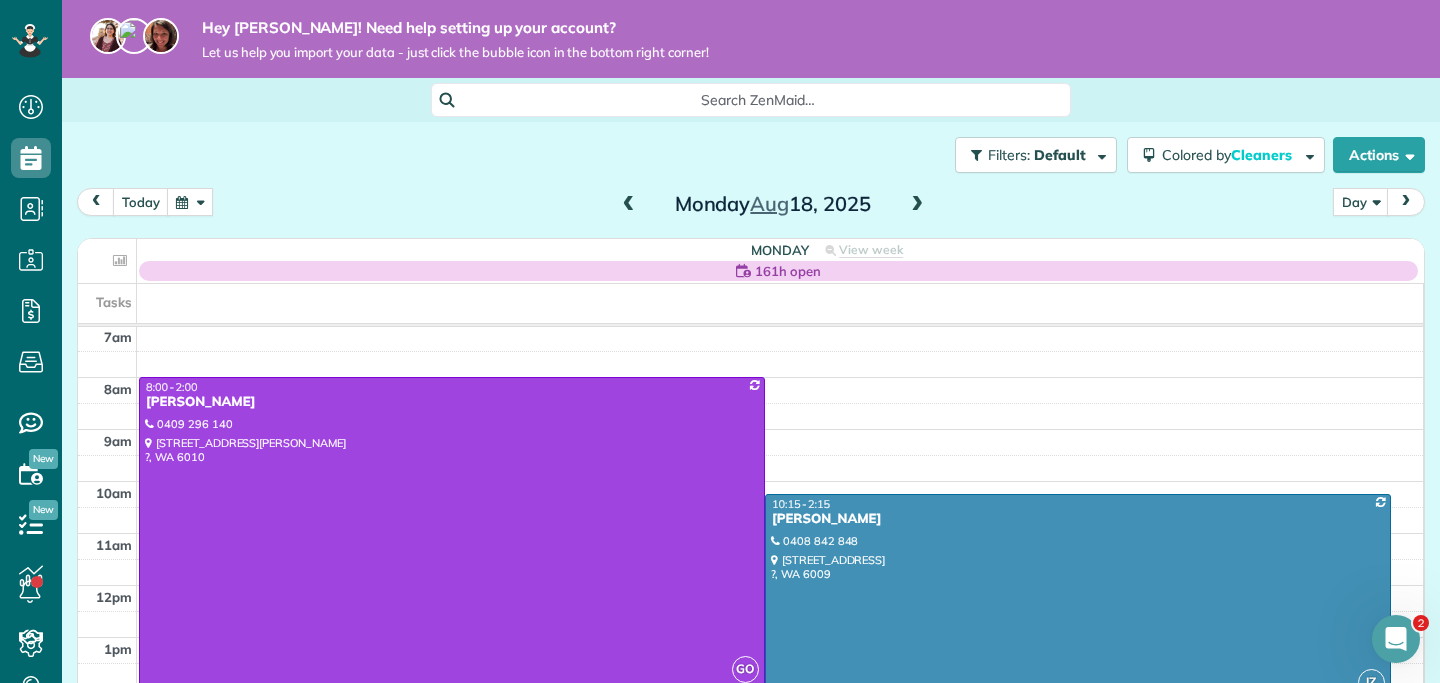click at bounding box center [190, 201] 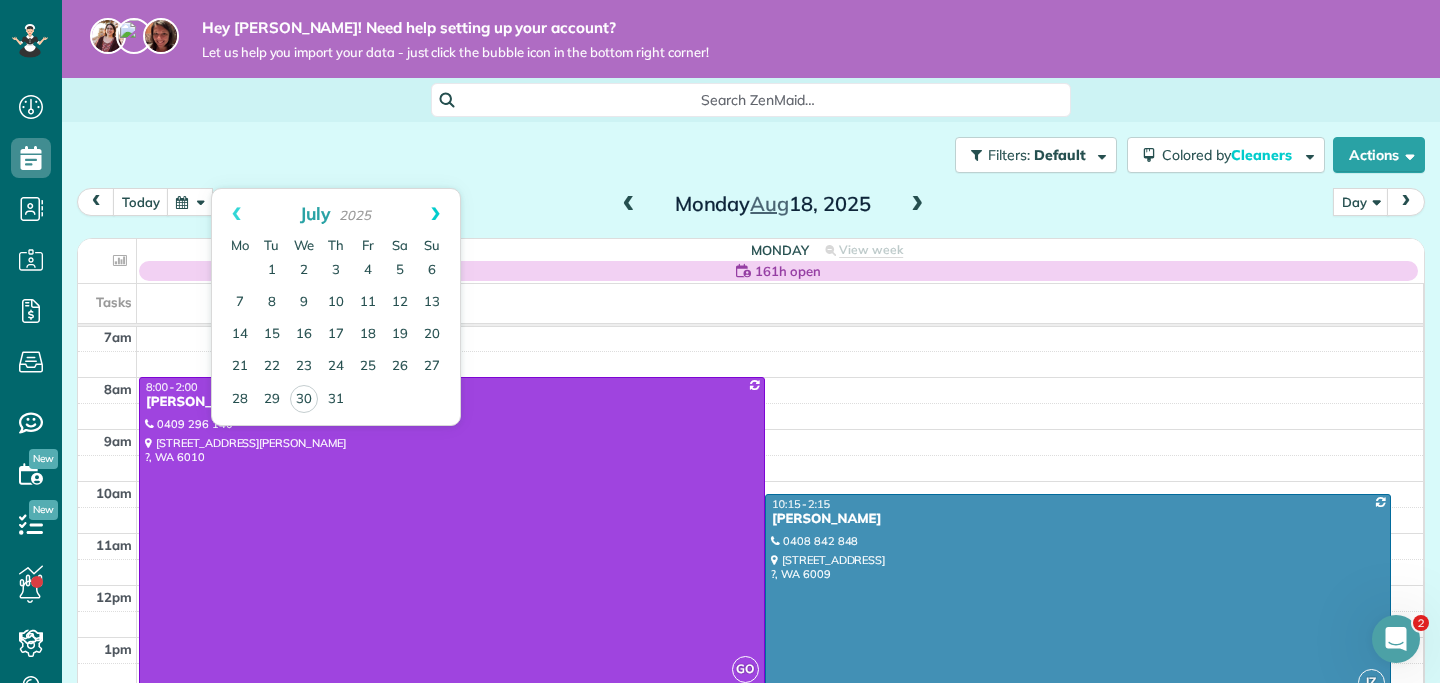 click on "Next" at bounding box center [435, 214] 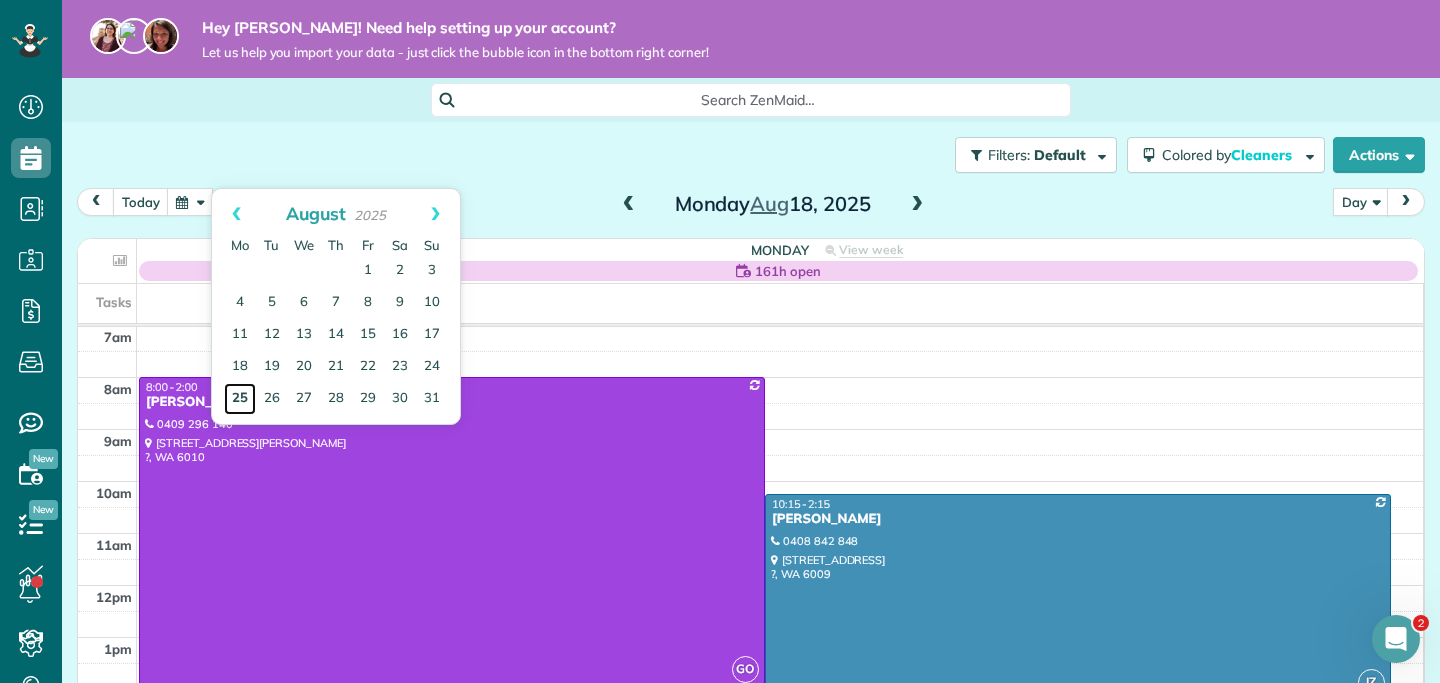 click on "25" at bounding box center (240, 399) 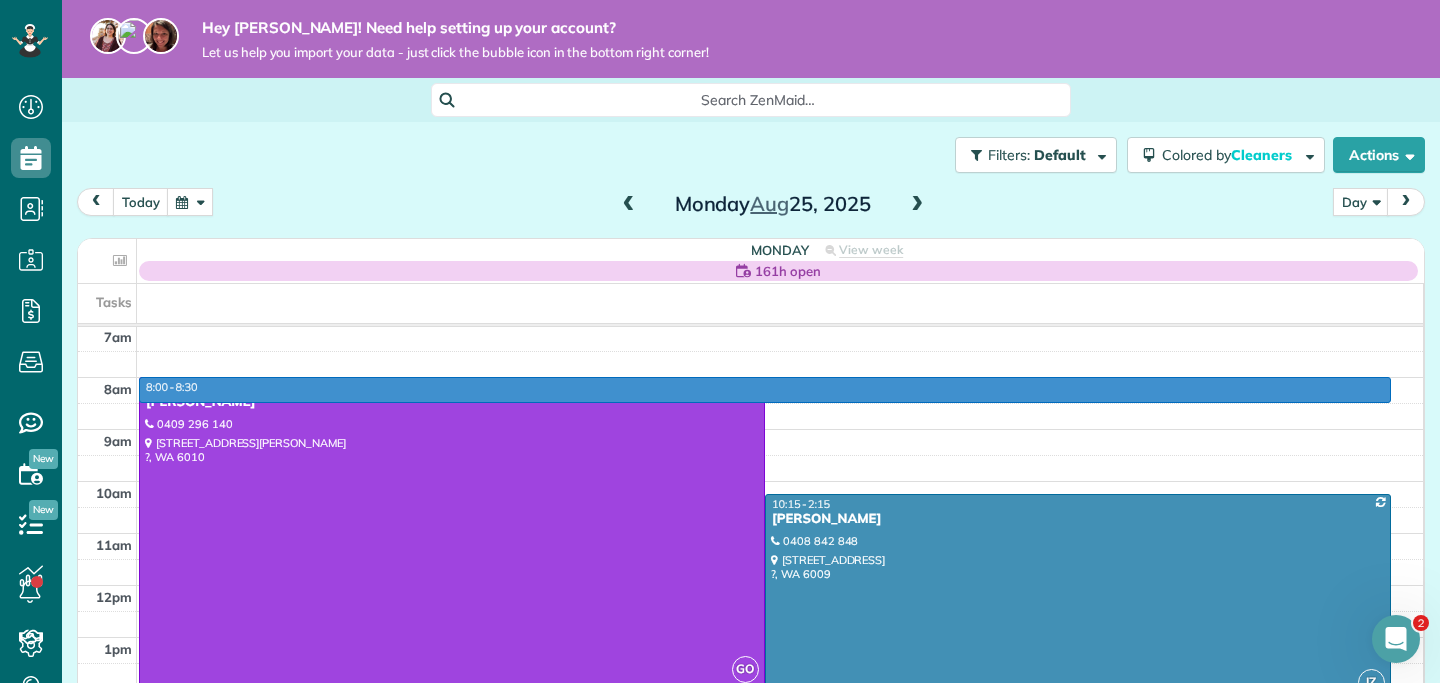 click on "12am 1am 2am 3am 4am 5am 6am 7am 8am 9am 10am 11am 12pm 1pm 2pm 3pm 4pm 5pm 6pm 7pm 8pm 9pm 10pm 11pm 8:00 - 8:30 GO 8:00 - 2:00 Alison Hollier 0409 296 140 40A Servetus Street ?, WA 6010 IZ 10:15 - 2:15 Nicola Baille 0408 842 848 116 Princess Road ?, WA 6009" at bounding box center [750, 585] 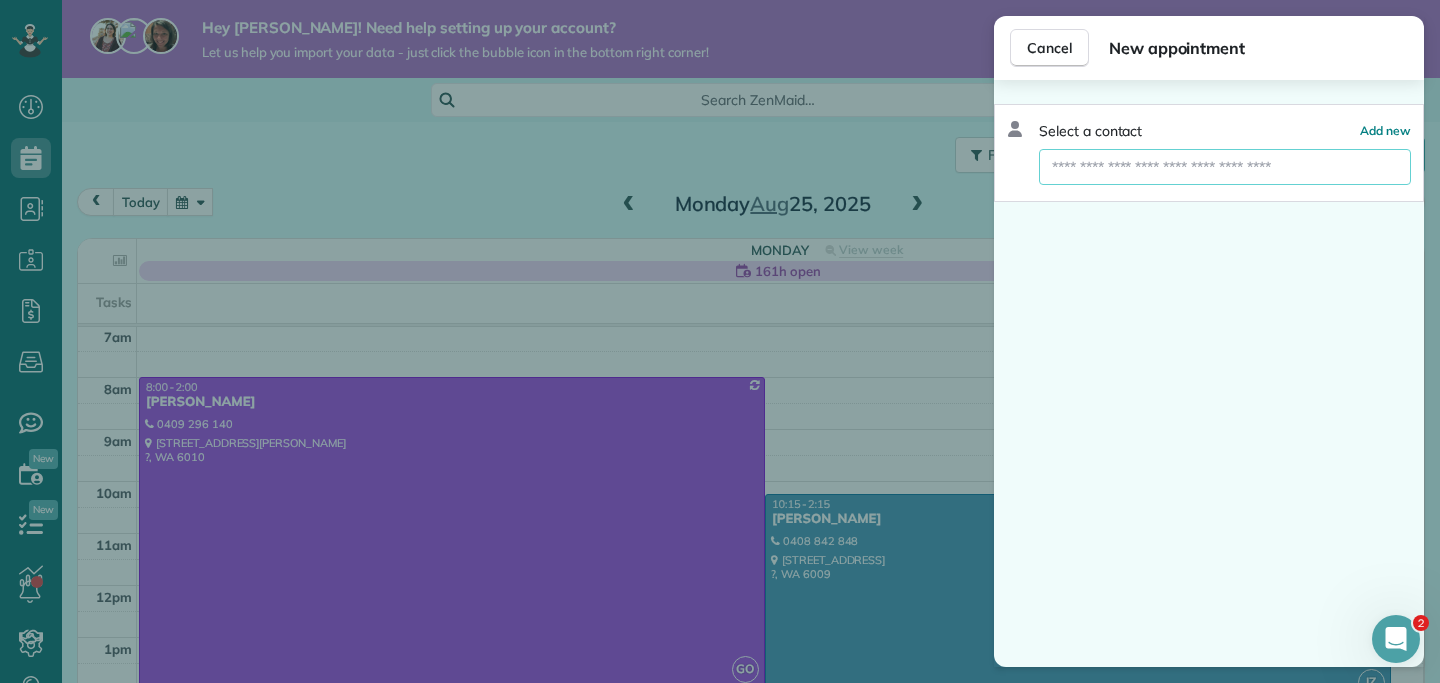 click at bounding box center (1225, 167) 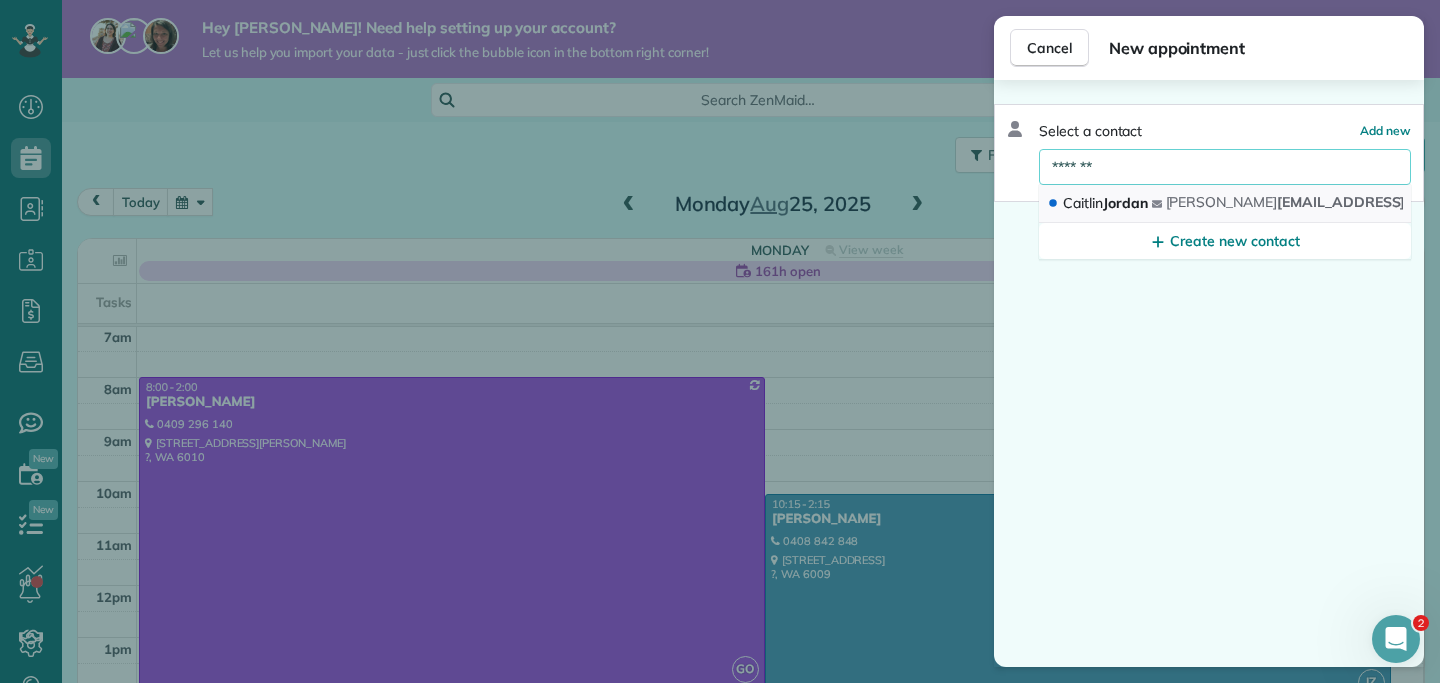 type on "*******" 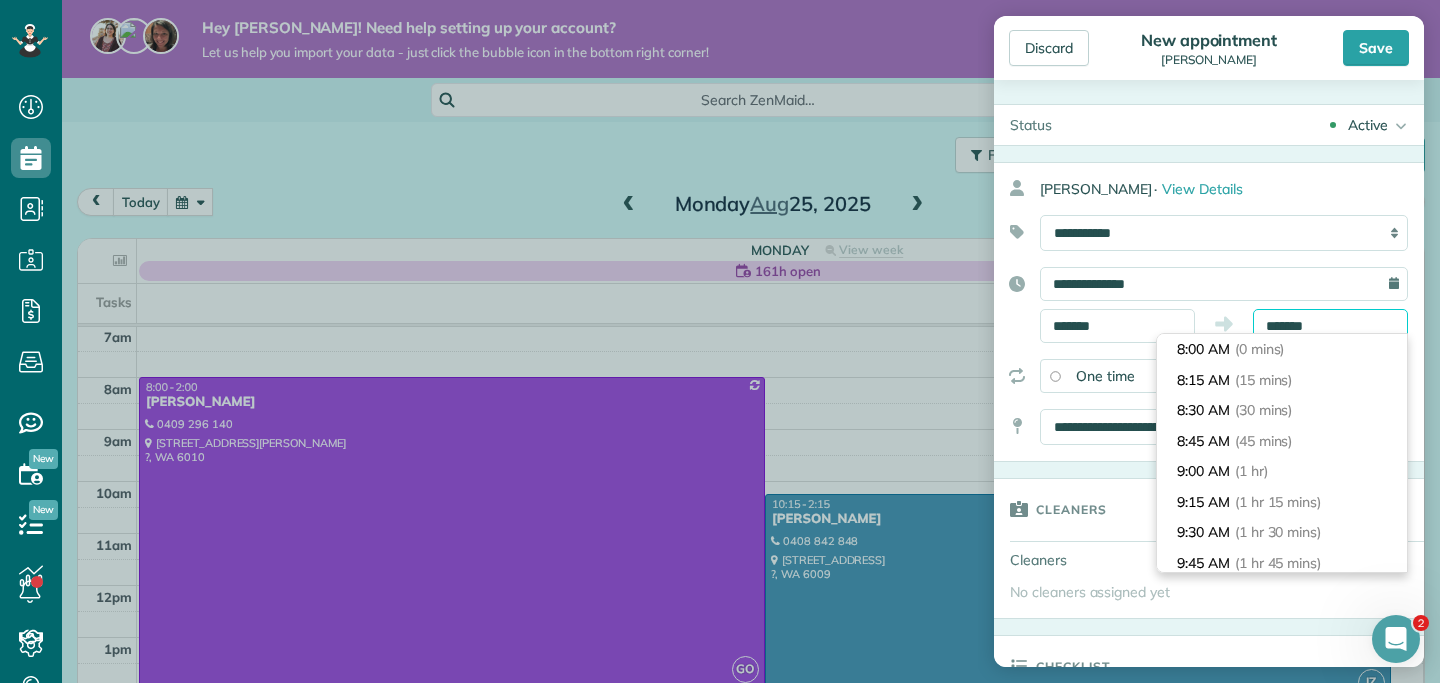 click on "*******" at bounding box center (1330, 326) 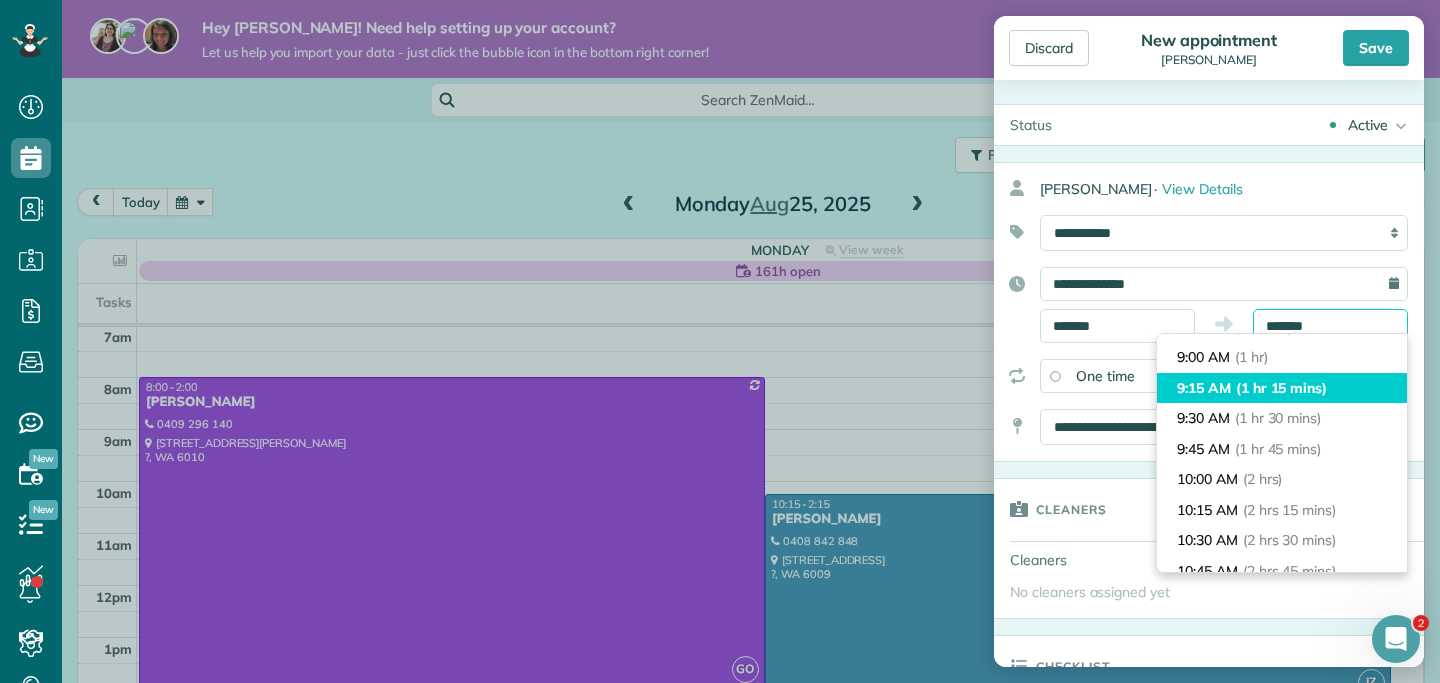 scroll, scrollTop: 128, scrollLeft: 0, axis: vertical 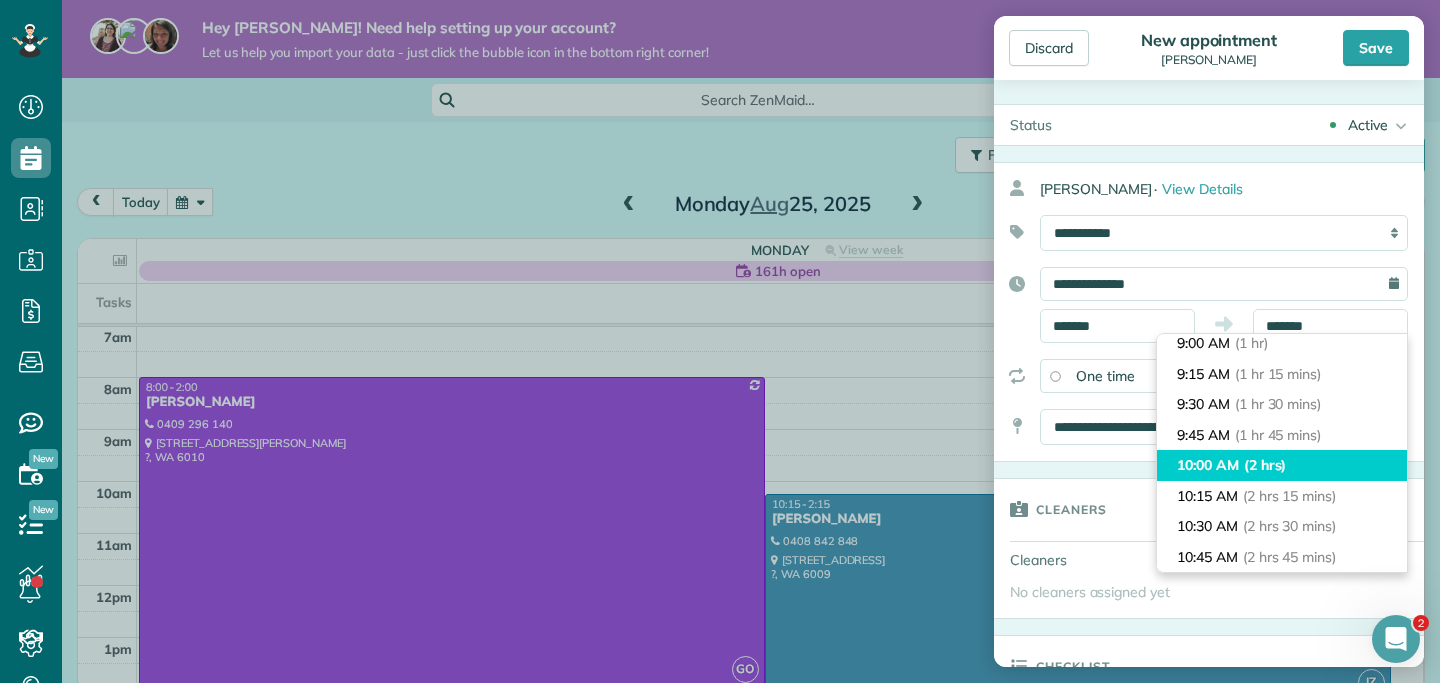 type on "********" 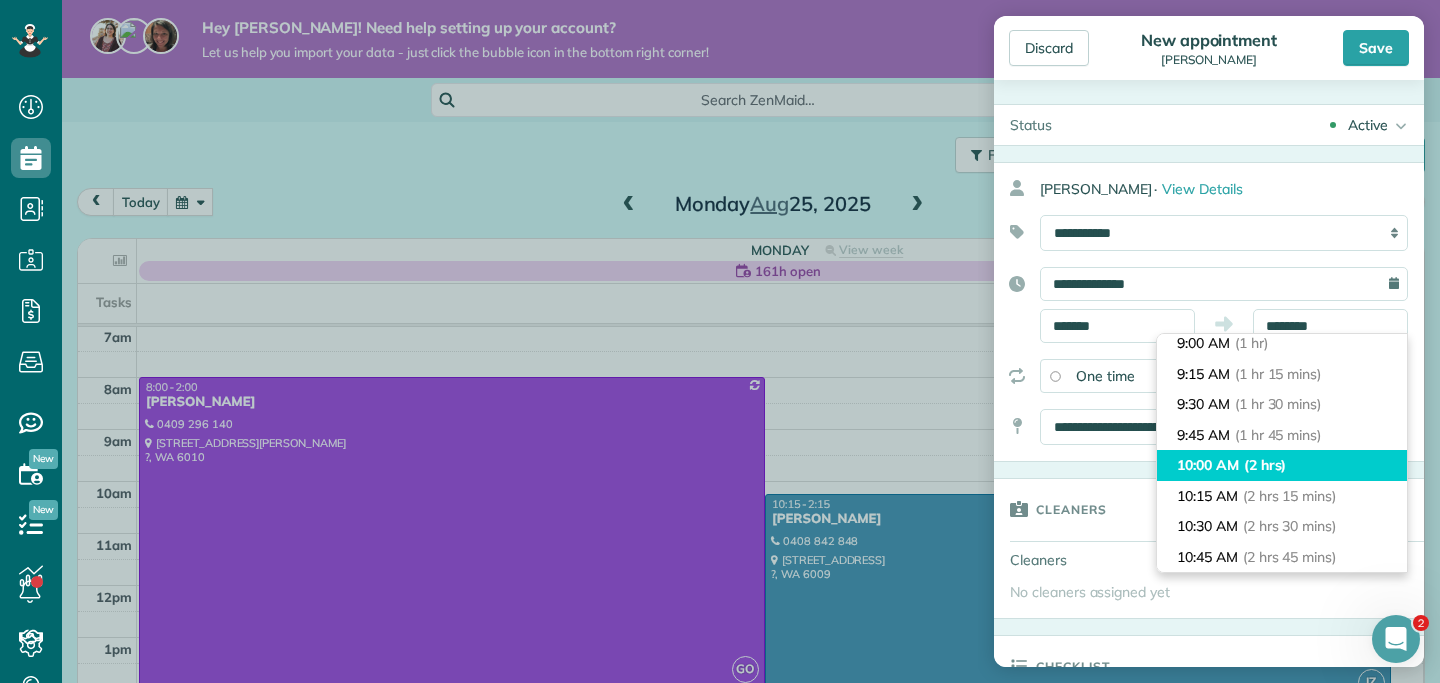 click on "10:00 AM  (2 hrs)" at bounding box center (1282, 465) 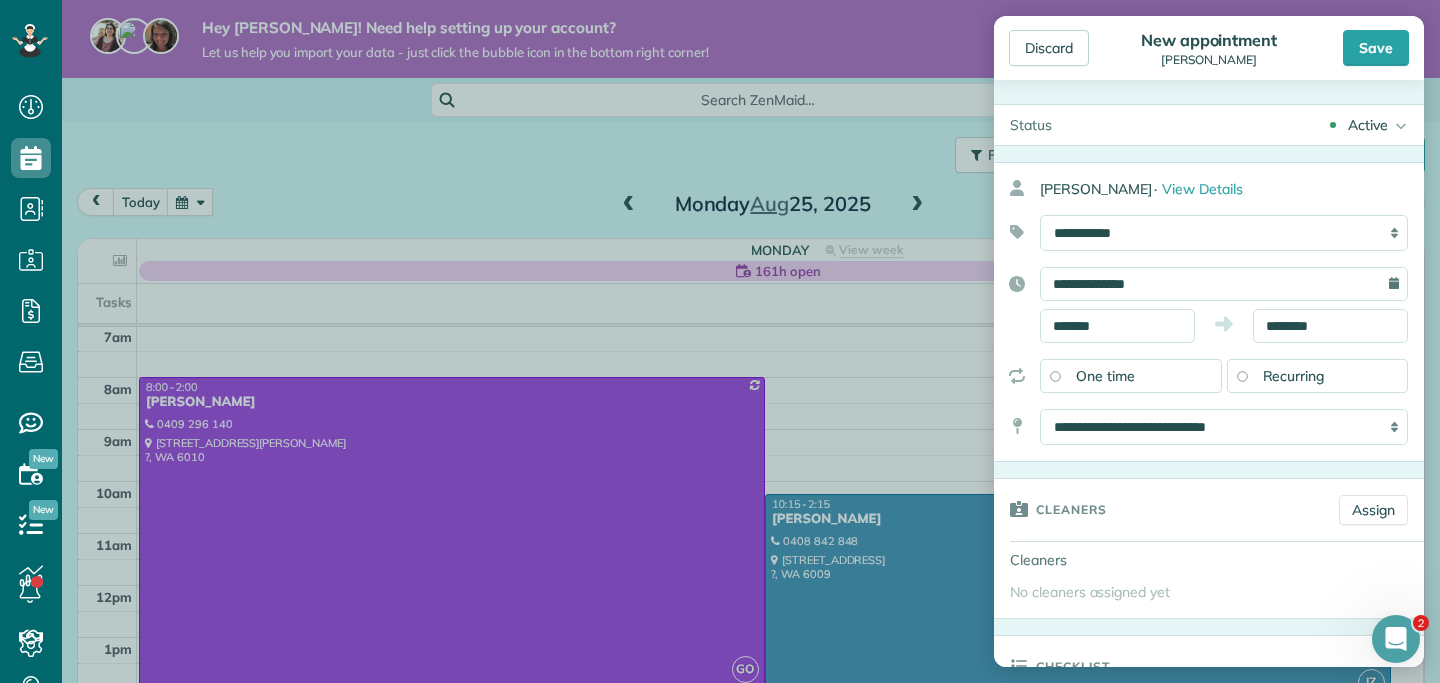 click on "Recurring" at bounding box center [1318, 376] 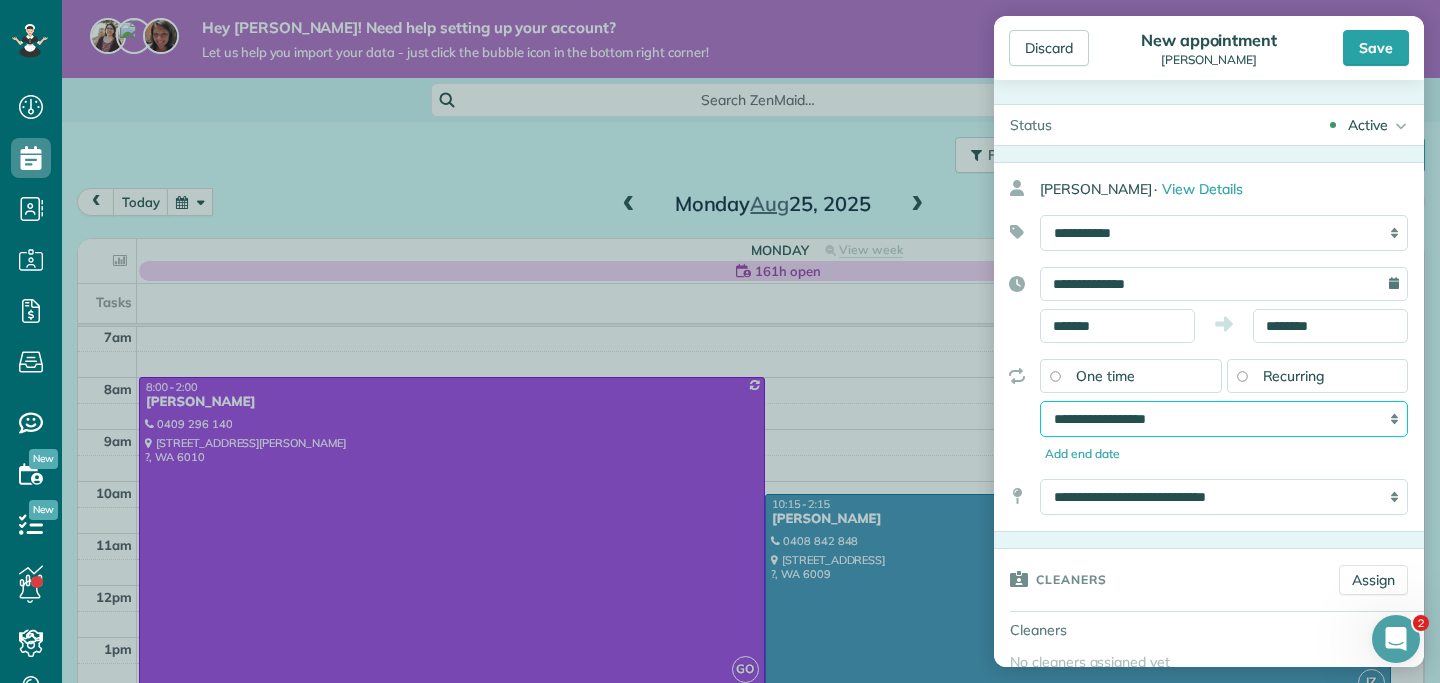 click on "**********" at bounding box center [1224, 419] 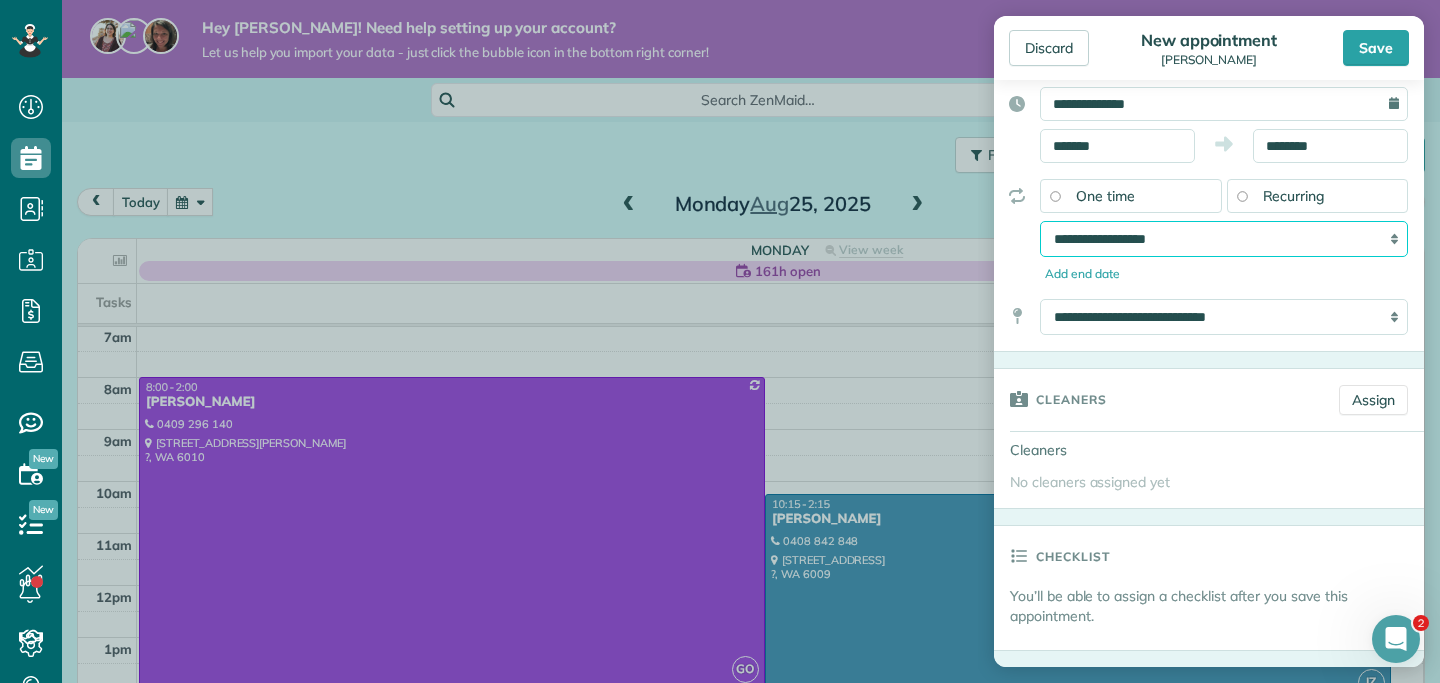 scroll, scrollTop: 194, scrollLeft: 0, axis: vertical 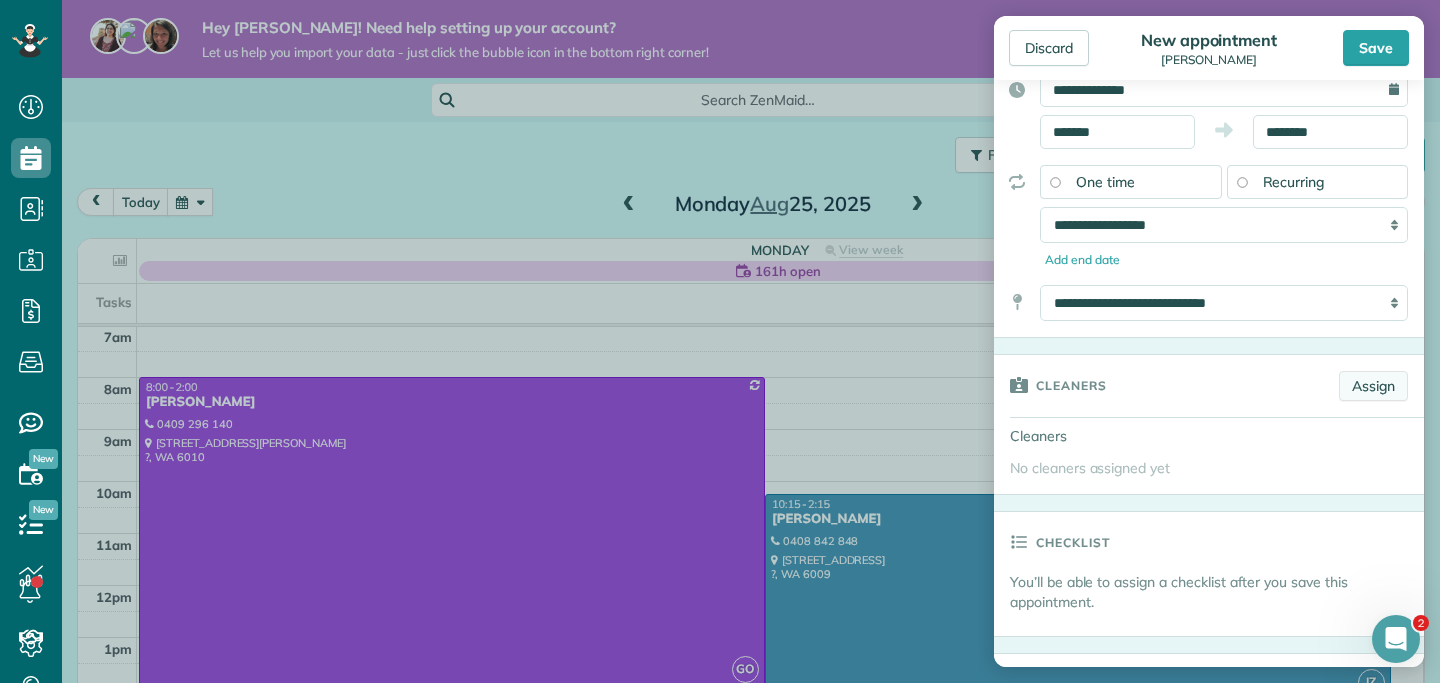 click on "Assign" at bounding box center [1373, 386] 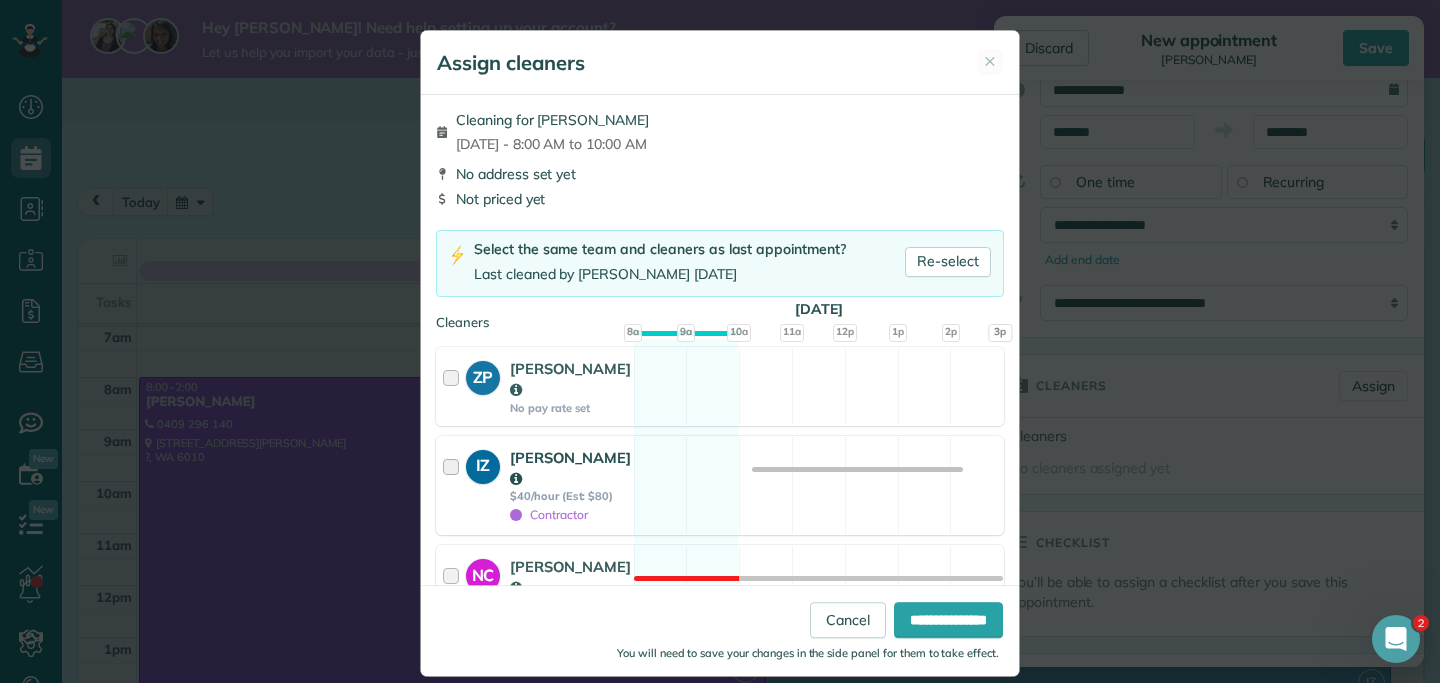 click at bounding box center (454, 485) 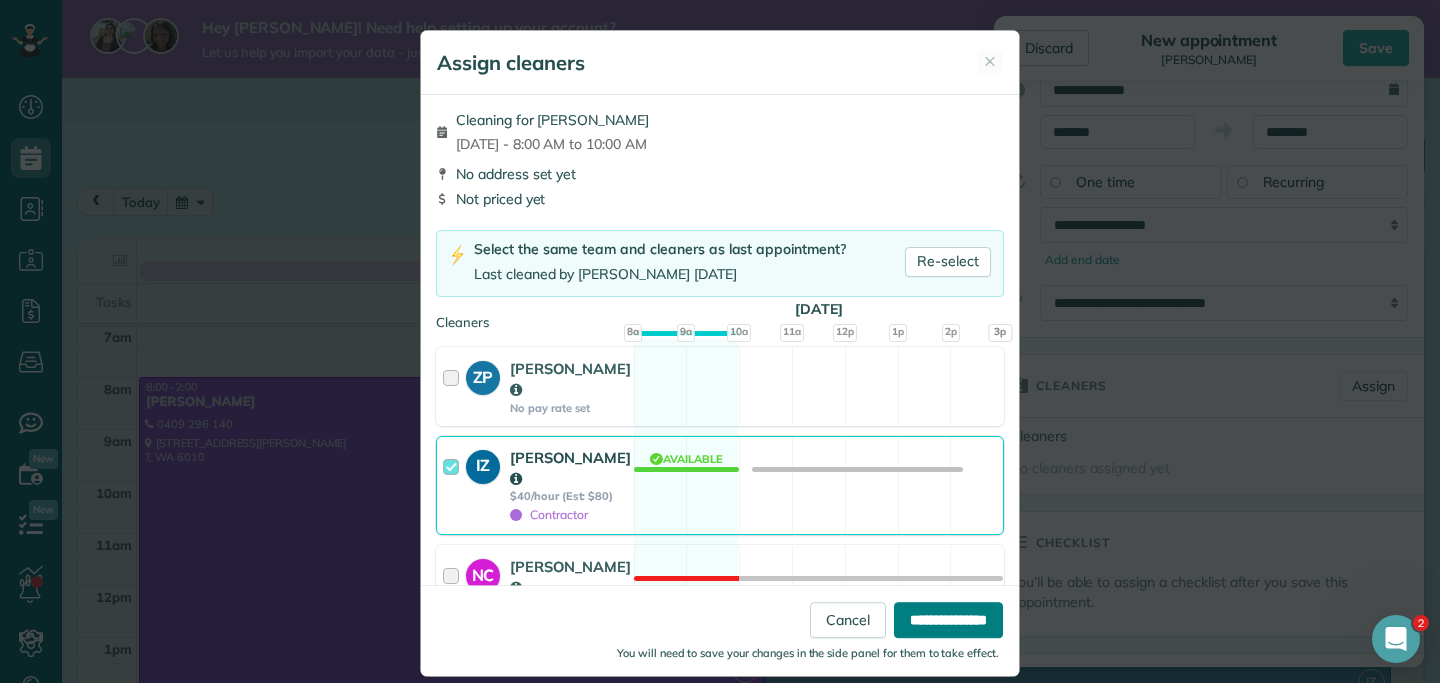 click on "**********" at bounding box center (948, 620) 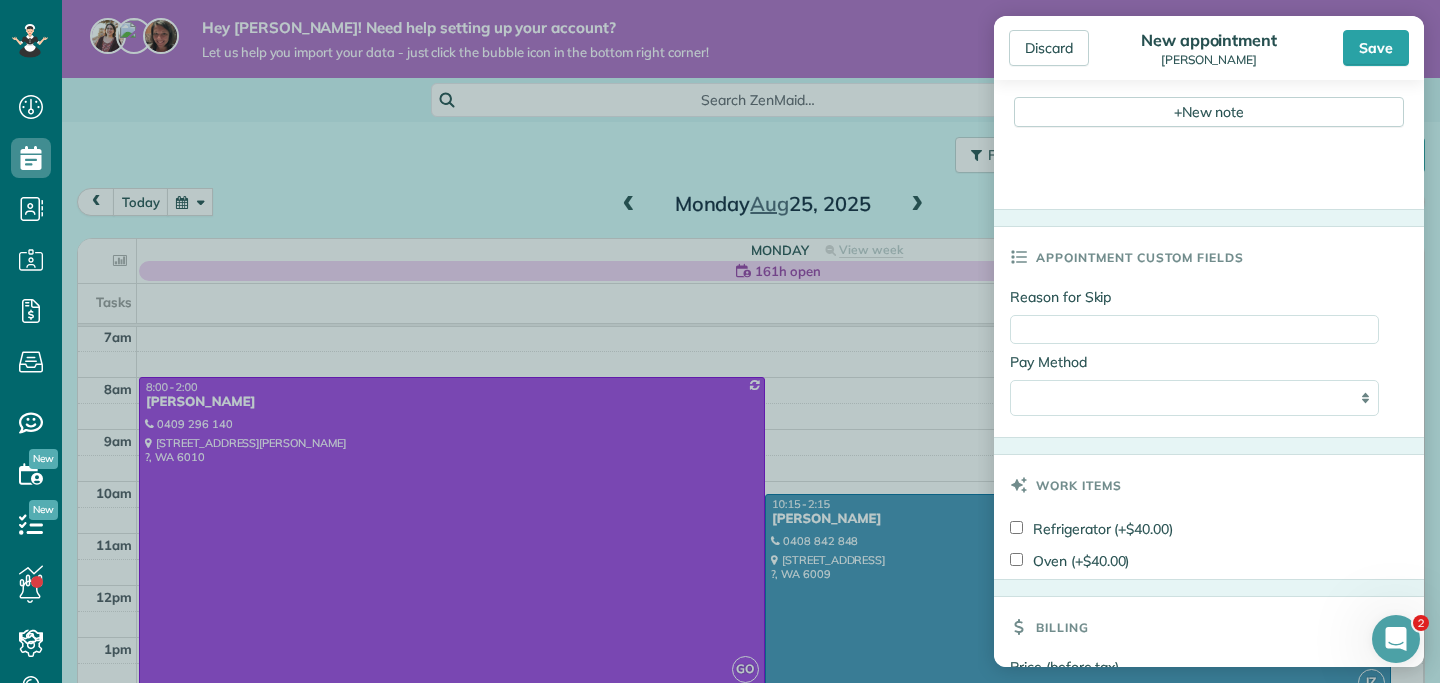 scroll, scrollTop: 1156, scrollLeft: 0, axis: vertical 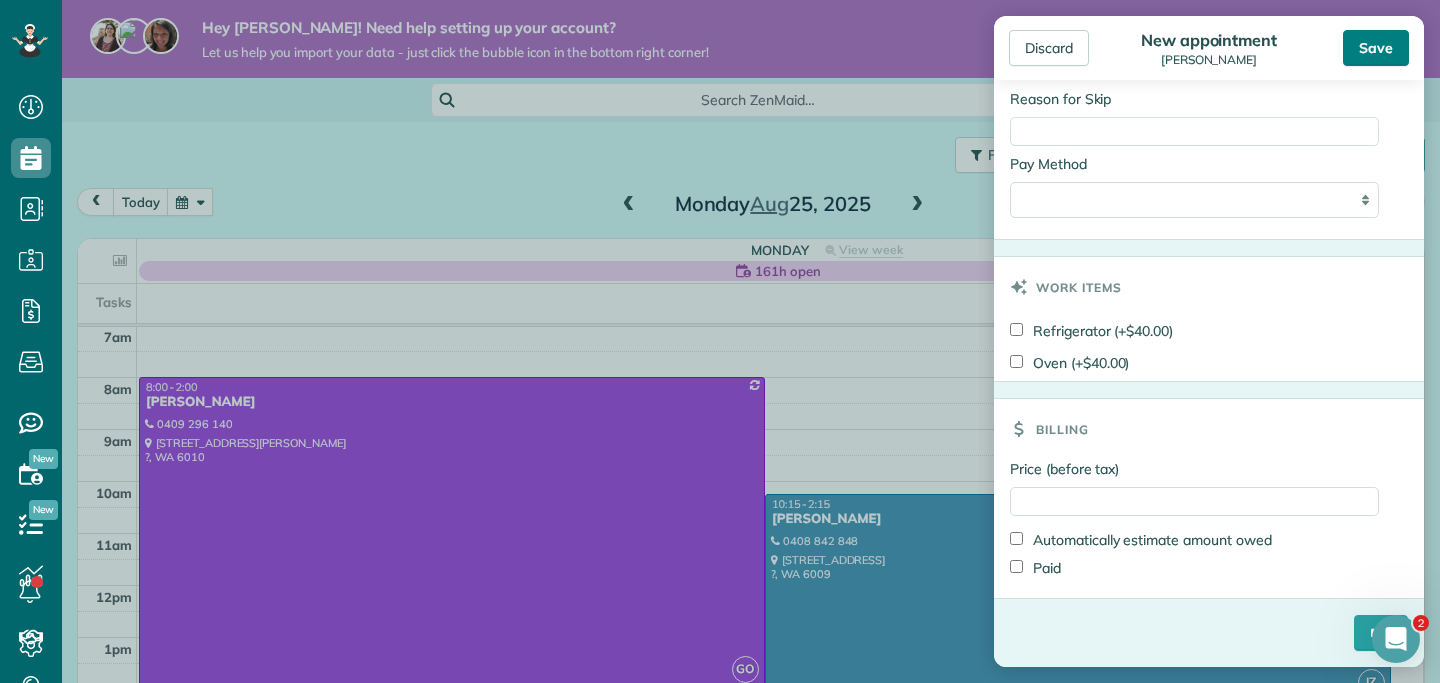 click on "Save" at bounding box center [1376, 48] 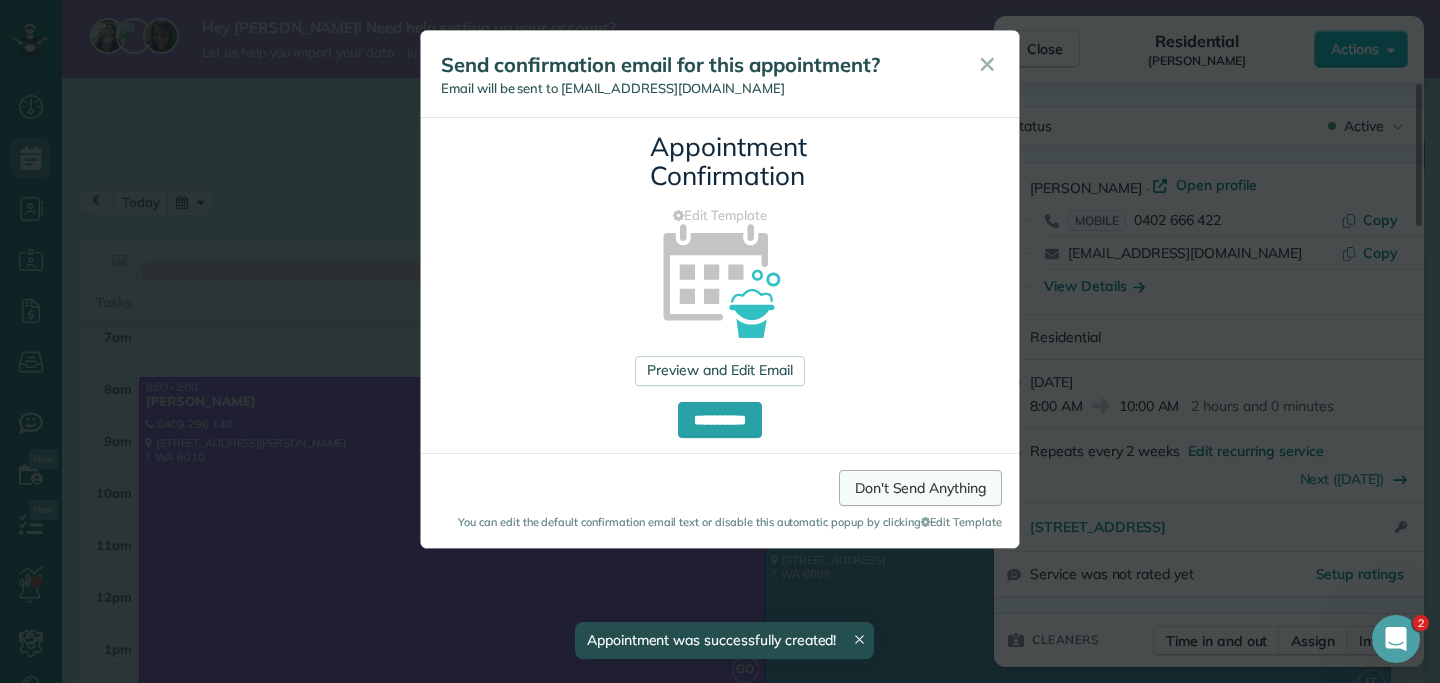 click on "Don't Send Anything" at bounding box center (920, 488) 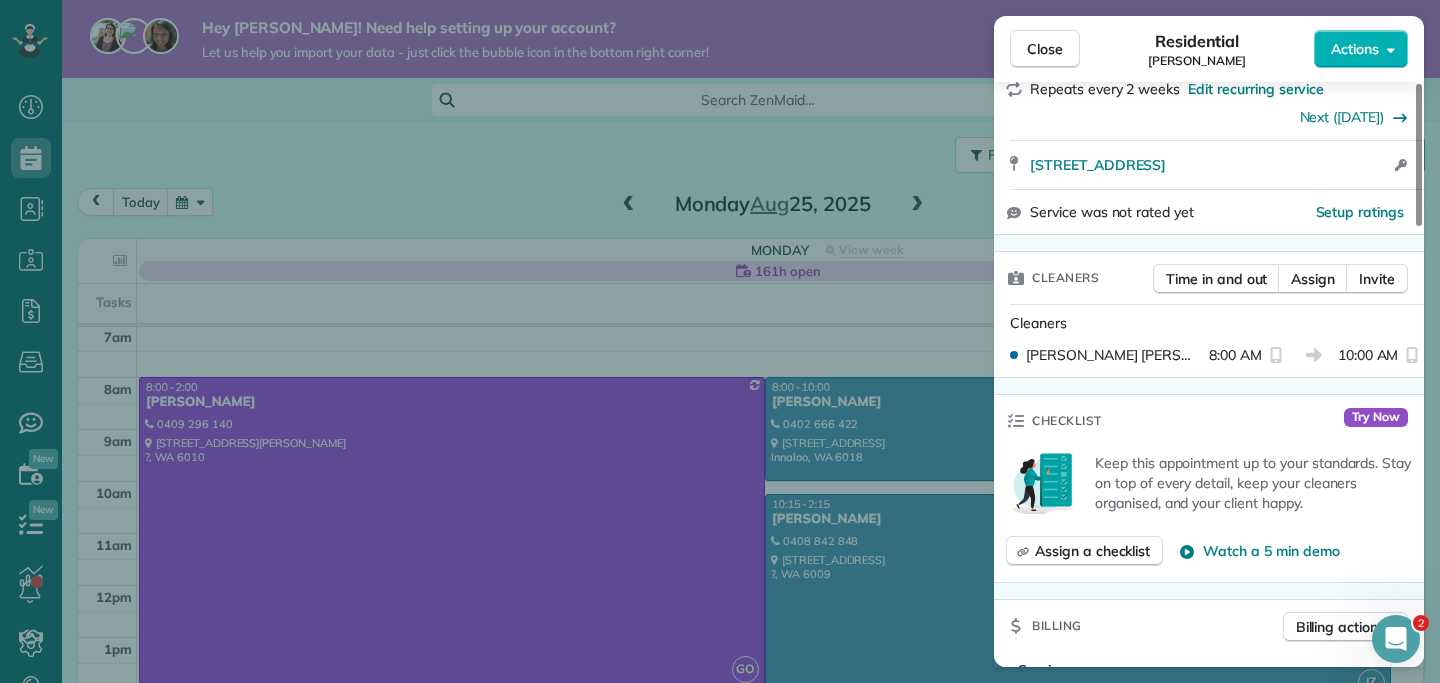 scroll, scrollTop: 389, scrollLeft: 0, axis: vertical 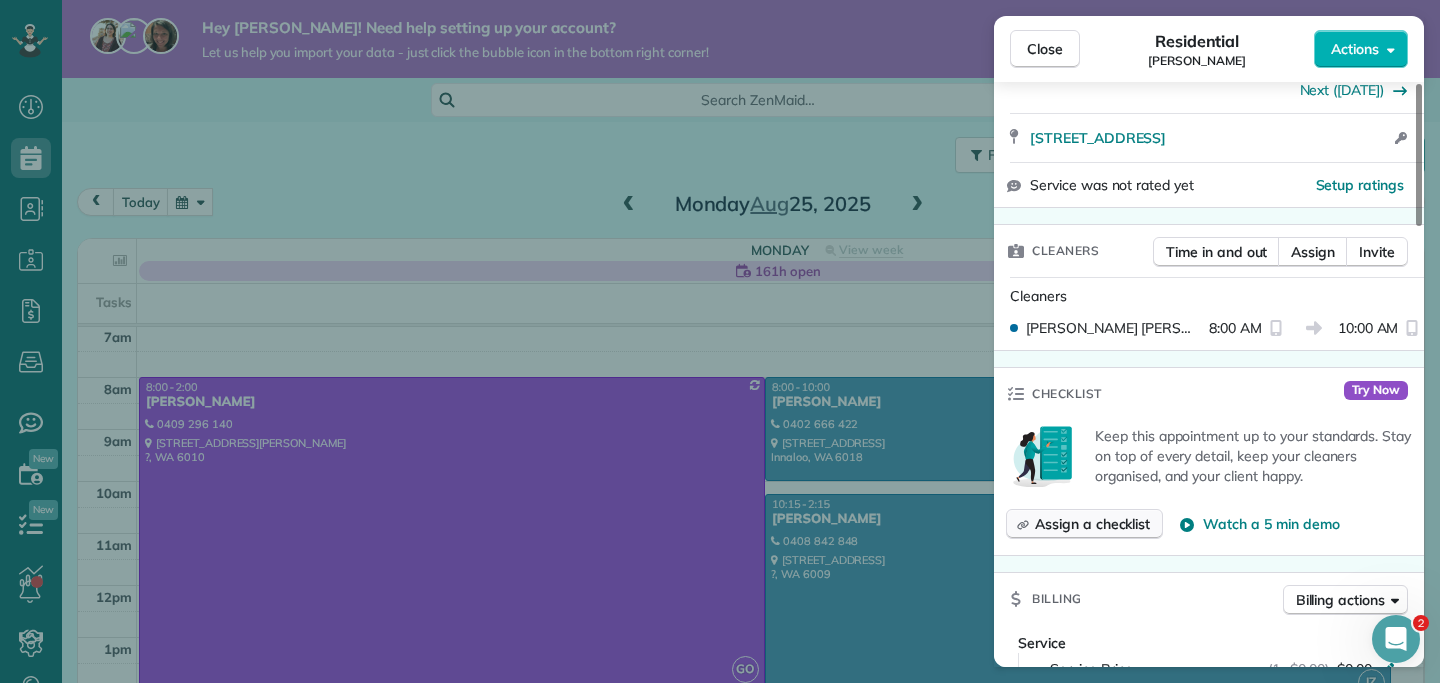 click on "Assign a checklist" at bounding box center (1084, 524) 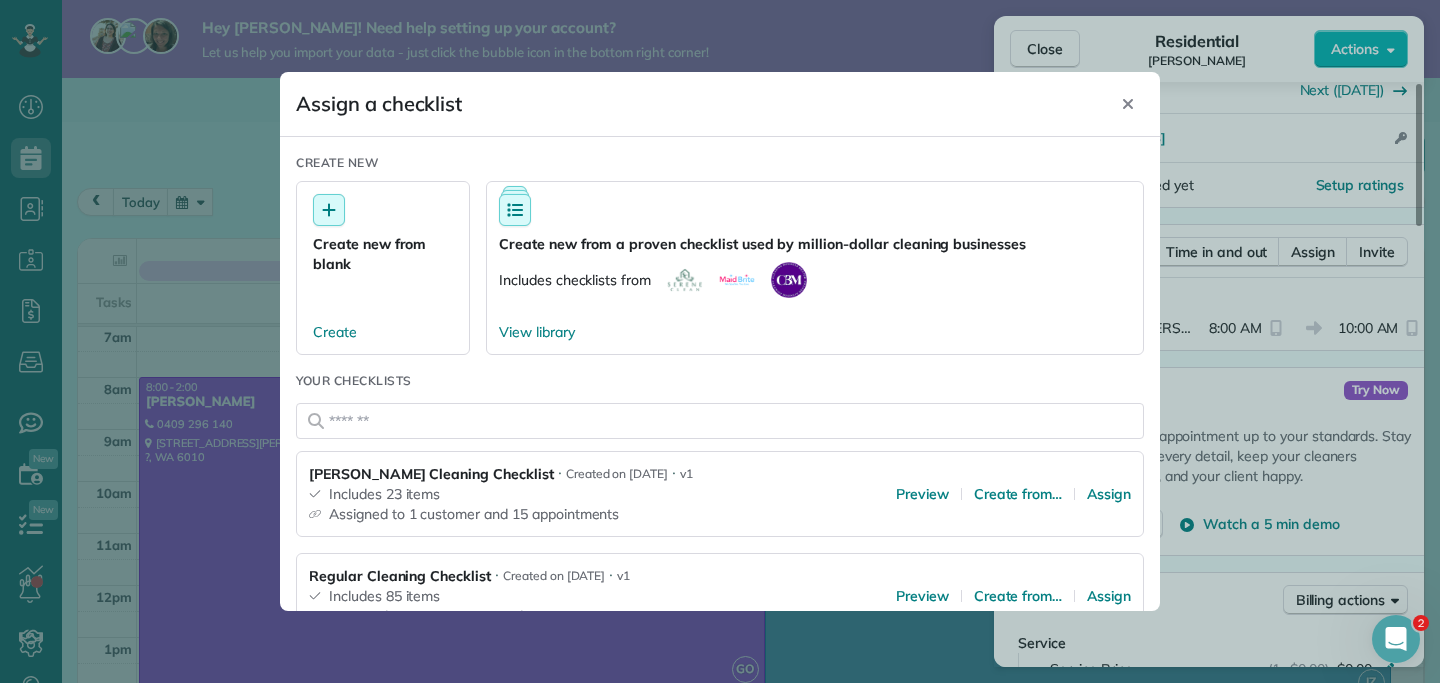 click on "Regular Cleaning Checklist  ⋅  Created on 28/07/25  ⋅  v1 Includes 85 items Assigned to 13 customers and 264 appointments   Preview   Create from…   Assign" at bounding box center [720, 596] 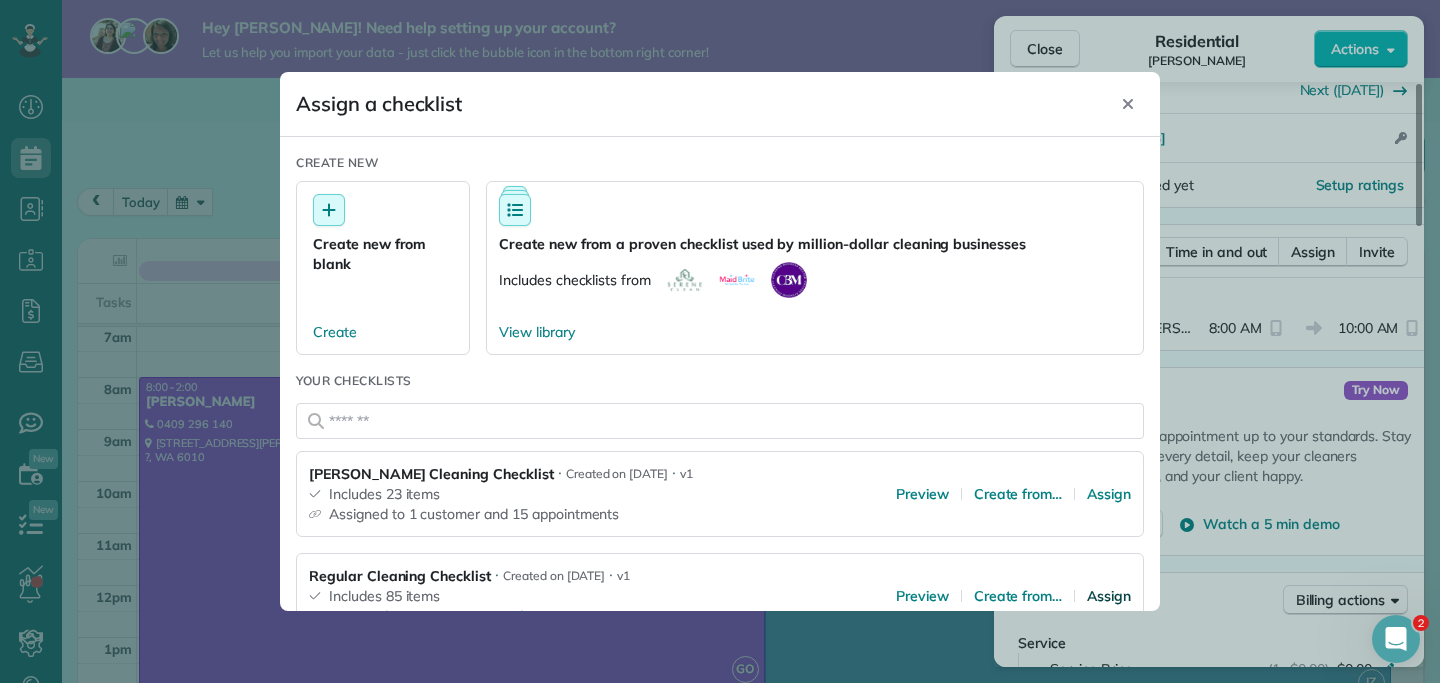 click on "Assign" at bounding box center [1109, 596] 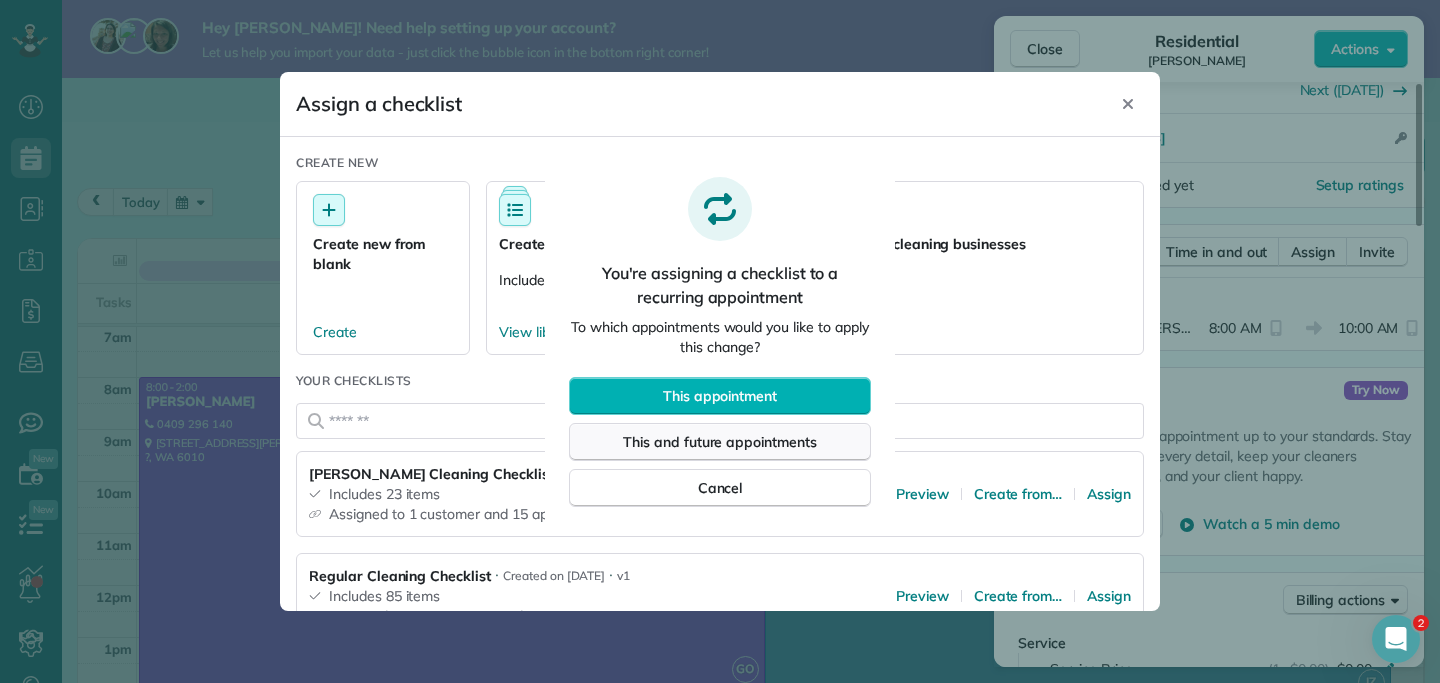 click on "This and future appointments" at bounding box center [720, 442] 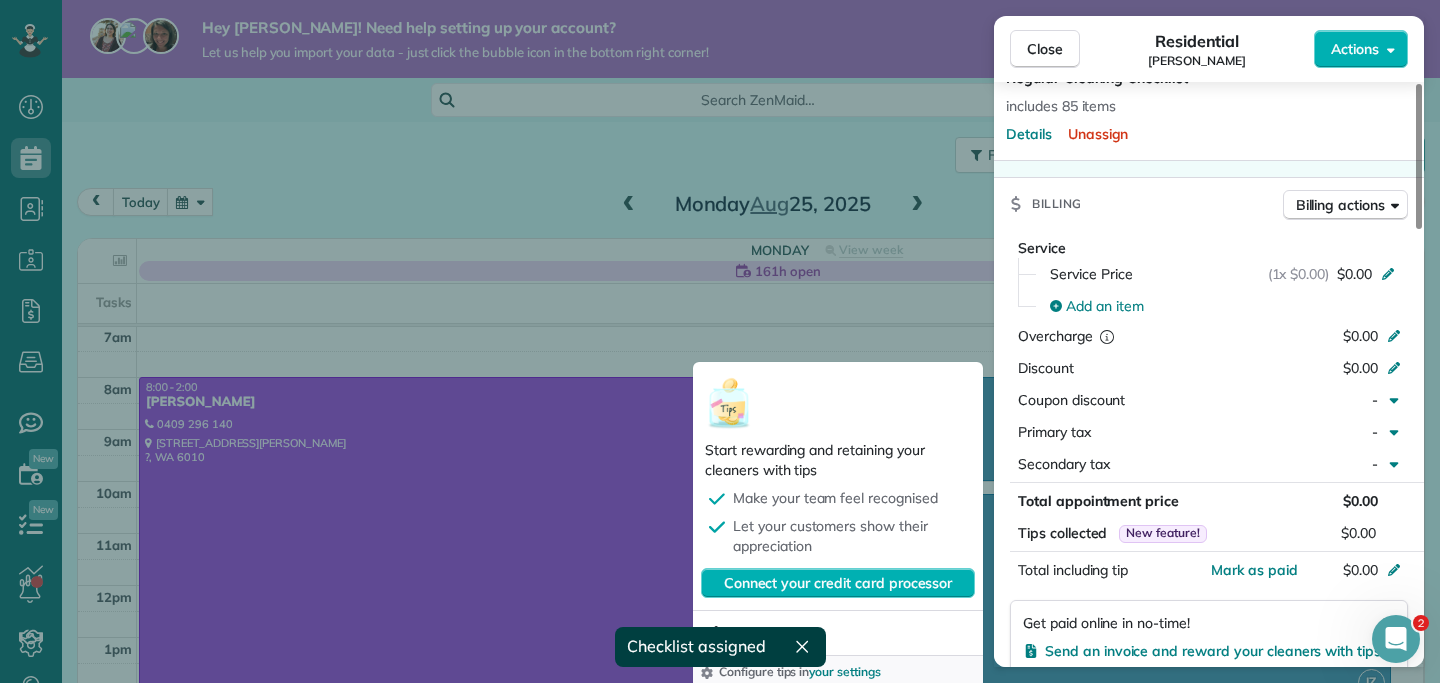 scroll, scrollTop: 778, scrollLeft: 0, axis: vertical 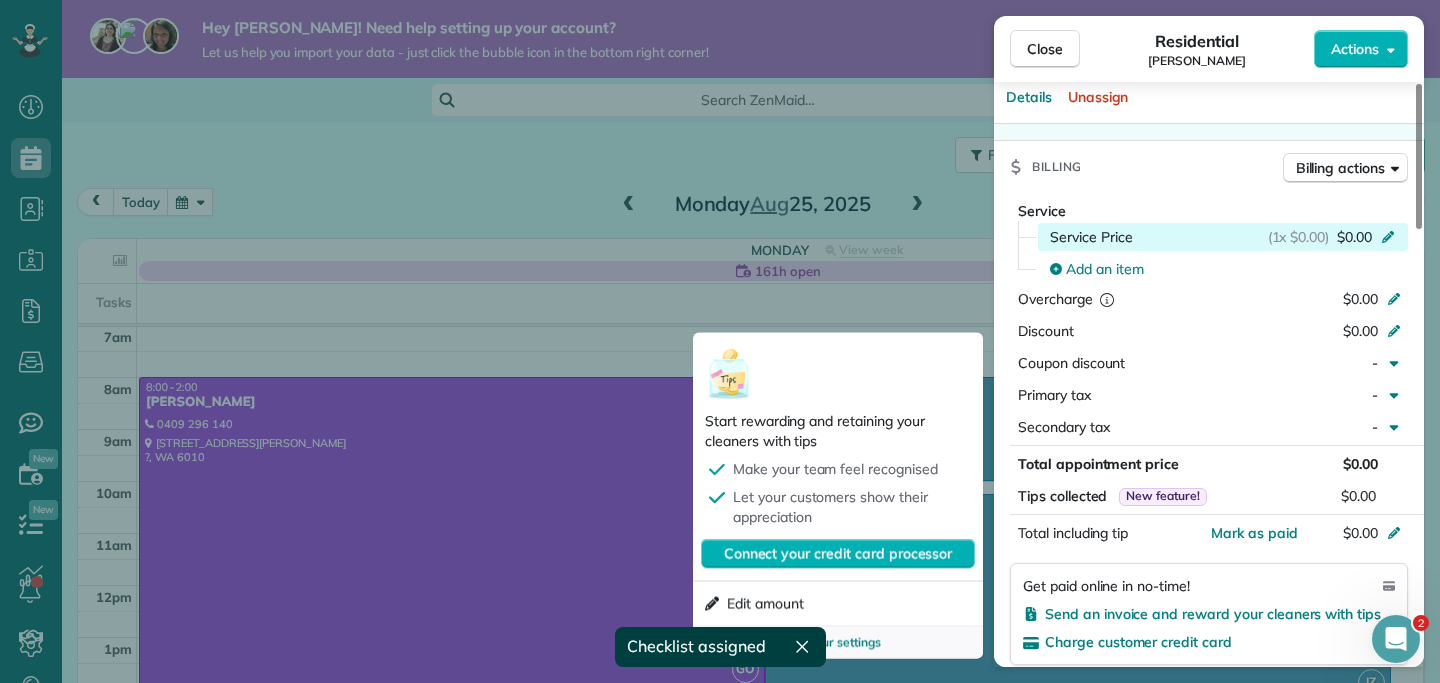 click 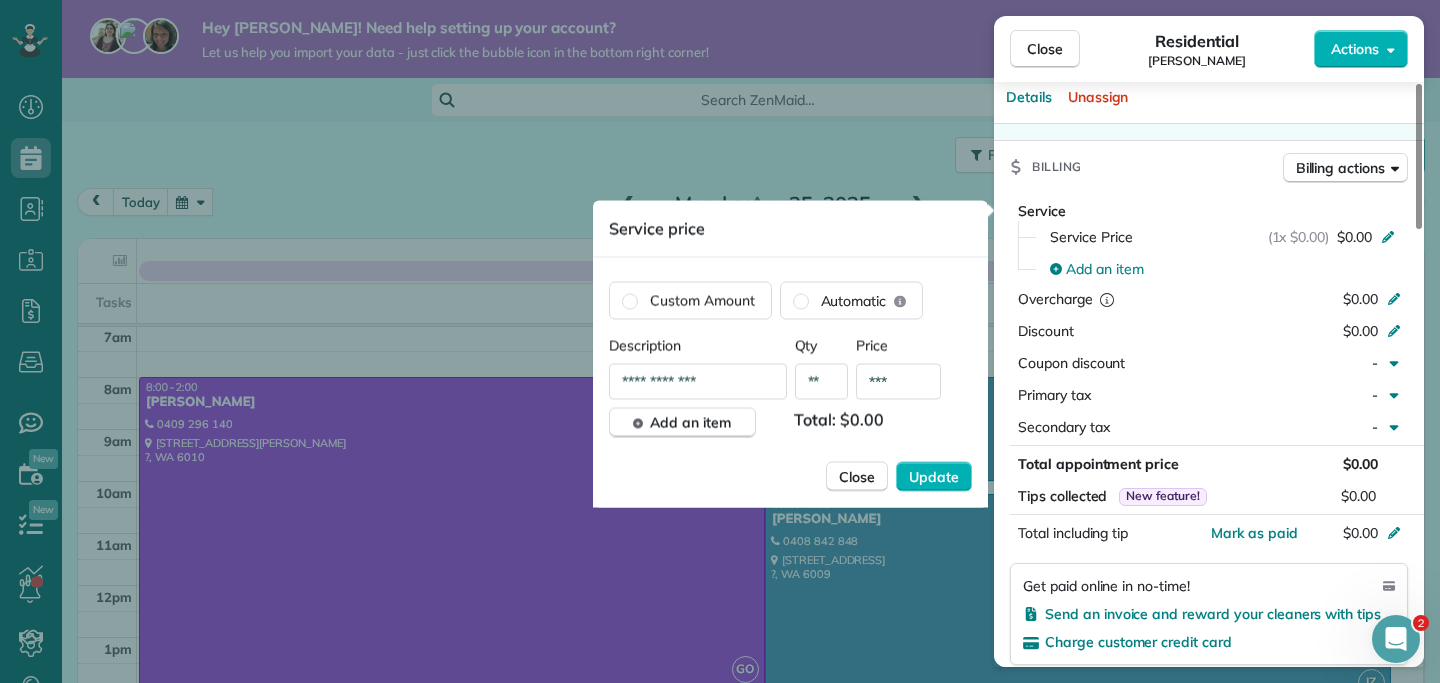 click on "**" at bounding box center [822, 382] 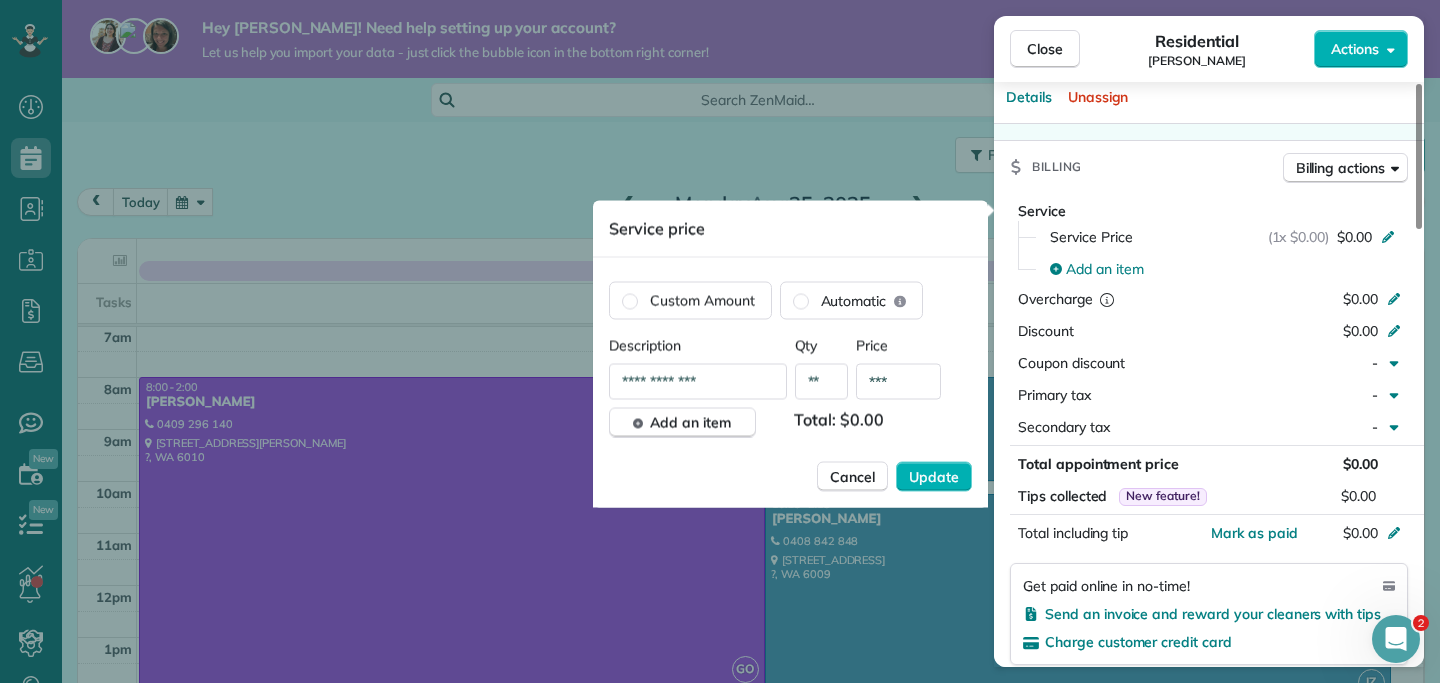 type on "**" 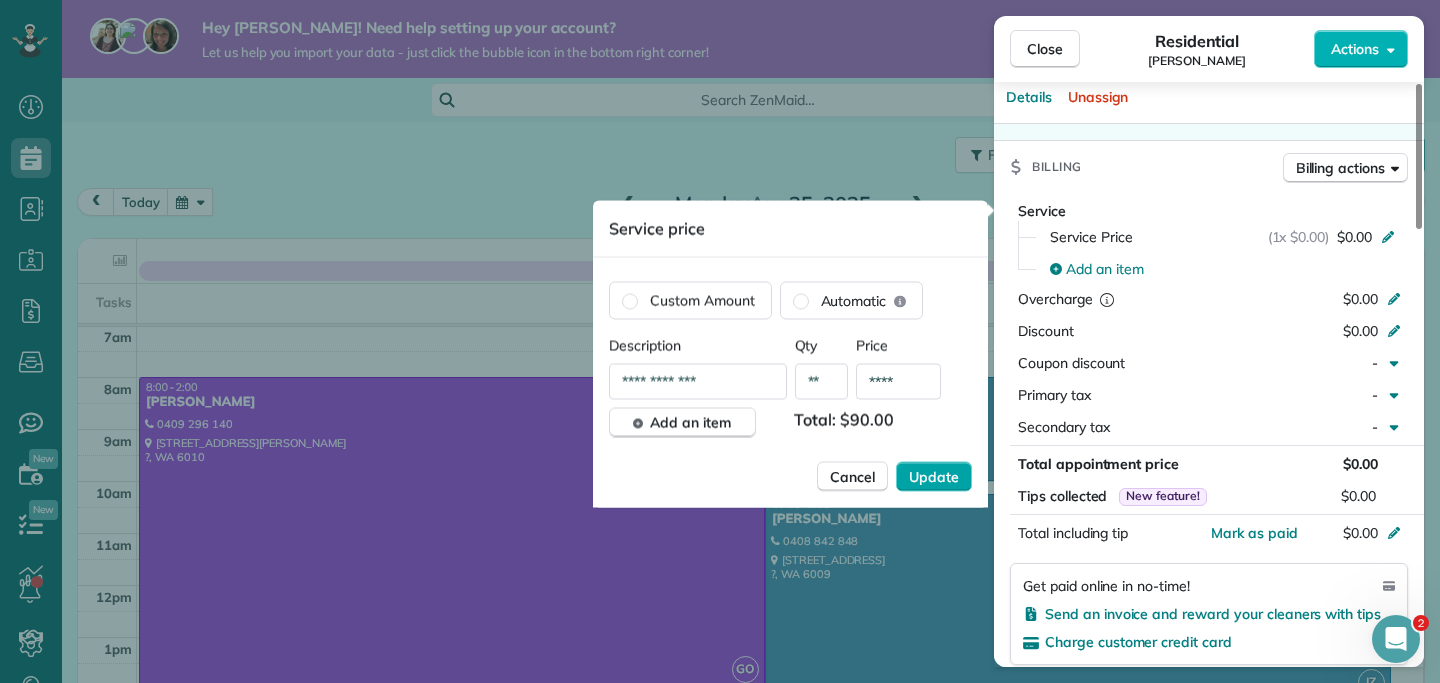 type on "****" 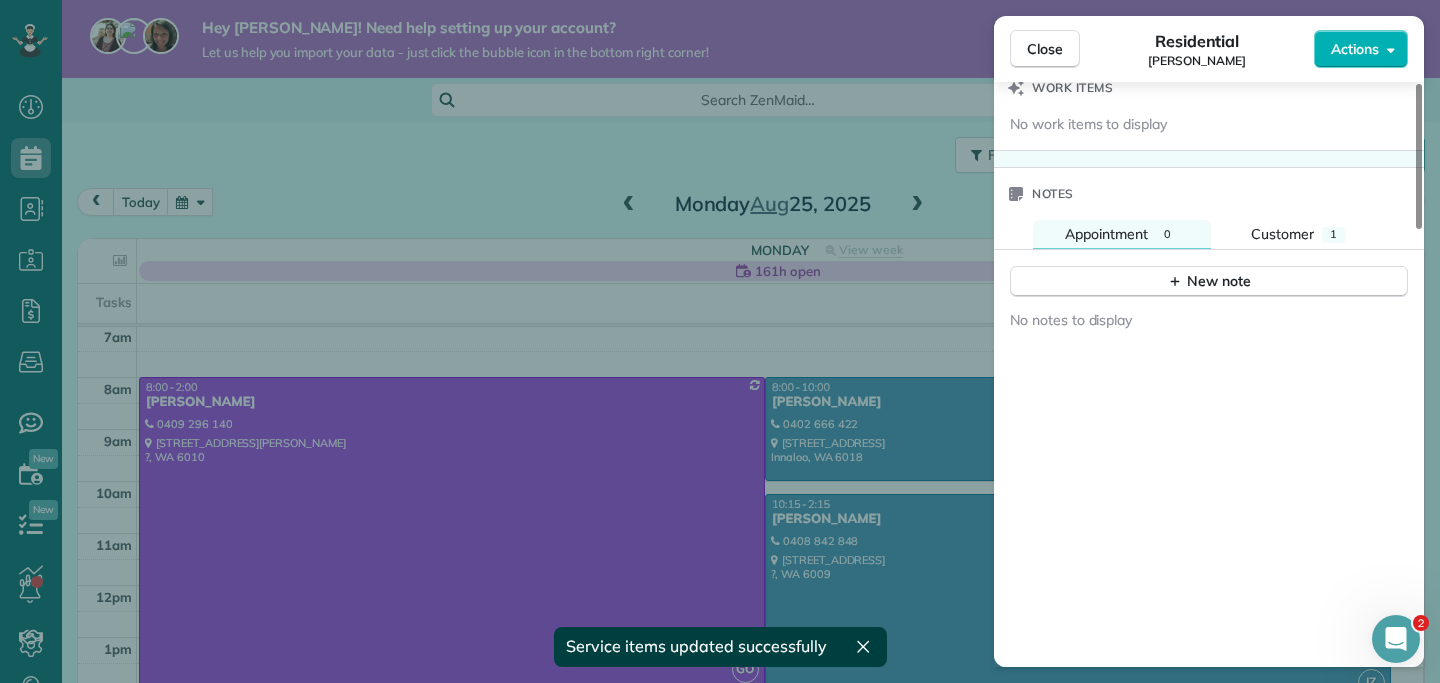 scroll, scrollTop: 1648, scrollLeft: 0, axis: vertical 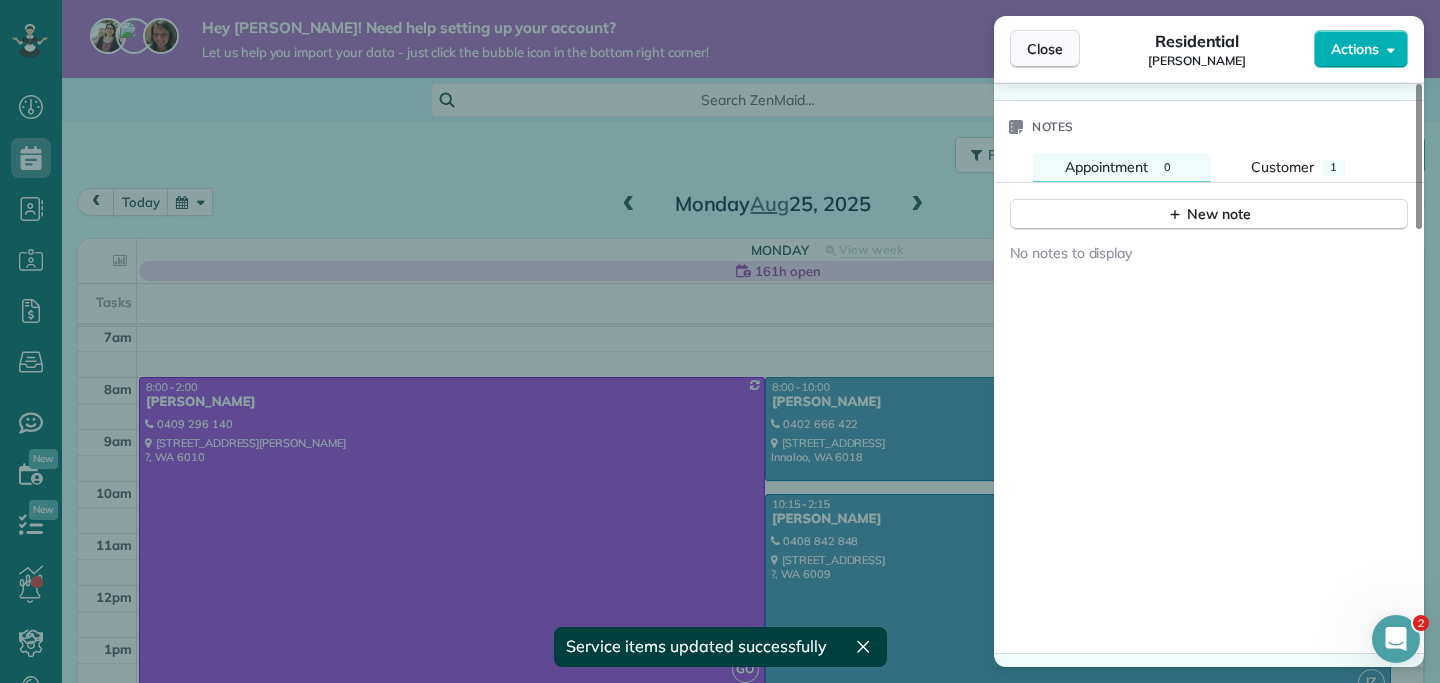 click on "Close" at bounding box center (1045, 49) 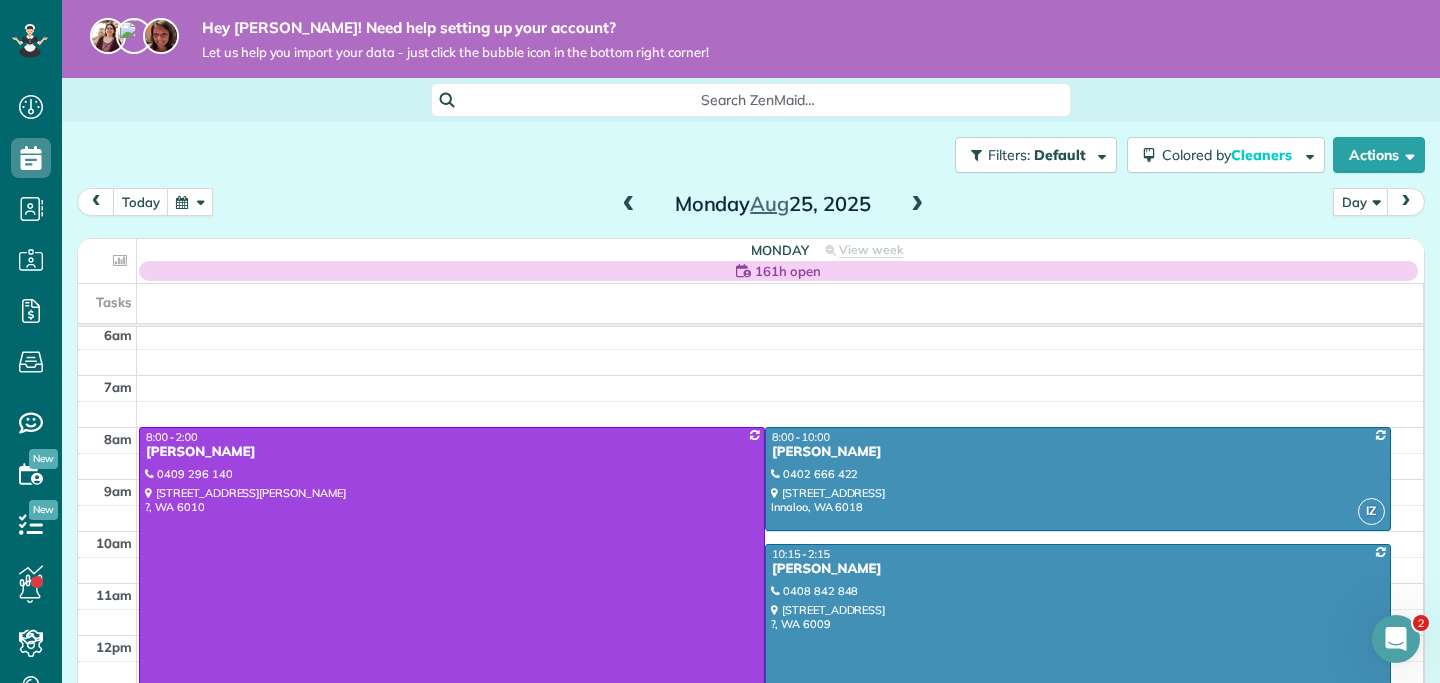 scroll, scrollTop: 314, scrollLeft: 0, axis: vertical 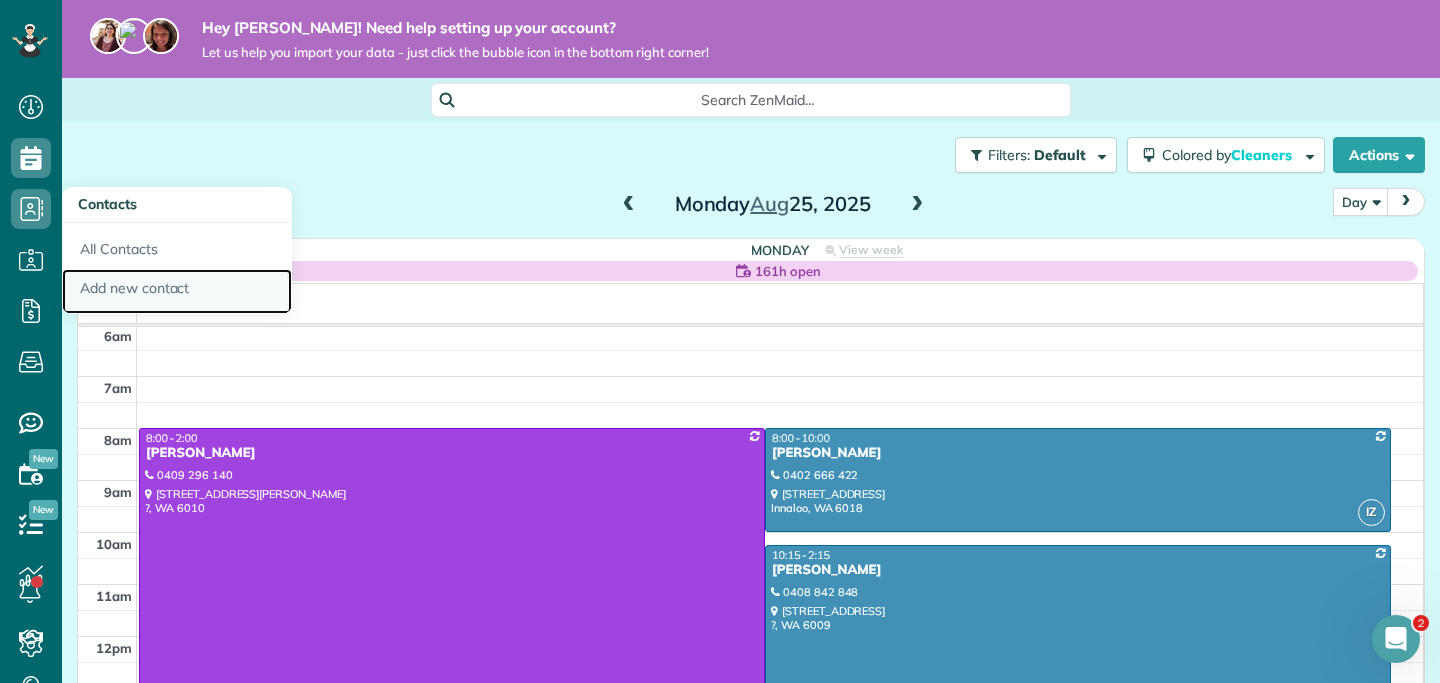 click on "Add new contact" at bounding box center (177, 292) 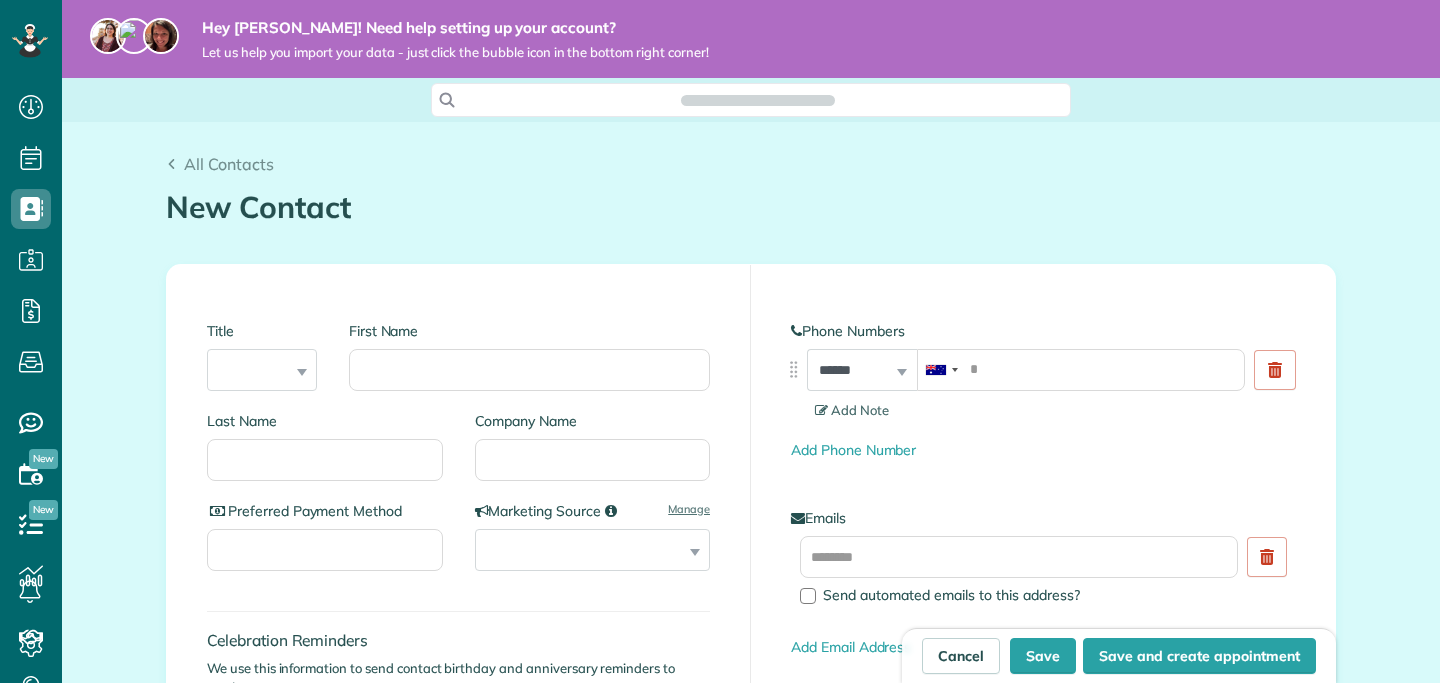 scroll, scrollTop: 0, scrollLeft: 0, axis: both 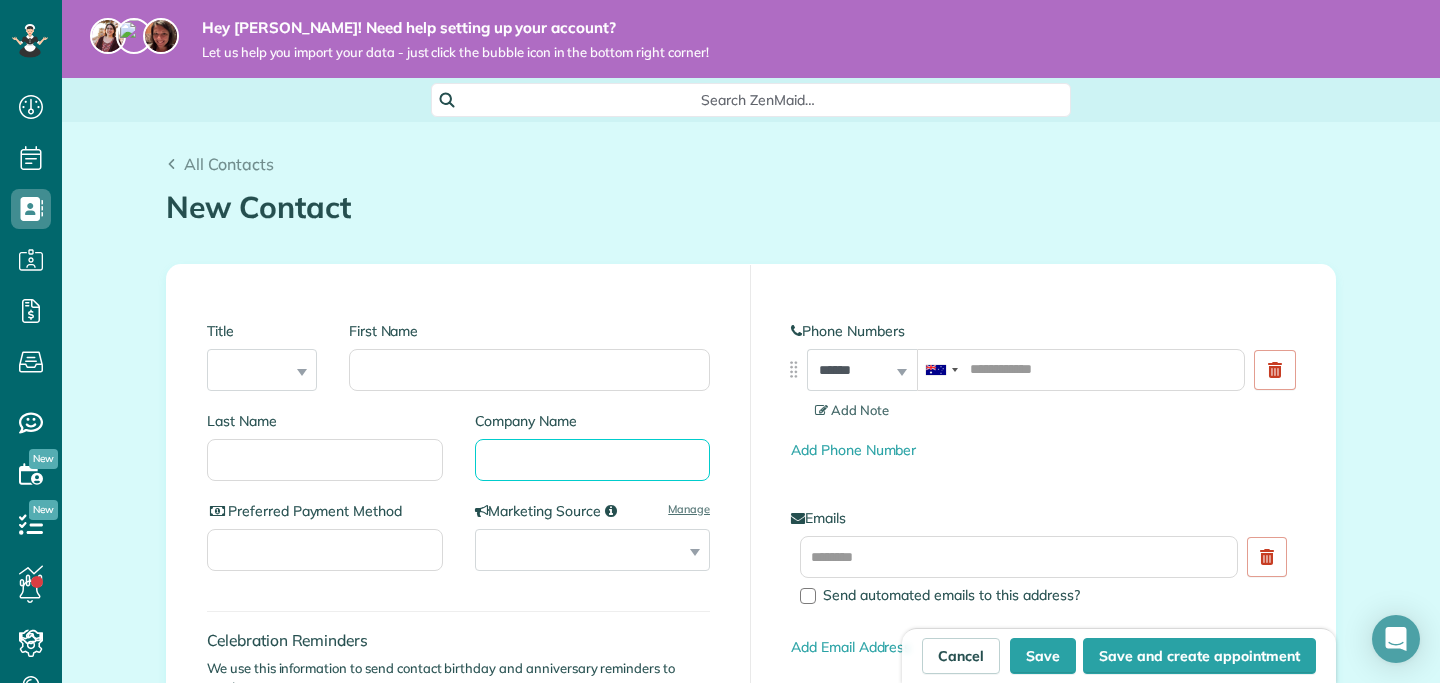 click on "Company Name" at bounding box center [593, 460] 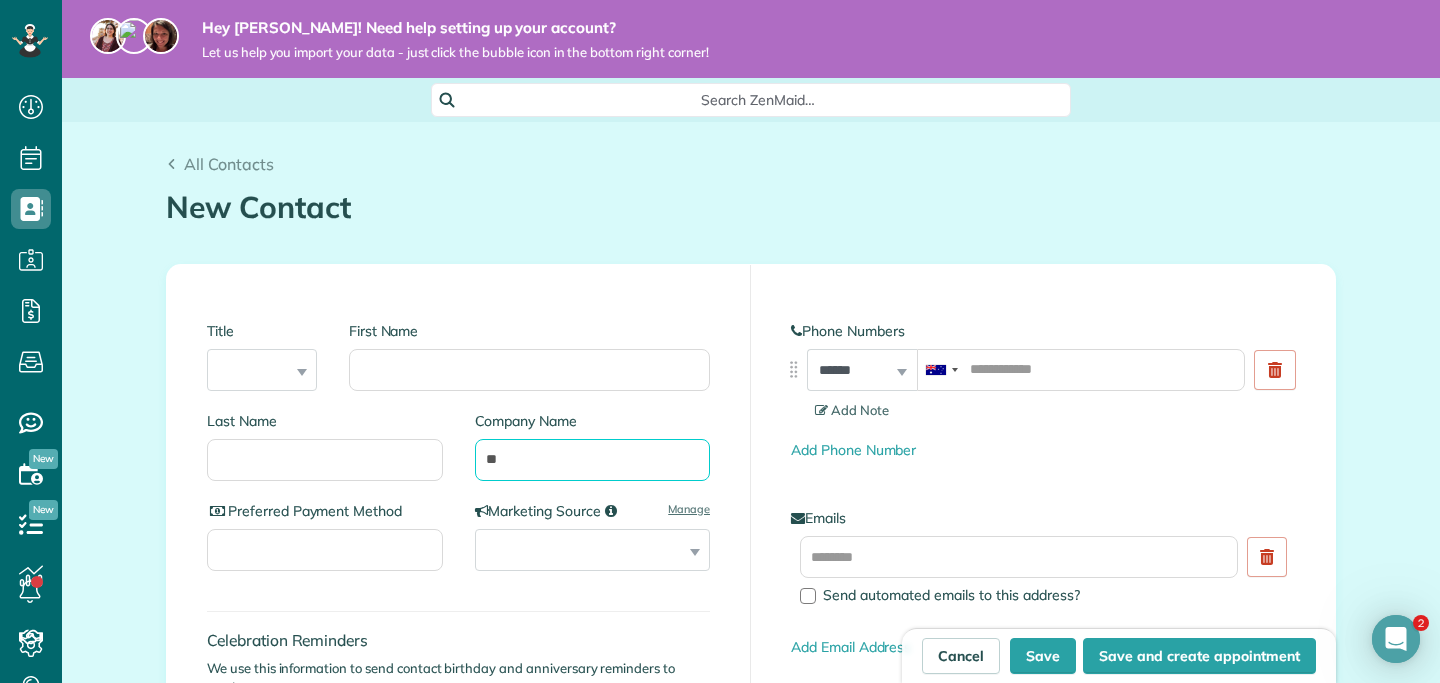 scroll, scrollTop: 0, scrollLeft: 0, axis: both 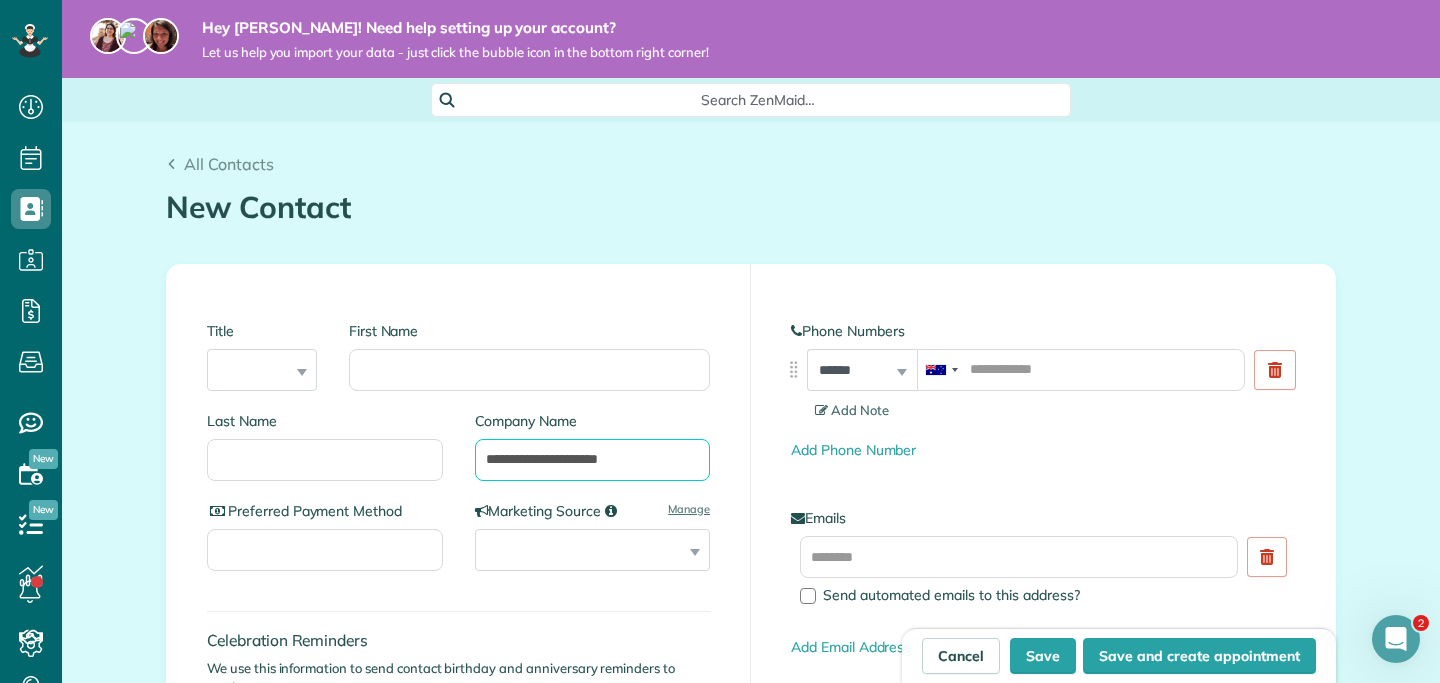 type on "**********" 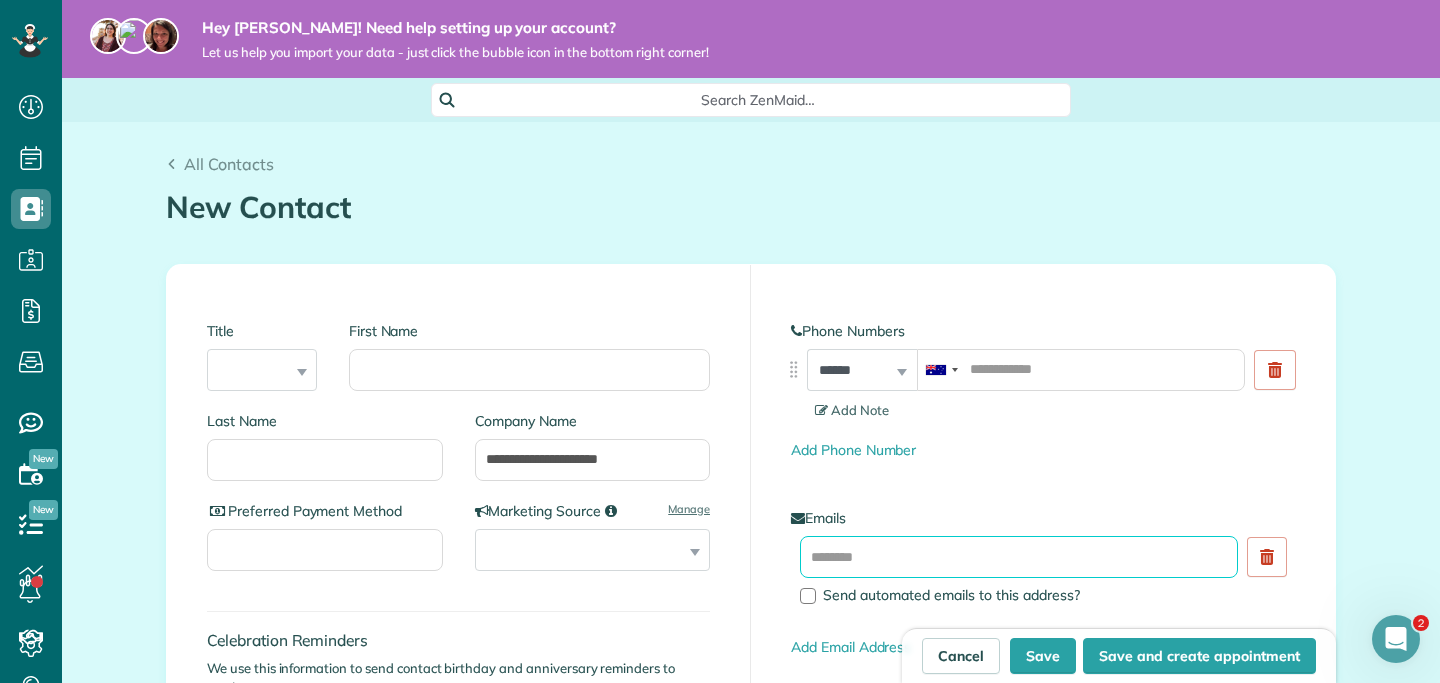 click at bounding box center (1019, 557) 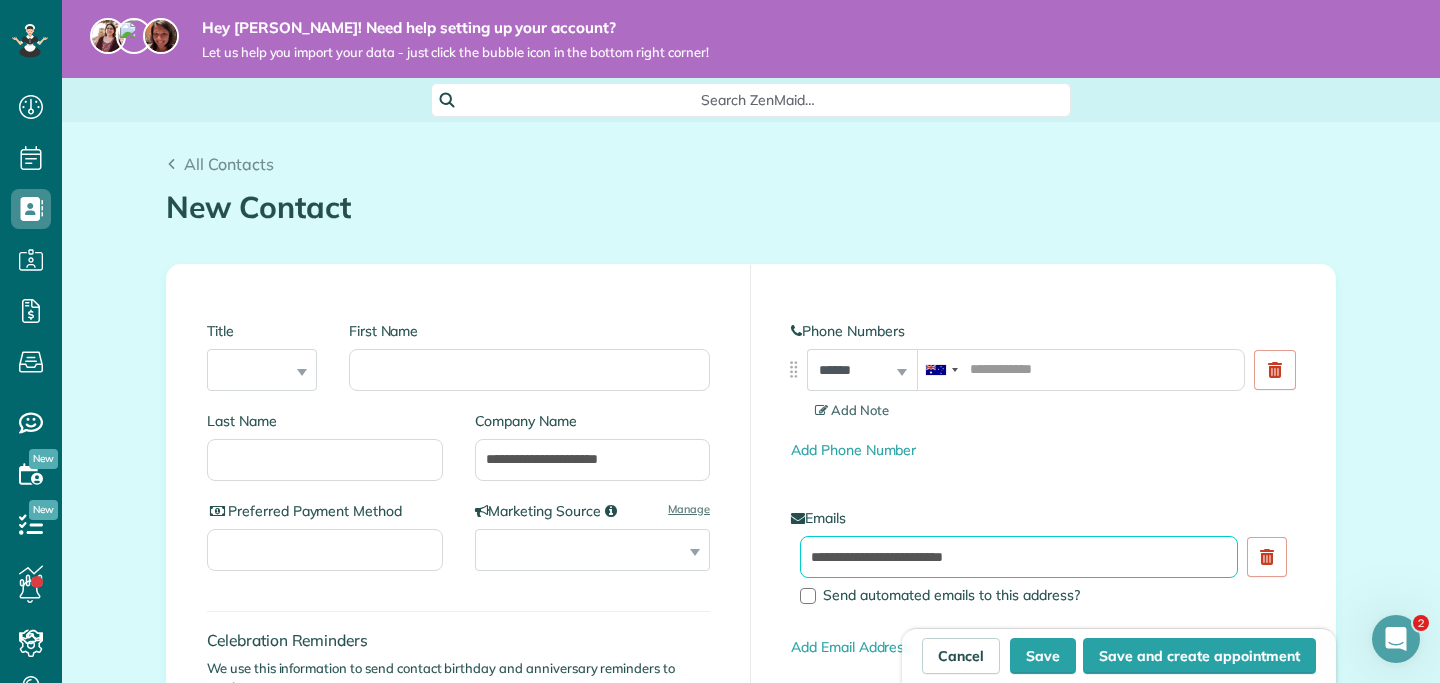 type on "**********" 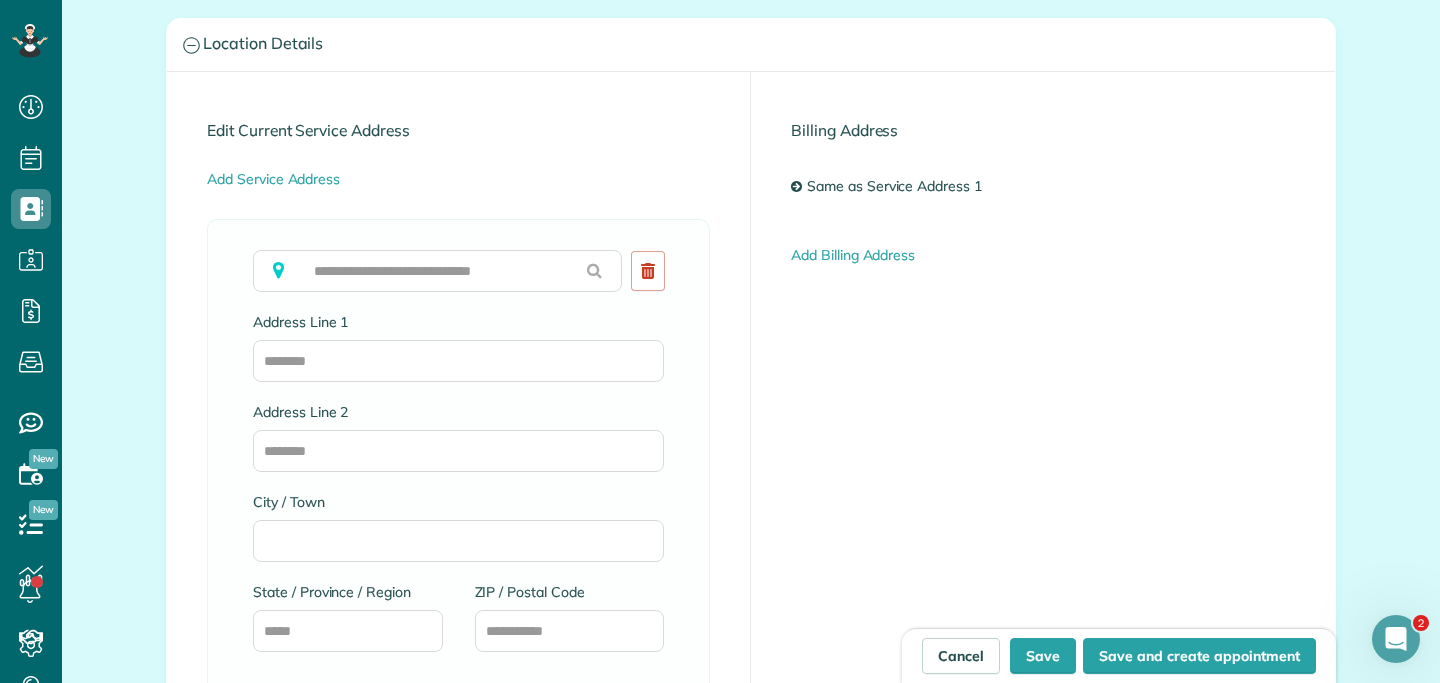 scroll, scrollTop: 934, scrollLeft: 0, axis: vertical 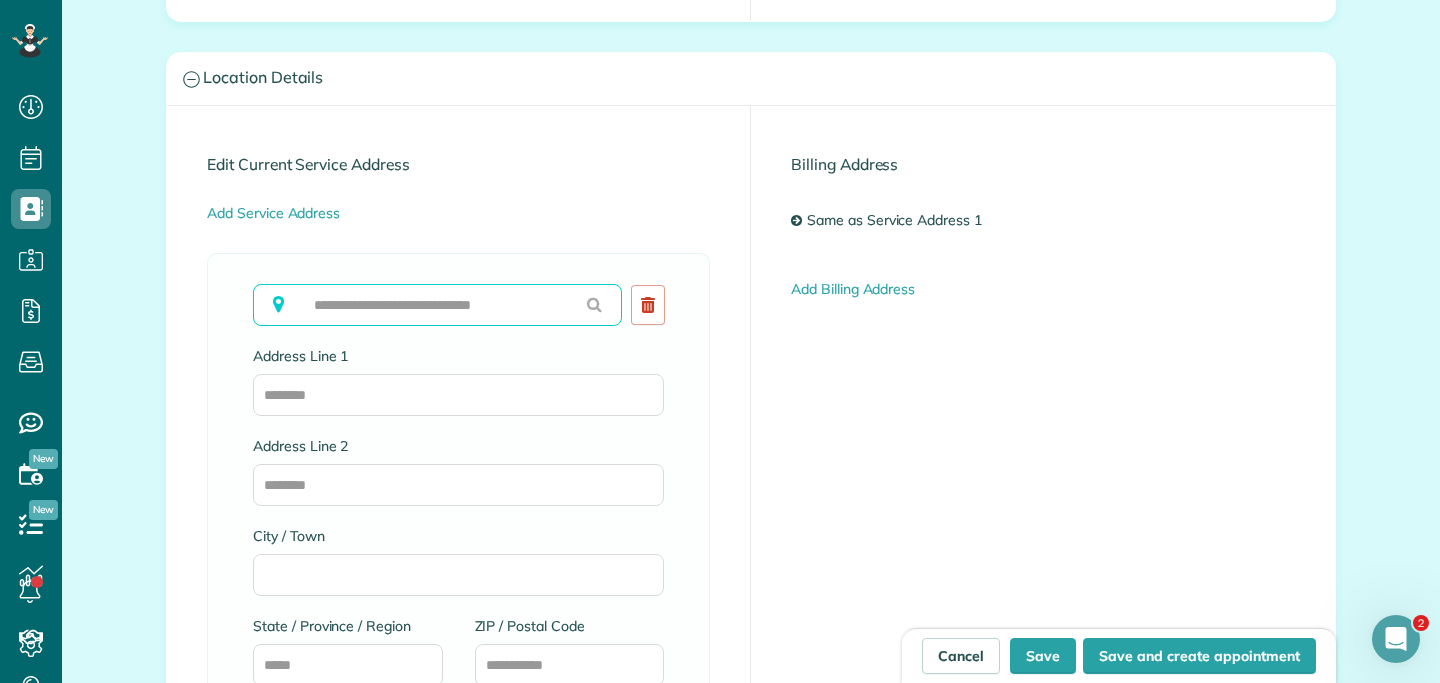 click at bounding box center (437, 305) 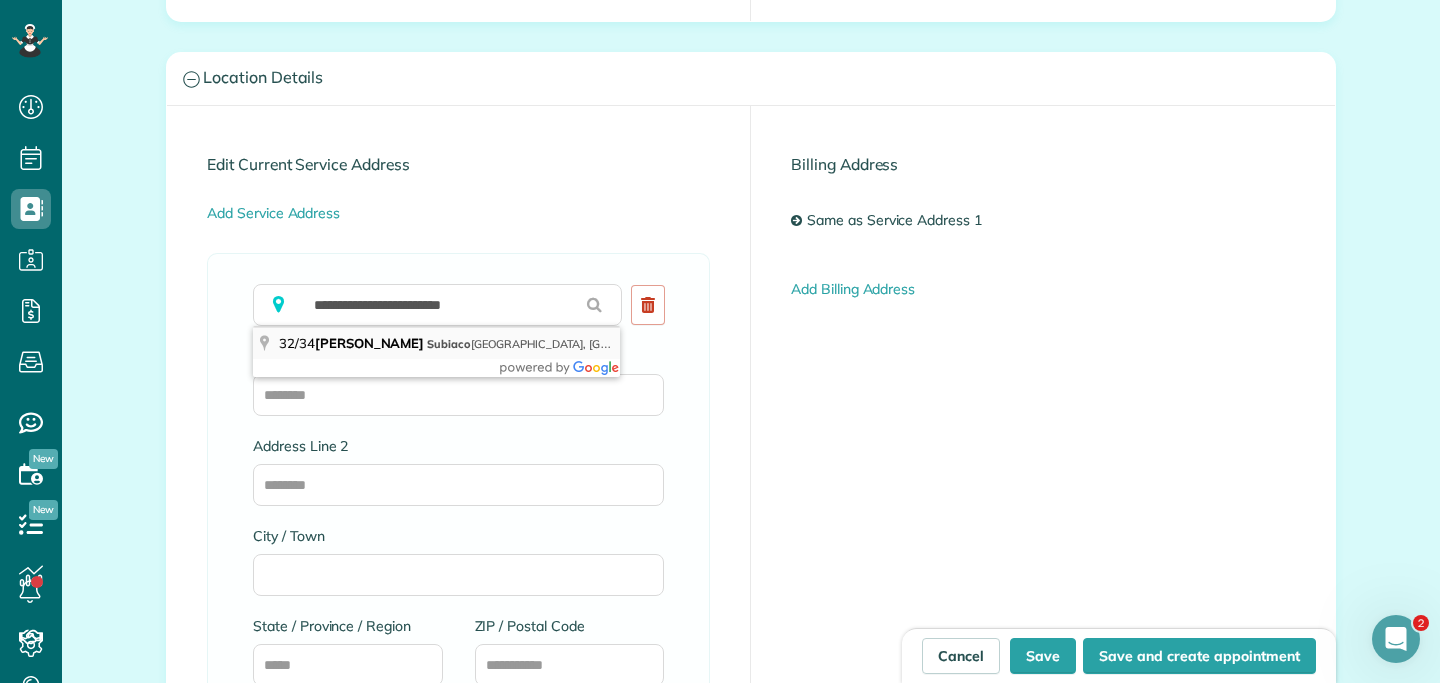 type on "**********" 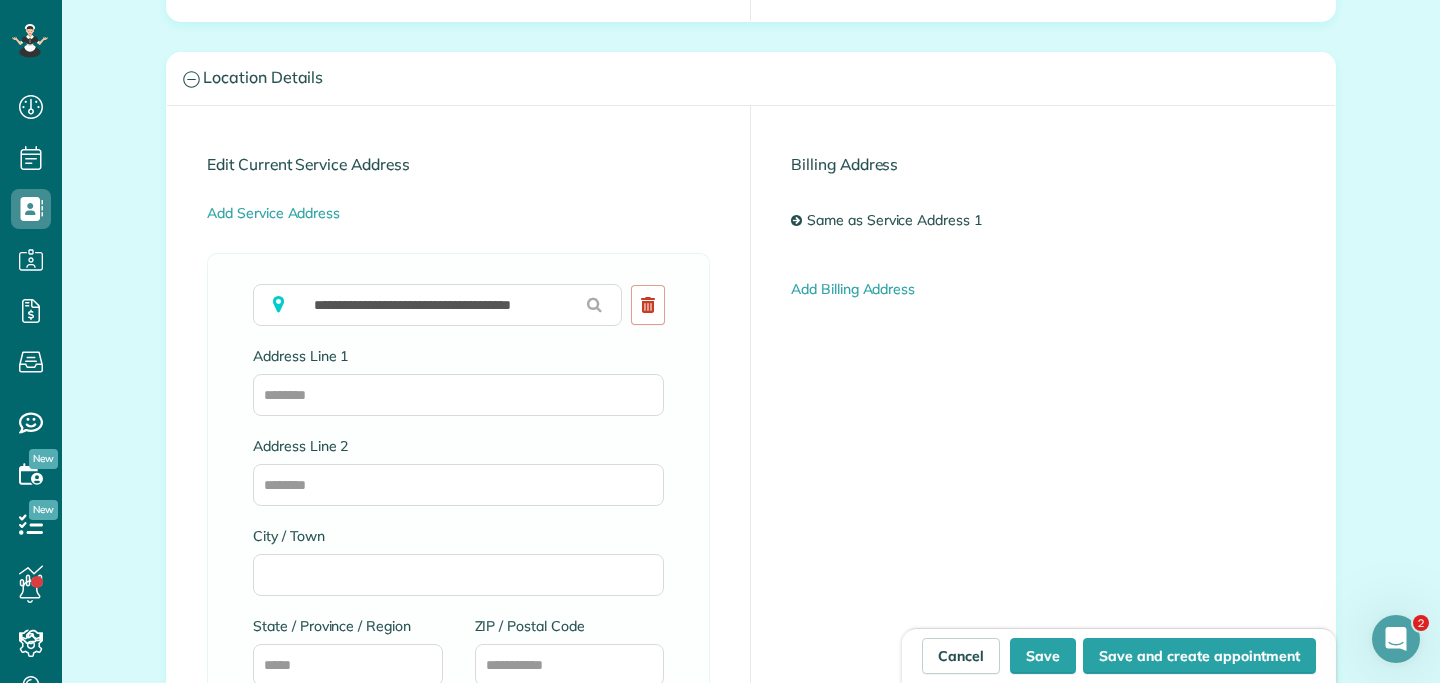 type on "**********" 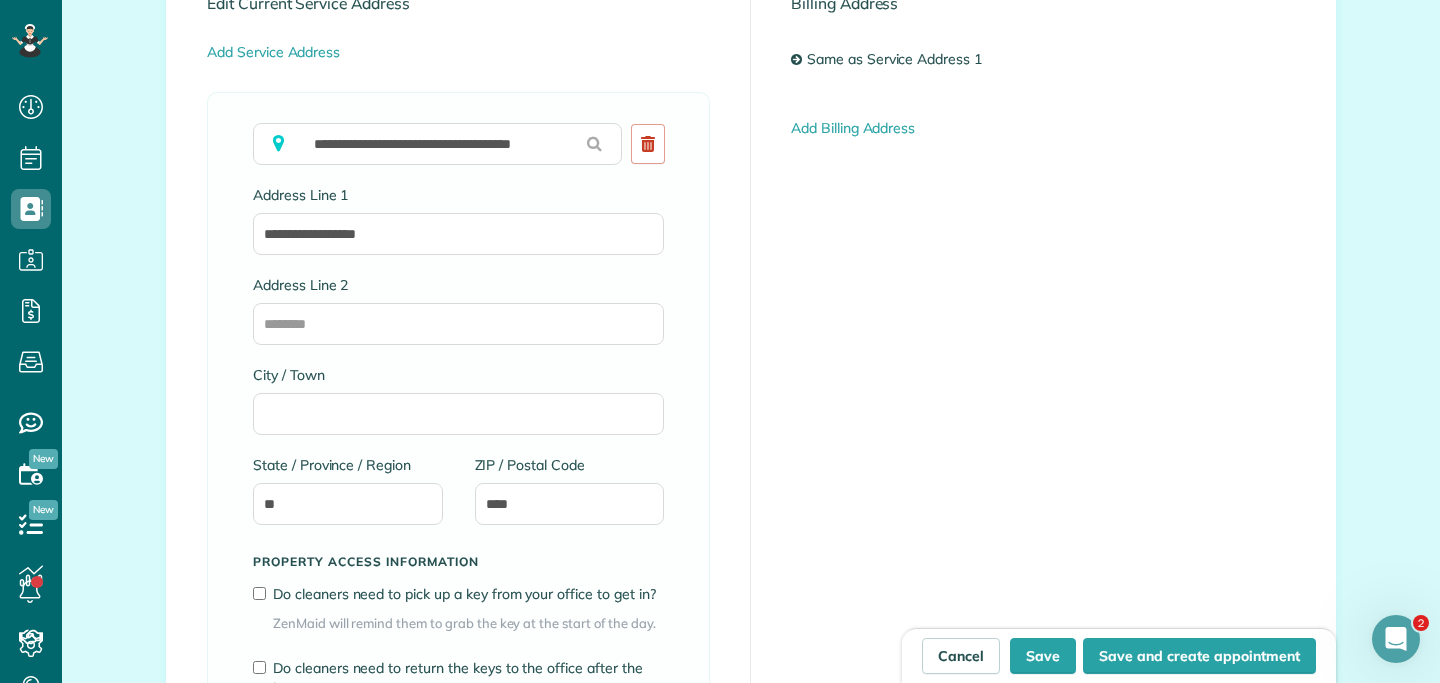 scroll, scrollTop: 1096, scrollLeft: 0, axis: vertical 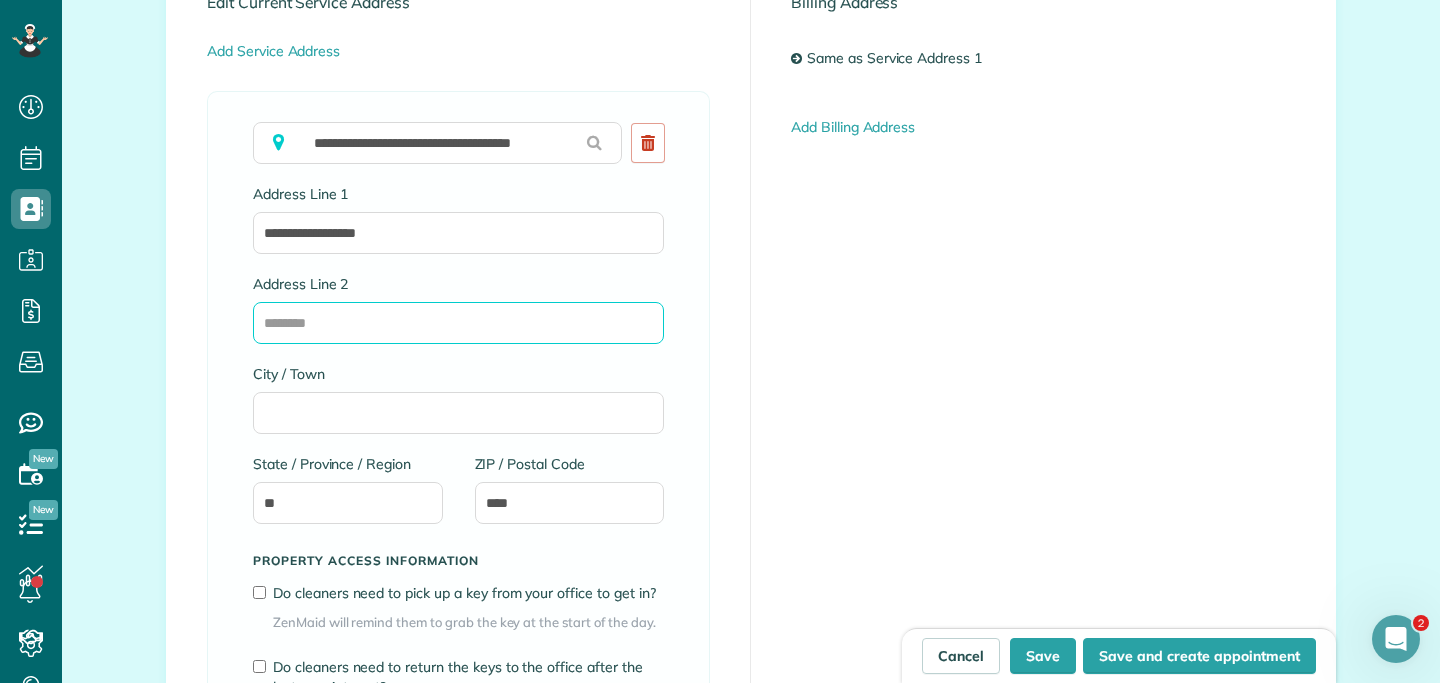 click on "Address Line 2" at bounding box center [458, 323] 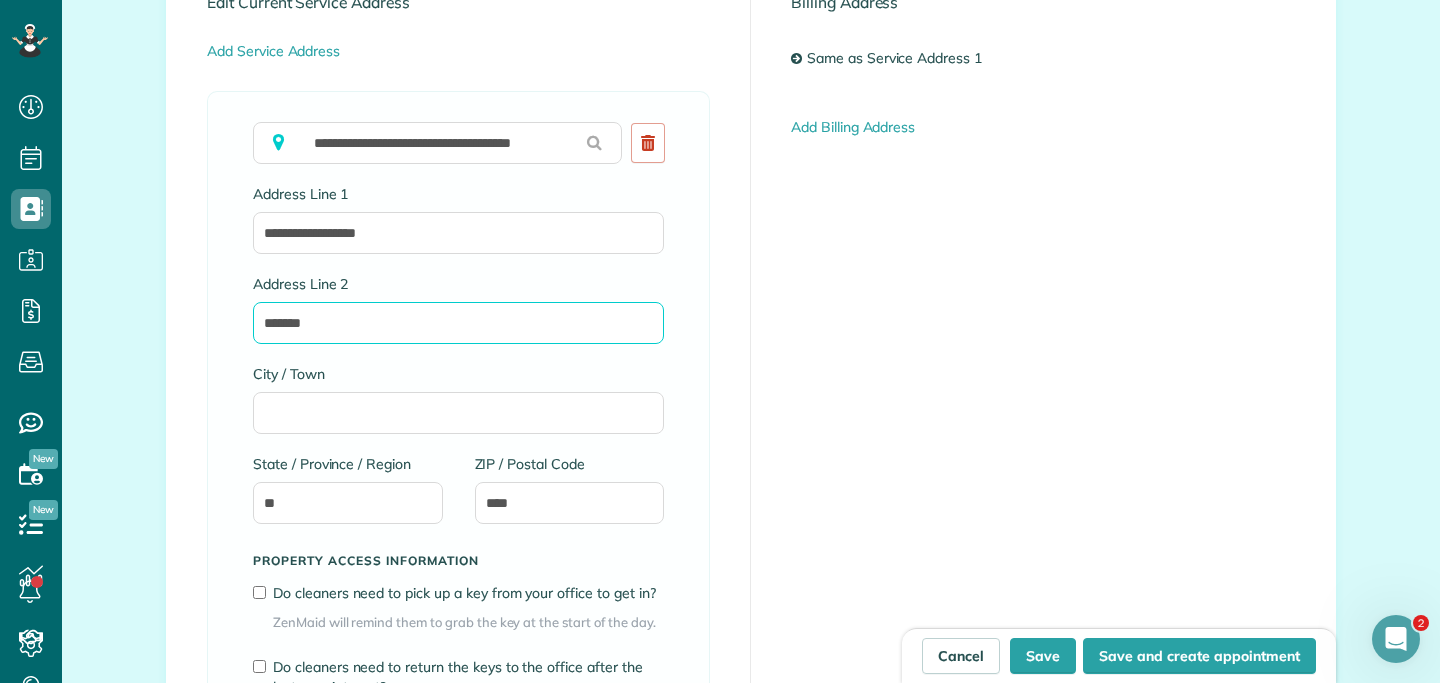 type on "*******" 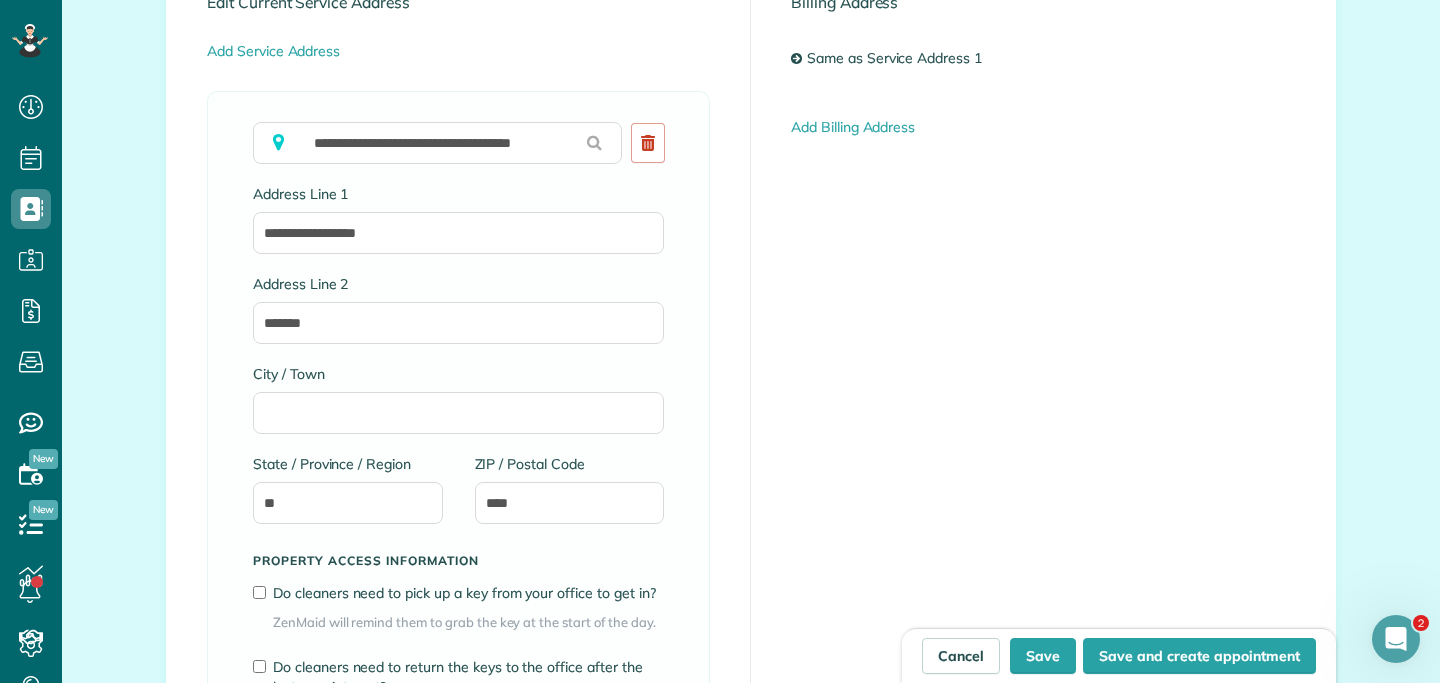 click on "**********" at bounding box center [459, 430] 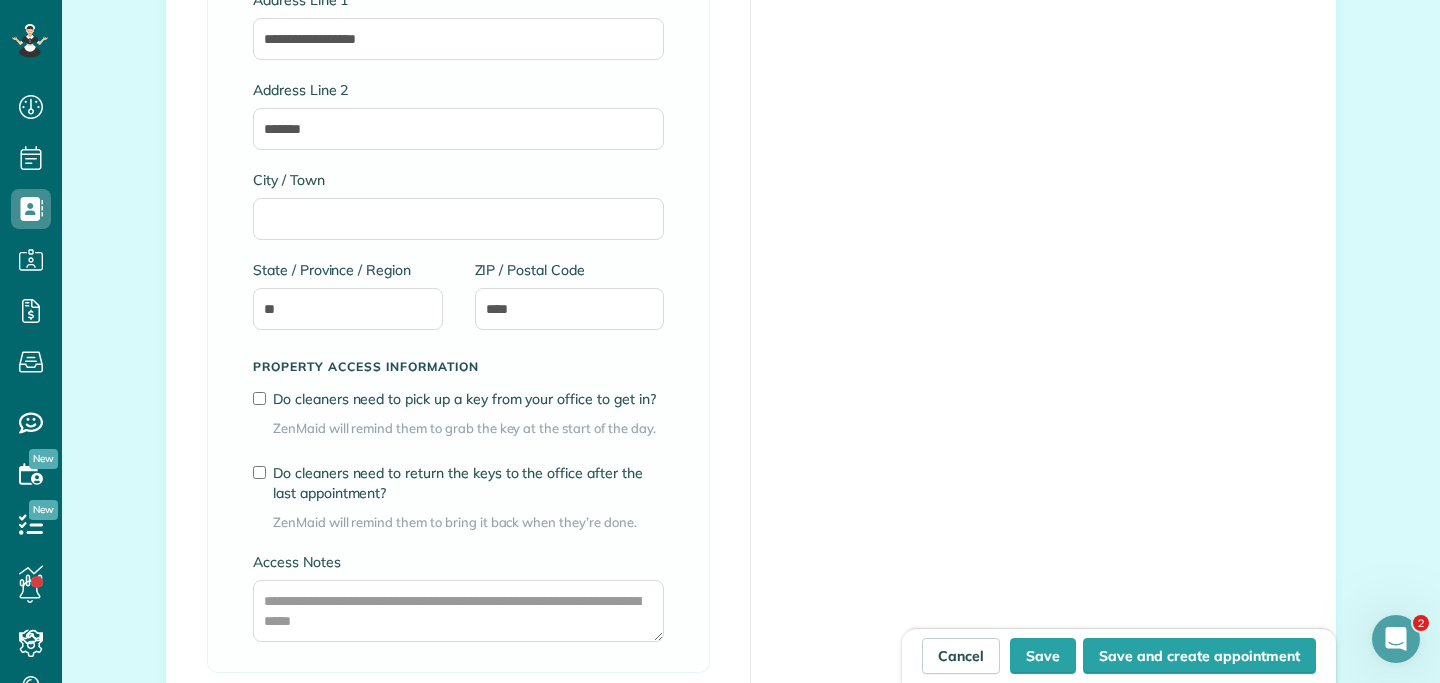 scroll, scrollTop: 1292, scrollLeft: 0, axis: vertical 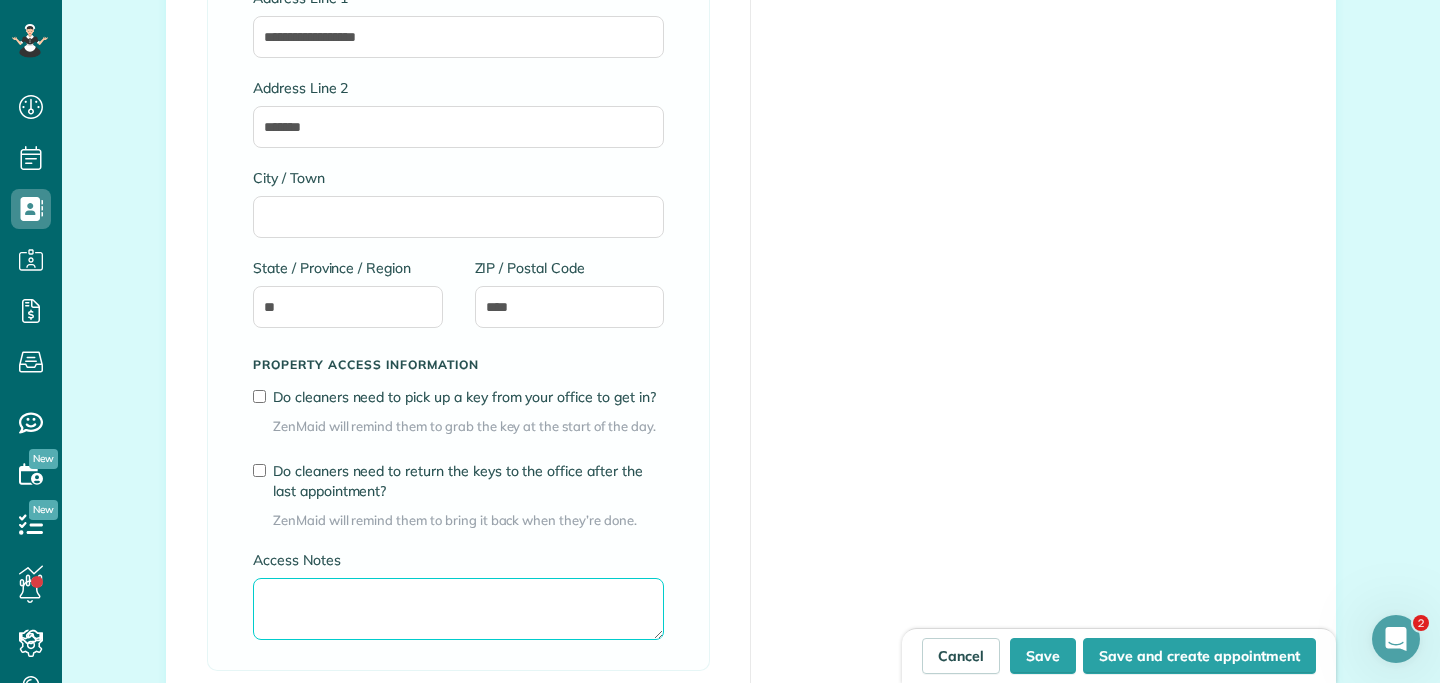 click on "Access Notes" at bounding box center [458, 609] 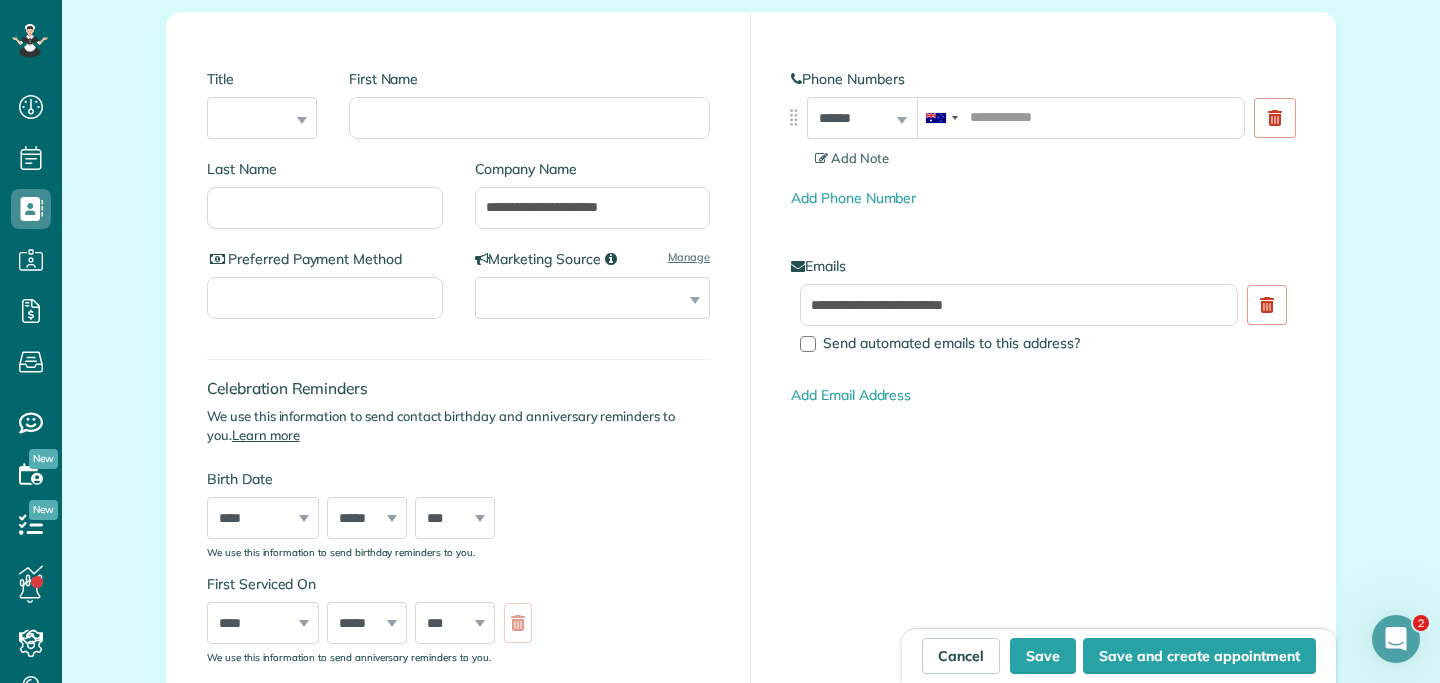 scroll, scrollTop: 250, scrollLeft: 0, axis: vertical 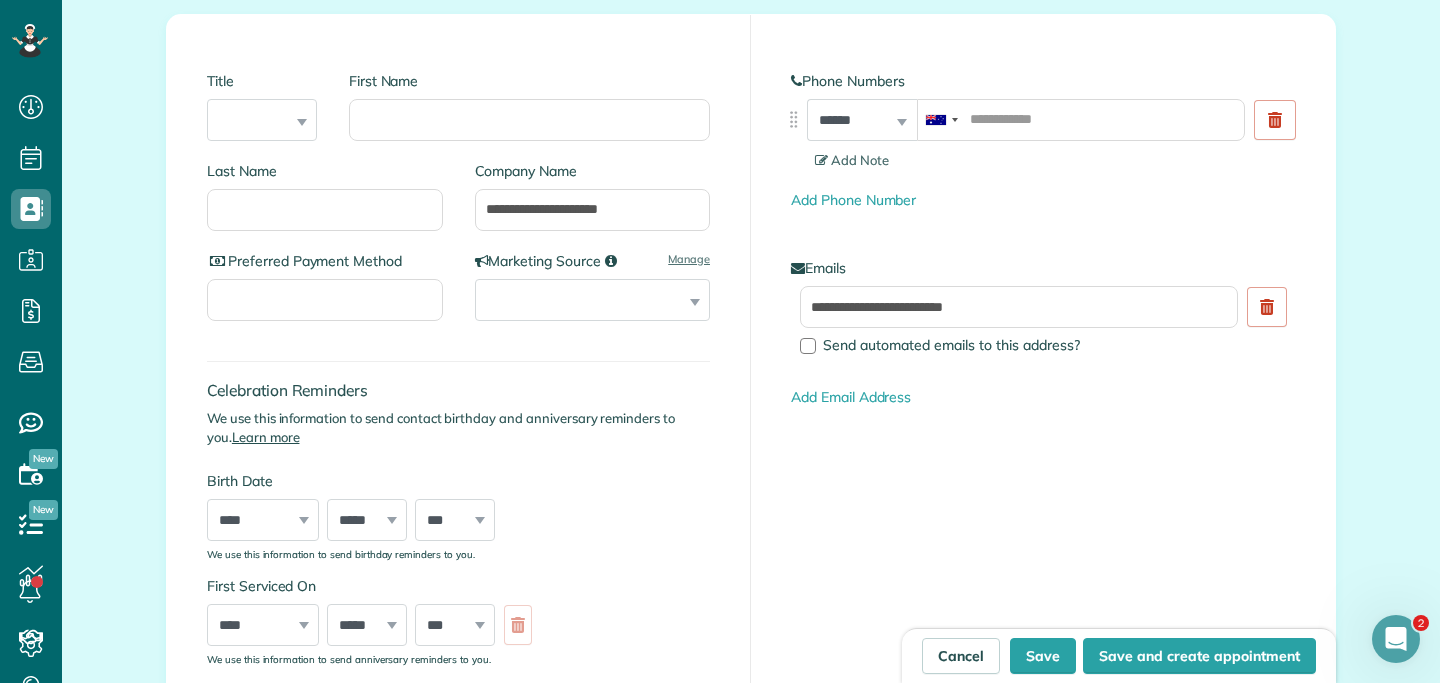type on "**********" 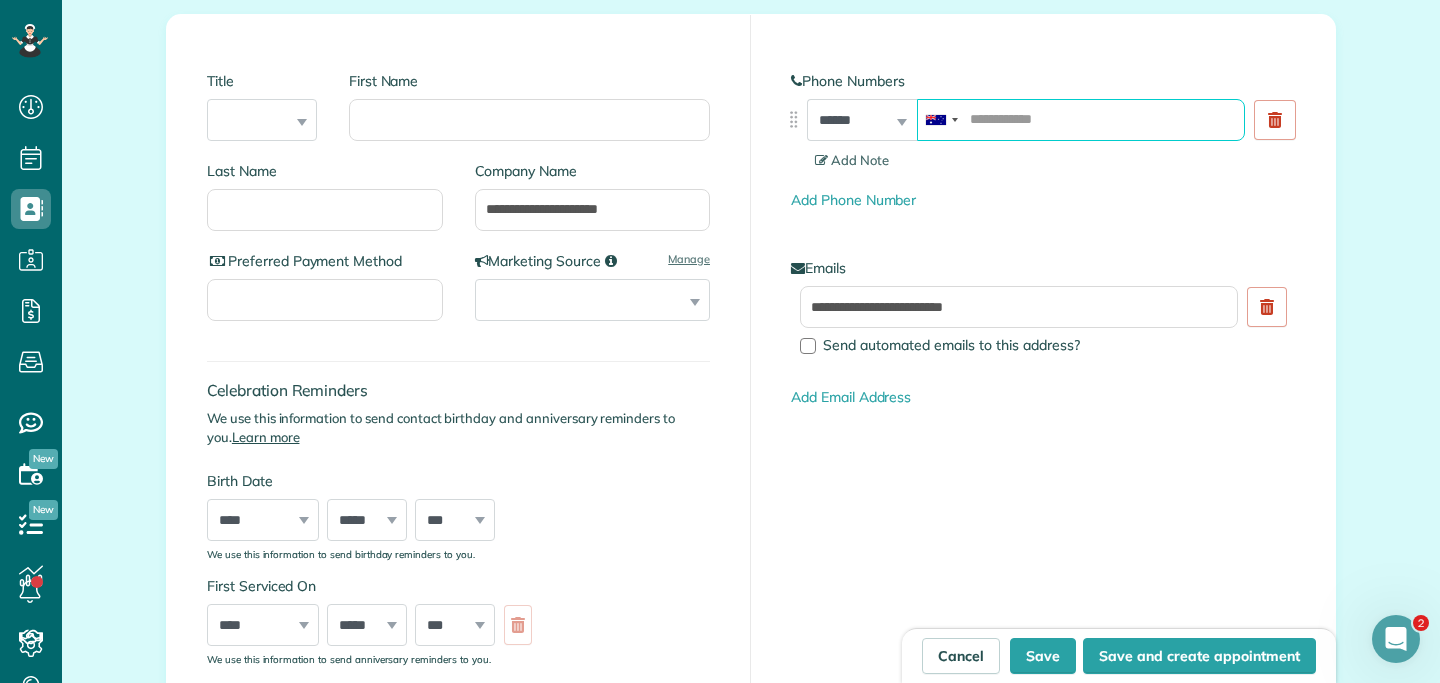 click at bounding box center (1081, 120) 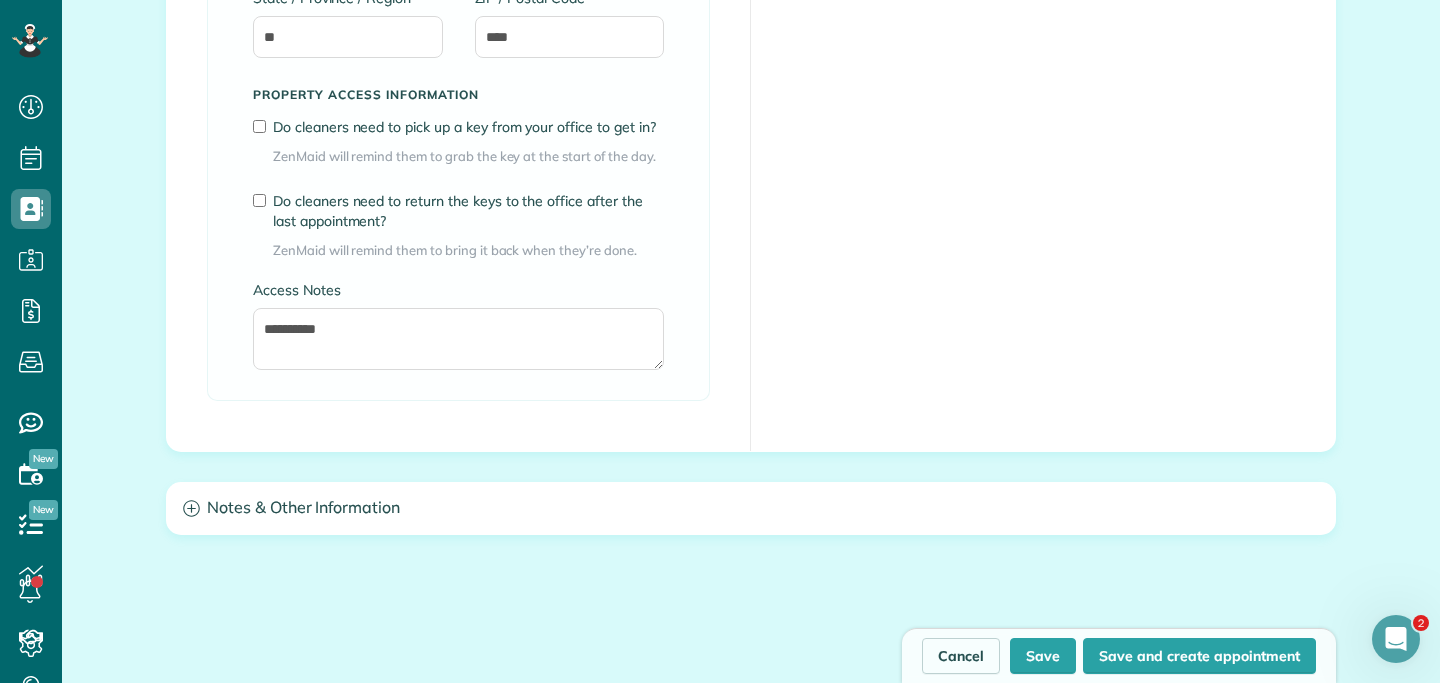 scroll, scrollTop: 1581, scrollLeft: 0, axis: vertical 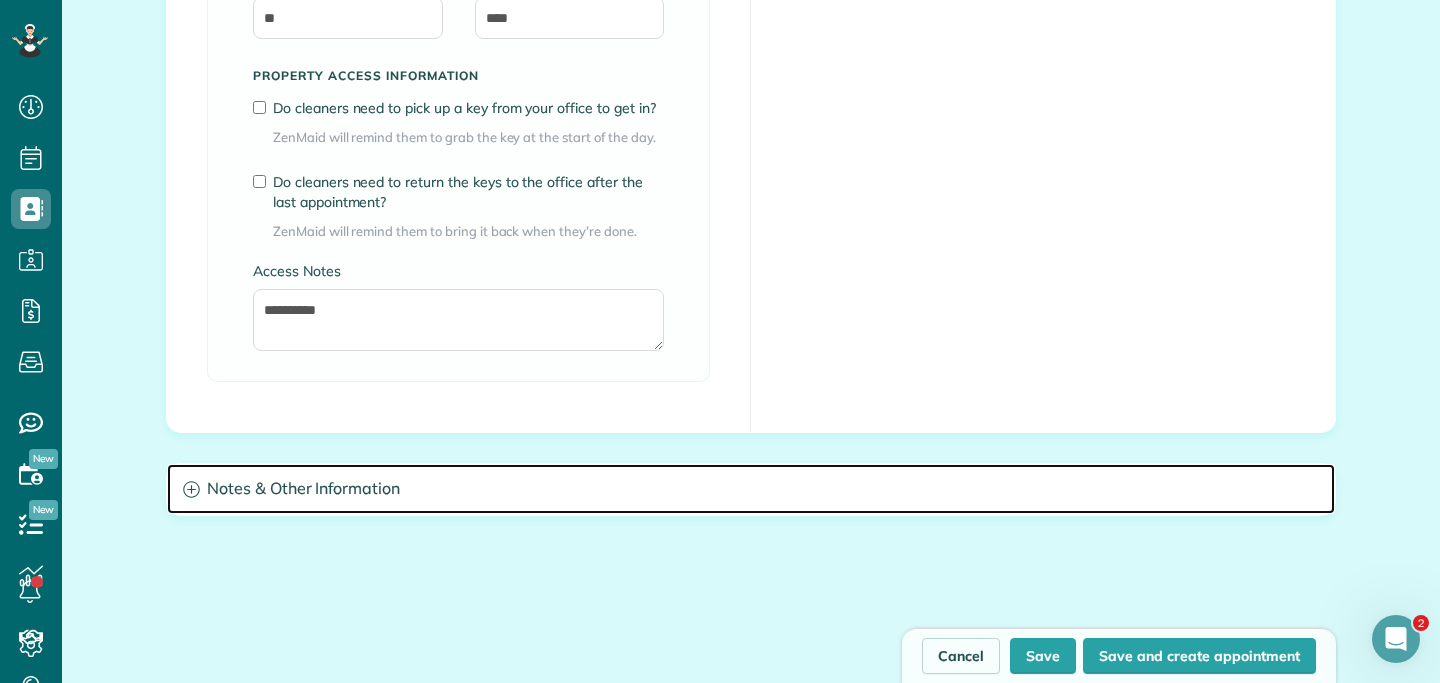 click on "Notes & Other Information" at bounding box center [751, 489] 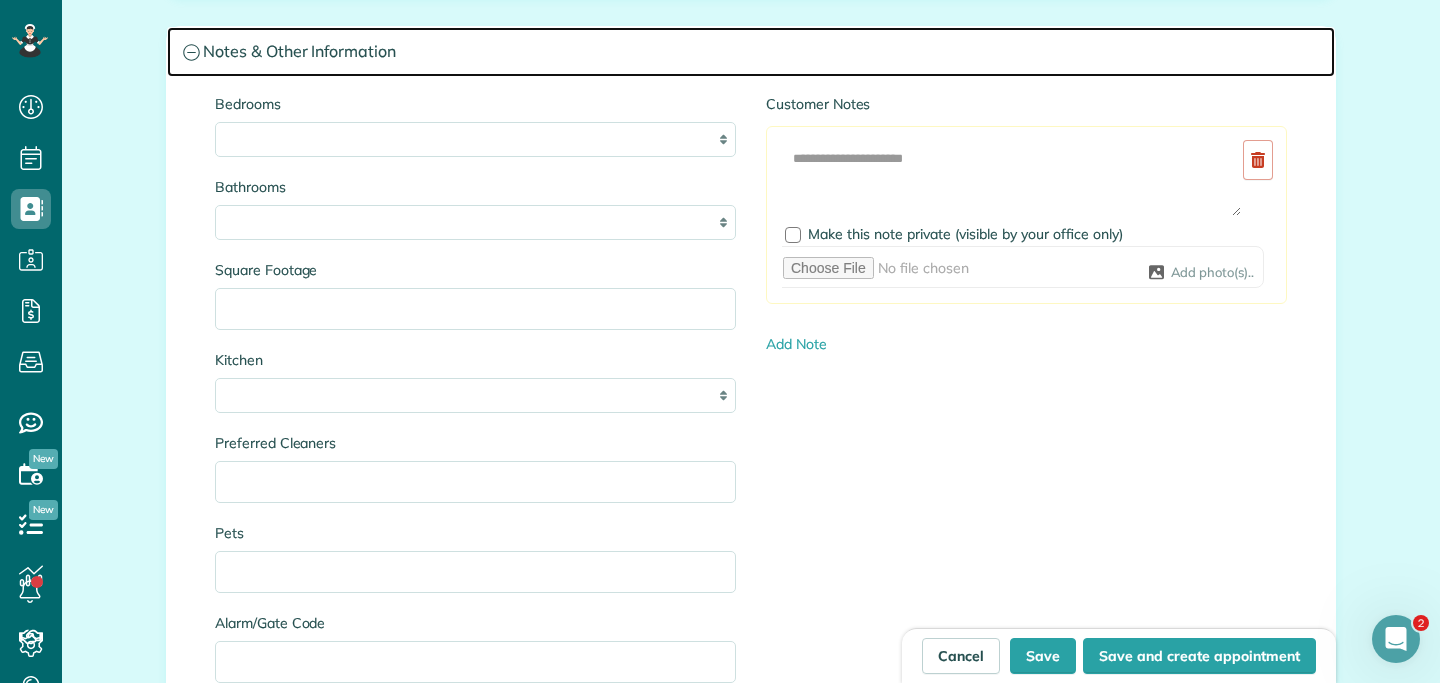 scroll, scrollTop: 2029, scrollLeft: 0, axis: vertical 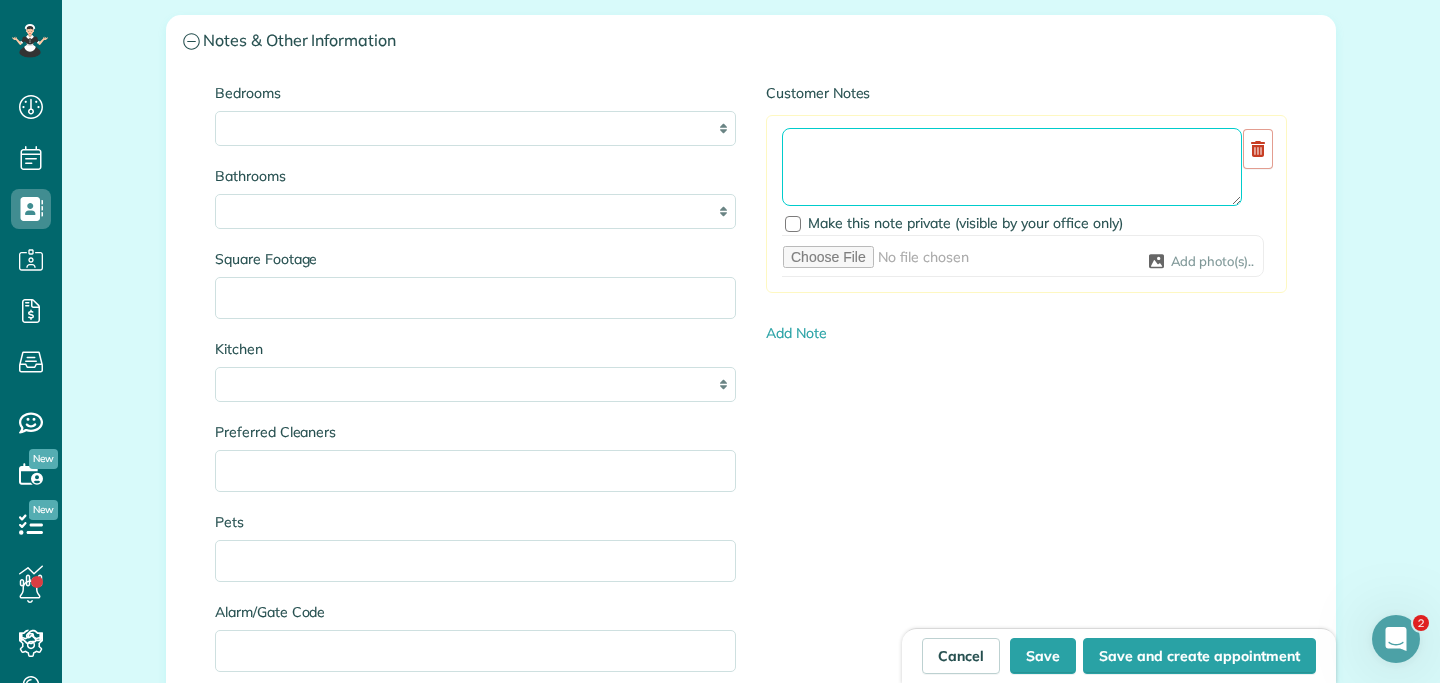 click at bounding box center [1012, 167] 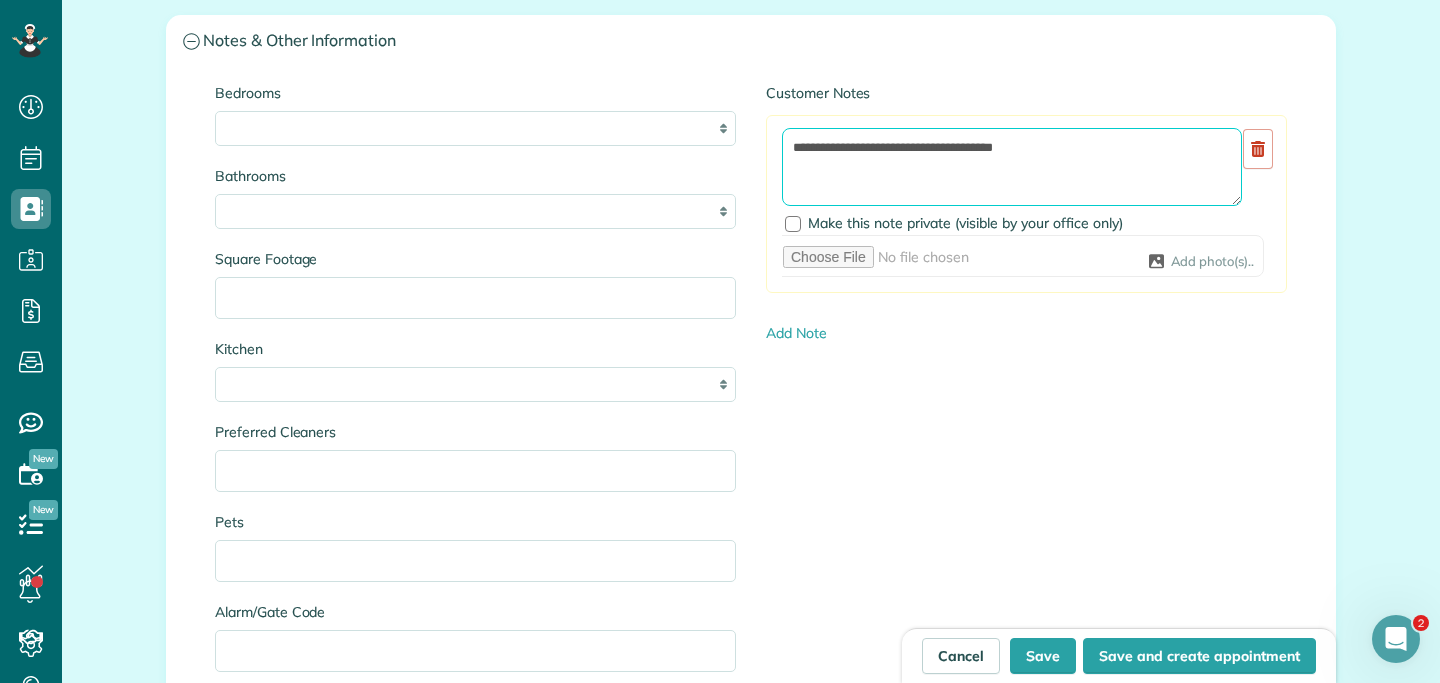 scroll, scrollTop: 2153, scrollLeft: 0, axis: vertical 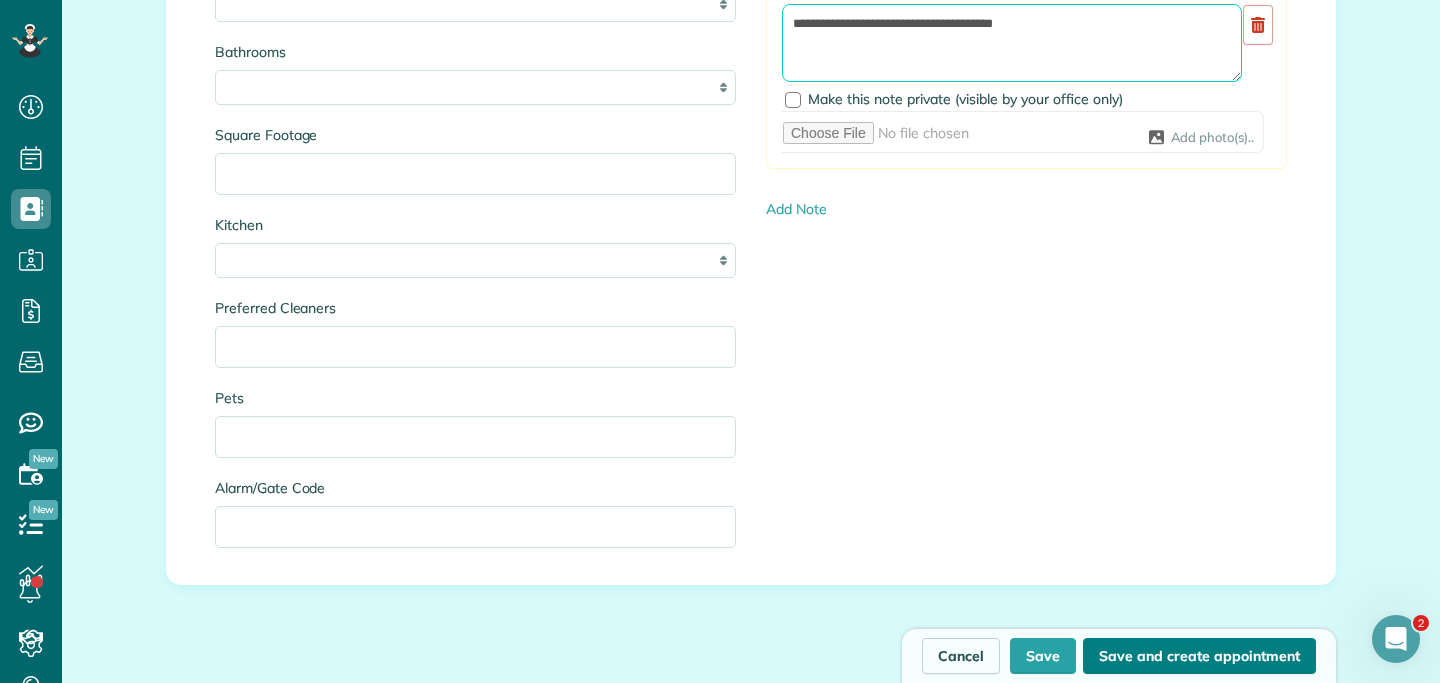 type on "**********" 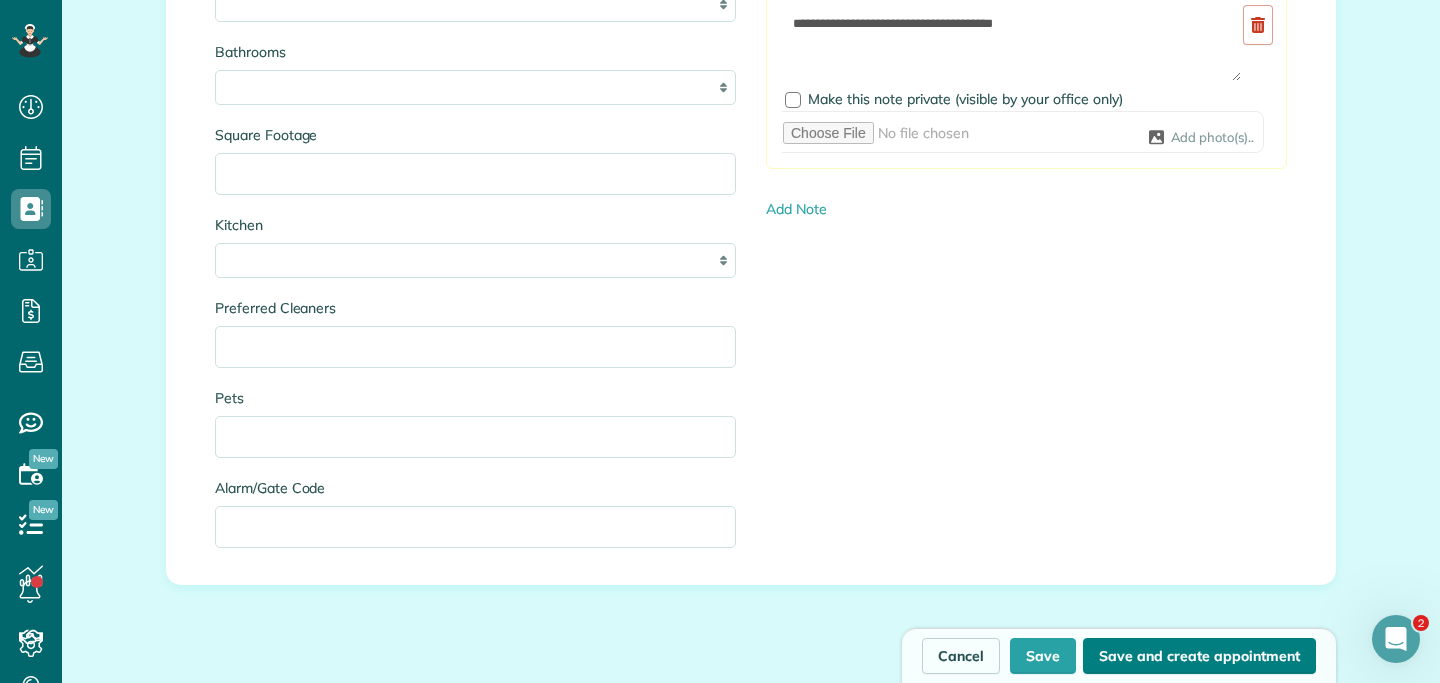 click on "Save and create appointment" at bounding box center [1199, 656] 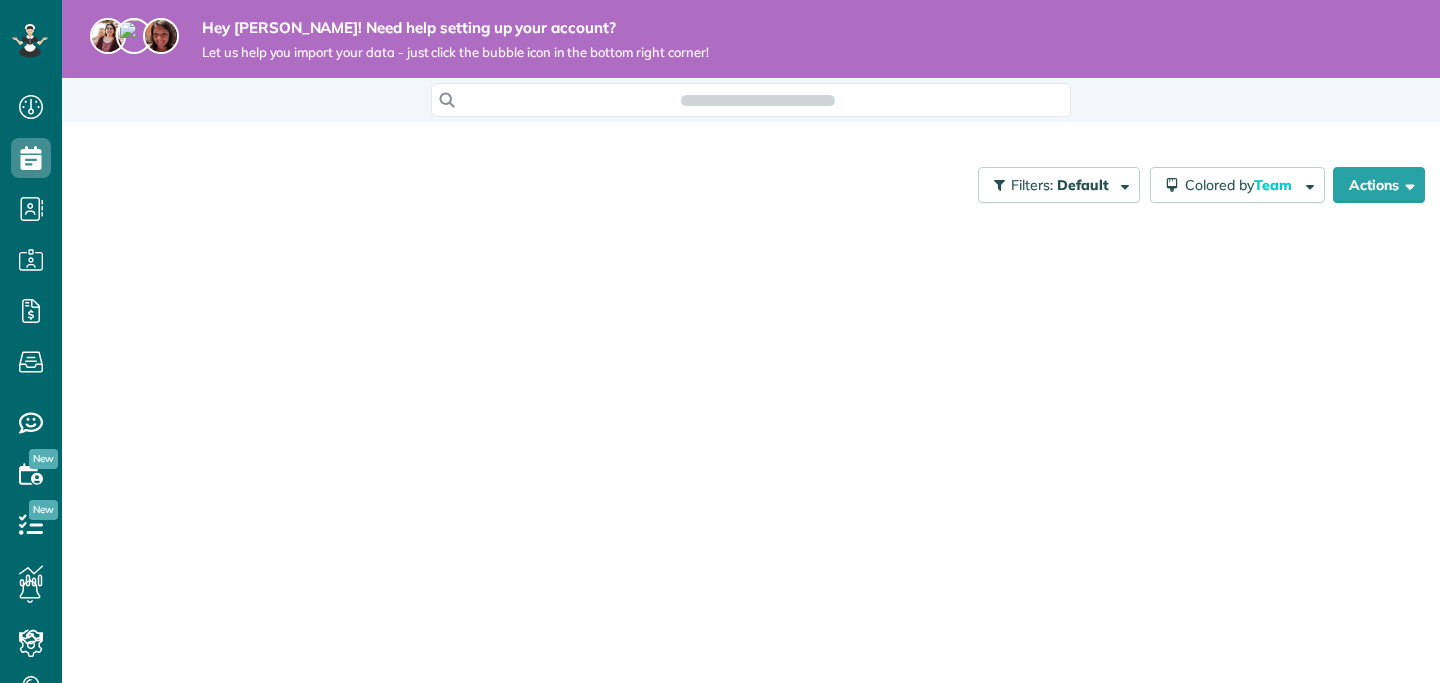 scroll, scrollTop: 0, scrollLeft: 0, axis: both 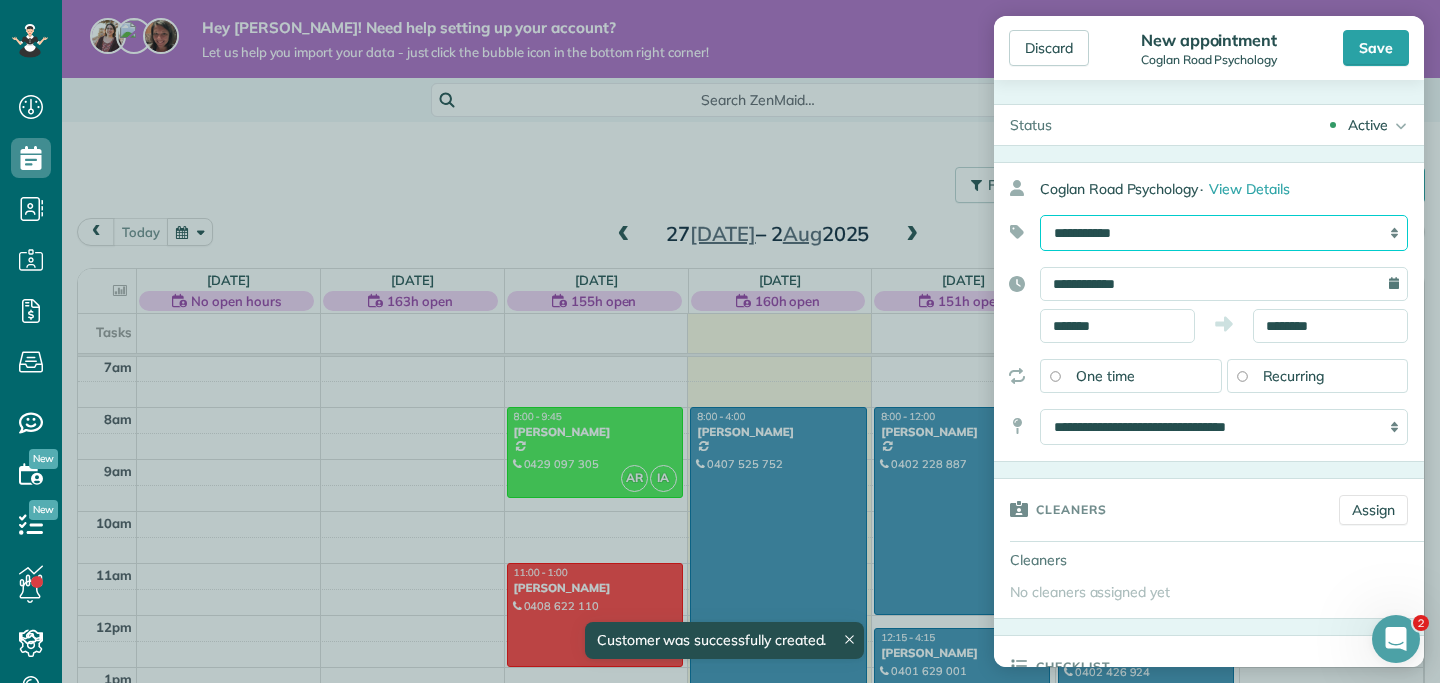 click on "**********" at bounding box center [1224, 233] 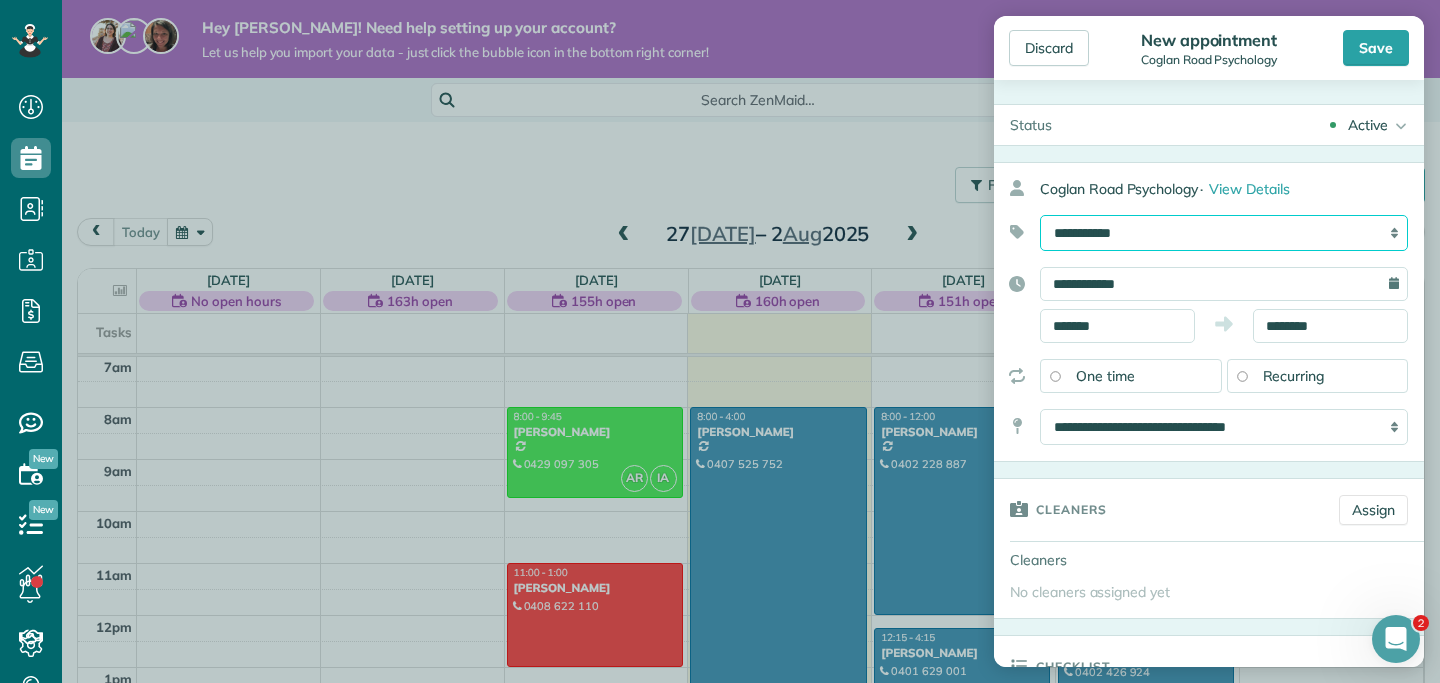 select on "******" 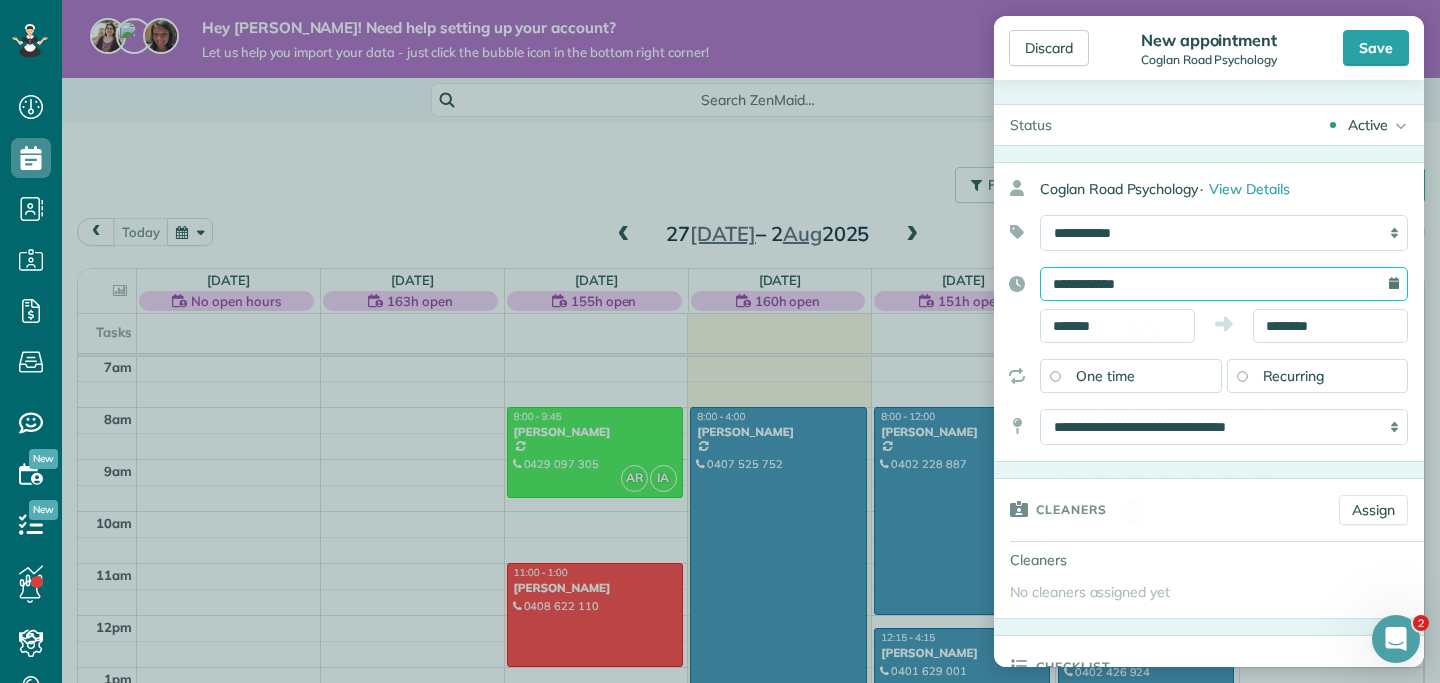 click on "**********" at bounding box center (1224, 284) 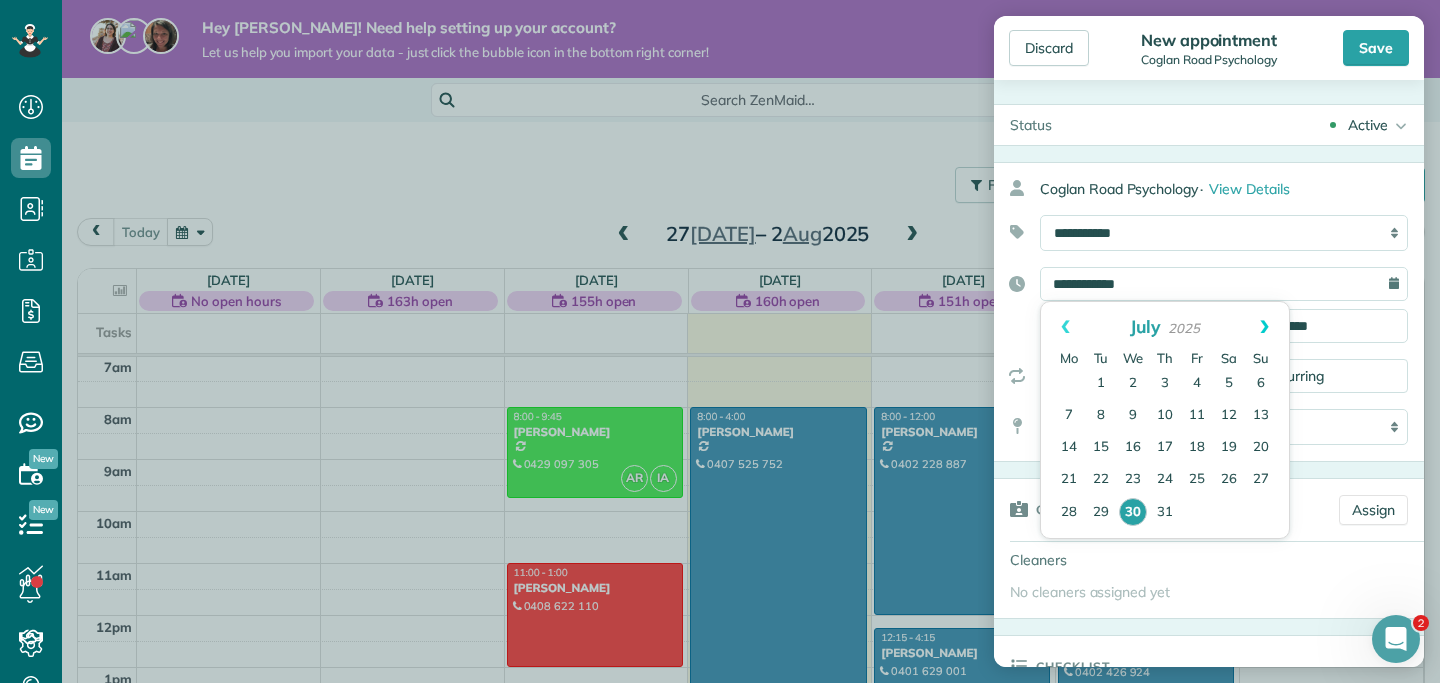 click on "Next" at bounding box center [1264, 327] 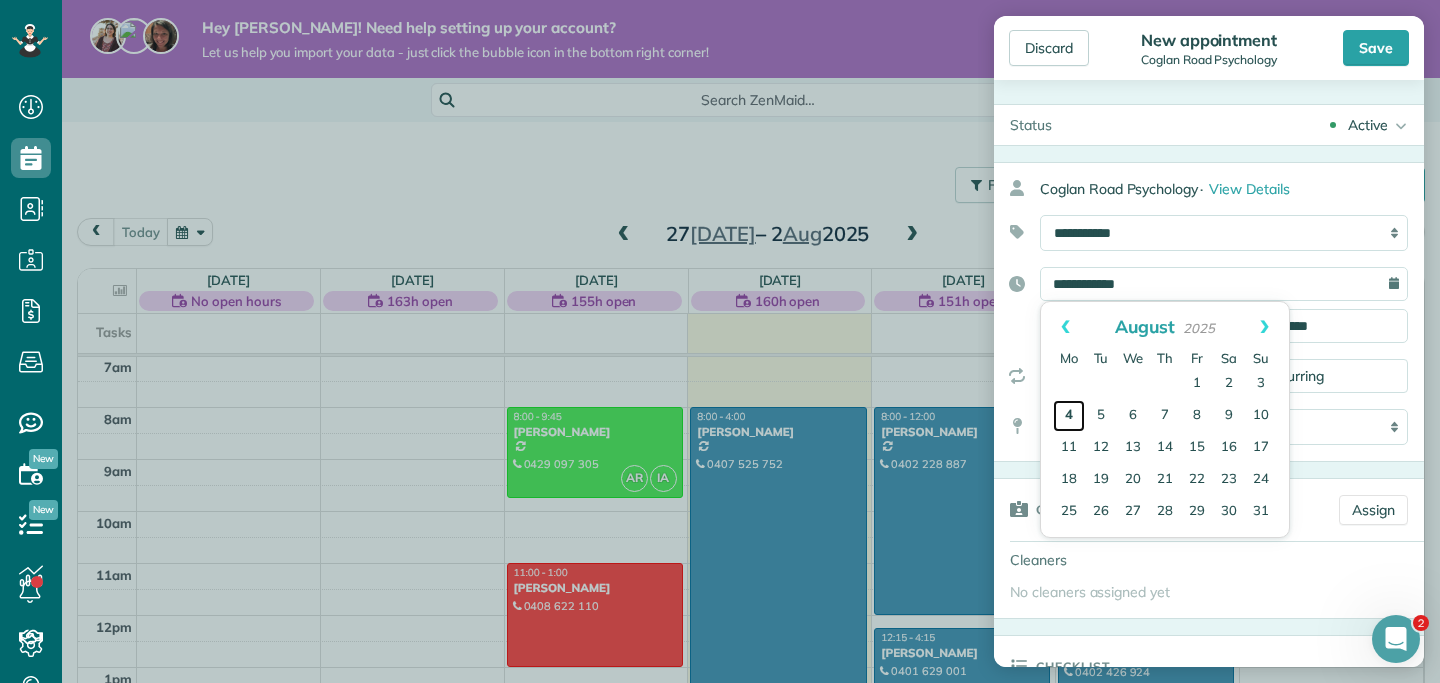 click on "4" at bounding box center (1069, 416) 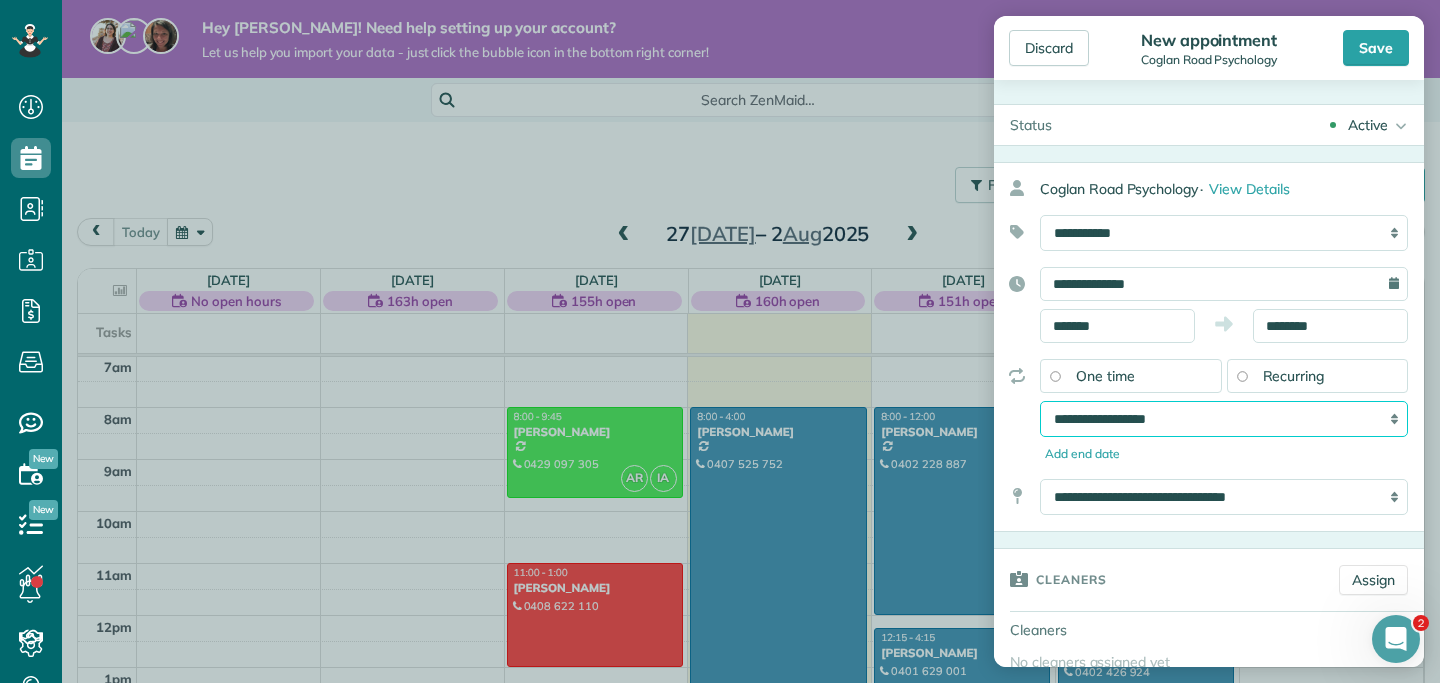 click on "**********" at bounding box center (1224, 419) 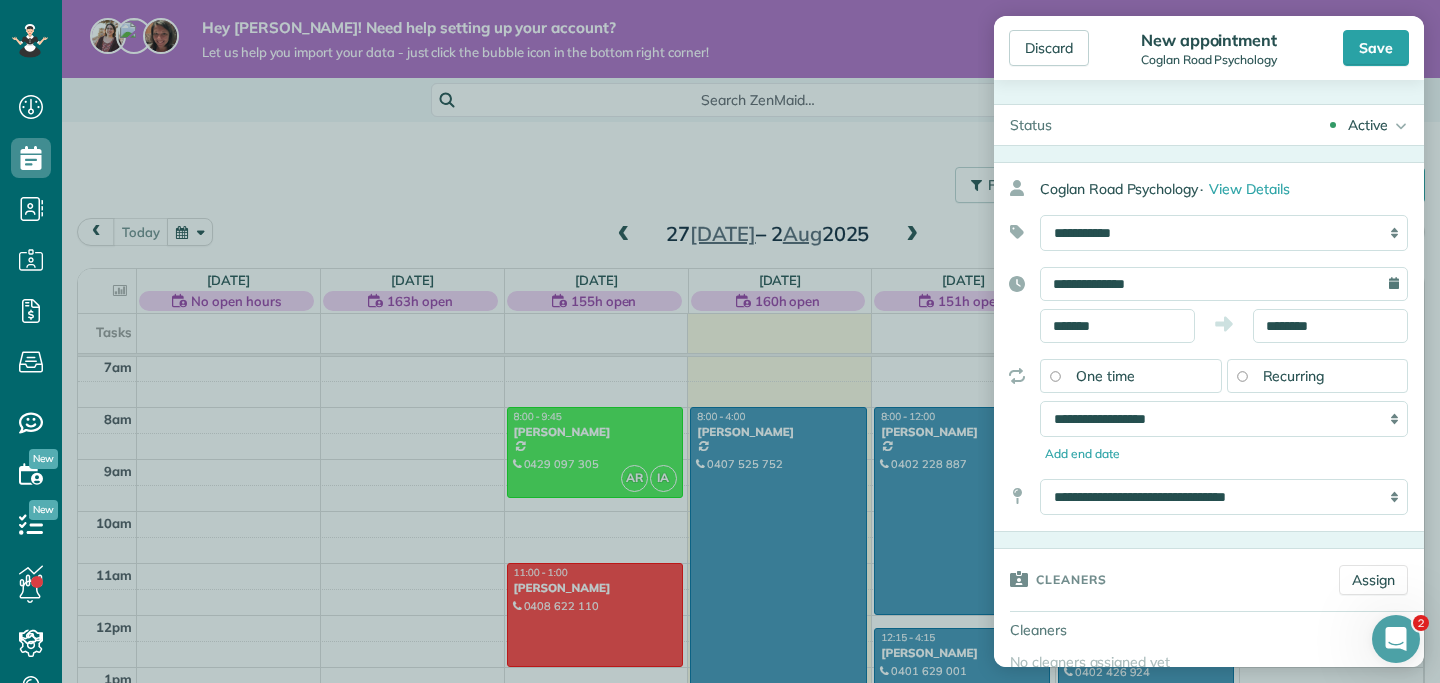 click on "**********" at bounding box center (1209, 305) 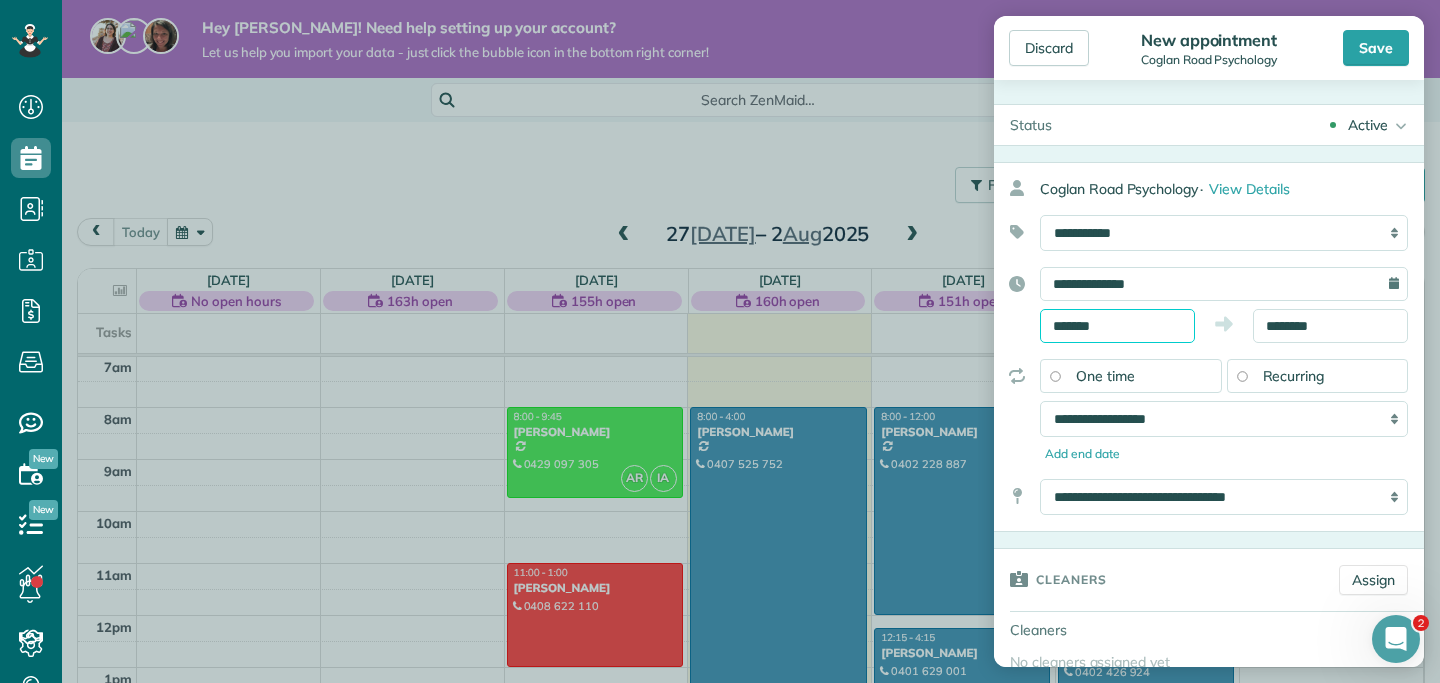 click on "*******" at bounding box center [1117, 326] 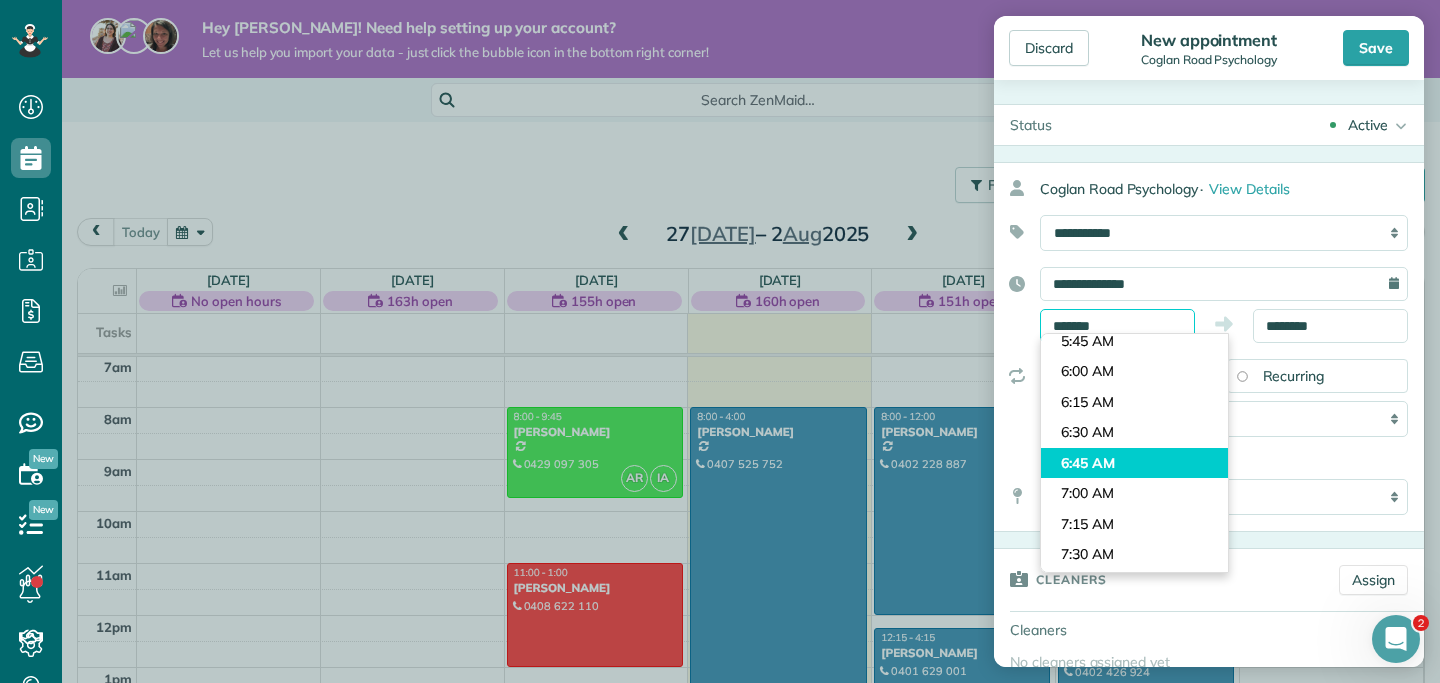 scroll, scrollTop: 679, scrollLeft: 0, axis: vertical 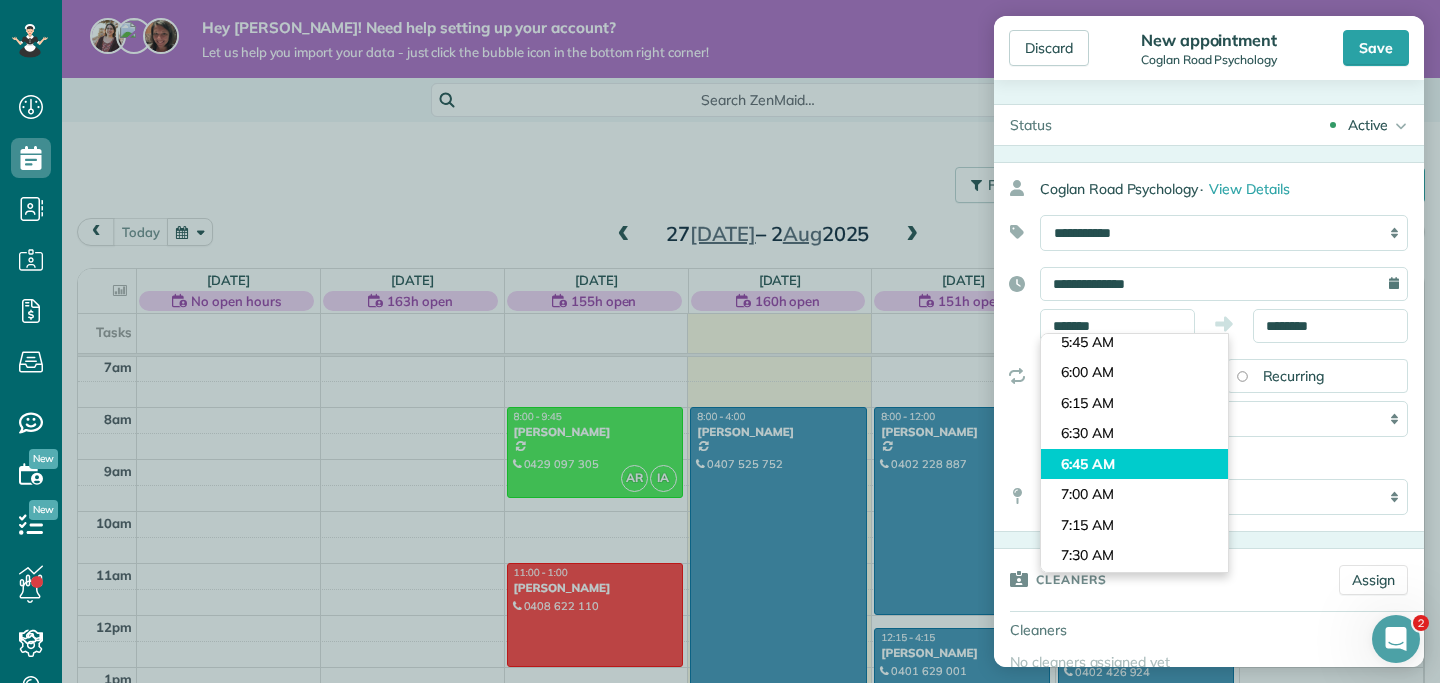 type on "*******" 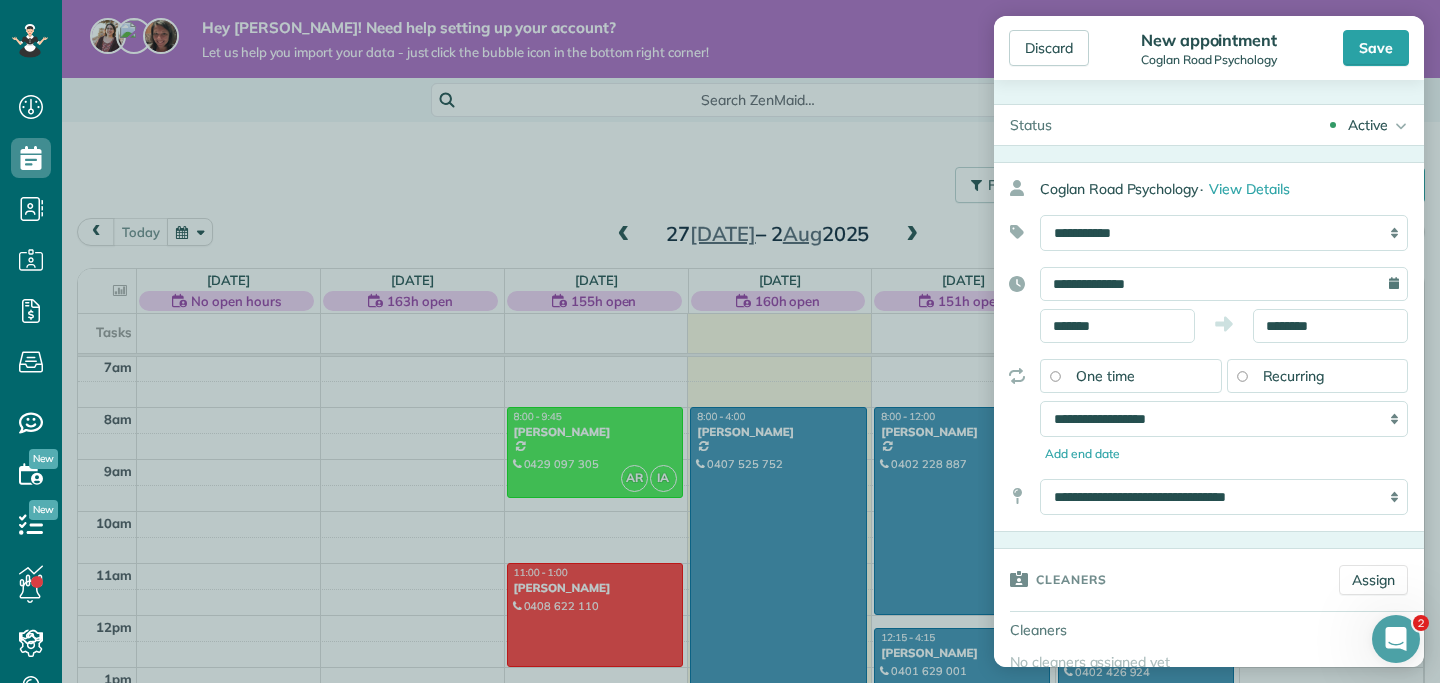 click on "Dashboard
Scheduling
Calendar View
List View
Dispatch View - Weekly scheduling (Beta)" at bounding box center [720, 341] 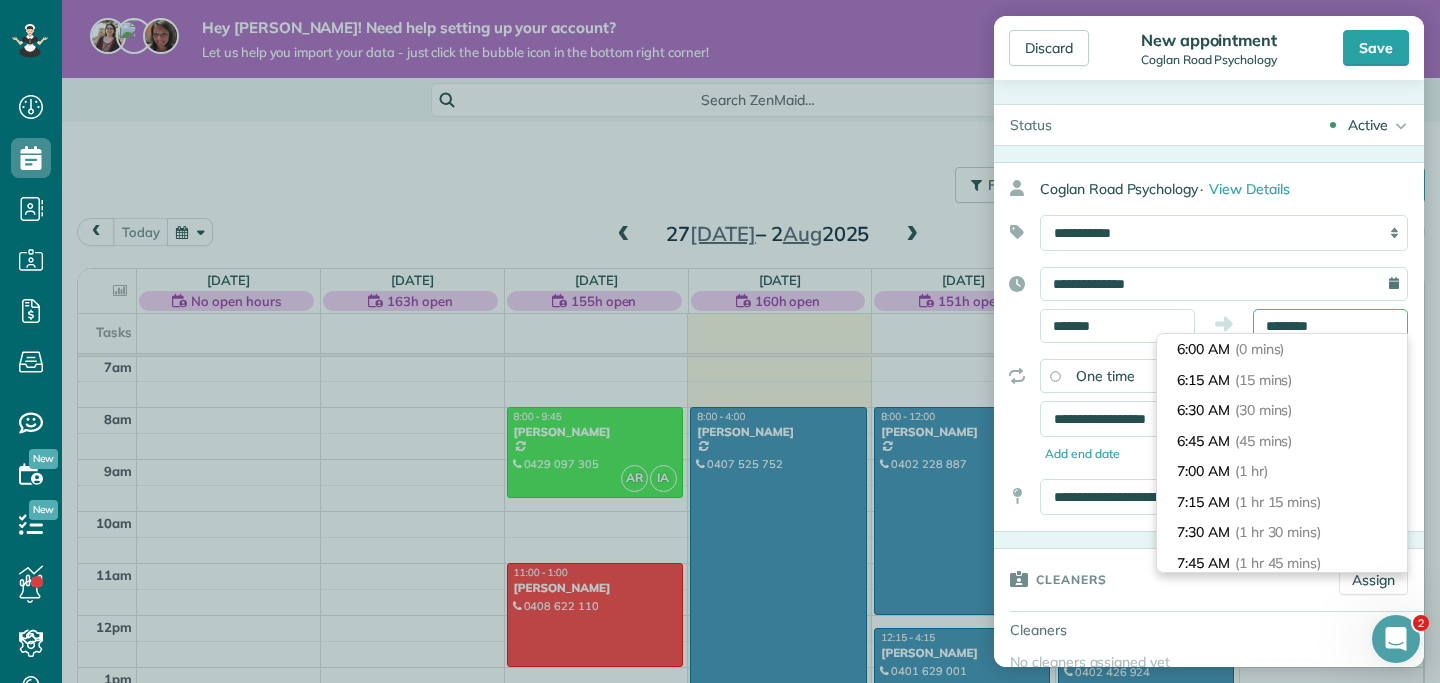 click on "********" at bounding box center (1330, 326) 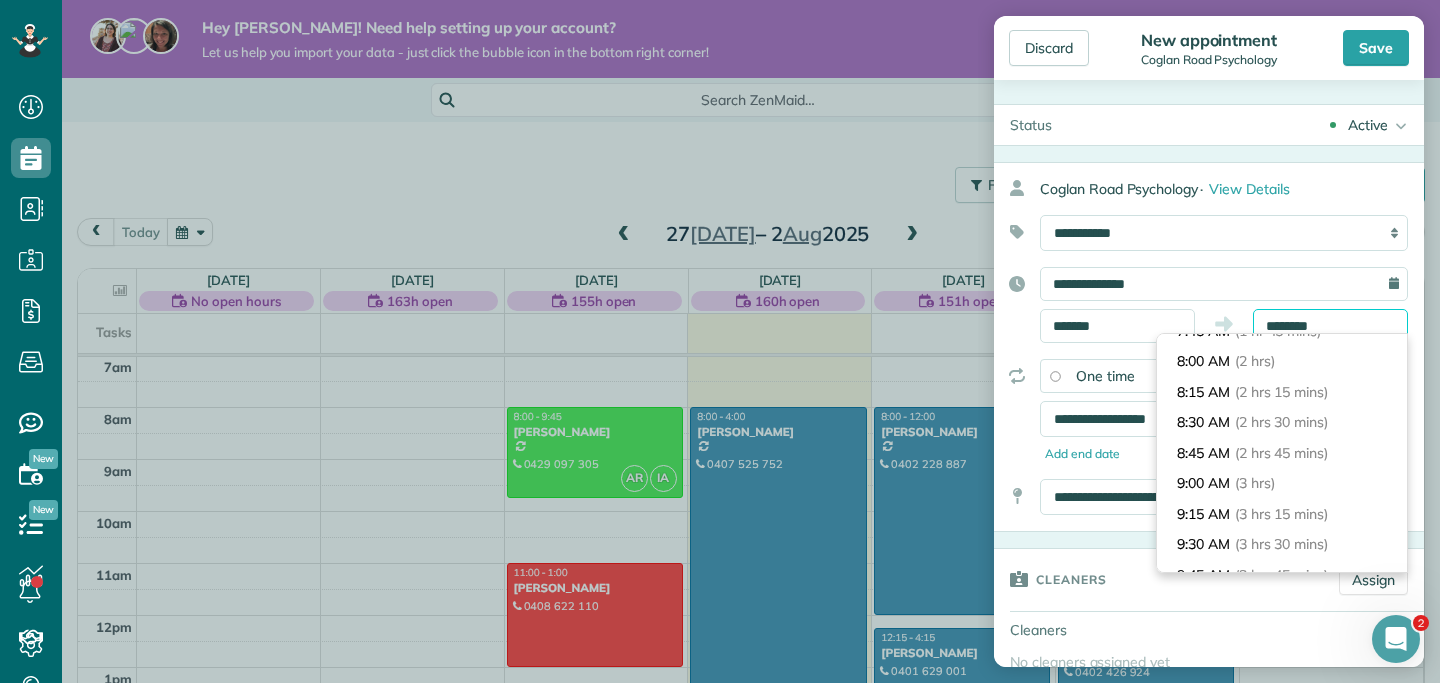 scroll, scrollTop: 218, scrollLeft: 0, axis: vertical 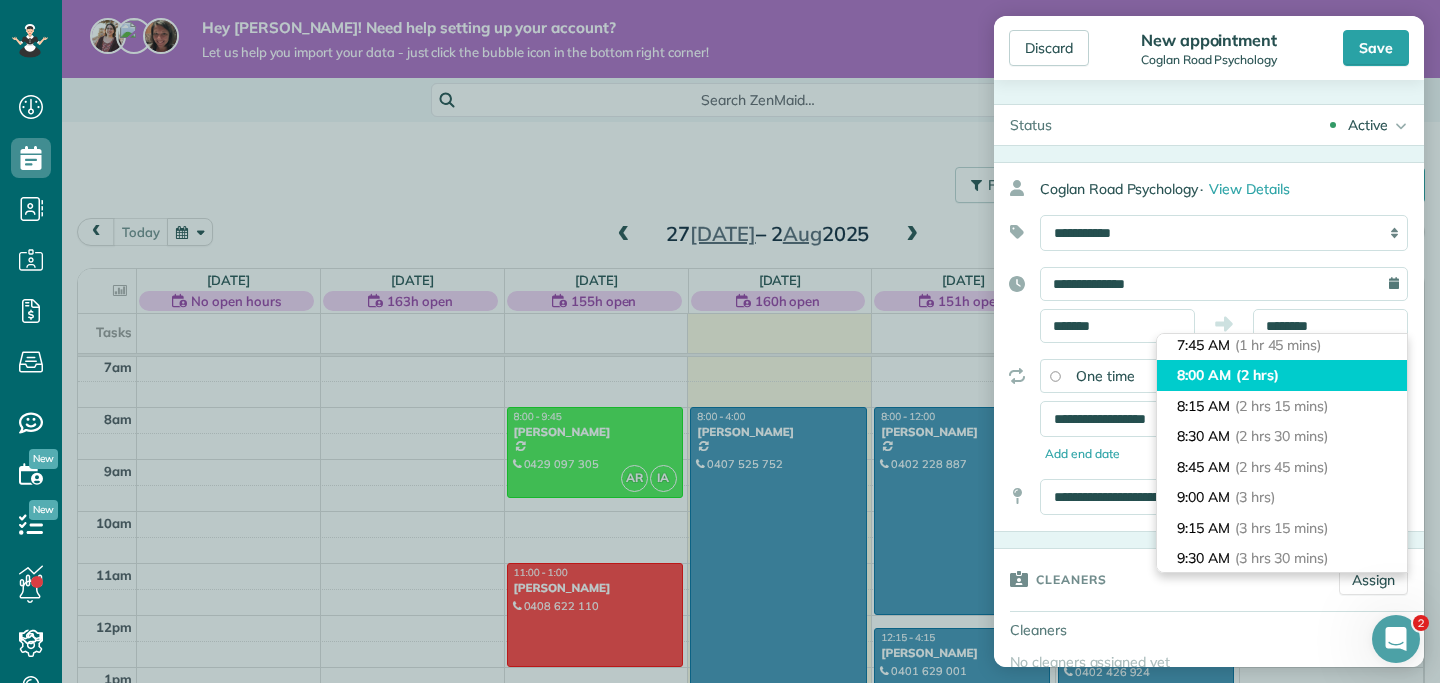 type on "*******" 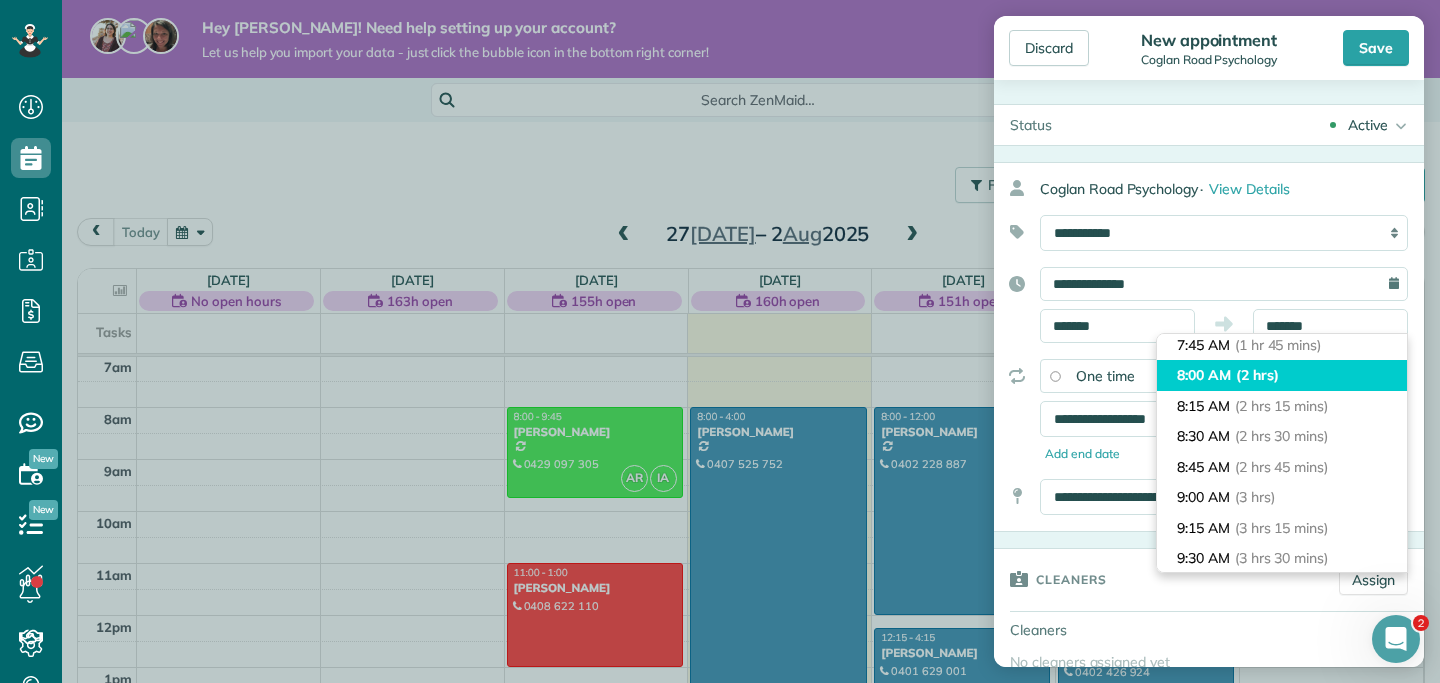 click on "8:00 AM  (2 hrs)" at bounding box center [1282, 375] 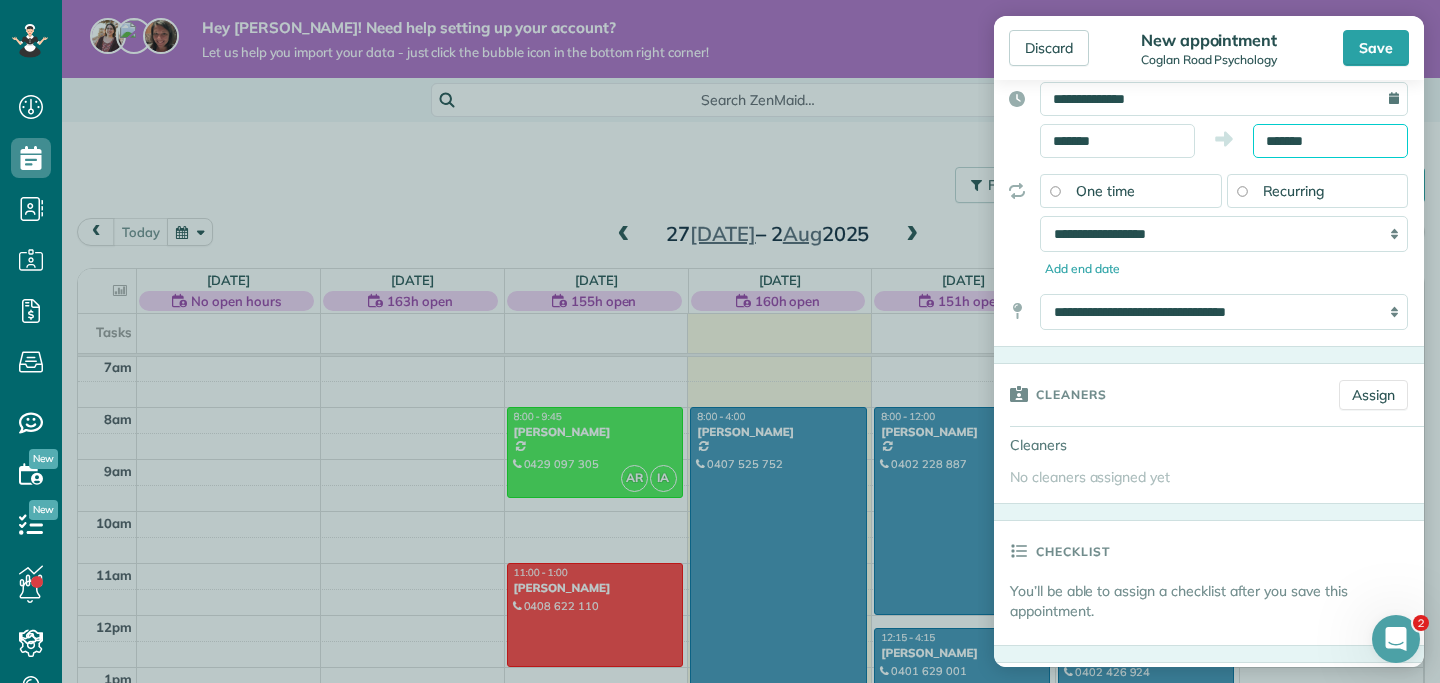 scroll, scrollTop: 219, scrollLeft: 0, axis: vertical 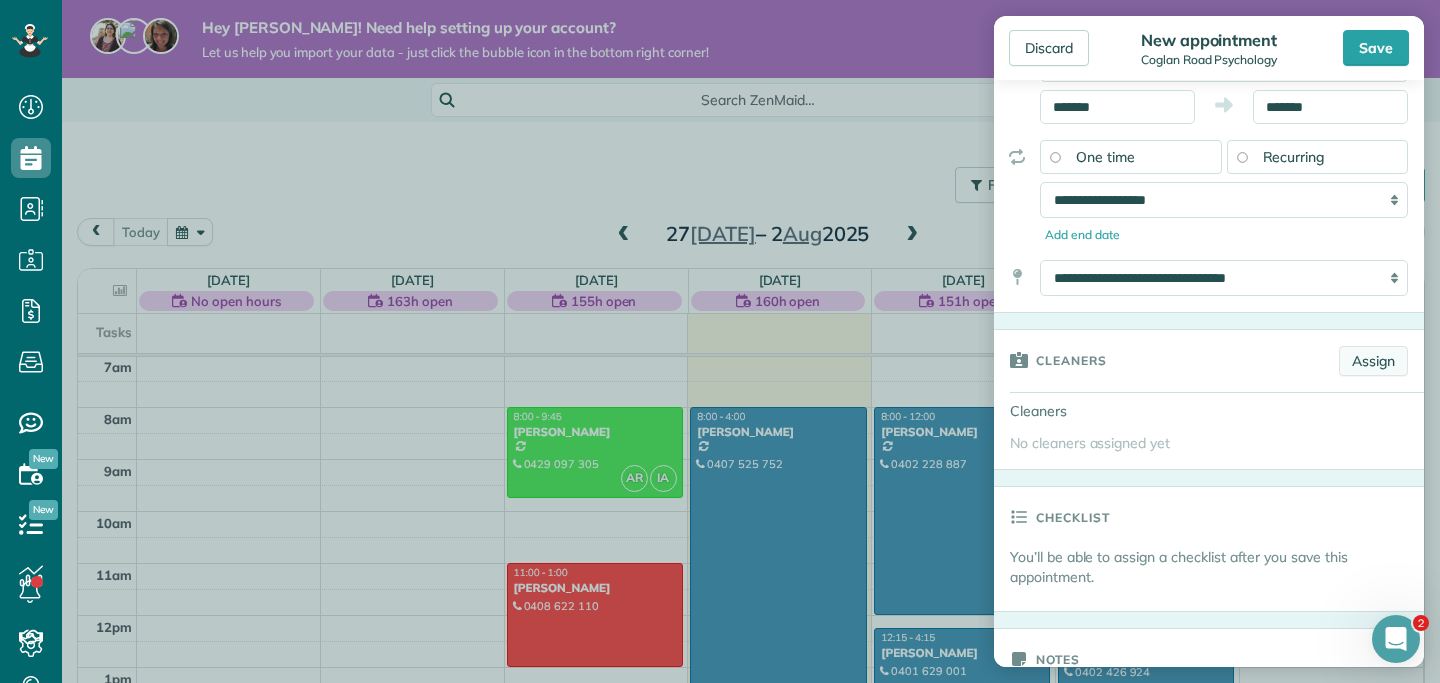 click on "Assign" at bounding box center (1373, 361) 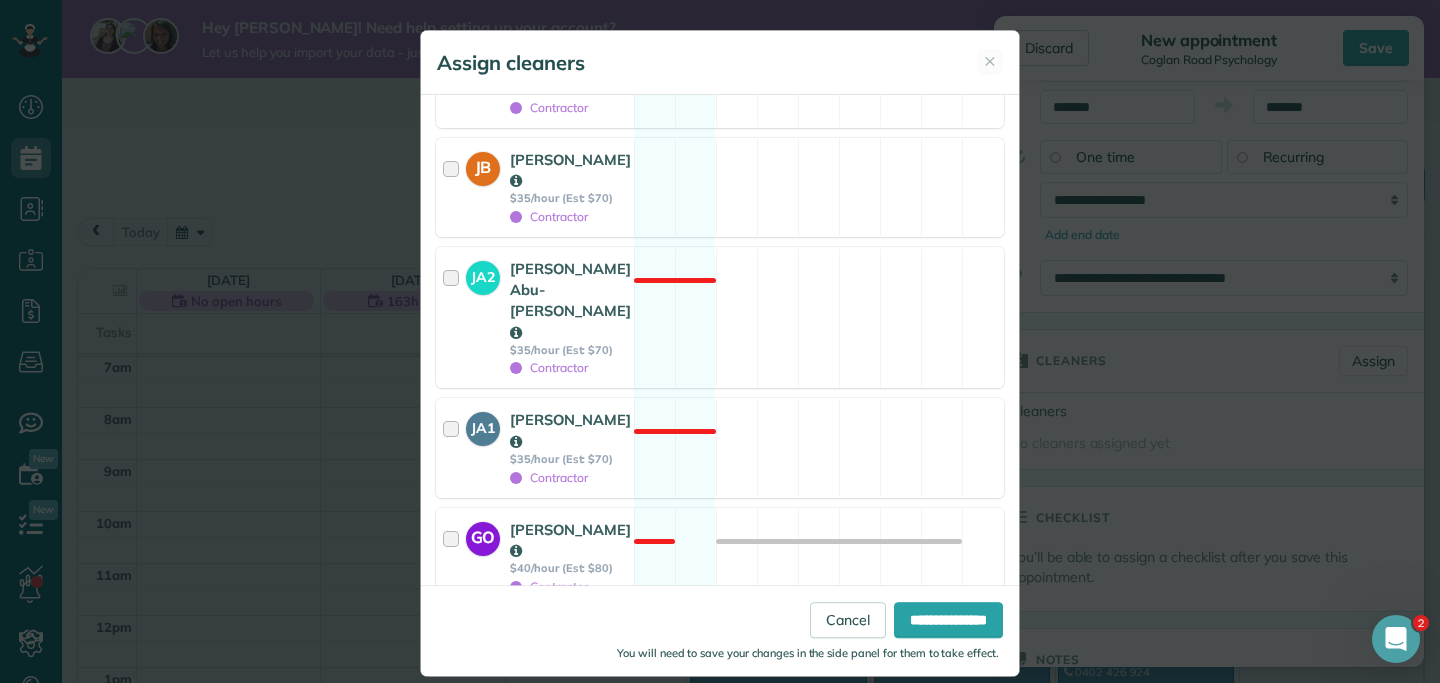 scroll, scrollTop: 1874, scrollLeft: 0, axis: vertical 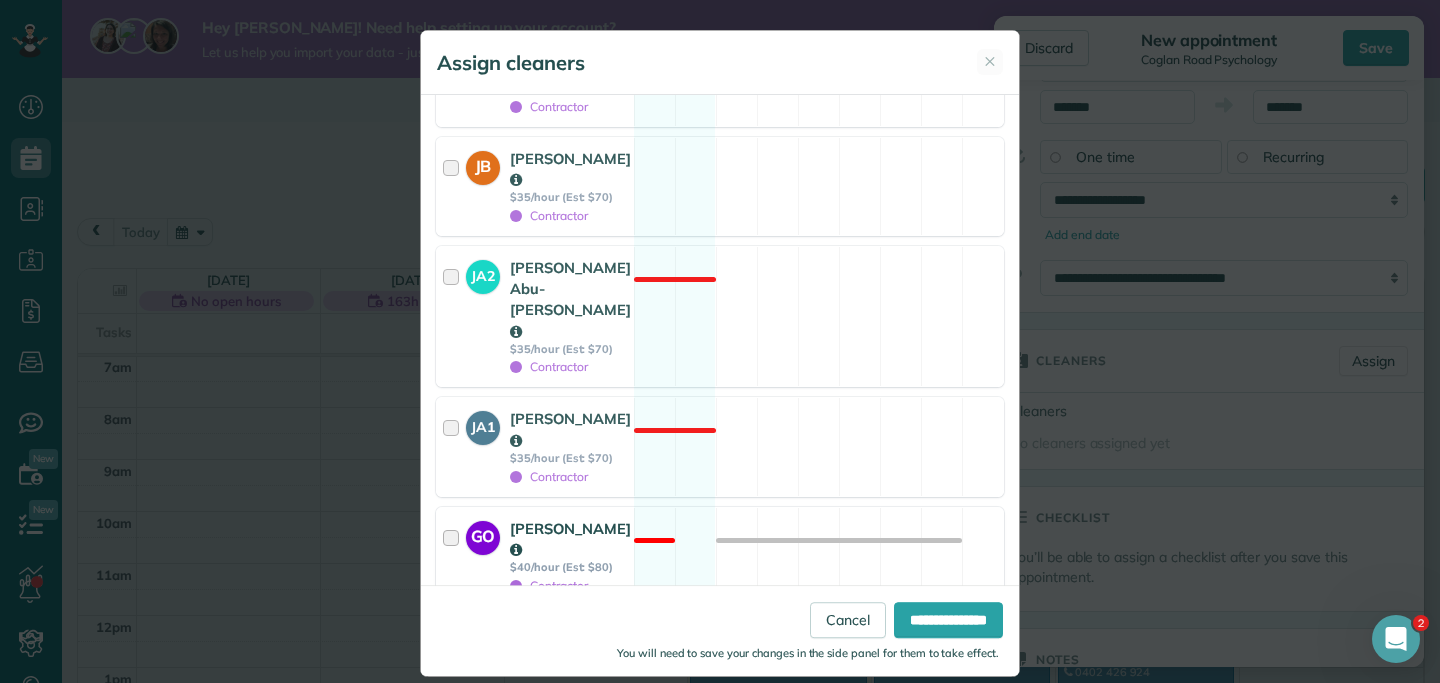 click at bounding box center [454, 556] 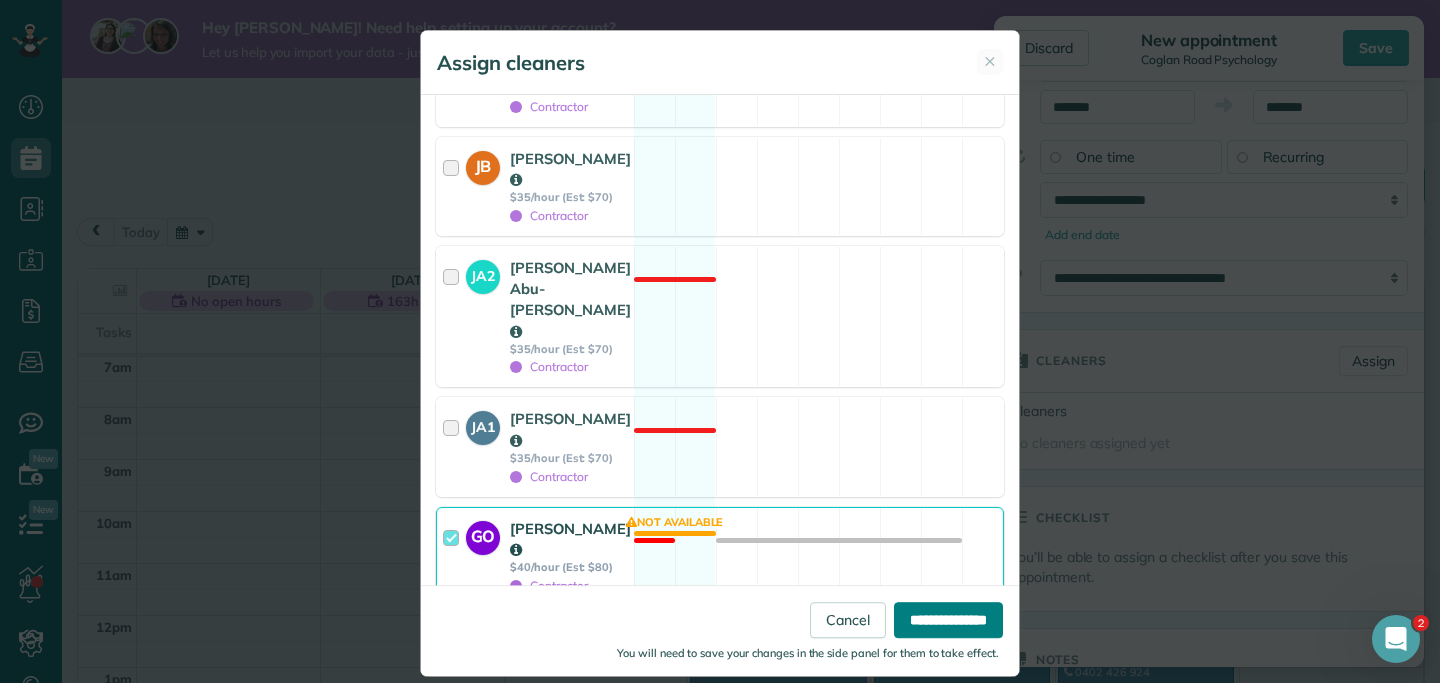 click on "**********" at bounding box center (948, 620) 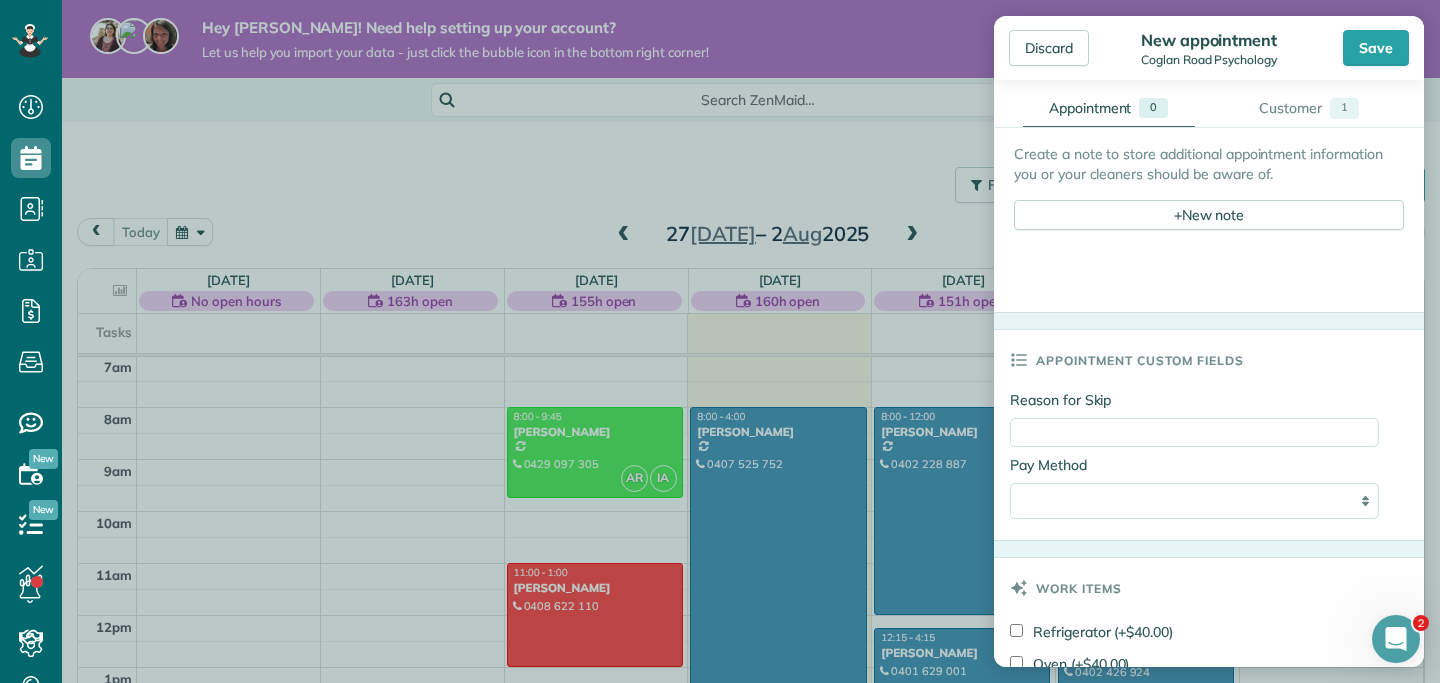 scroll, scrollTop: 1156, scrollLeft: 0, axis: vertical 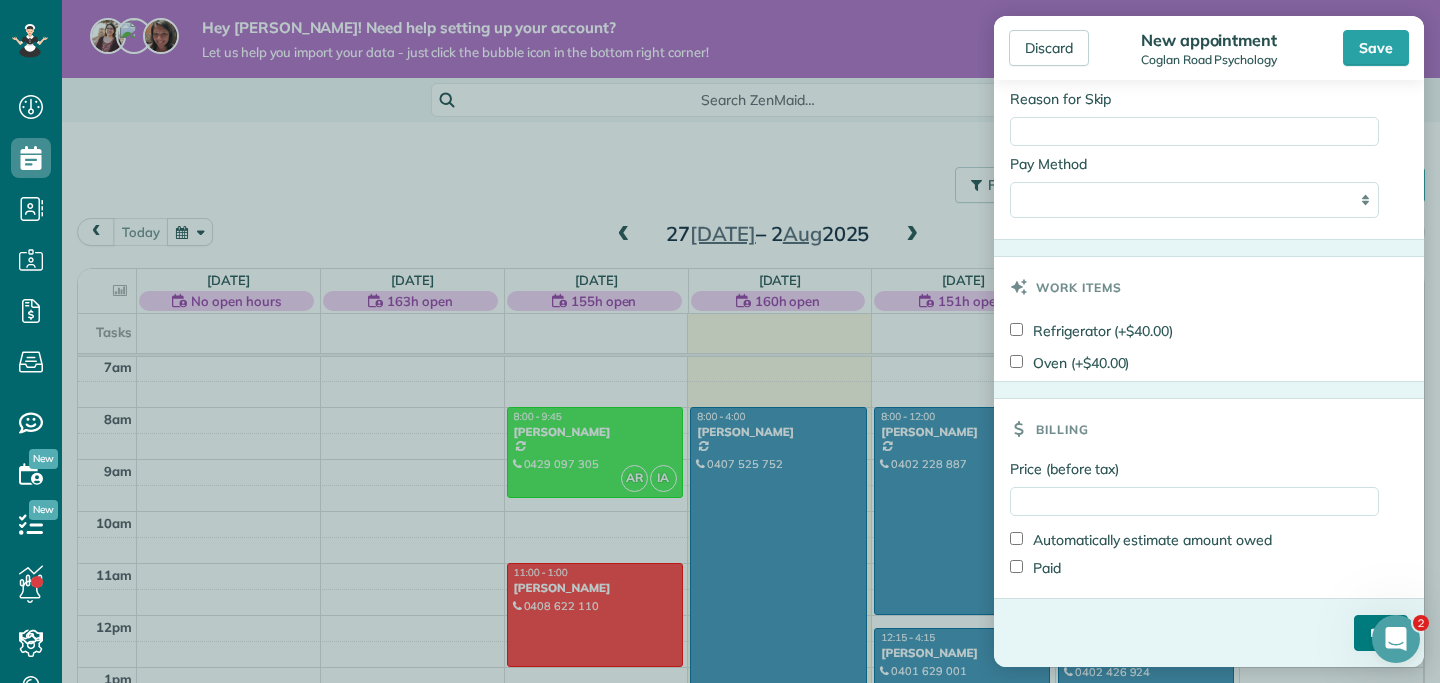click on "****" at bounding box center [1381, 633] 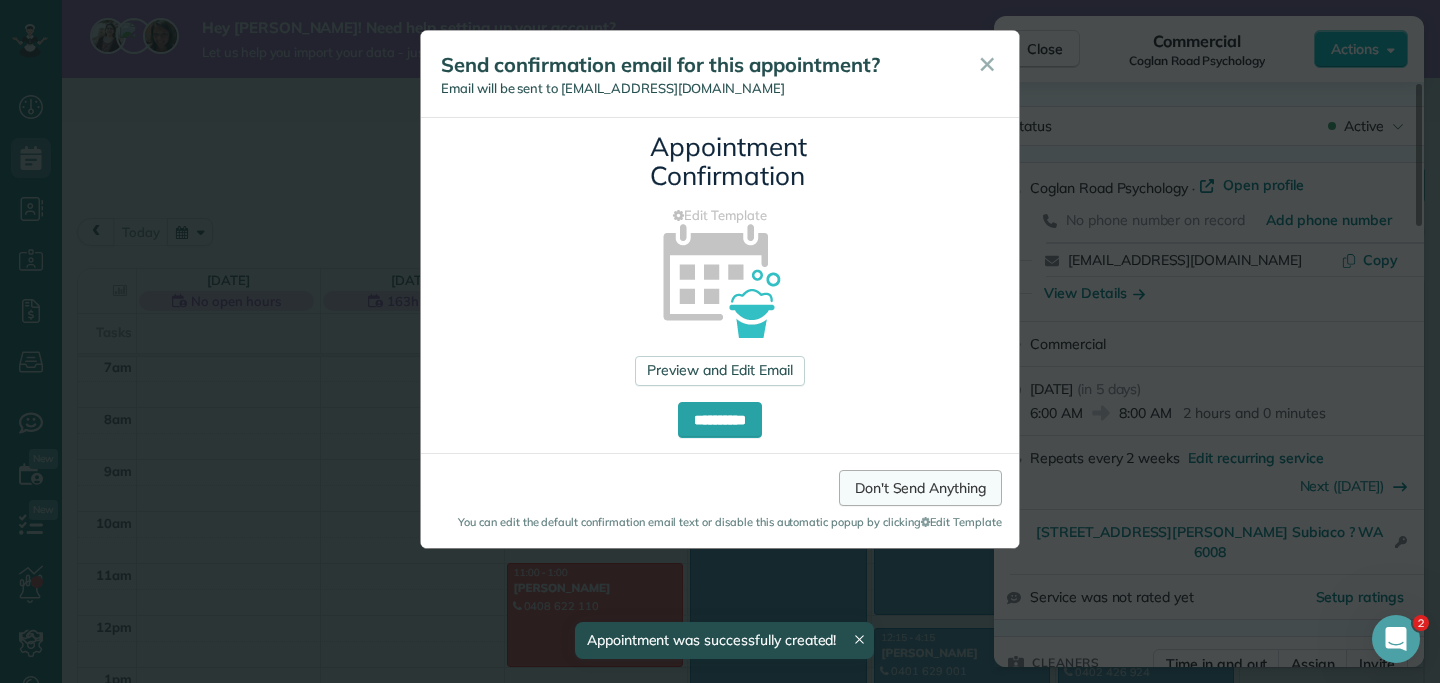 click on "Don't Send Anything" at bounding box center [920, 488] 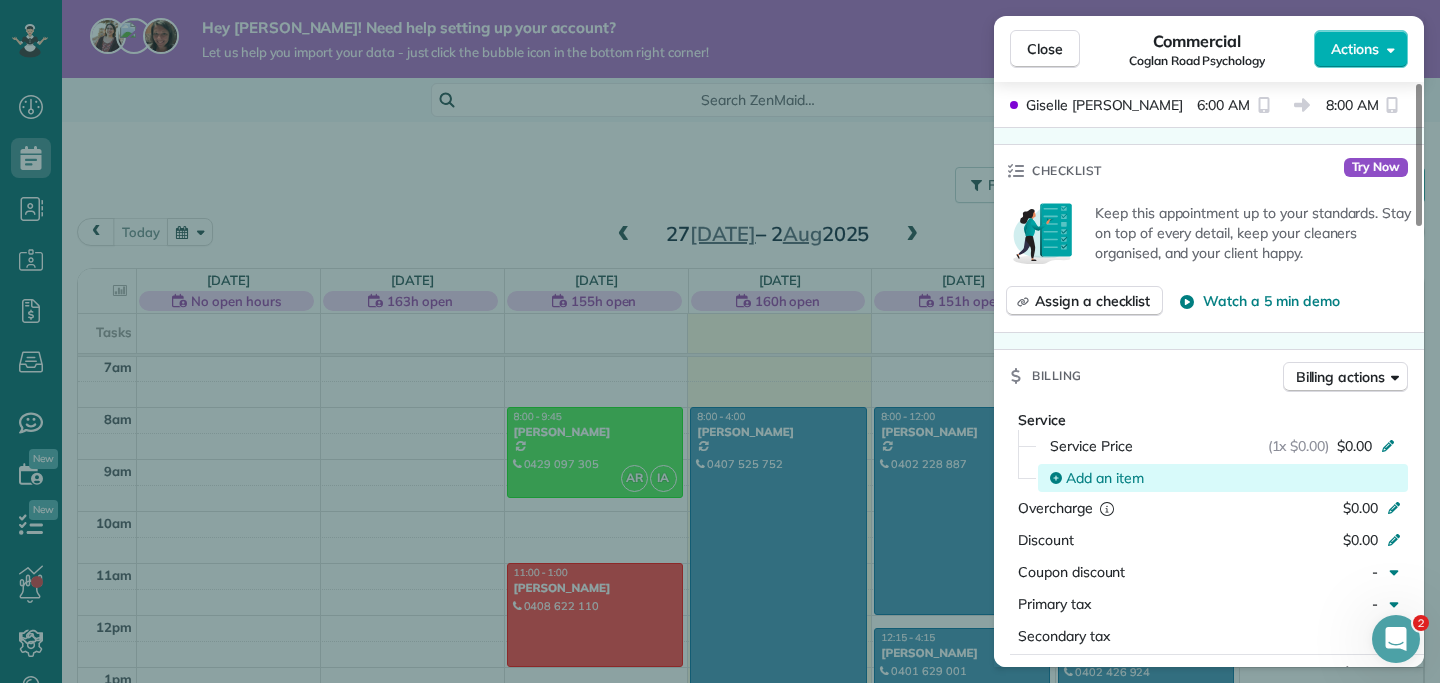 scroll, scrollTop: 637, scrollLeft: 0, axis: vertical 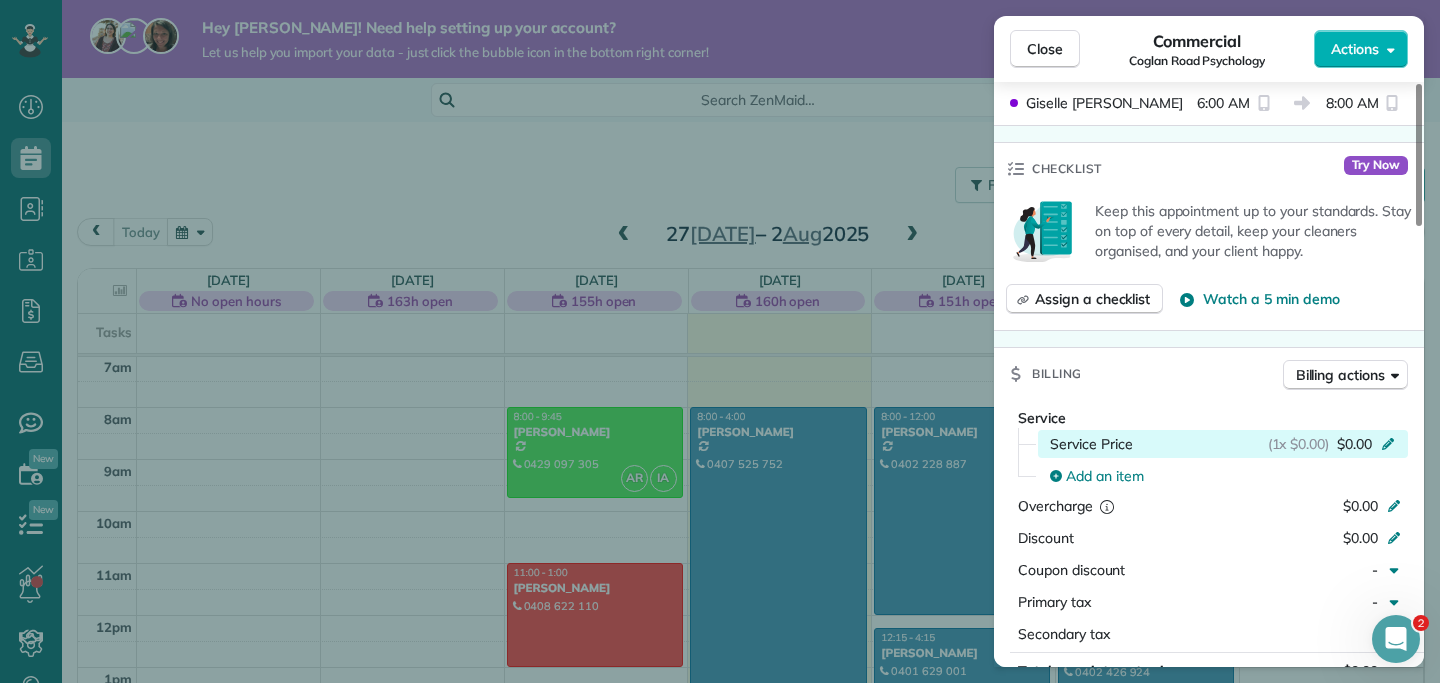 click 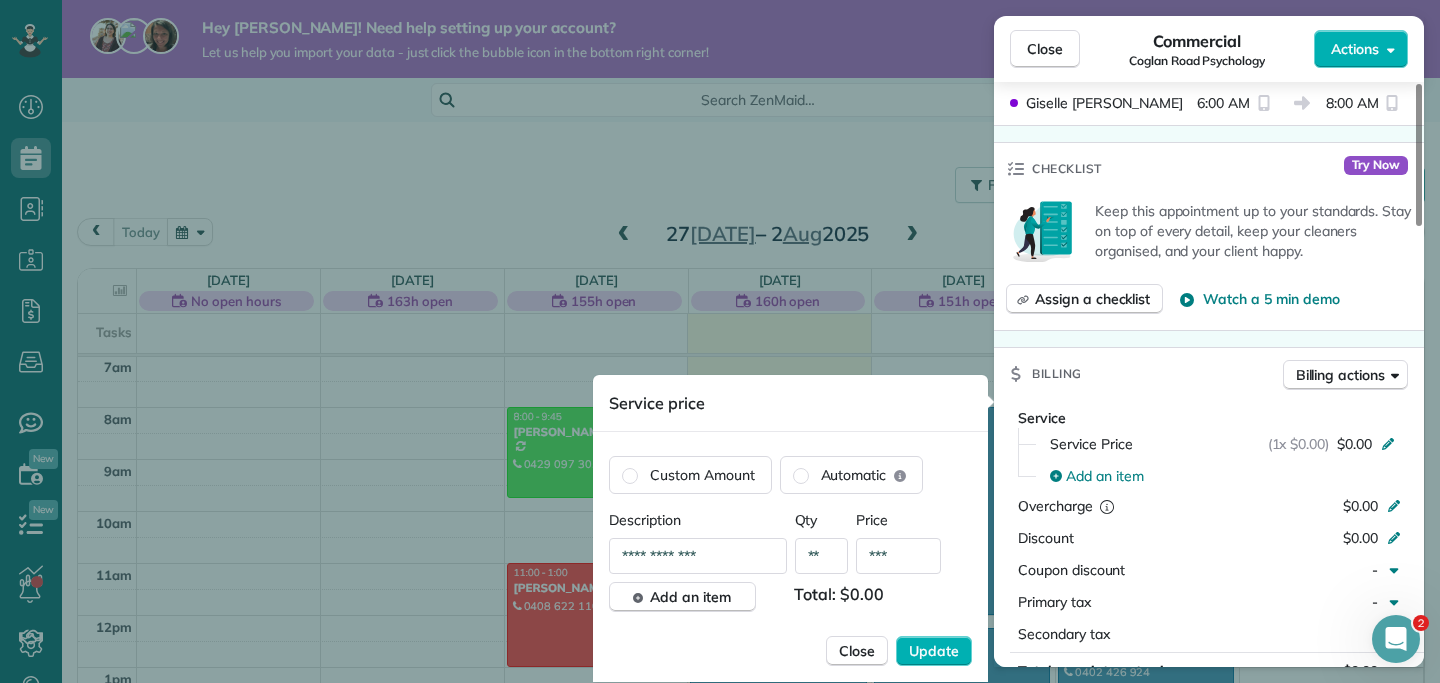 click on "**" at bounding box center [822, 556] 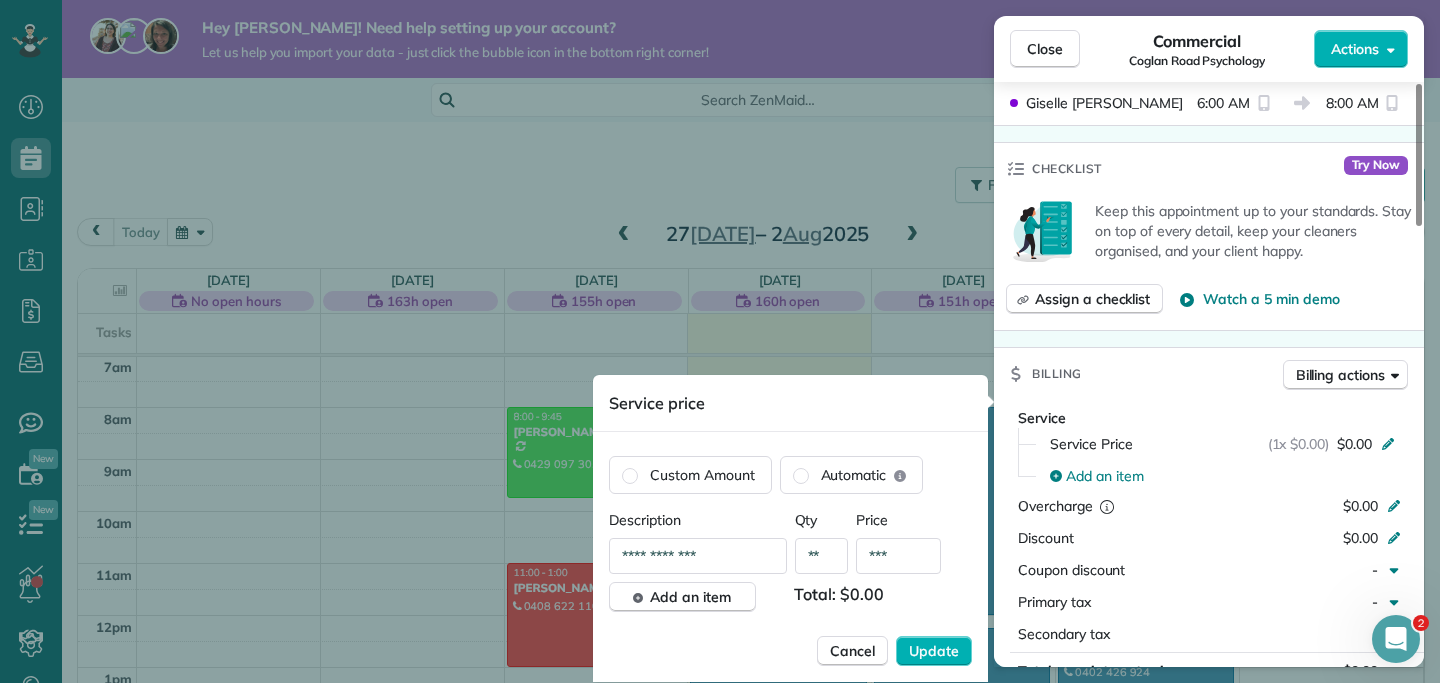type on "**" 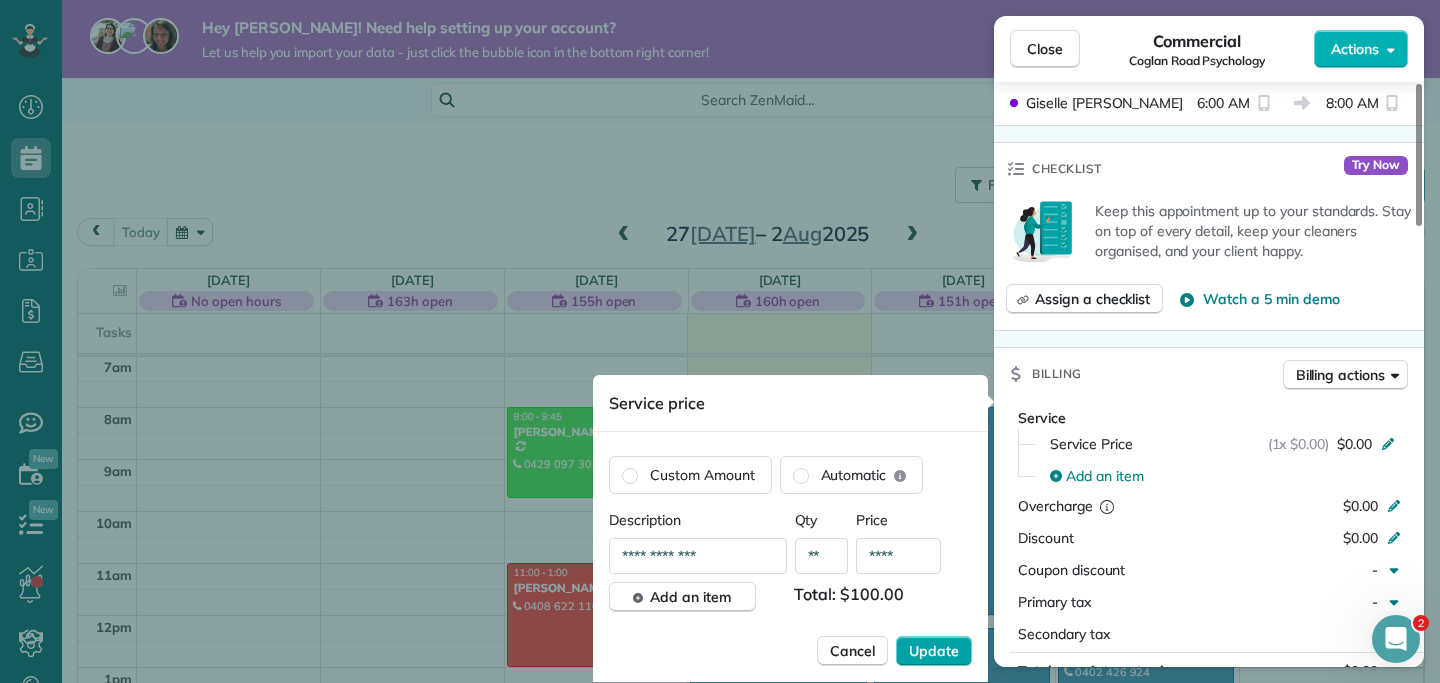 type on "****" 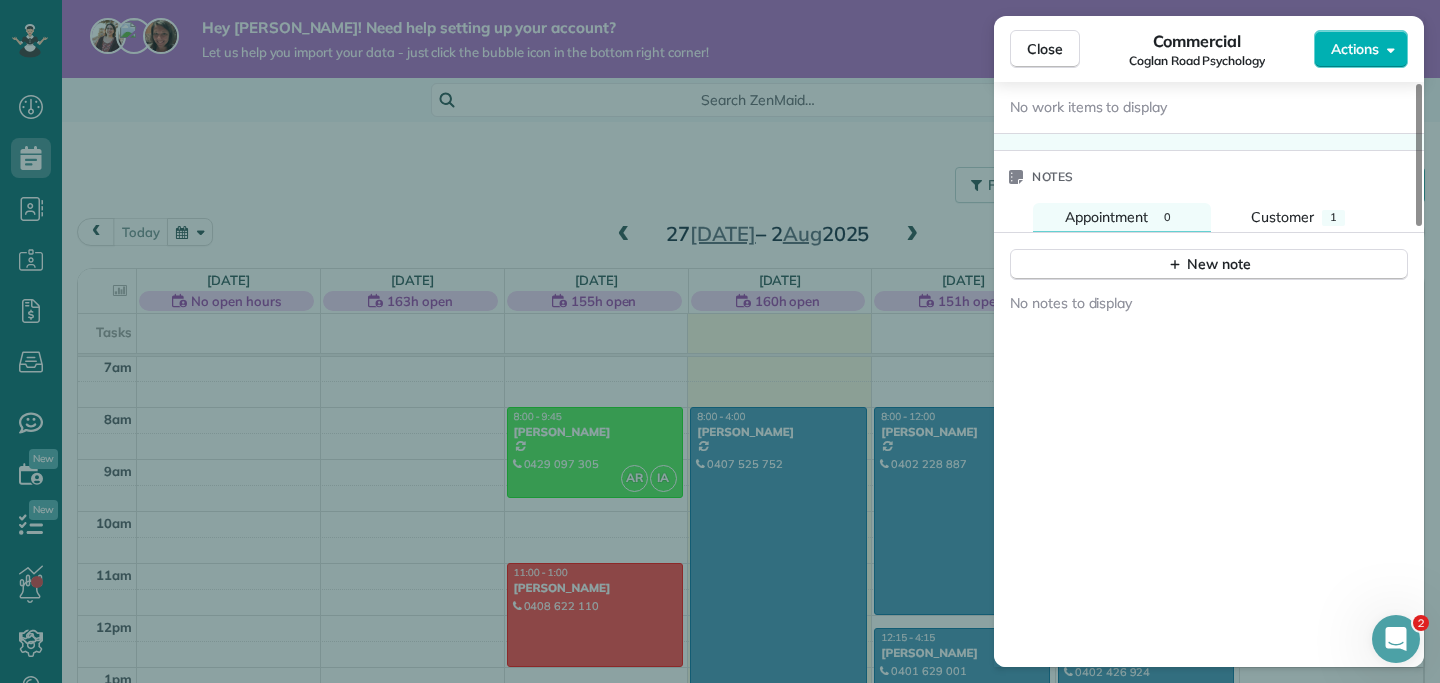 scroll, scrollTop: 1665, scrollLeft: 0, axis: vertical 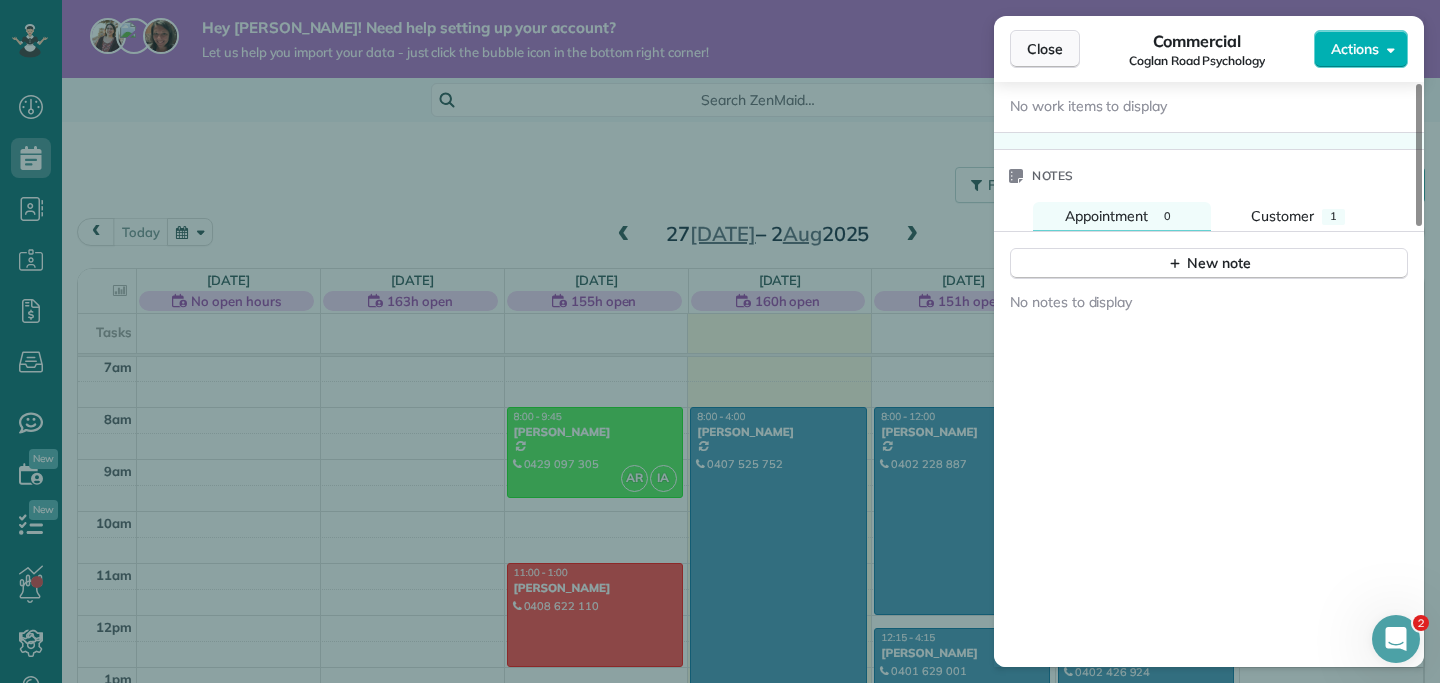 click on "Close" at bounding box center (1045, 49) 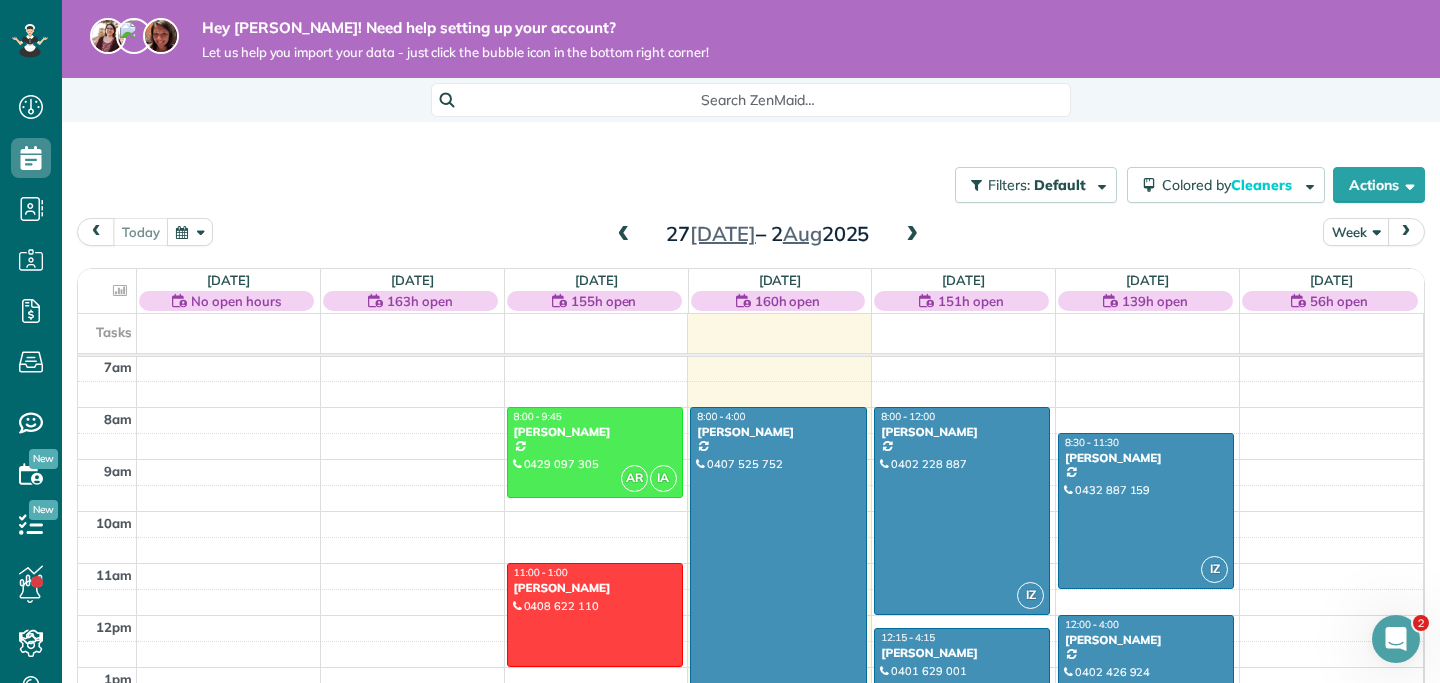 click on "Week" at bounding box center [1356, 231] 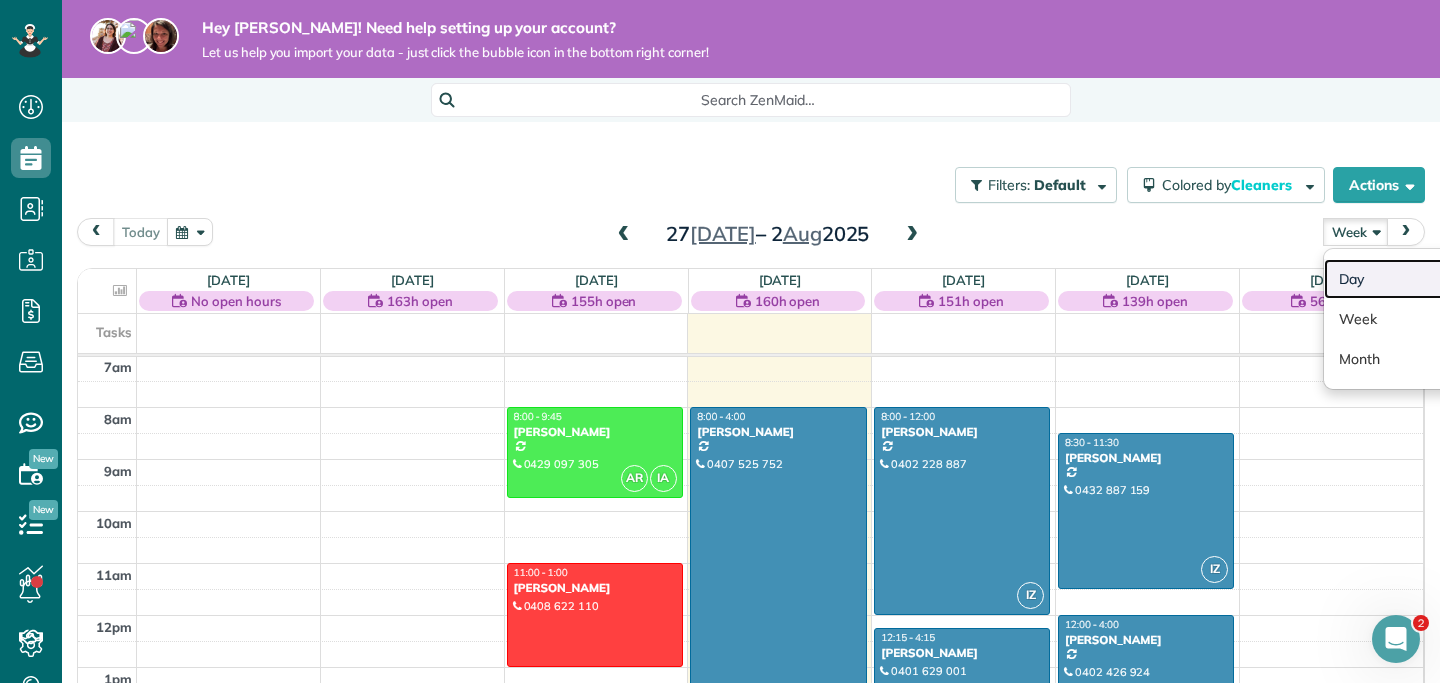 click on "Day" at bounding box center (1403, 279) 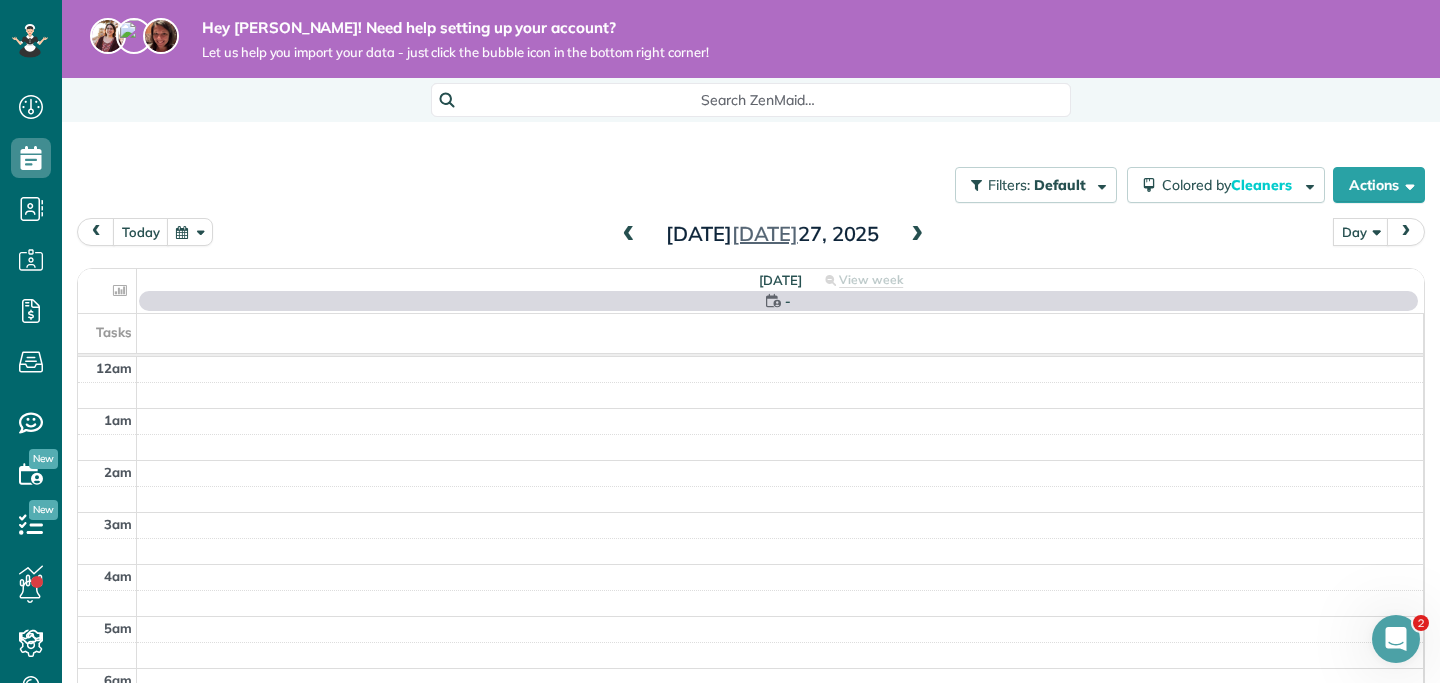 scroll, scrollTop: 365, scrollLeft: 0, axis: vertical 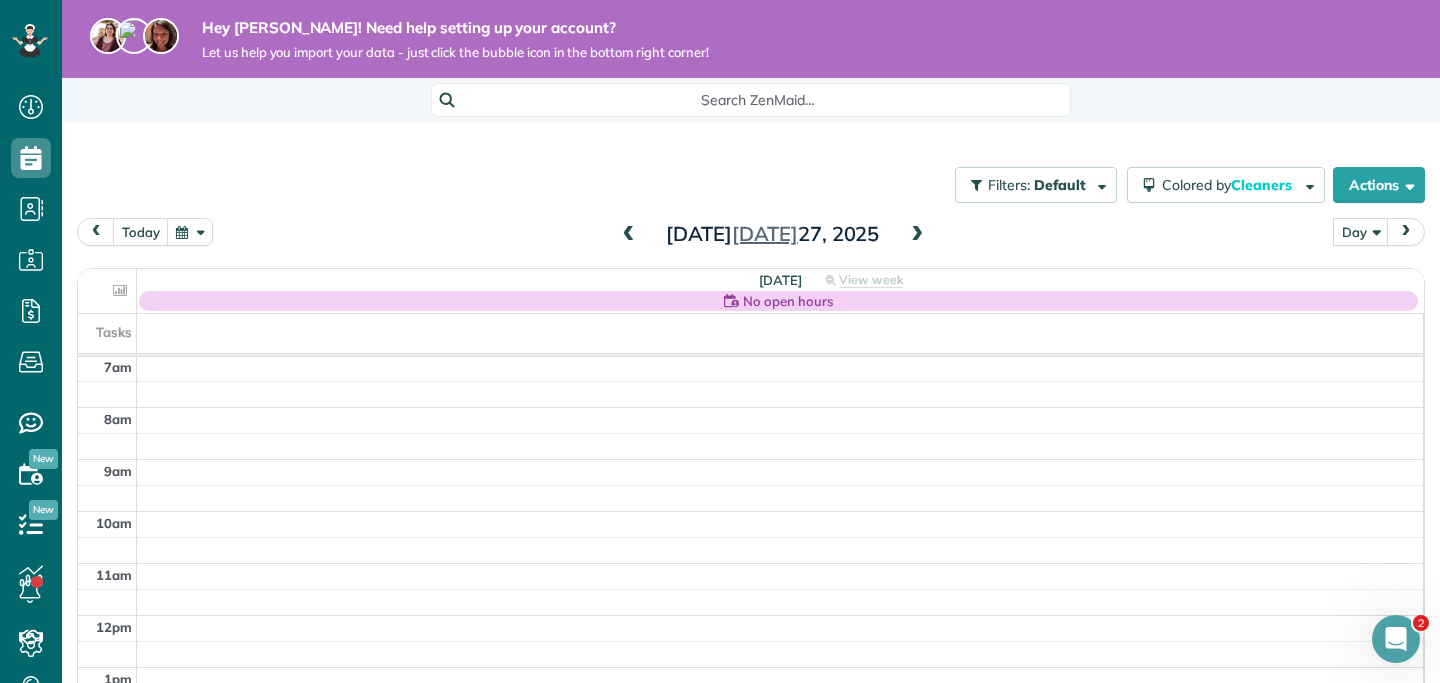 click on "Sunday  Jul  27, 2025" at bounding box center [773, 234] 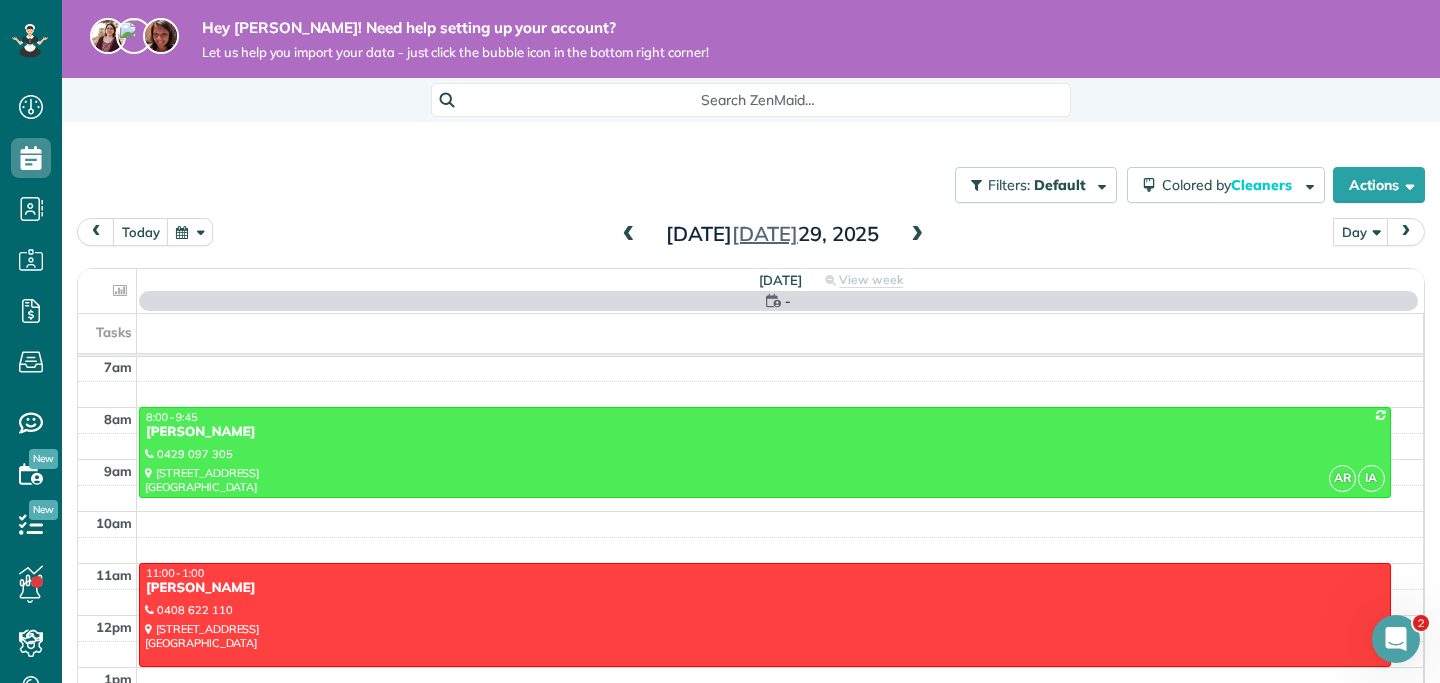 click at bounding box center [917, 235] 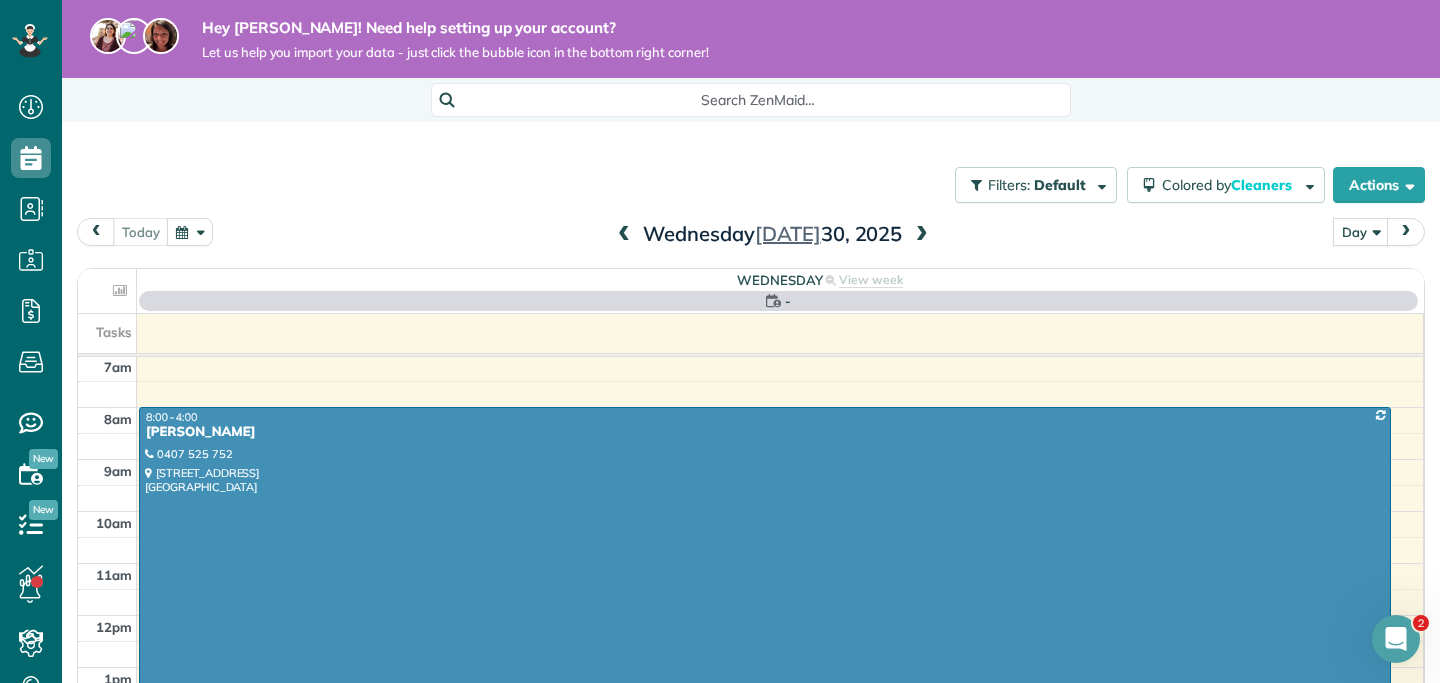 click at bounding box center (922, 235) 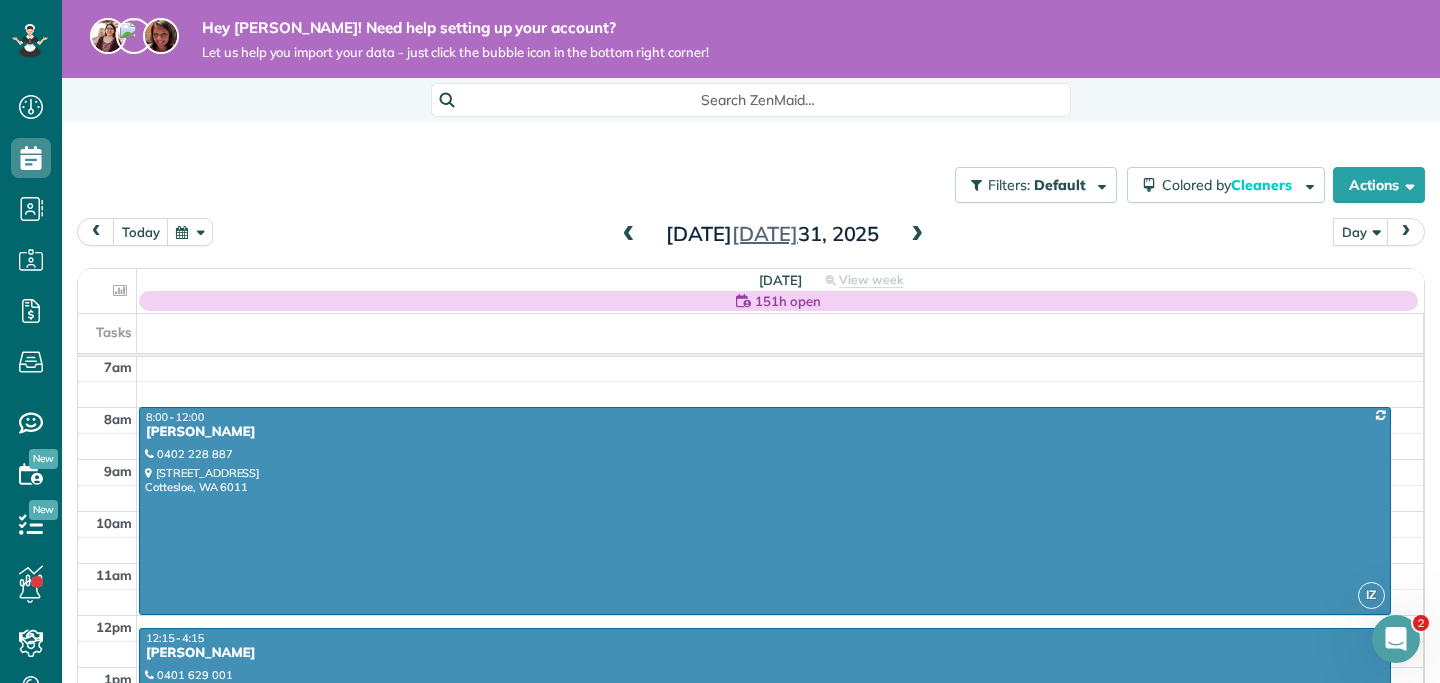 click at bounding box center (917, 235) 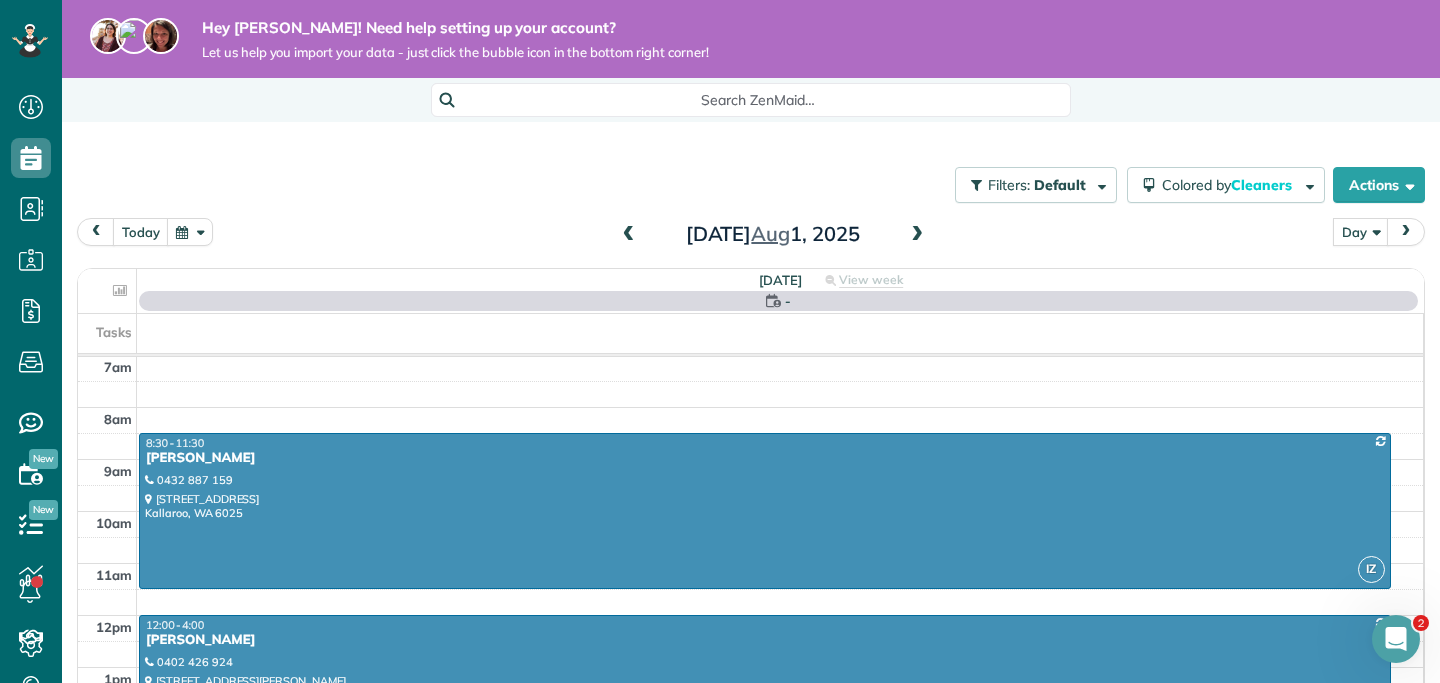 click at bounding box center (917, 235) 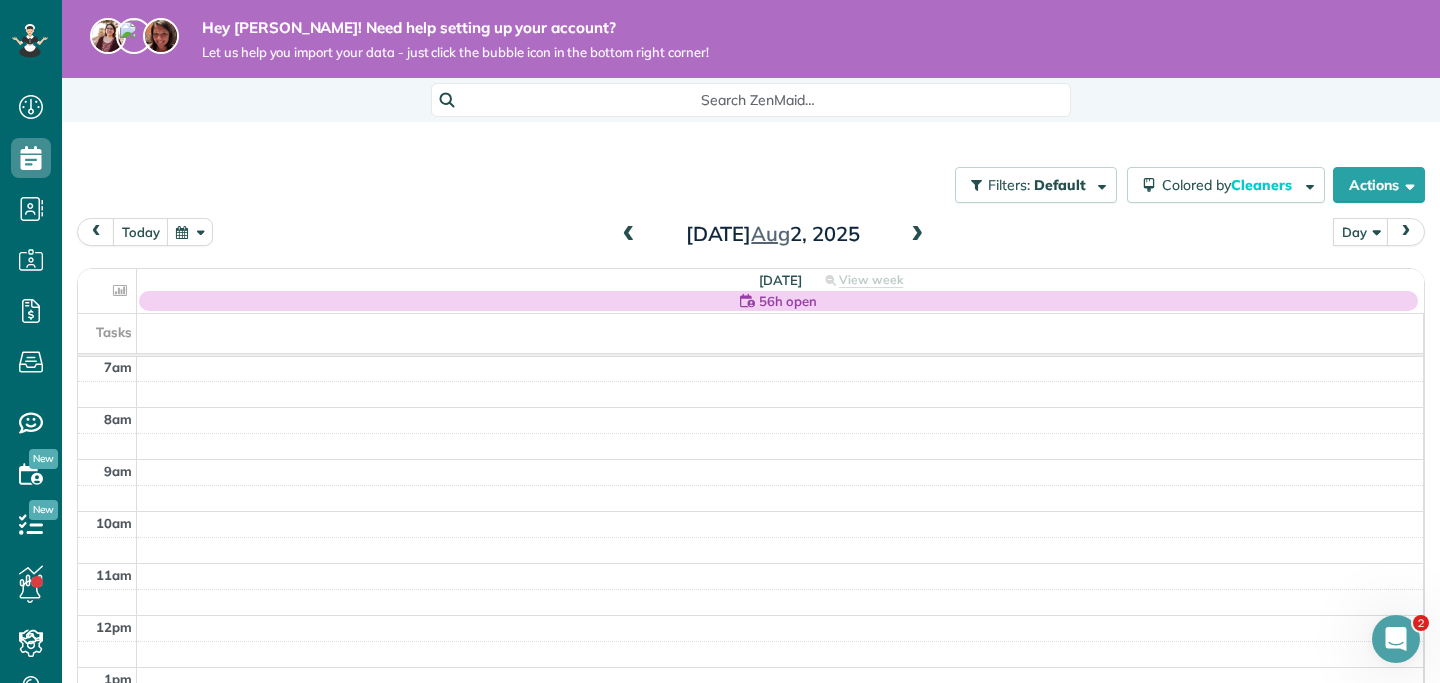 click at bounding box center [917, 235] 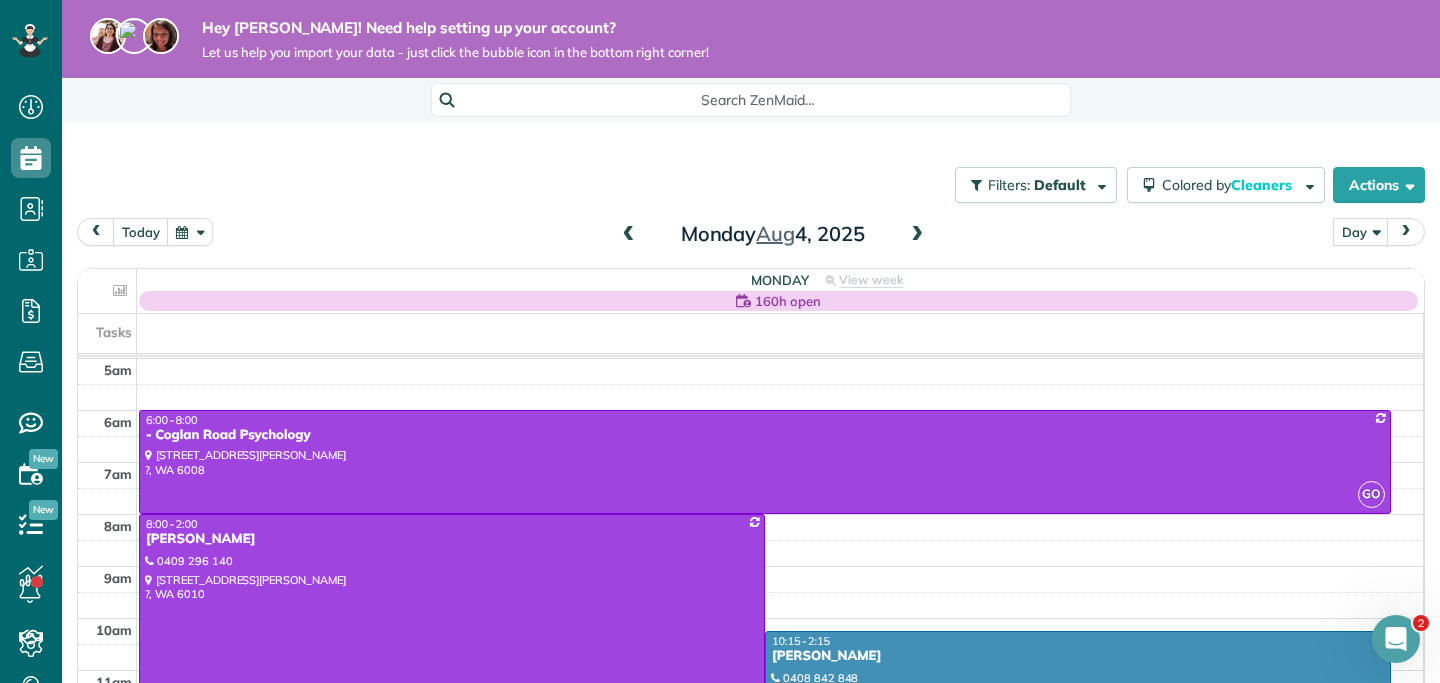 scroll, scrollTop: 252, scrollLeft: 0, axis: vertical 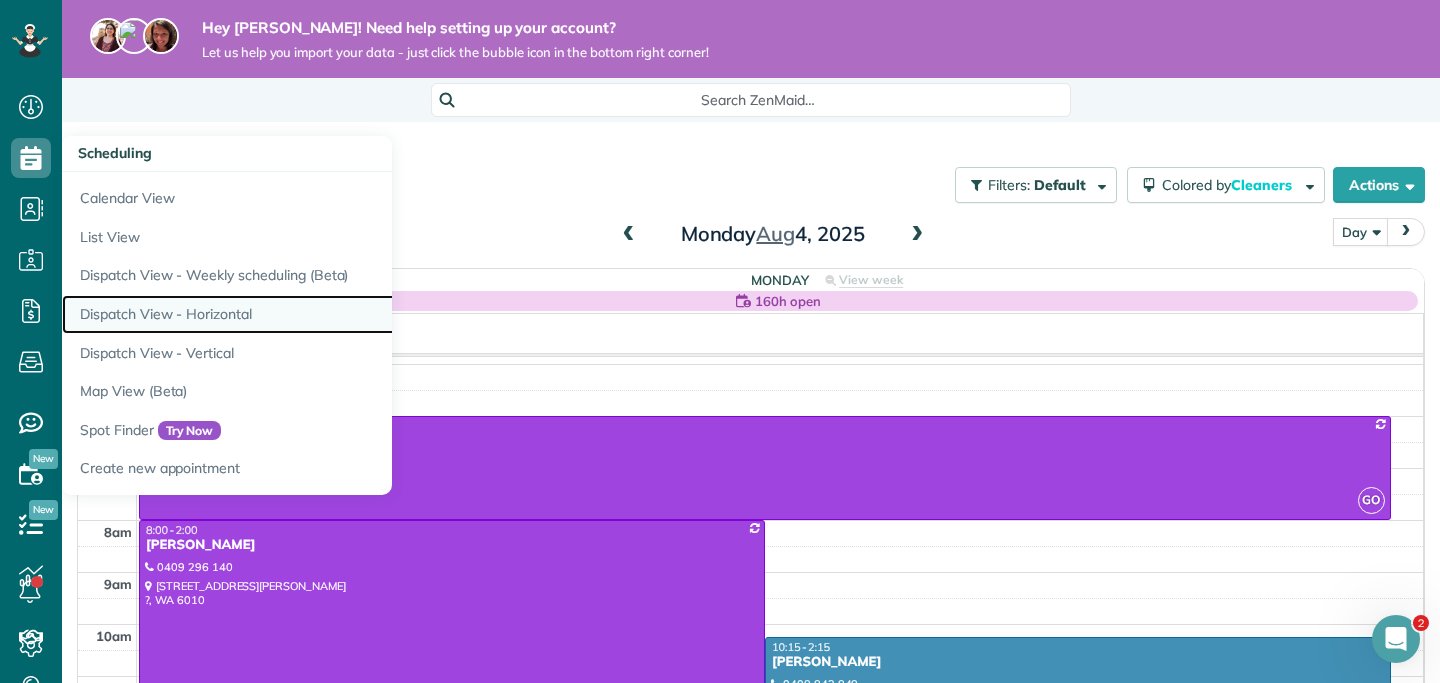 click on "Dispatch View - Horizontal" at bounding box center [312, 314] 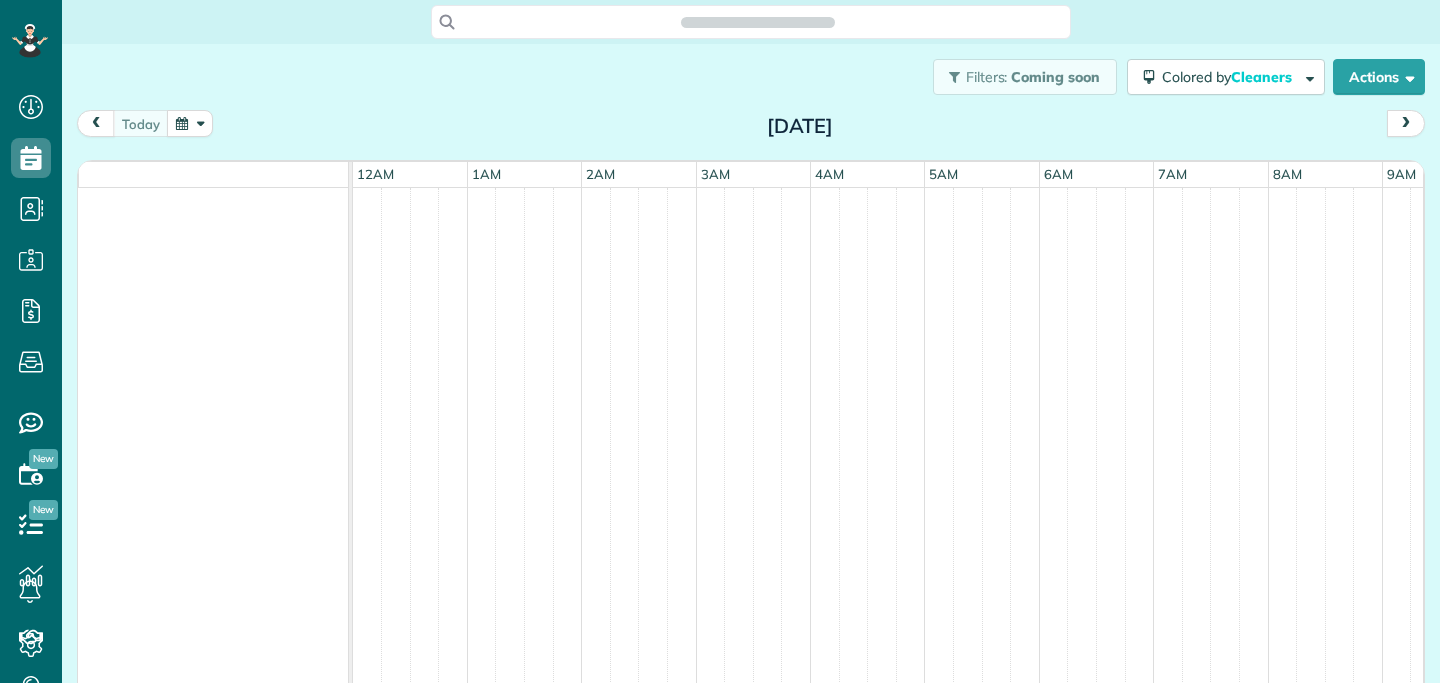 scroll, scrollTop: 0, scrollLeft: 0, axis: both 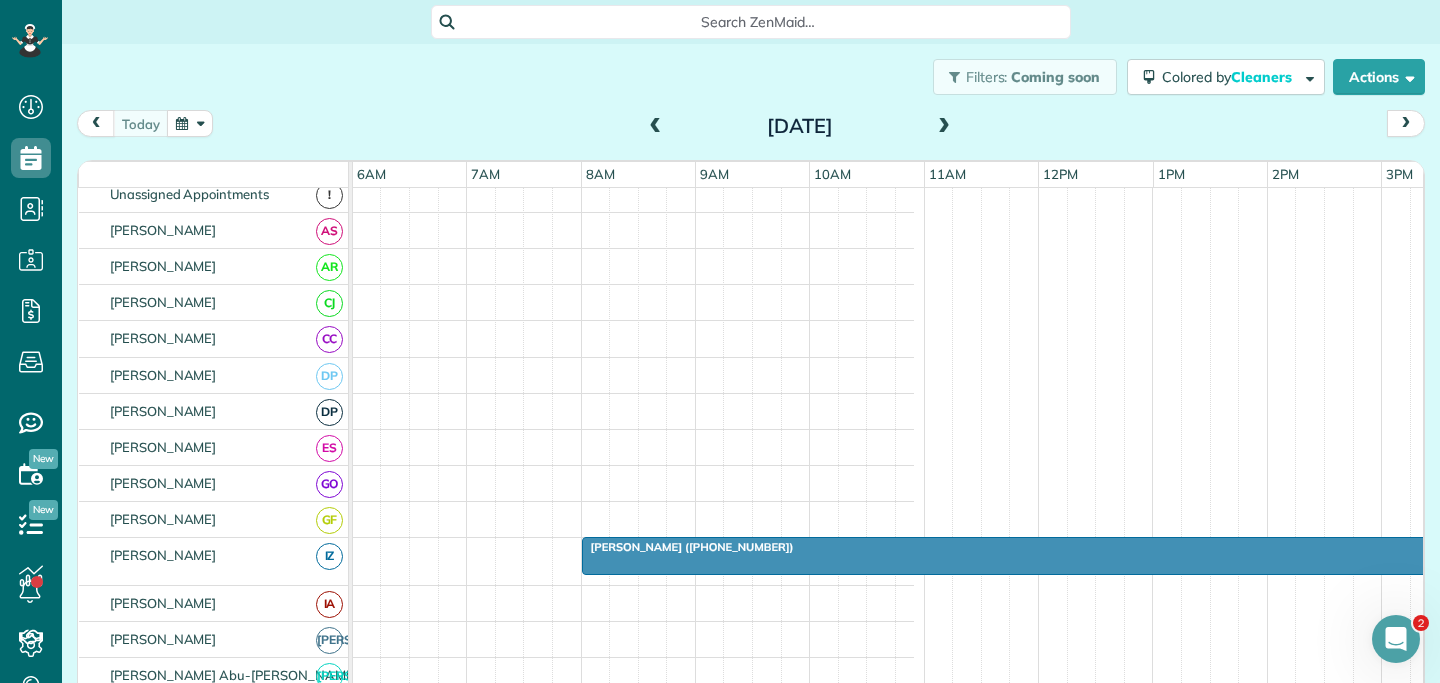 click at bounding box center [944, 127] 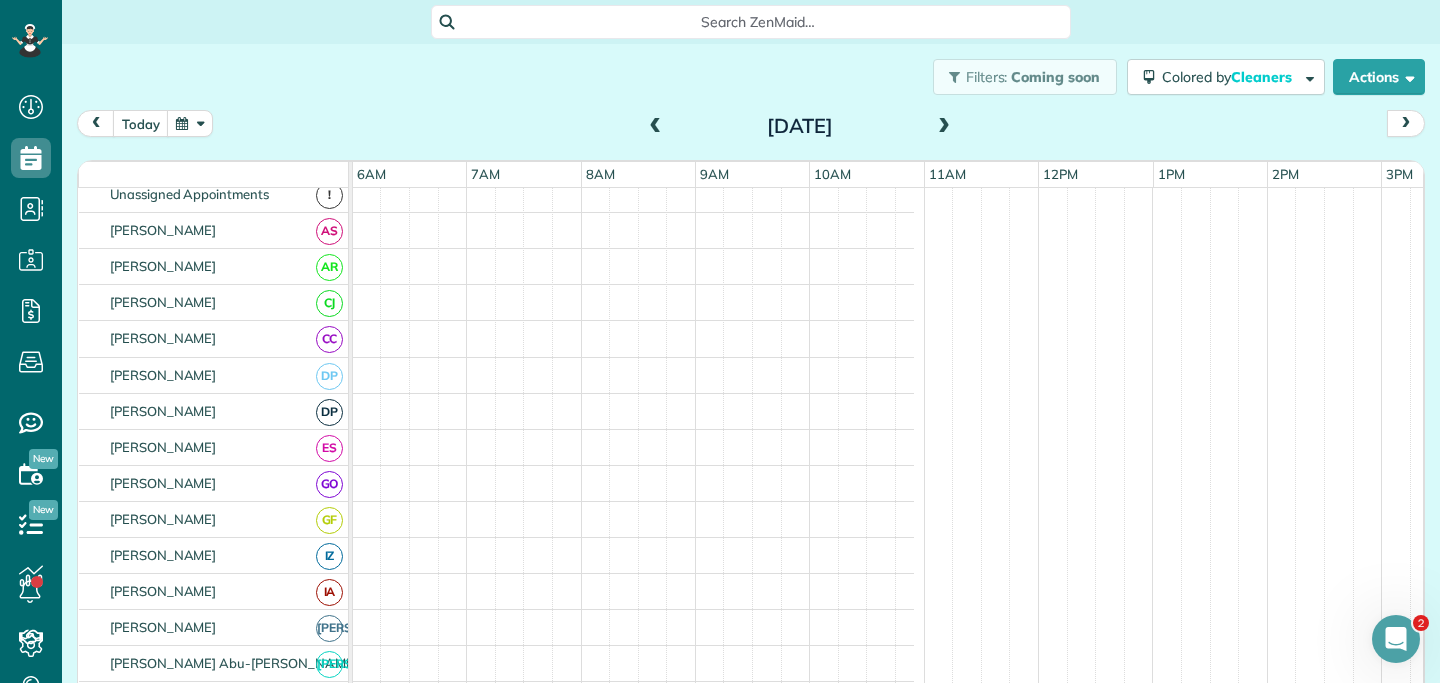 click at bounding box center [944, 127] 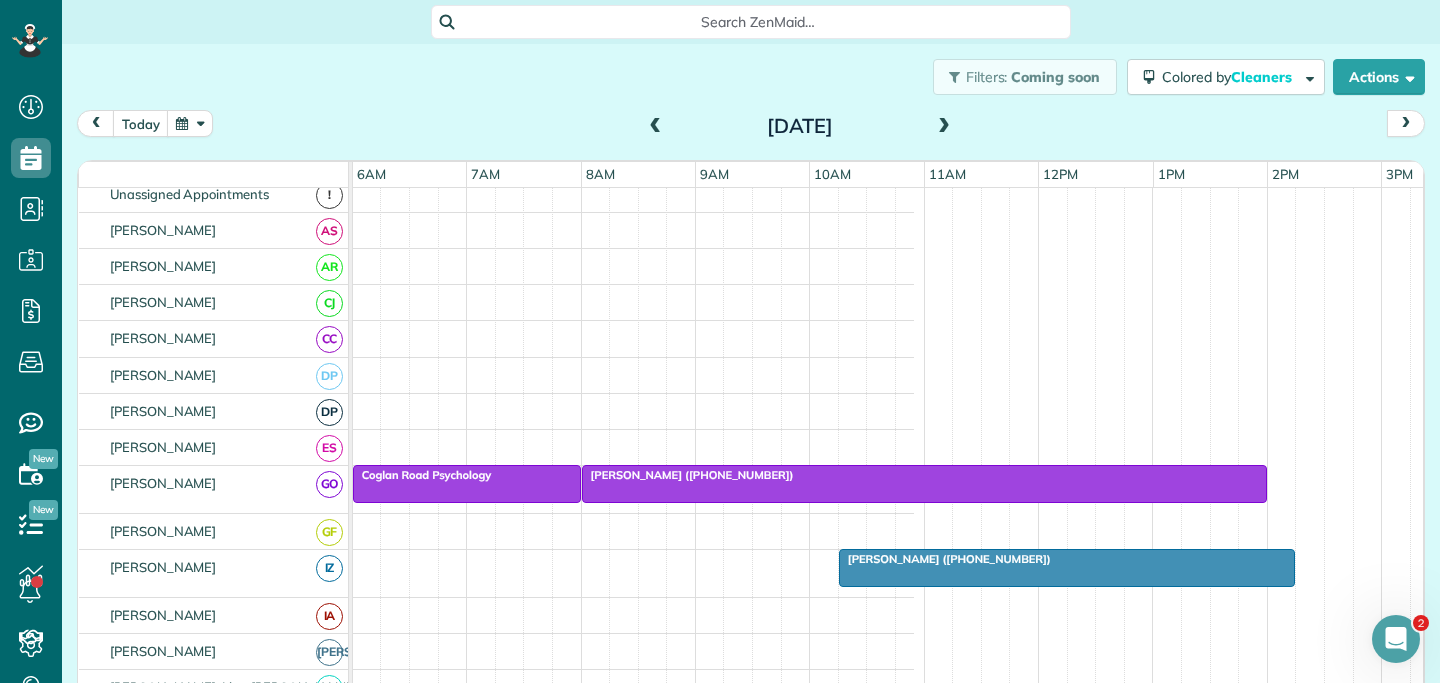 scroll, scrollTop: 155, scrollLeft: 687, axis: both 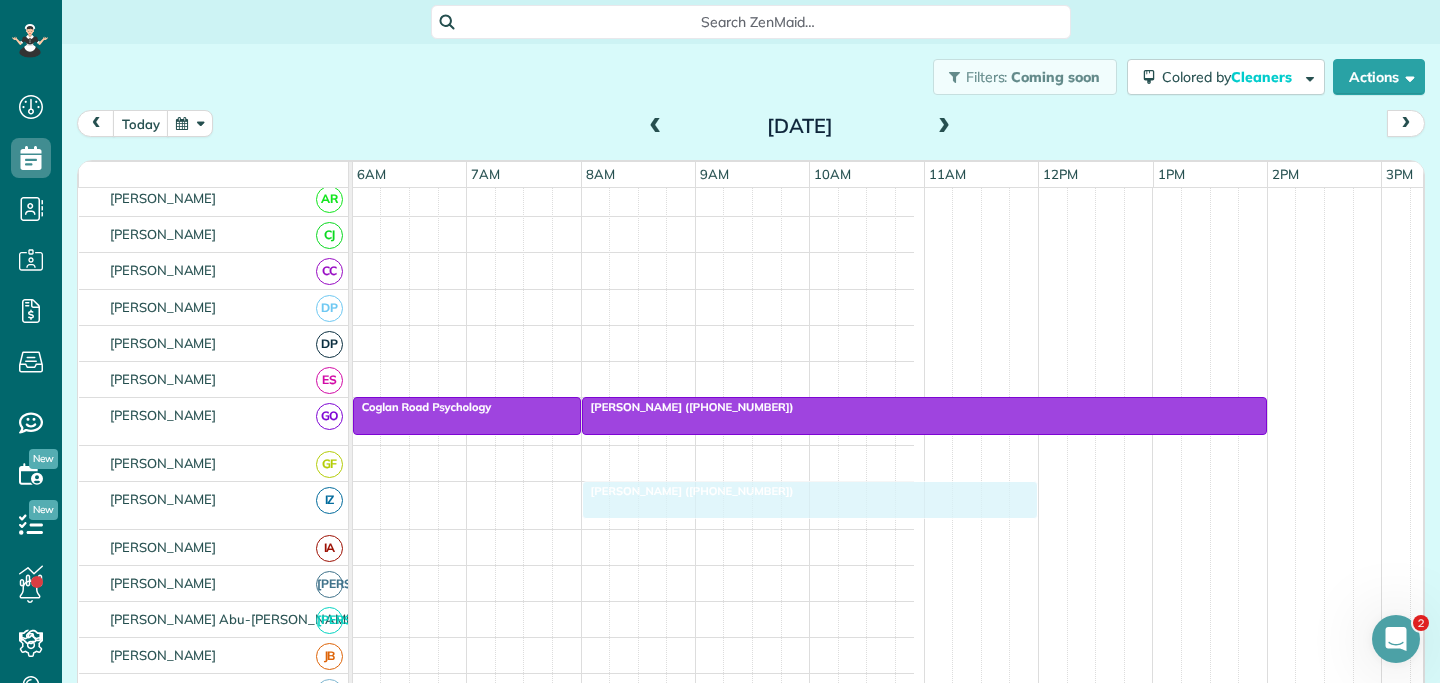 drag, startPoint x: 897, startPoint y: 500, endPoint x: 633, endPoint y: 508, distance: 264.1212 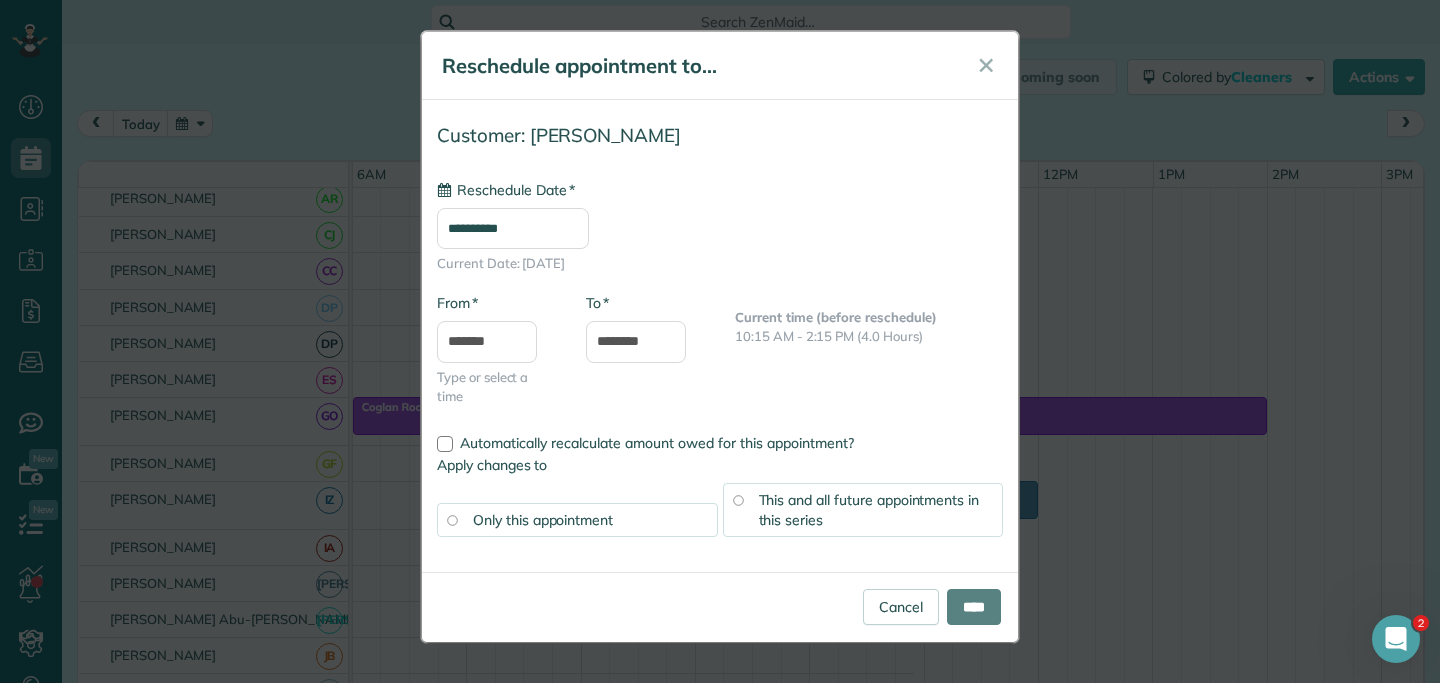 type on "**********" 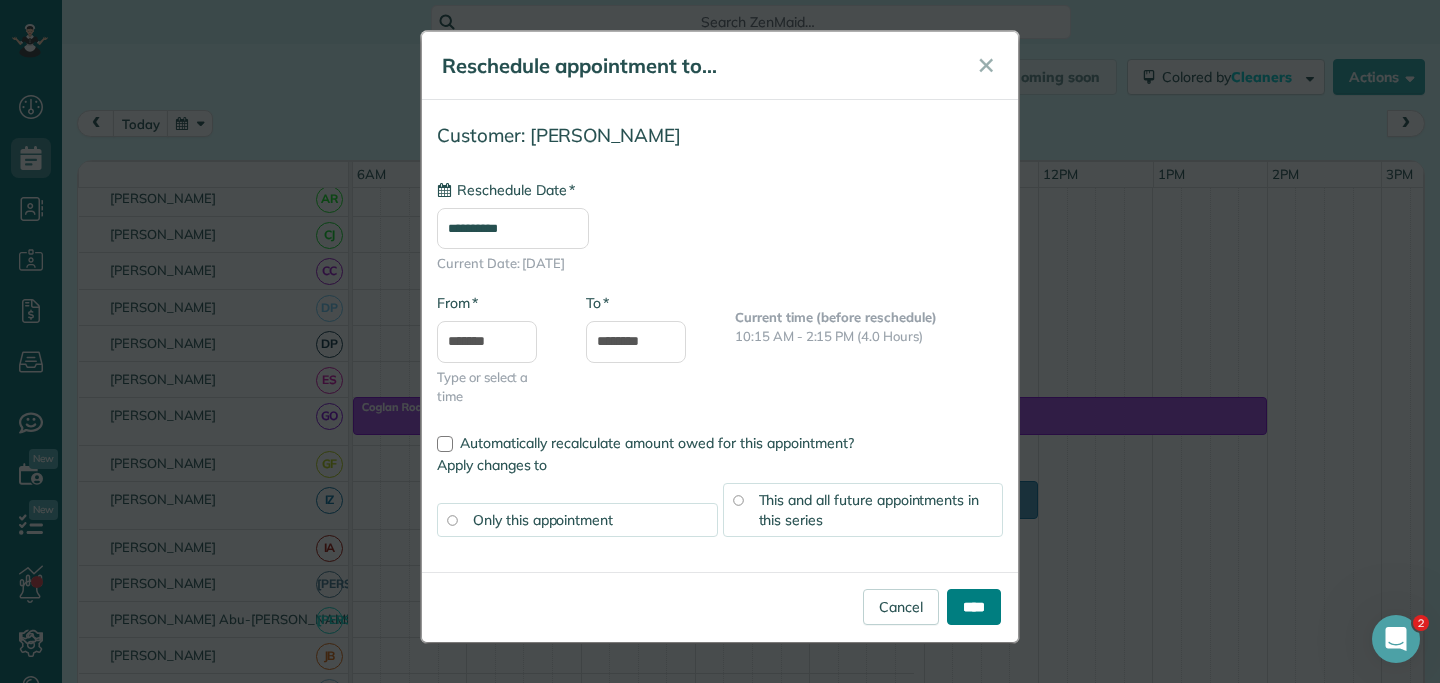 click on "****" at bounding box center (974, 607) 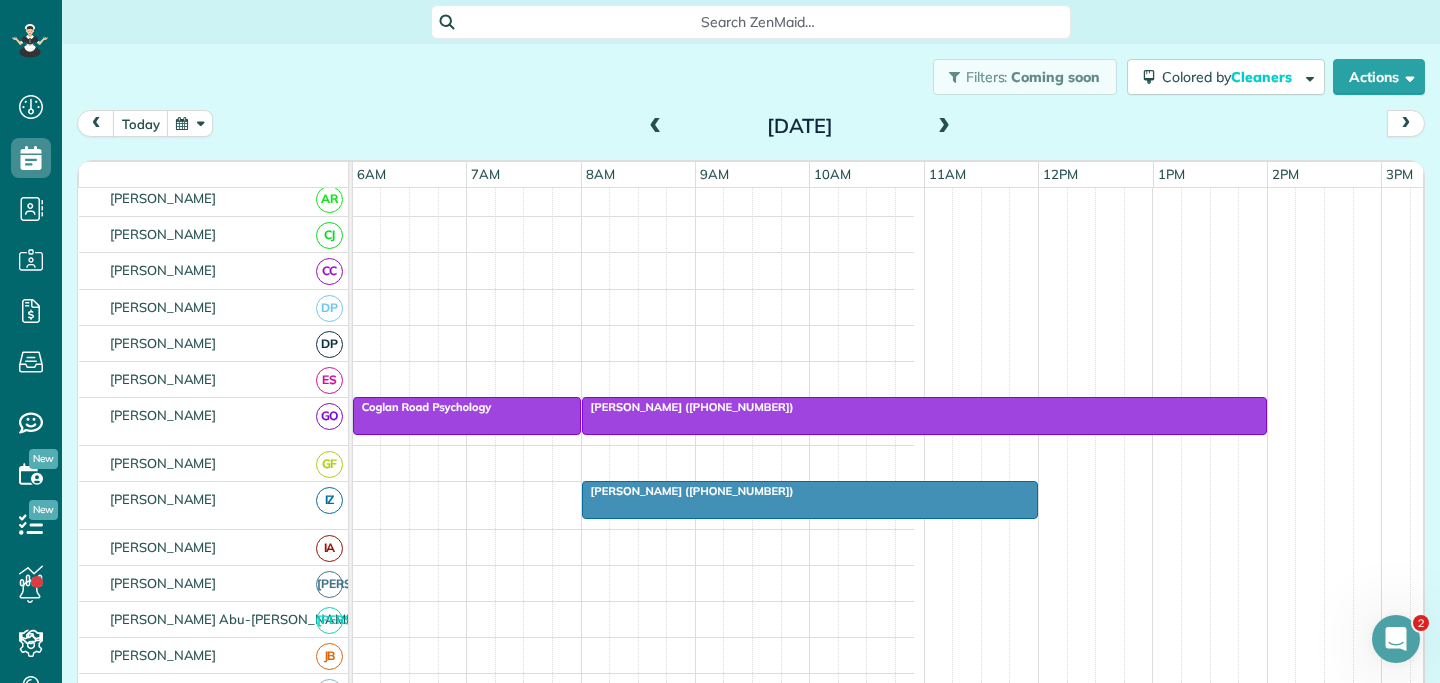 scroll, scrollTop: 254, scrollLeft: 687, axis: both 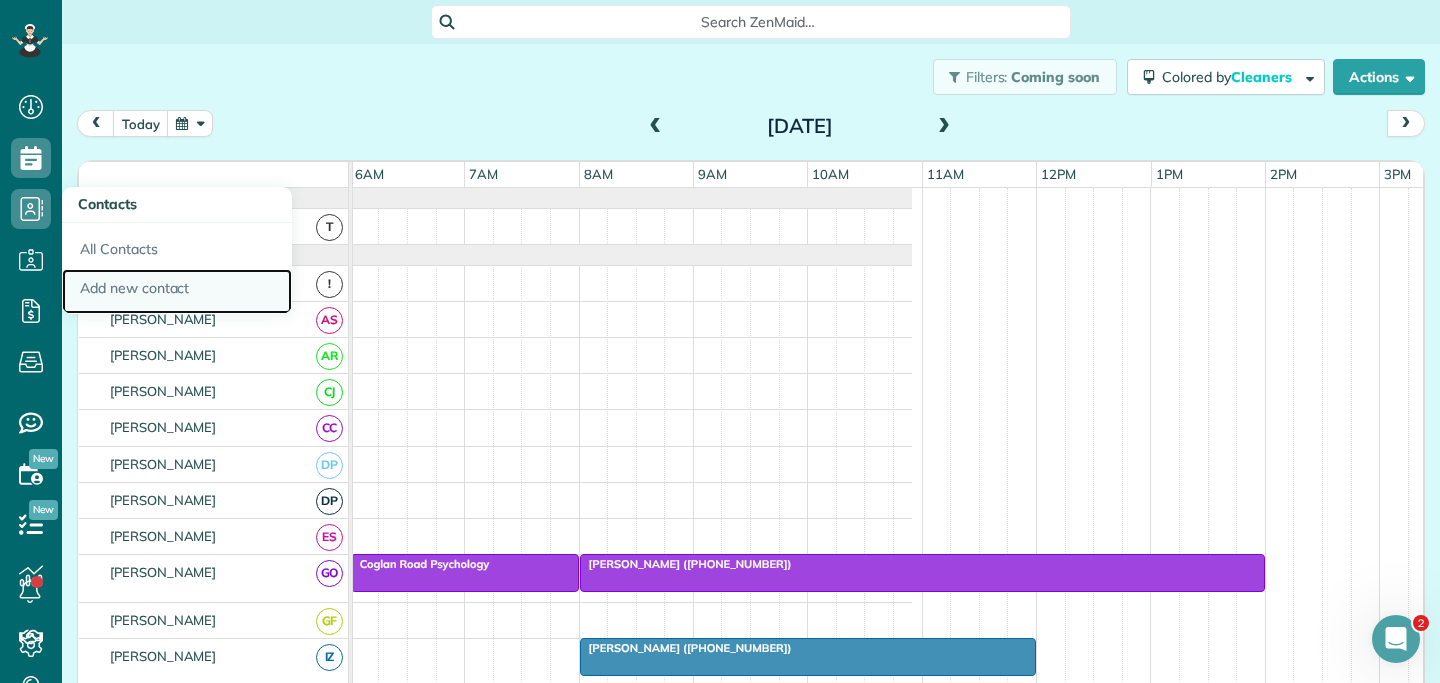 click on "Add new contact" at bounding box center (177, 292) 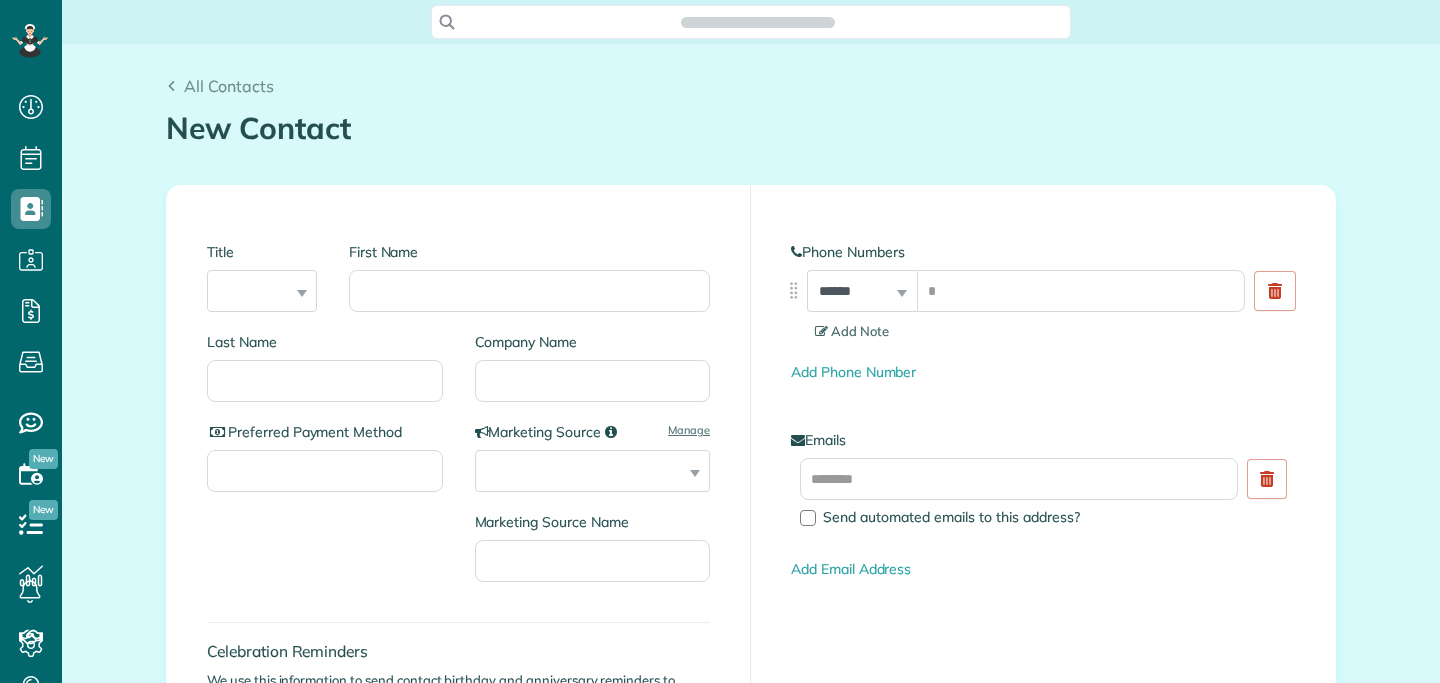 scroll, scrollTop: 0, scrollLeft: 0, axis: both 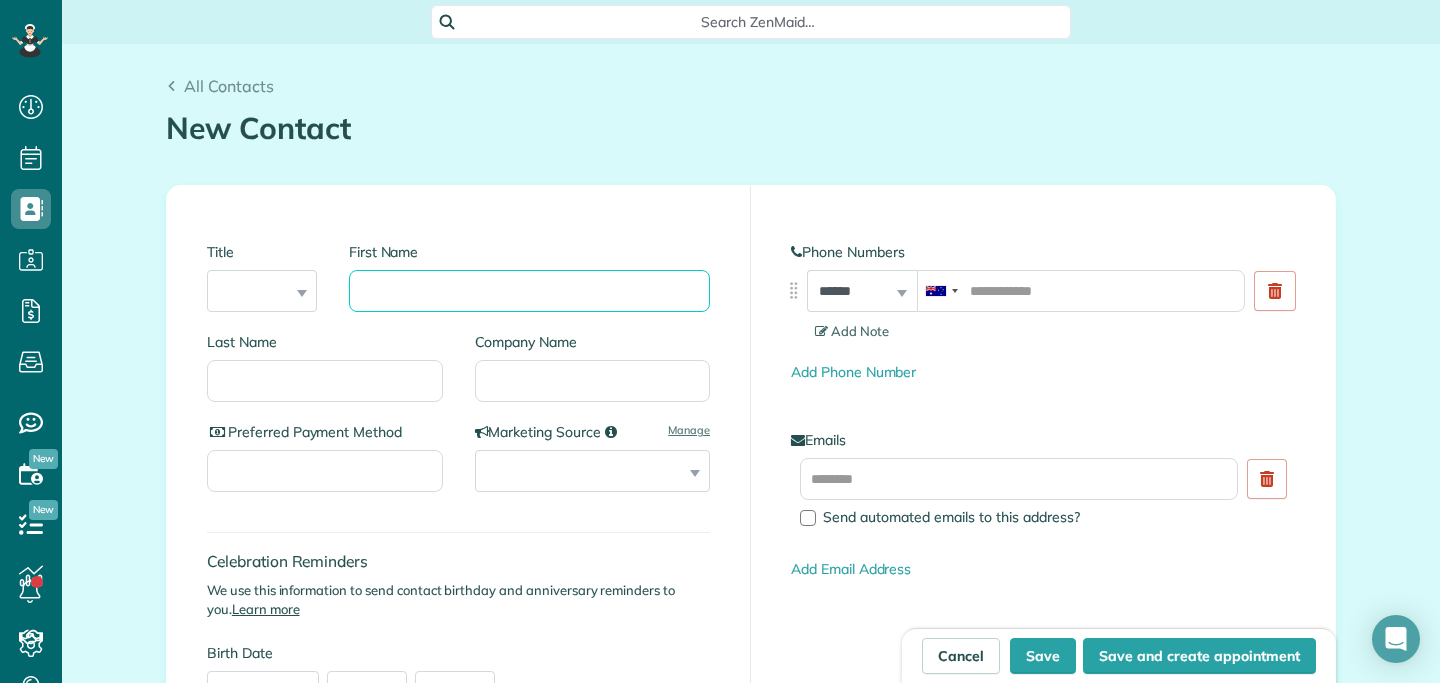 click on "First Name" at bounding box center (529, 291) 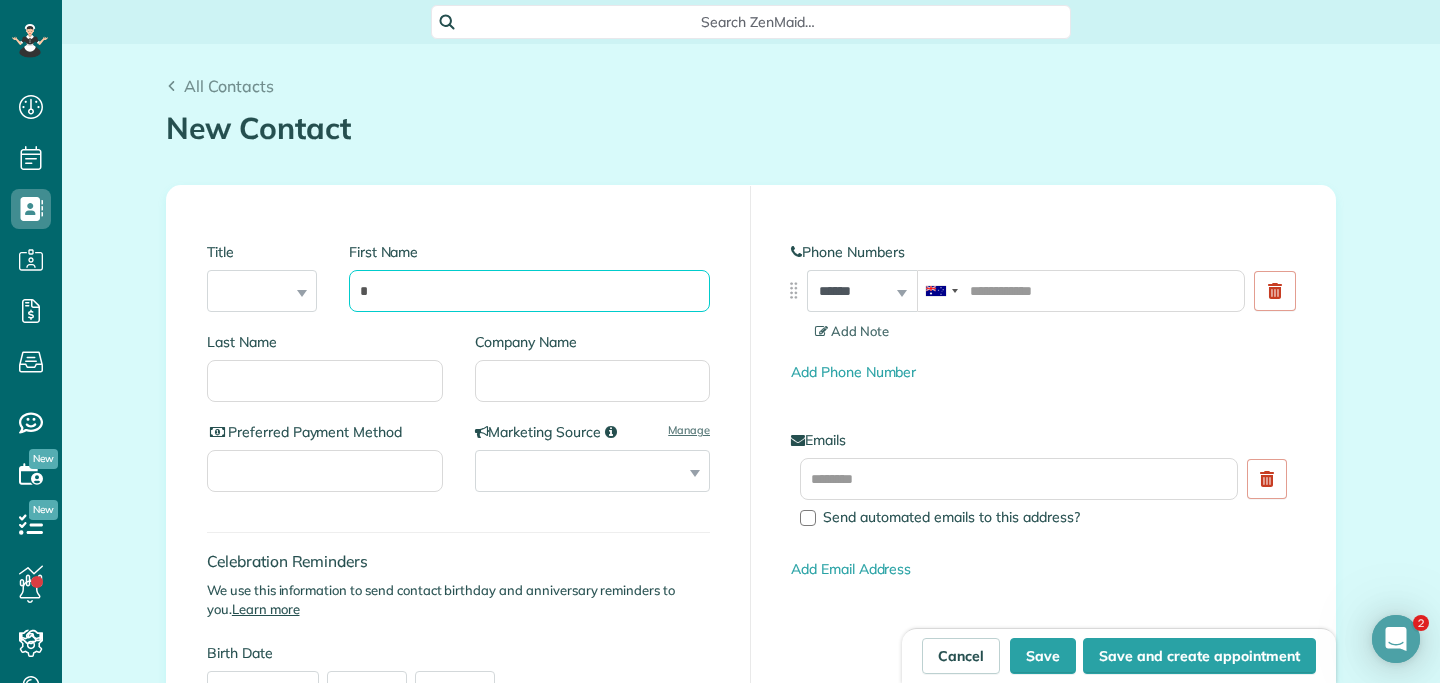 scroll, scrollTop: 0, scrollLeft: 0, axis: both 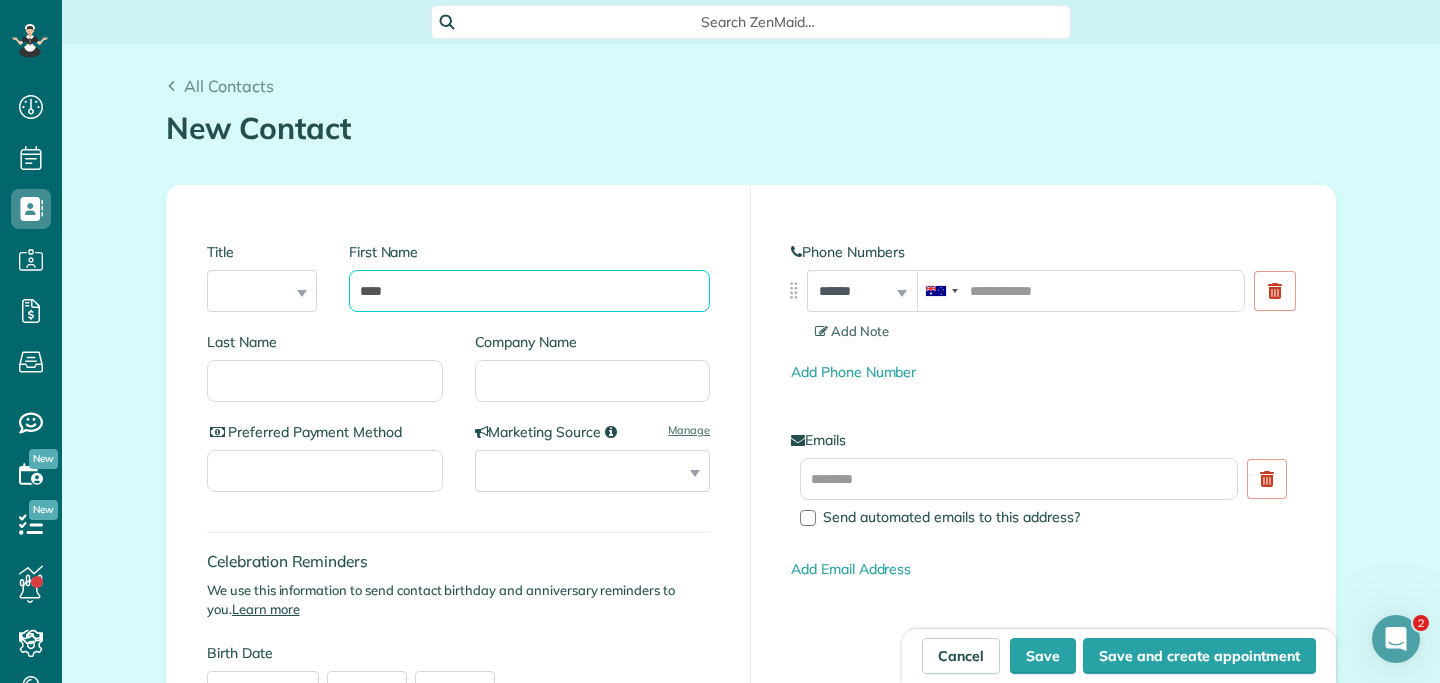 type on "****" 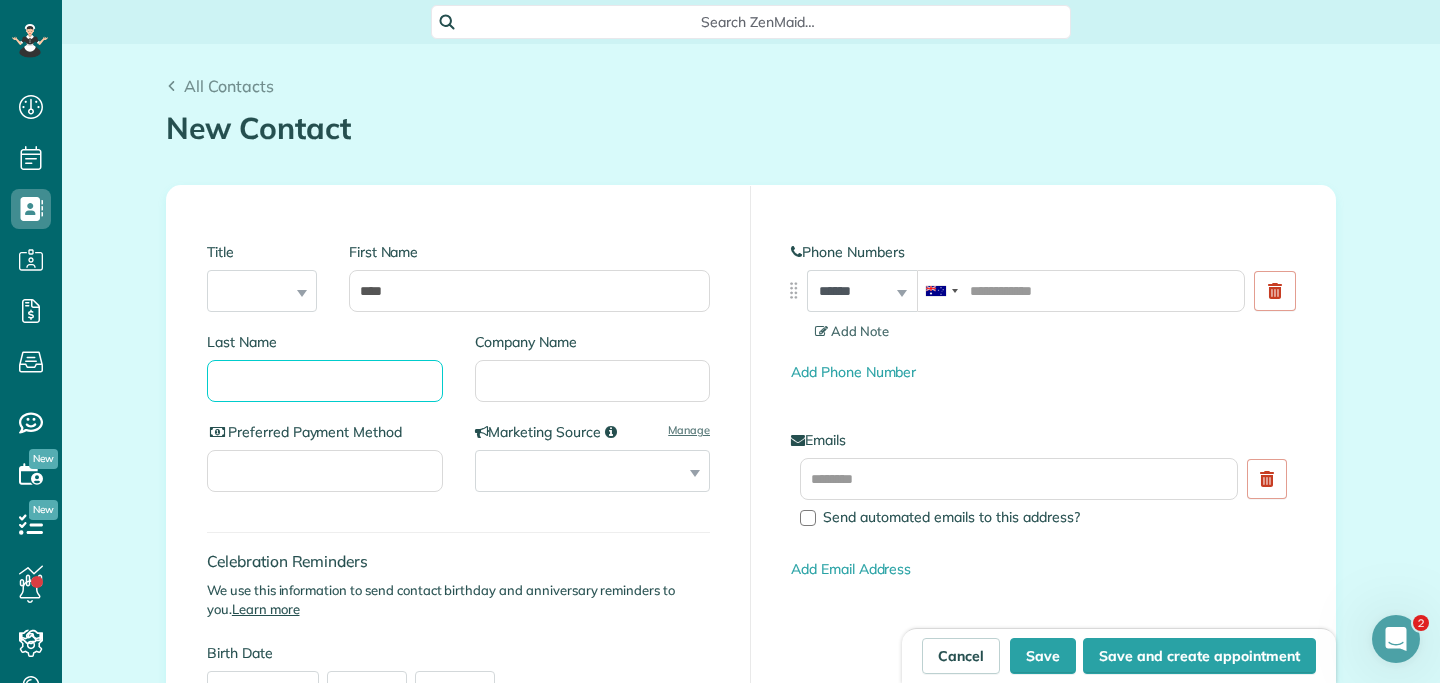 click on "Last Name" at bounding box center (325, 381) 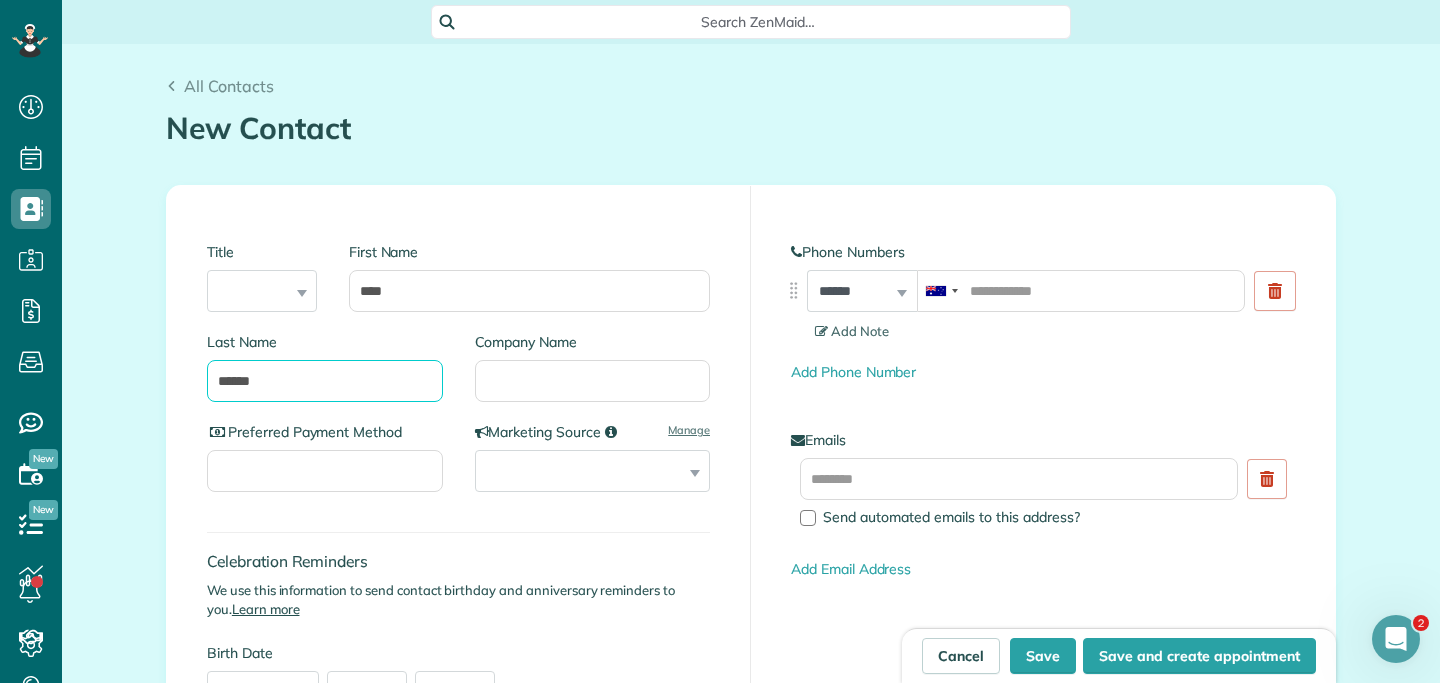 type on "******" 